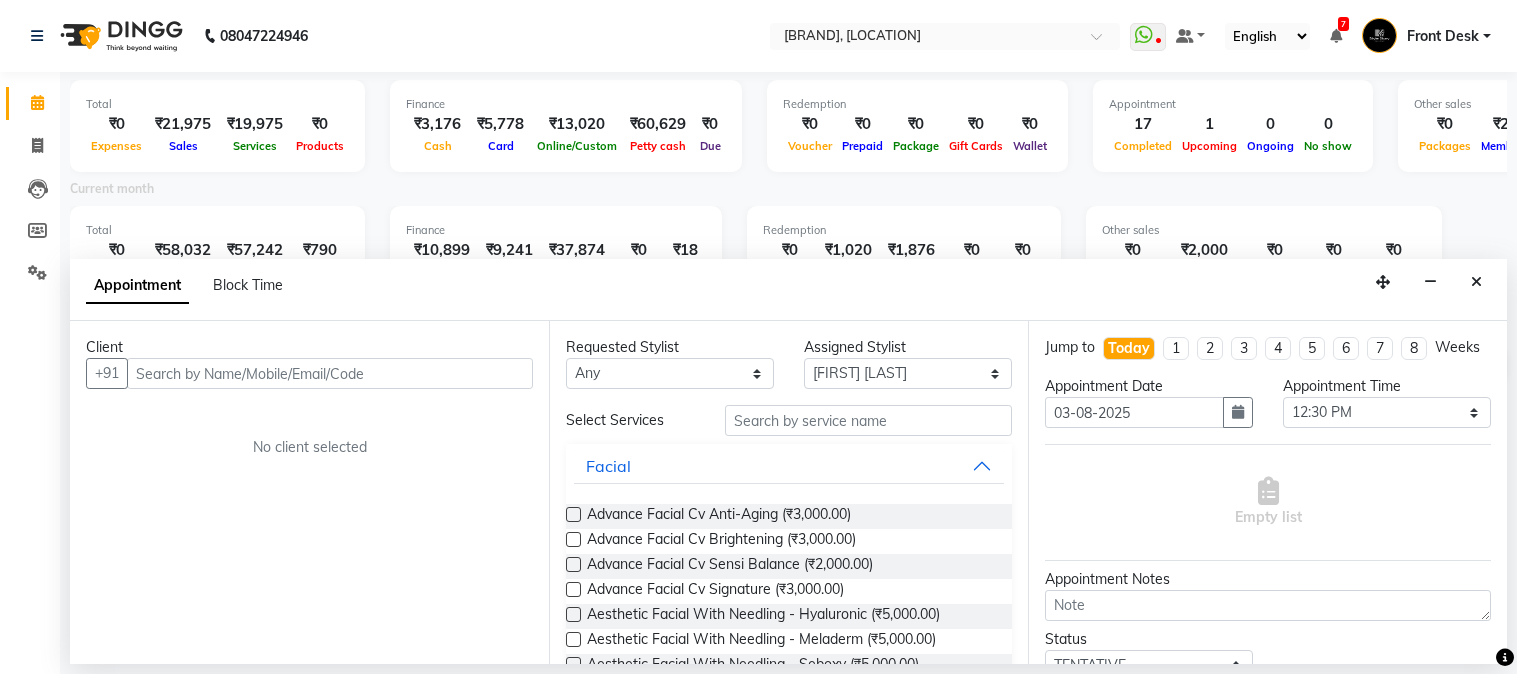 select on "62113" 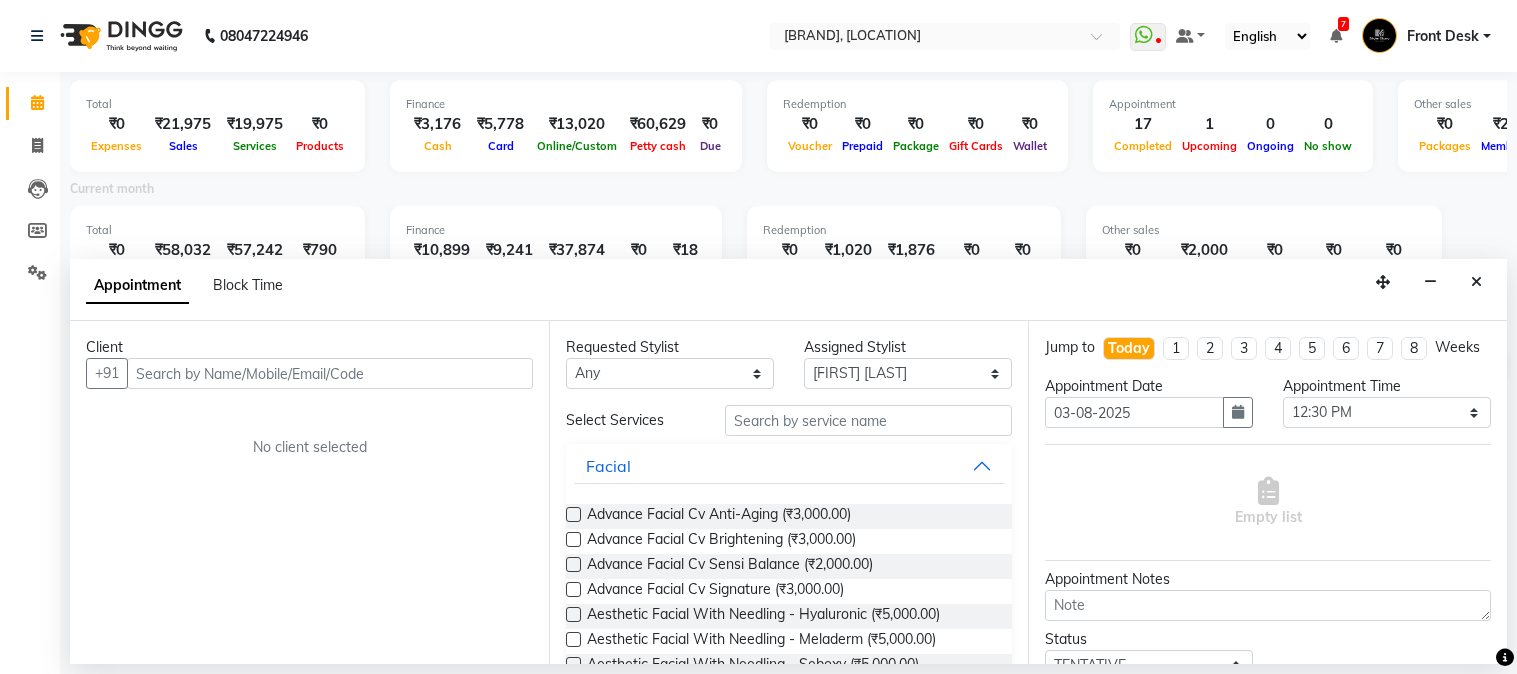 select on "750" 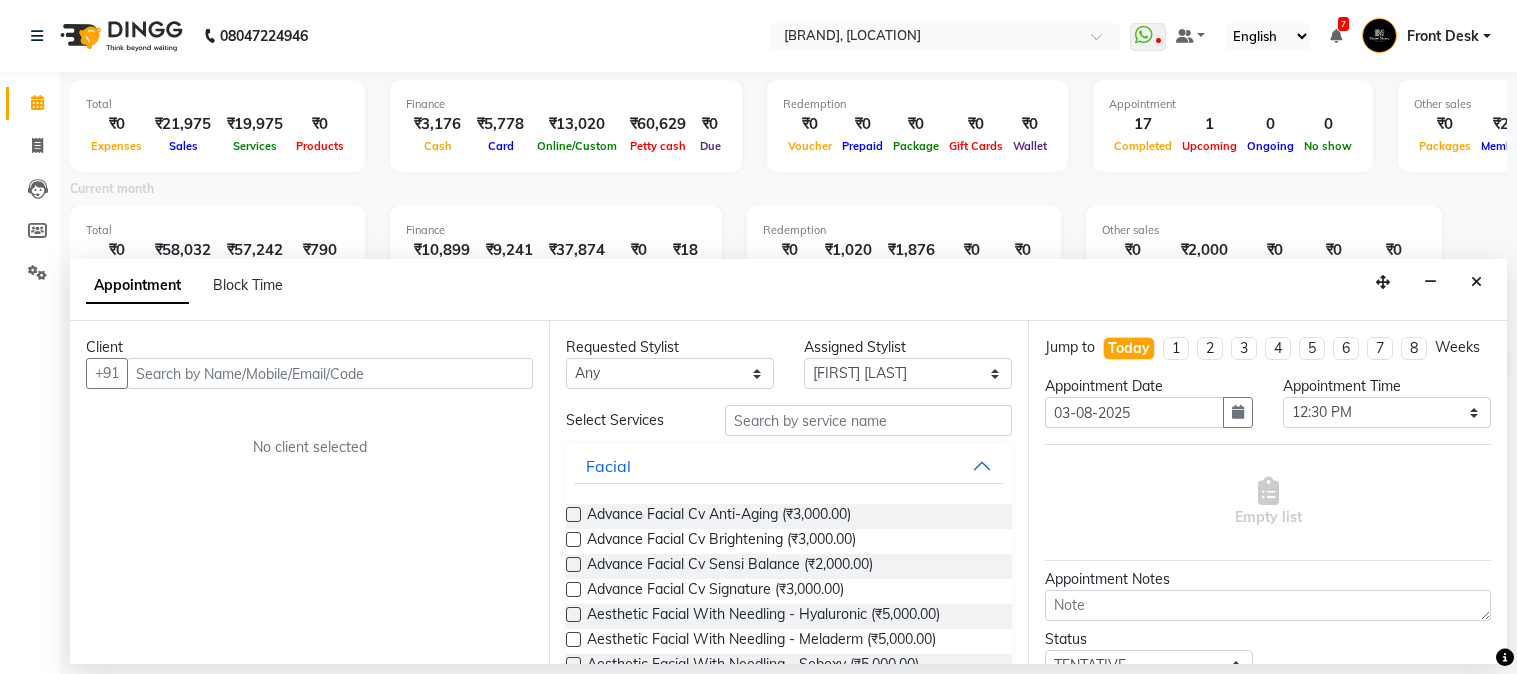select on "tentative" 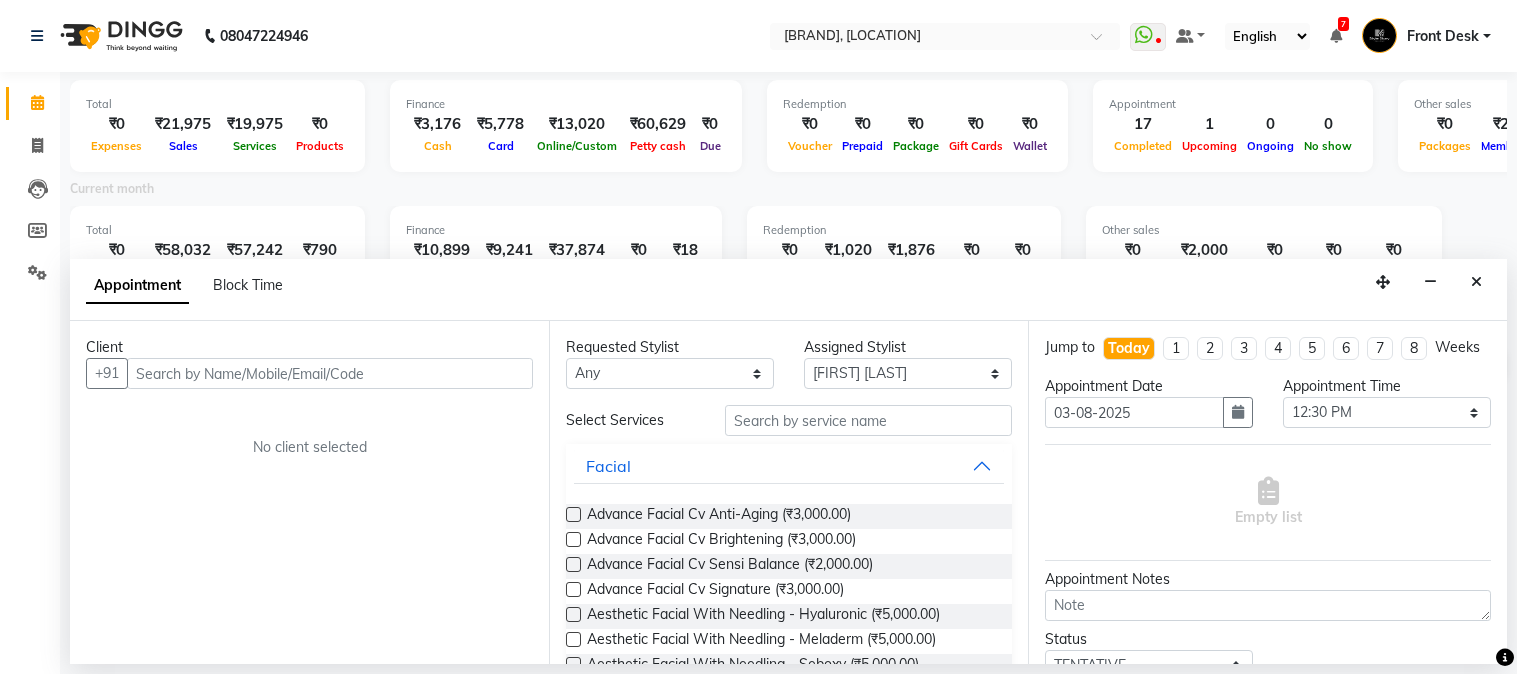 scroll, scrollTop: 0, scrollLeft: 0, axis: both 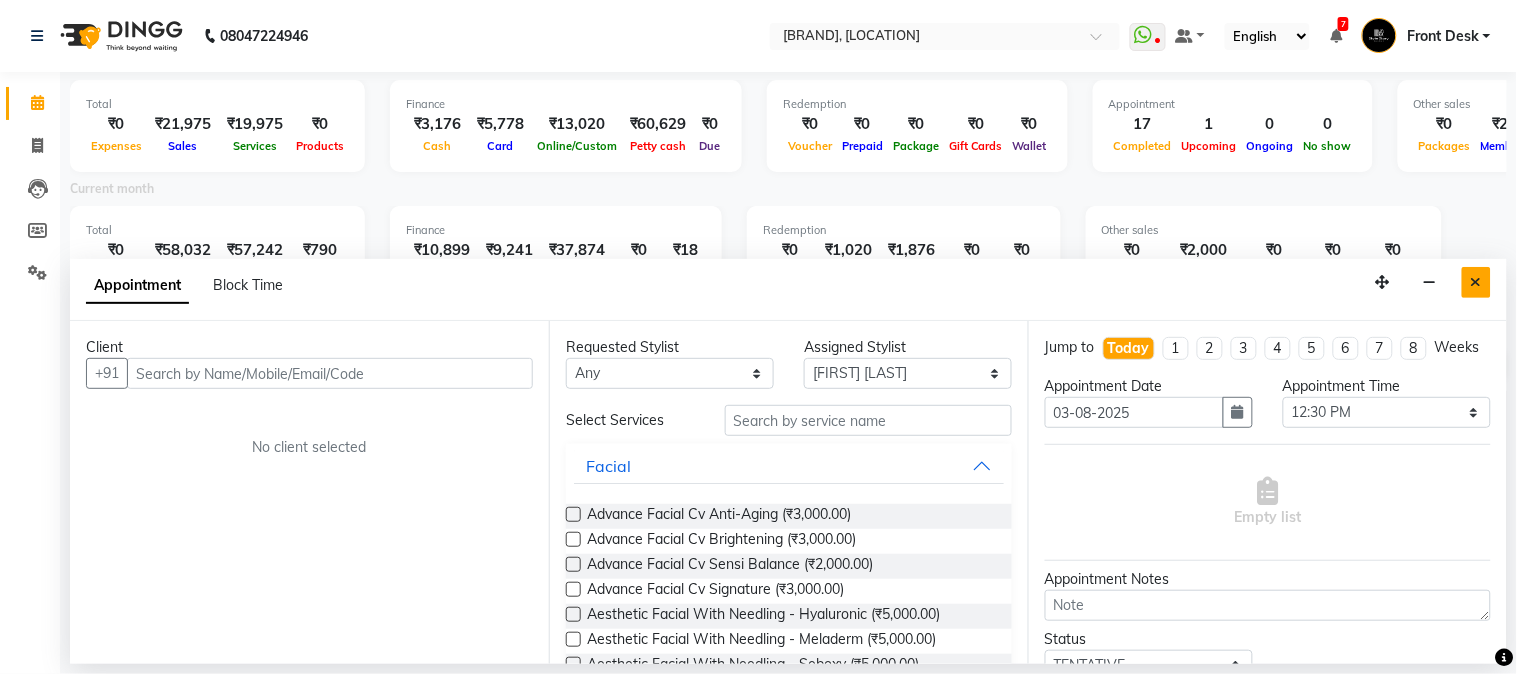 click at bounding box center (1476, 282) 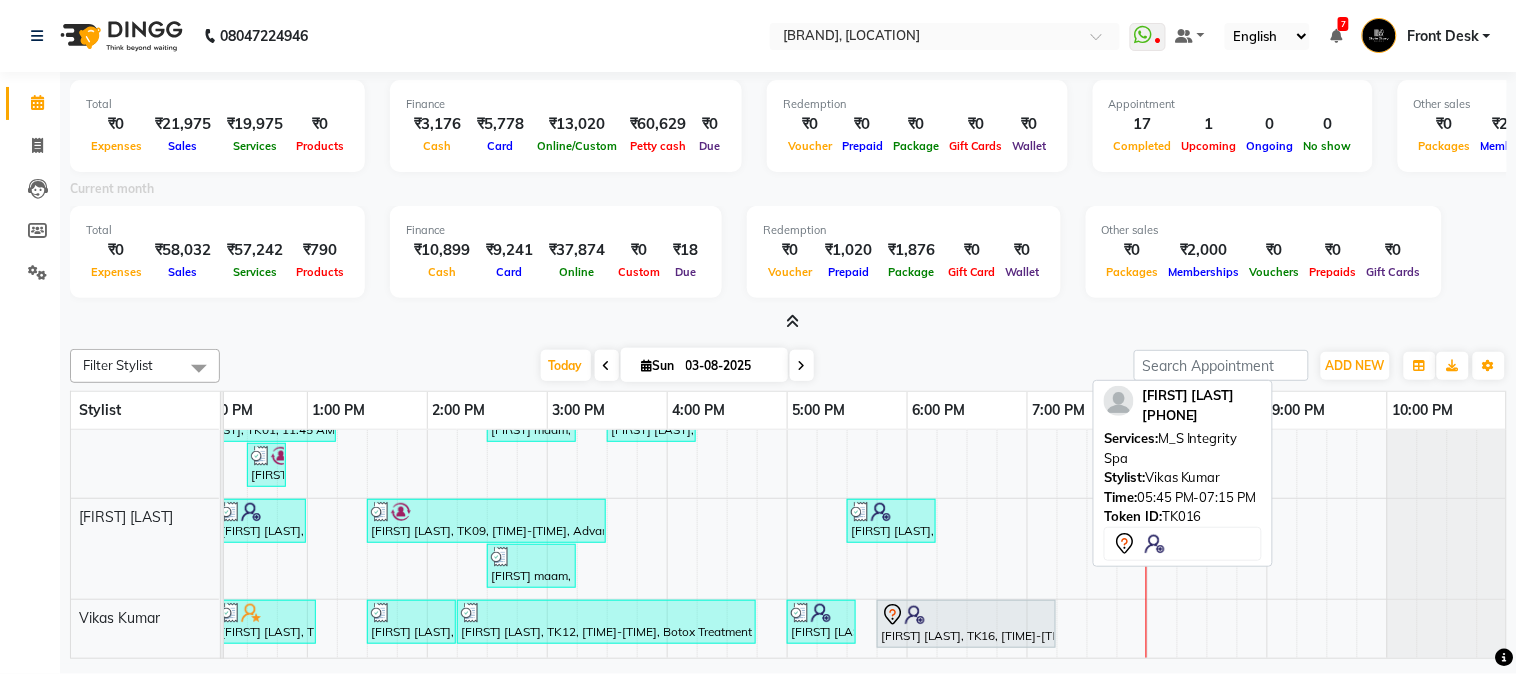 scroll, scrollTop: 218, scrollLeft: 637, axis: both 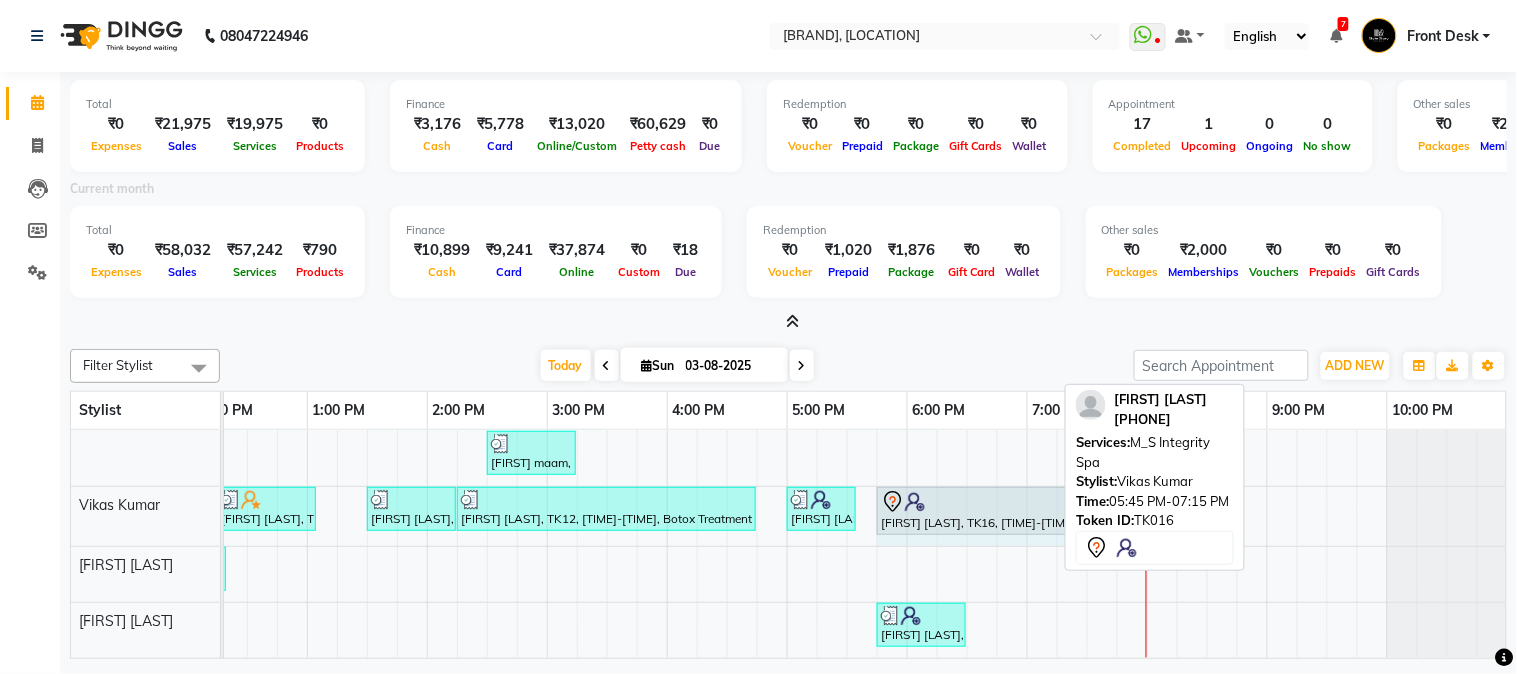drag, startPoint x: 1052, startPoint y: 483, endPoint x: 1104, endPoint y: 484, distance: 52.009613 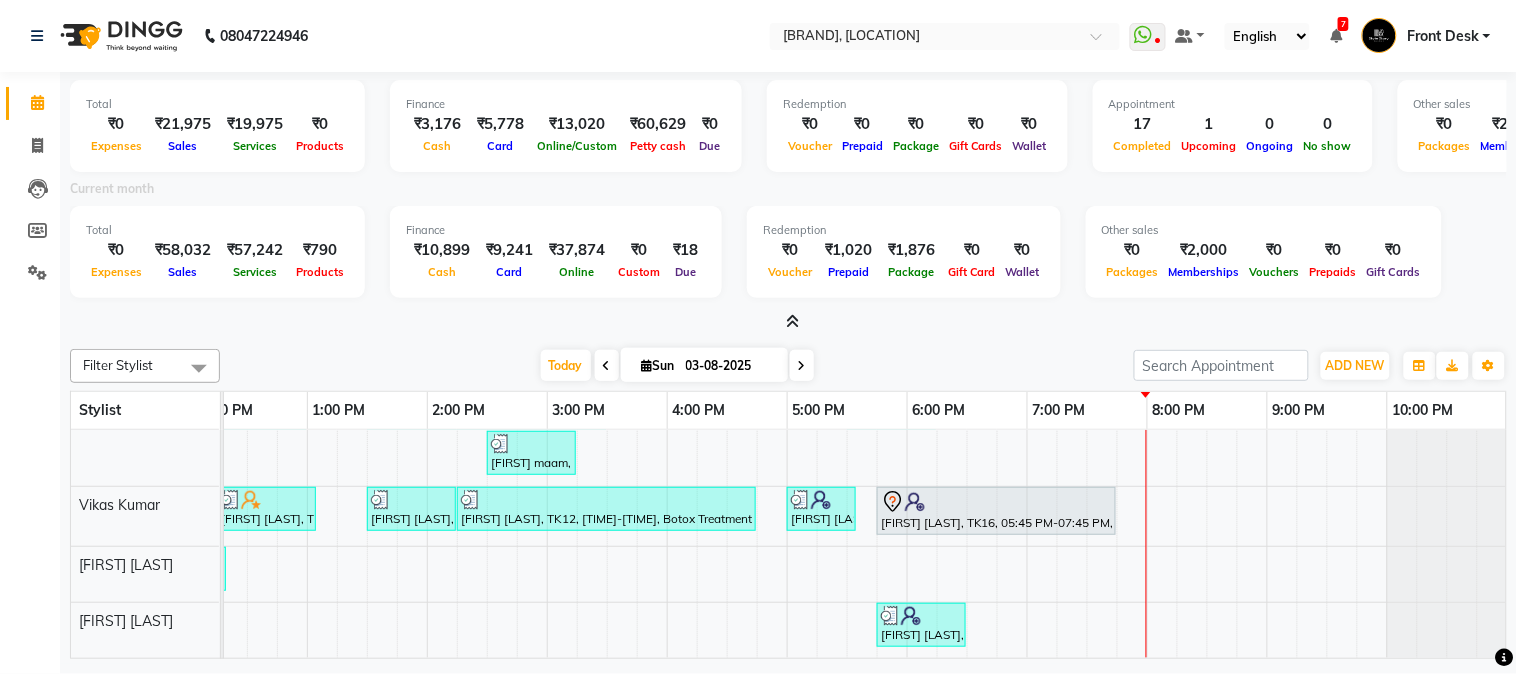 scroll, scrollTop: 44, scrollLeft: 637, axis: both 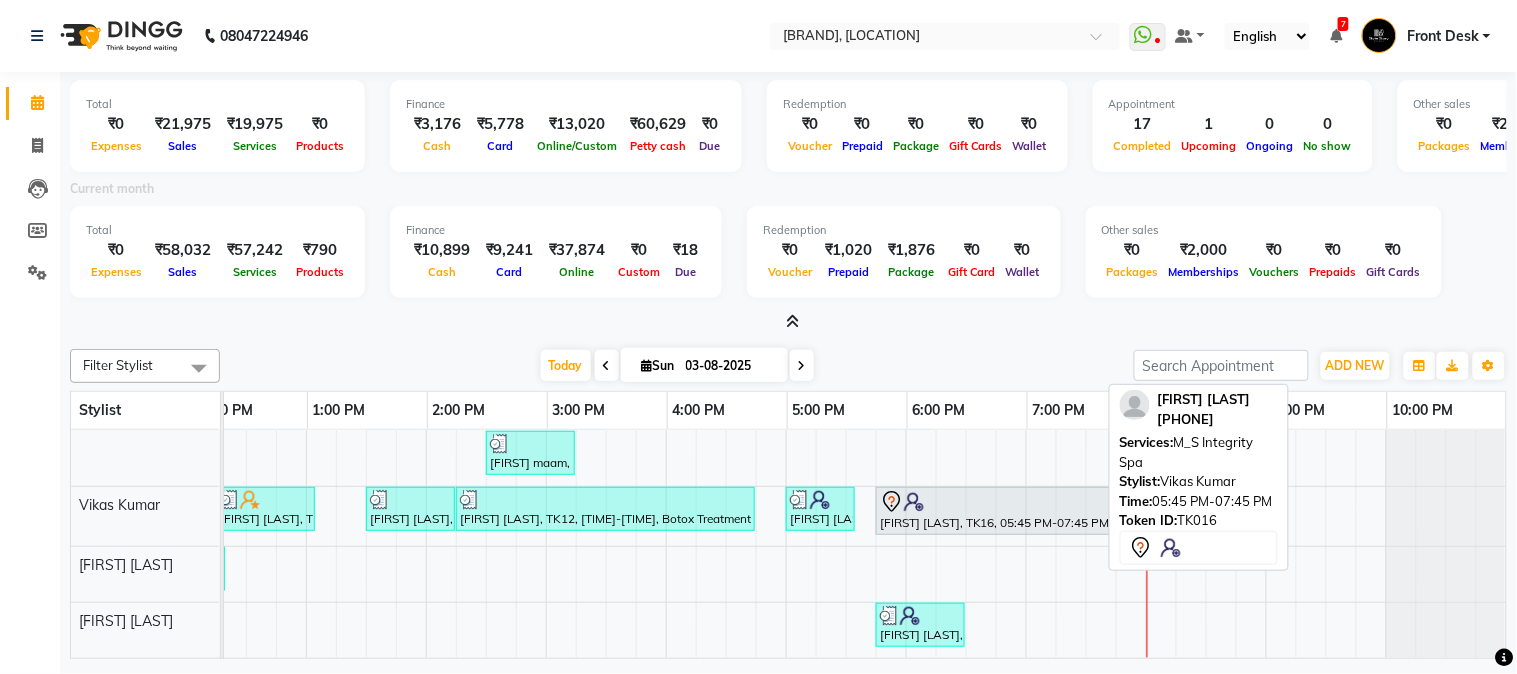 click at bounding box center [995, 502] 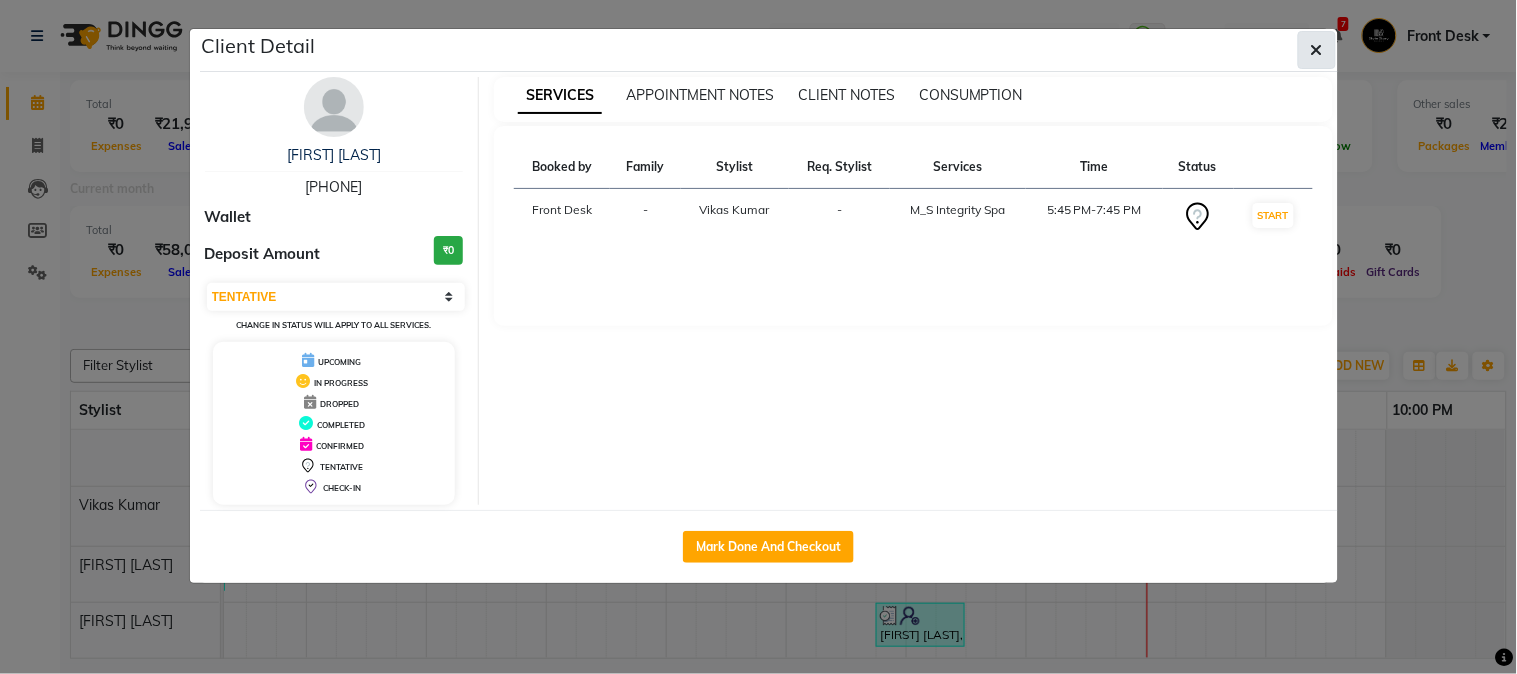 click 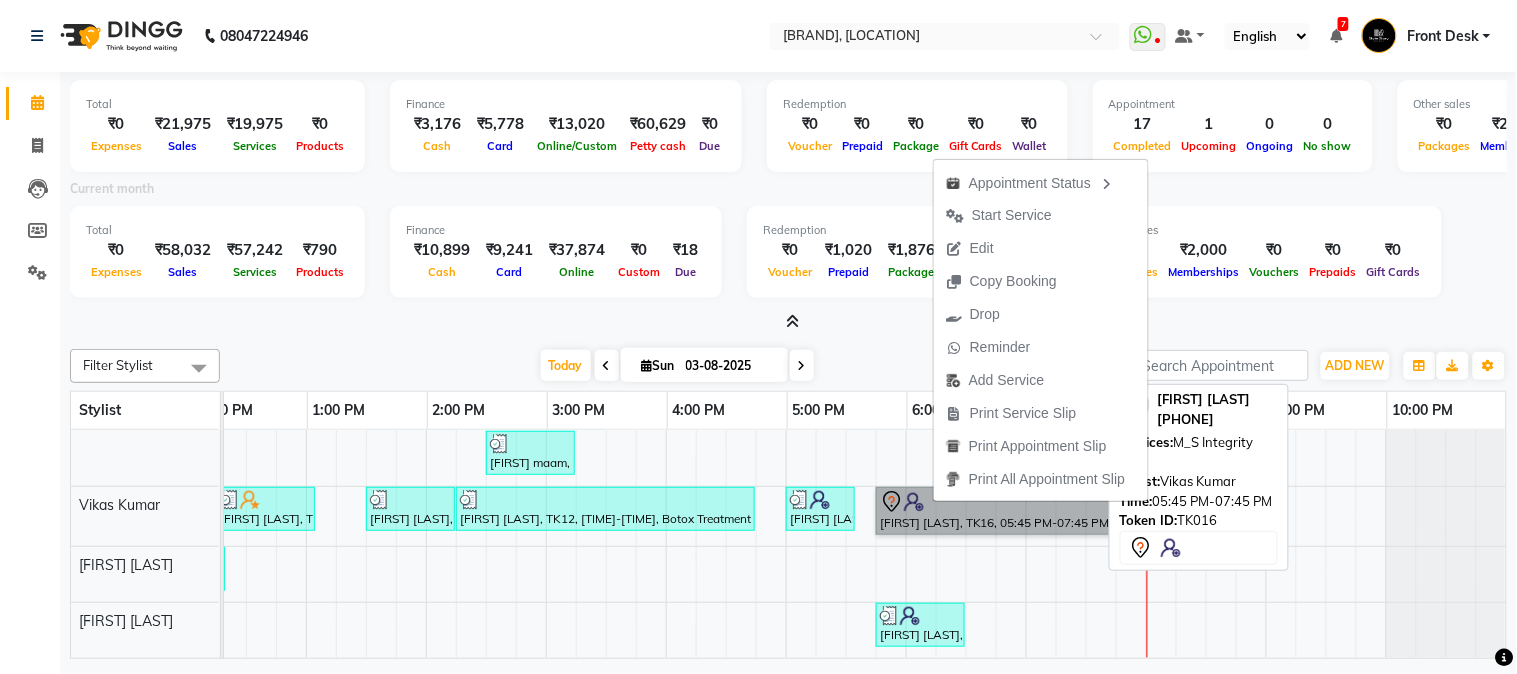 click on "[FIRST] [LAST], TK16, 05:45 PM-07:45 PM, M_S Integrity Spa" at bounding box center [995, 511] 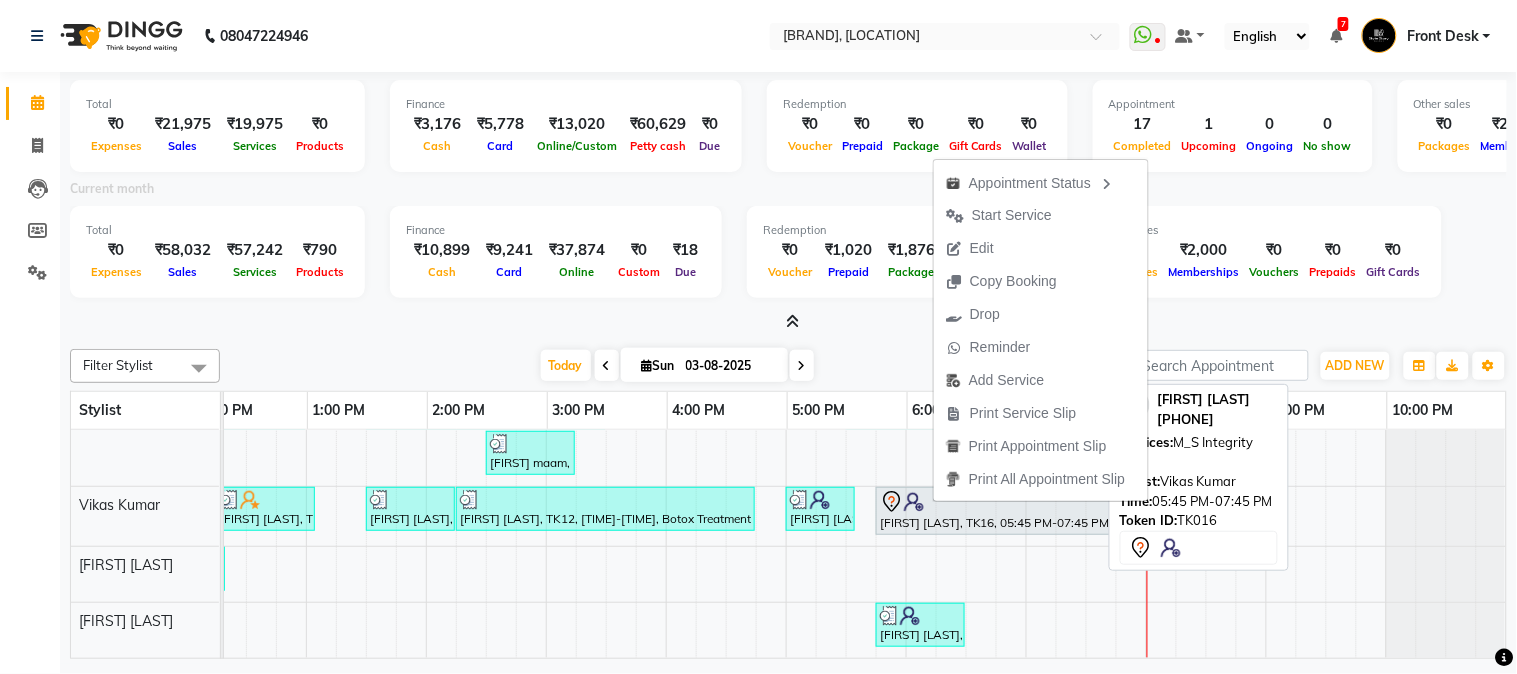select on "7" 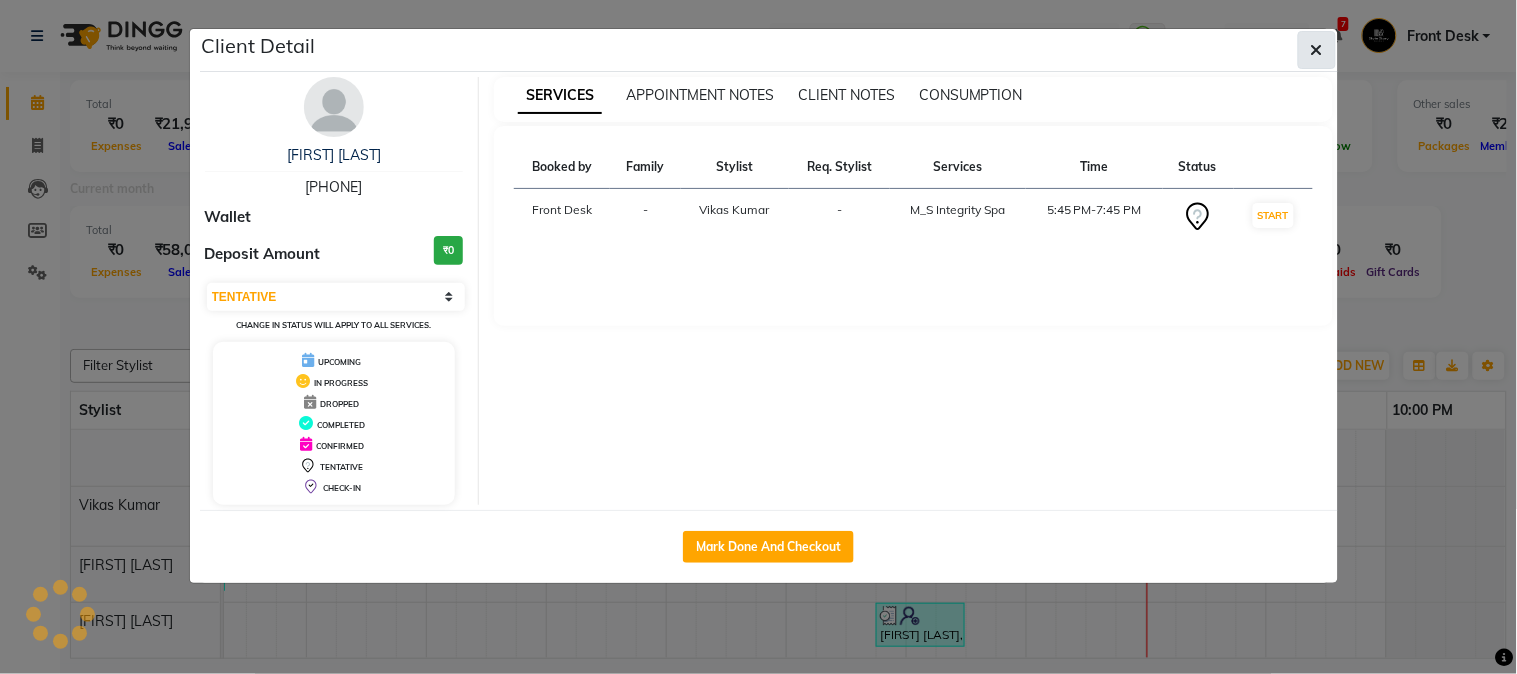 click 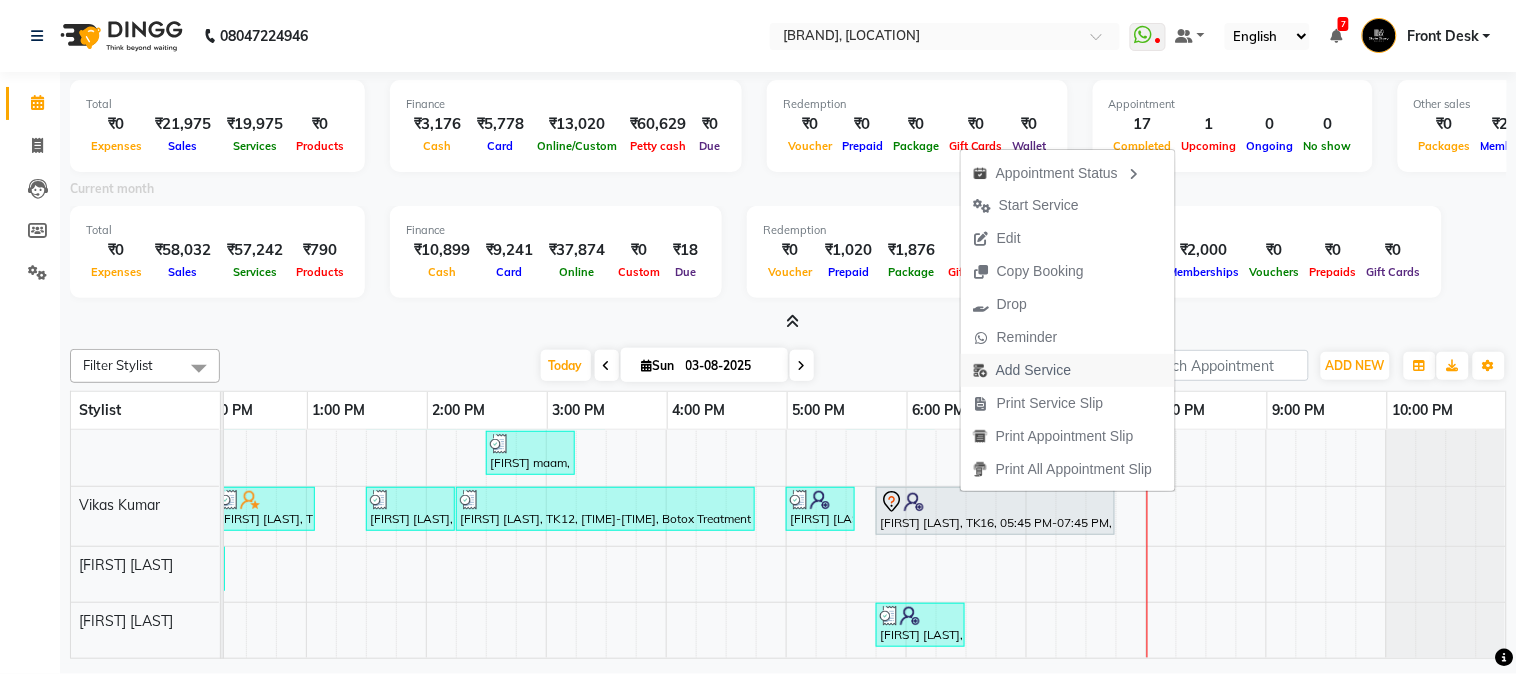 click on "Add Service" at bounding box center [1033, 370] 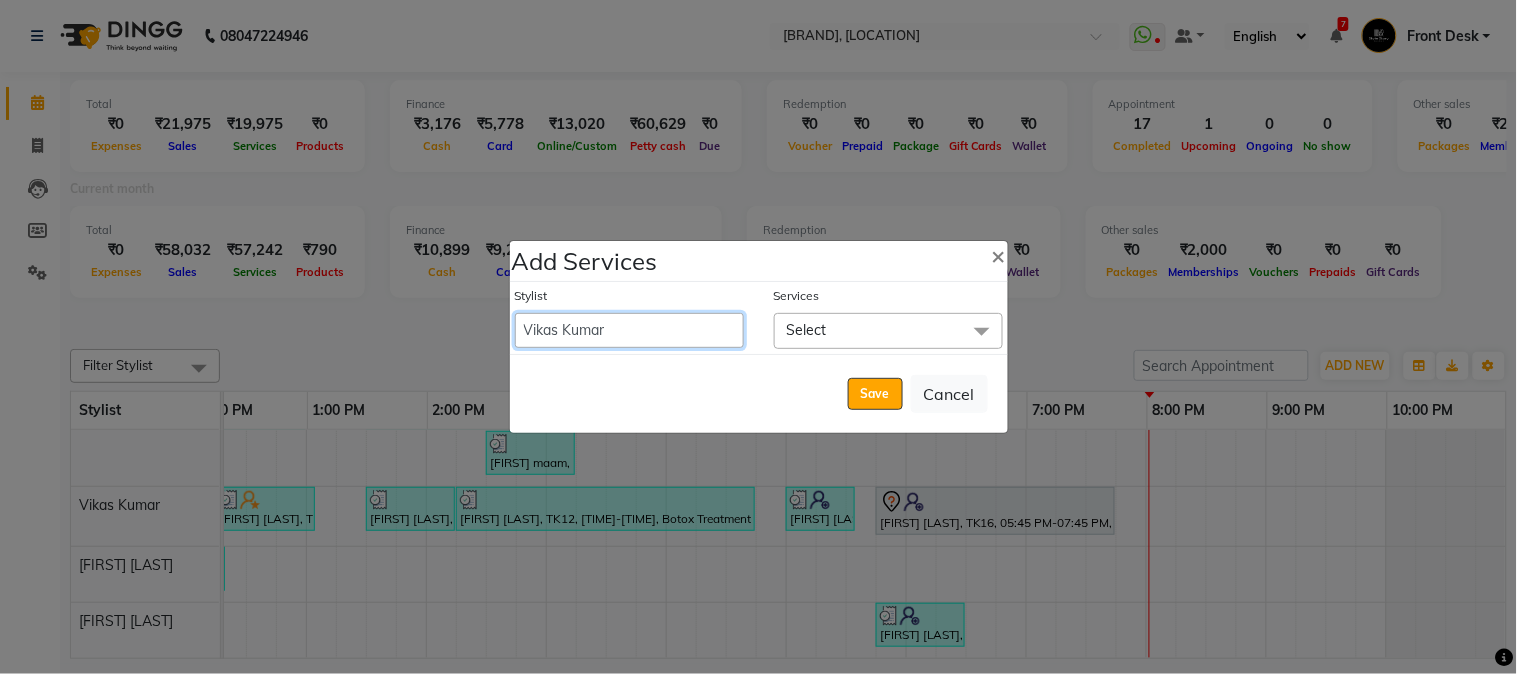 click on "[FIRST] [LAST]   [FIRST] [LAST]   [FIRST] [LAST] Front Desk   [FIRST] [LAST]   [FIRST] [LAST]   [FIRST] [LAST]   Front Desk   [FIRST] [LAST] Front Desk   [FIRST] [LAST]    [FIRST] [LAST] Senior Accountant   [FIRST] [LAST]   [FIRST] [LAST]   [FIRST] [LAST] Inventory Manager   [FIRST] [LAST] (HR Admin)   [FIRST] [LAST] (Hair Artist)   [FIRST] [LAST]   [FIRST] [LAST]    [FIRST] [LAST]   [FIRST] [LAST]   [FIRST] [LAST] HR Manager   [FIRST] [LAST] (Tina Beautician)   [FIRST] [LAST]   [FIRST] [LAST]   [FIRST] [LAST] Kumar   [FIRST] [LAST]   [FIRST] [LAST] Accountant" at bounding box center [629, 330] 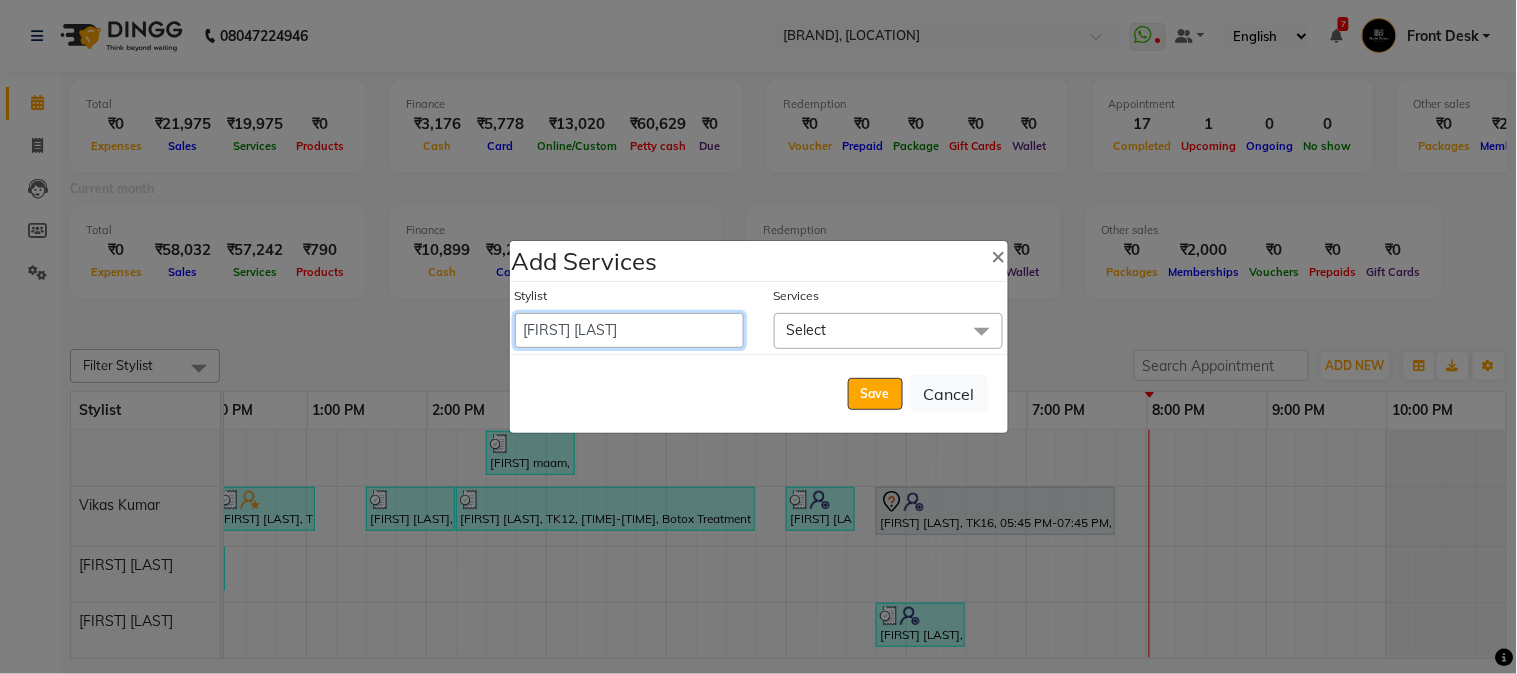 click on "[FIRST] [LAST]   [FIRST] [LAST]   [FIRST] [LAST] Front Desk   [FIRST] [LAST]   [FIRST] [LAST]   [FIRST] [LAST]   Front Desk   [FIRST] [LAST] Front Desk   [FIRST] [LAST]    [FIRST] [LAST] Senior Accountant   [FIRST] [LAST]   [FIRST] [LAST]   [FIRST] [LAST] Inventory Manager   [FIRST] [LAST] (HR Admin)   [FIRST] [LAST] (Hair Artist)   [FIRST] [LAST]   [FIRST] [LAST]    [FIRST] [LAST]   [FIRST] [LAST]   [FIRST] [LAST] HR Manager   [FIRST] [LAST] (Tina Beautician)   [FIRST] [LAST]   [FIRST] [LAST]   [FIRST] [LAST] Kumar   [FIRST] [LAST]   [FIRST] [LAST] Accountant" at bounding box center (629, 330) 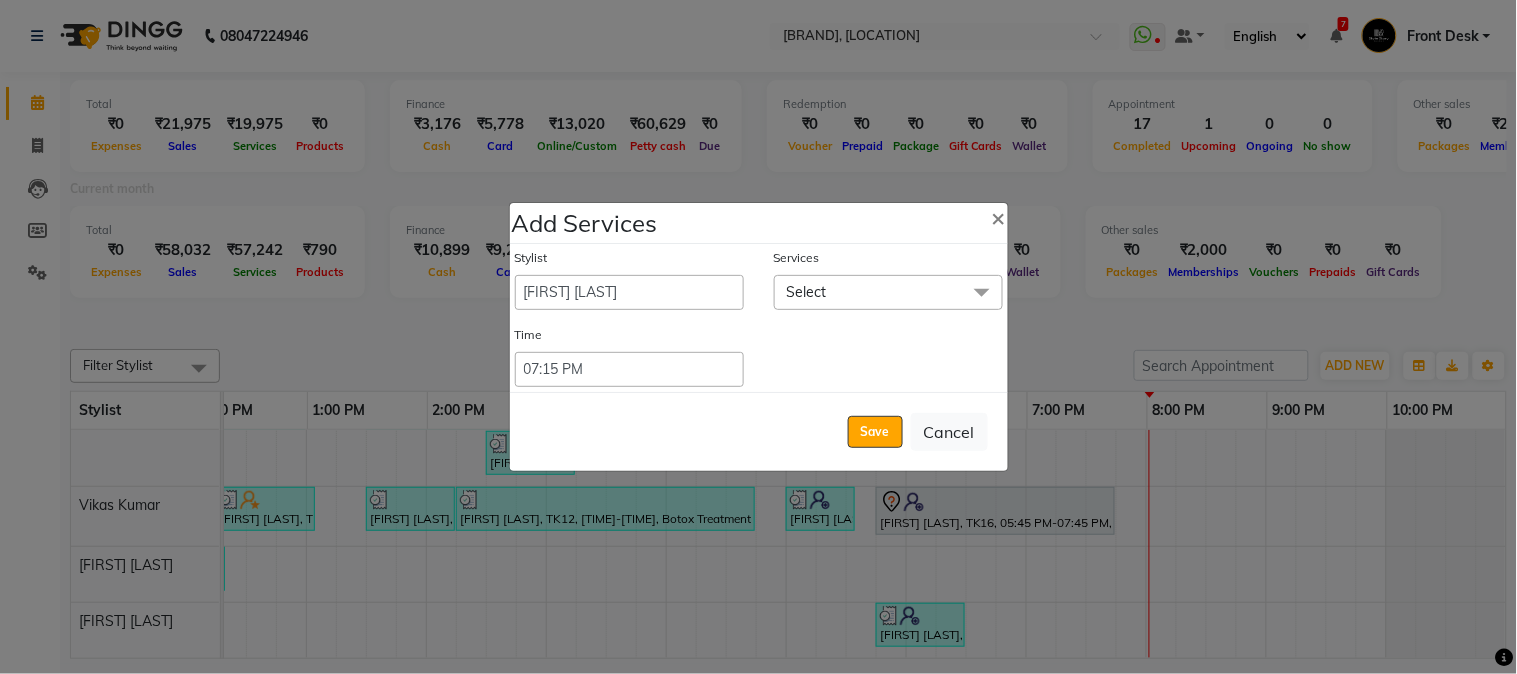 click on "Select" 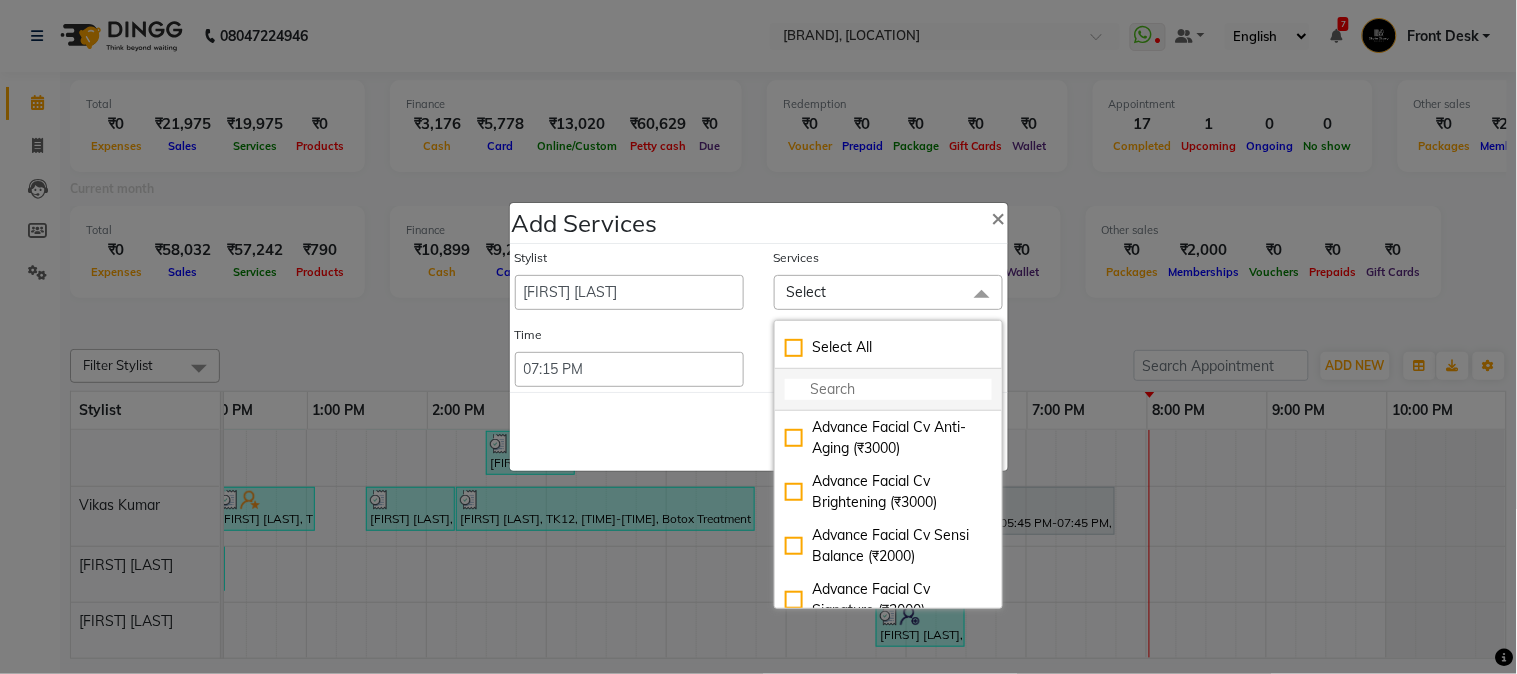 click 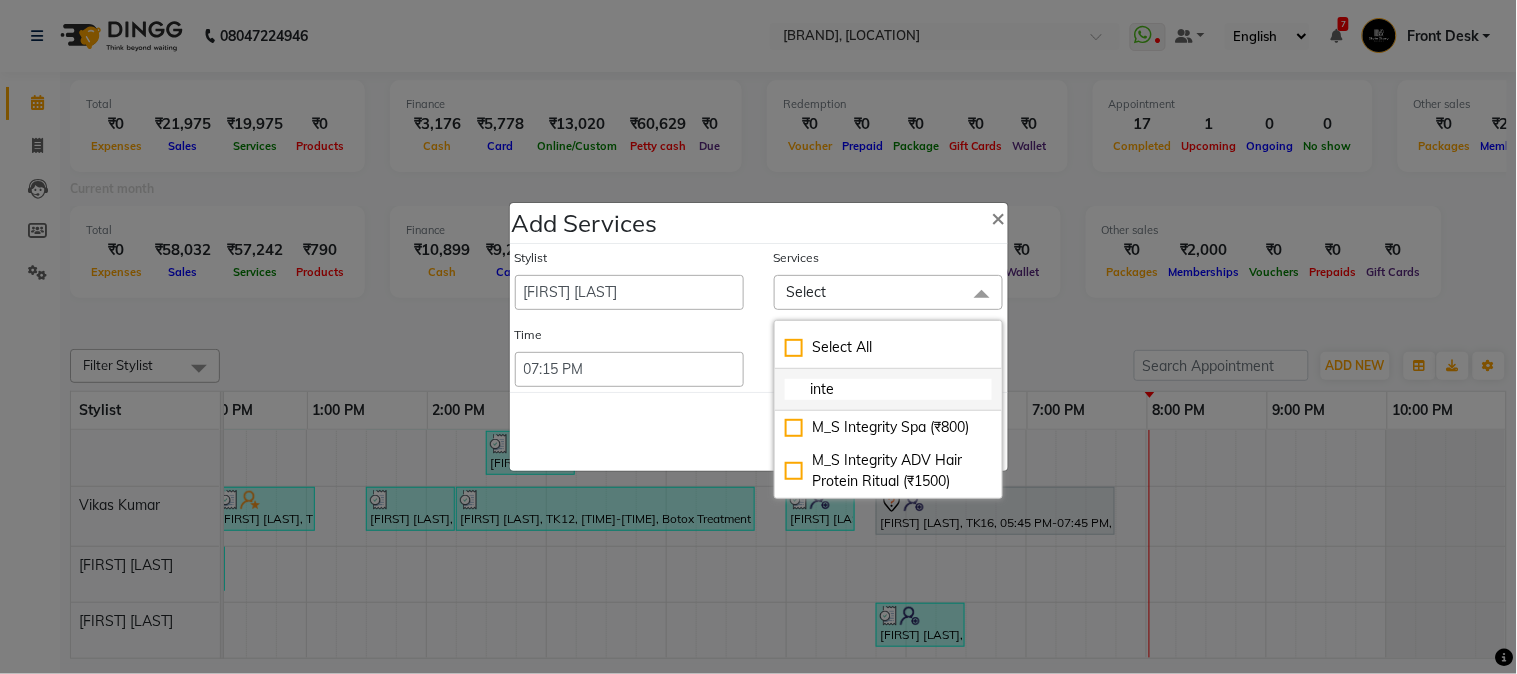 click on "inte" 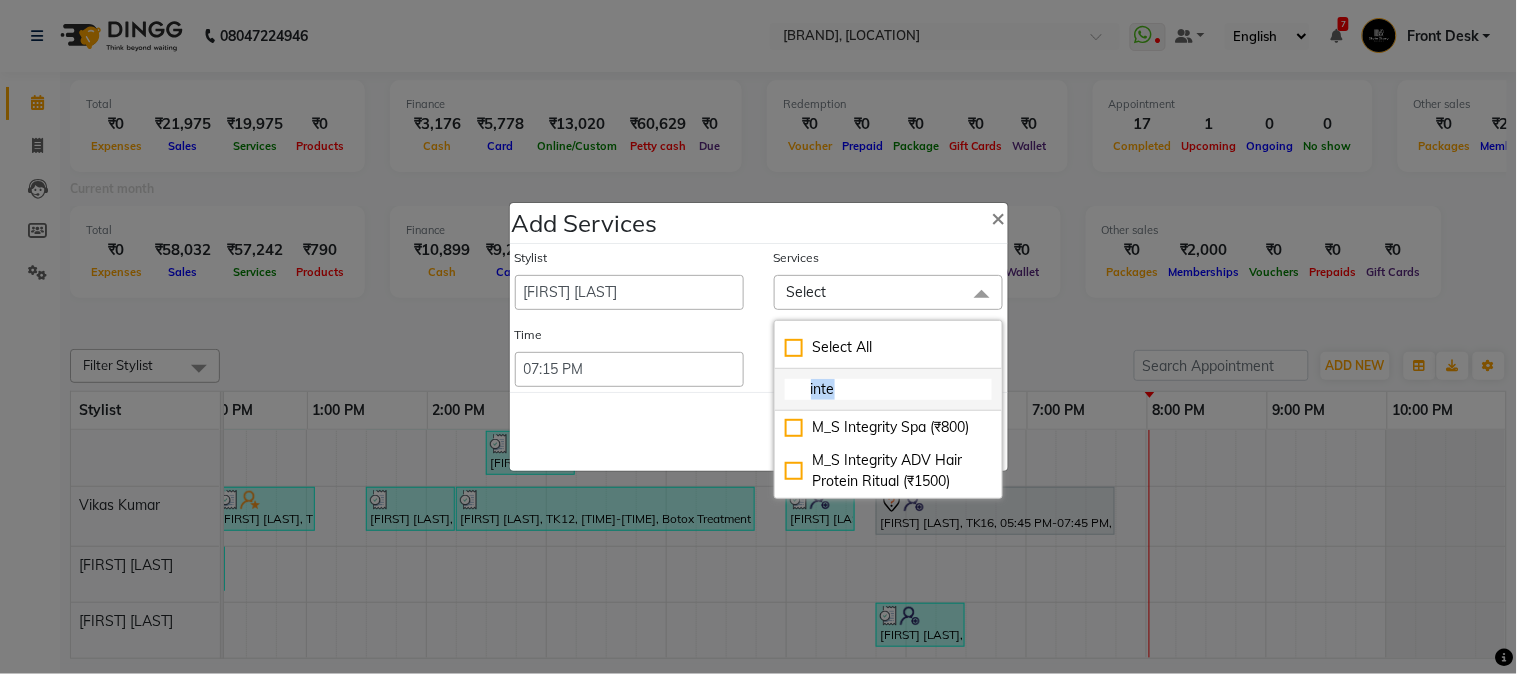 click on "inte" 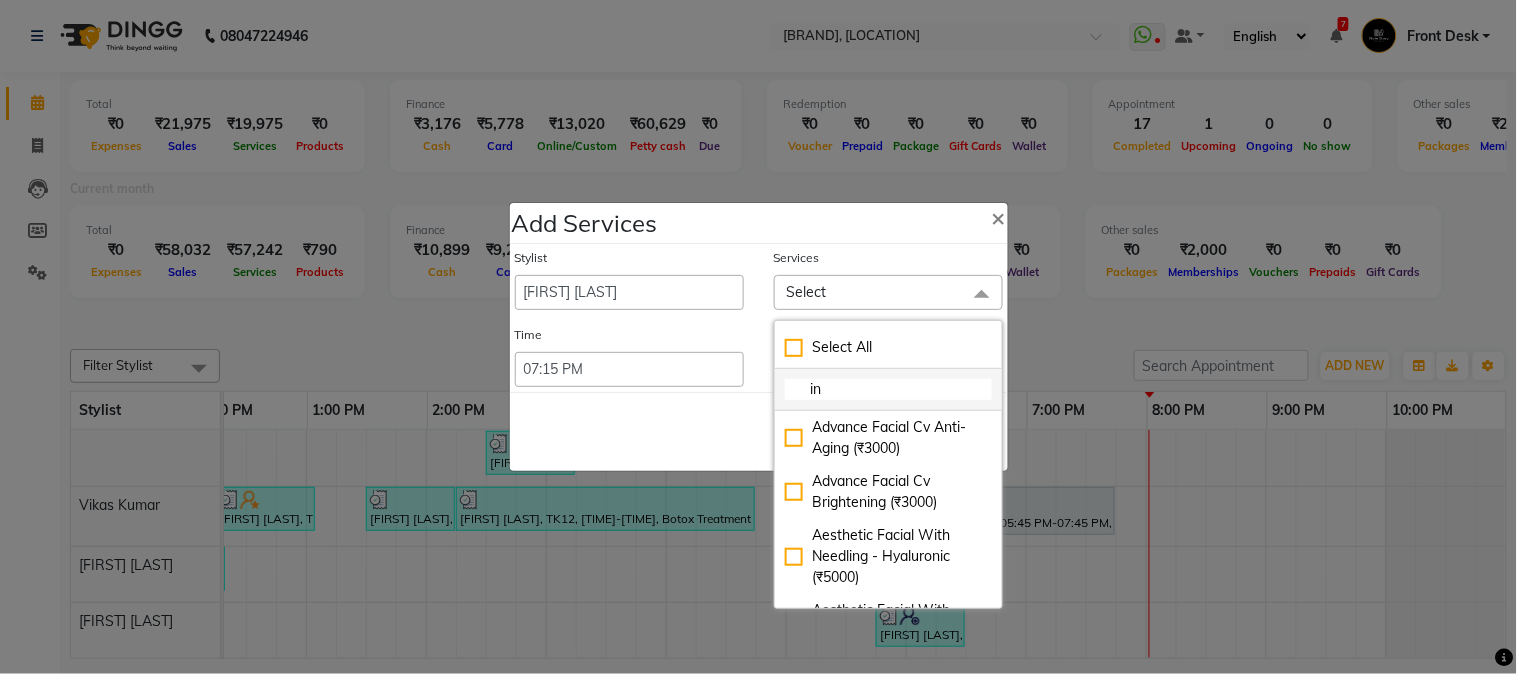 type on "i" 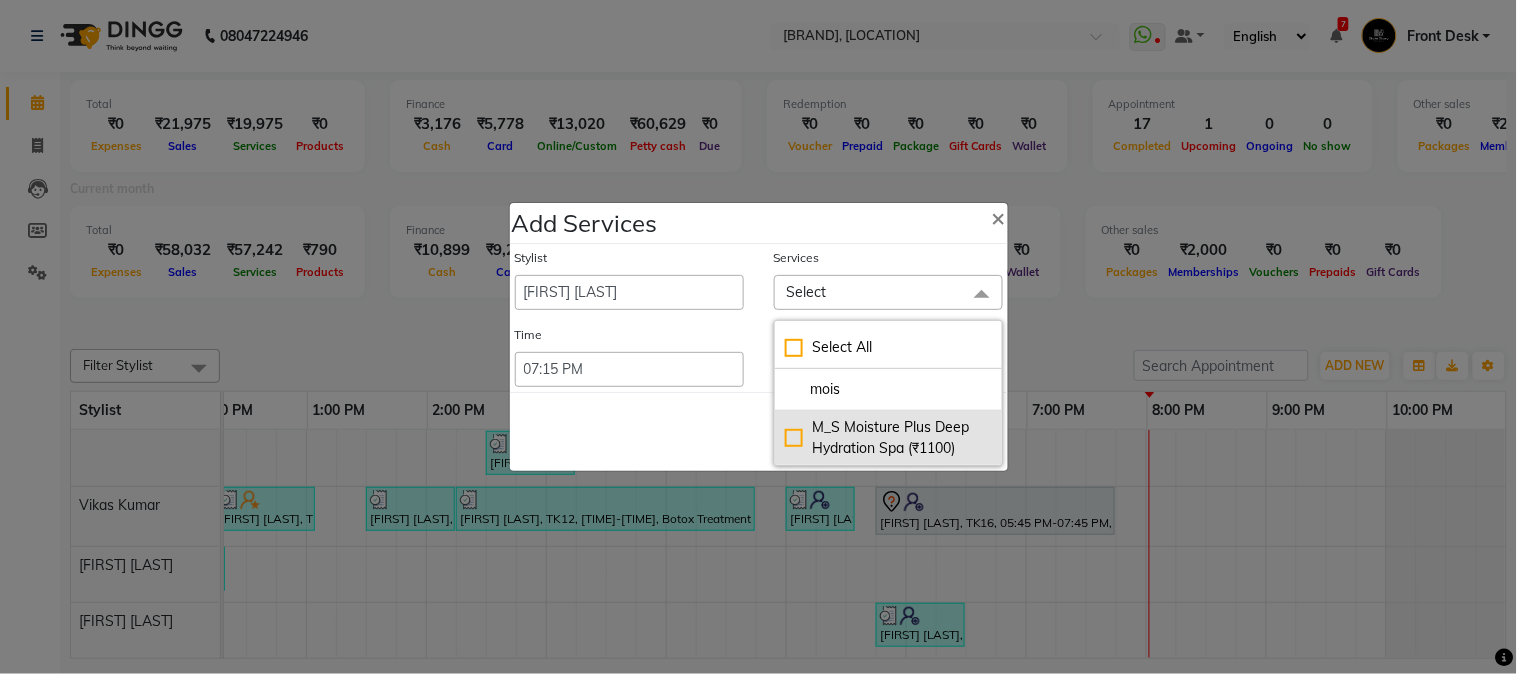 type on "mois" 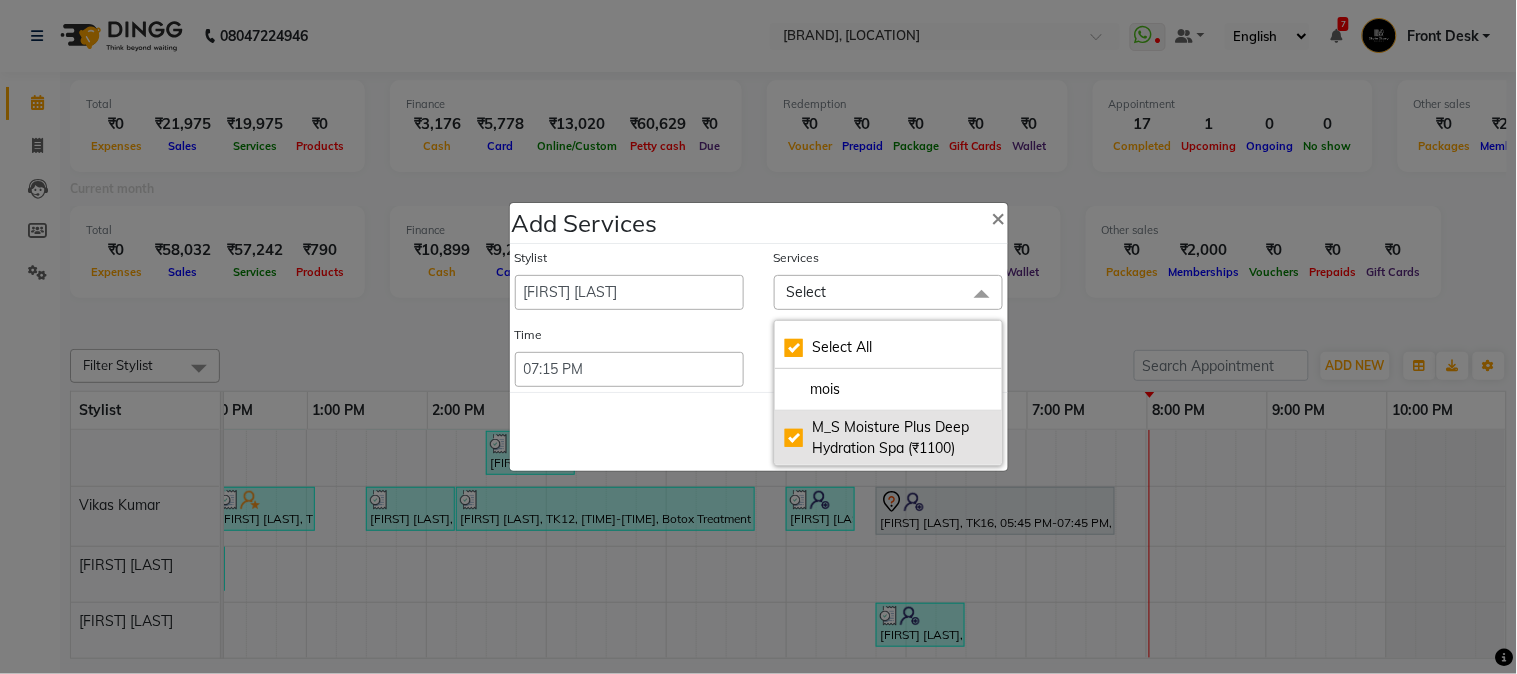 checkbox on "true" 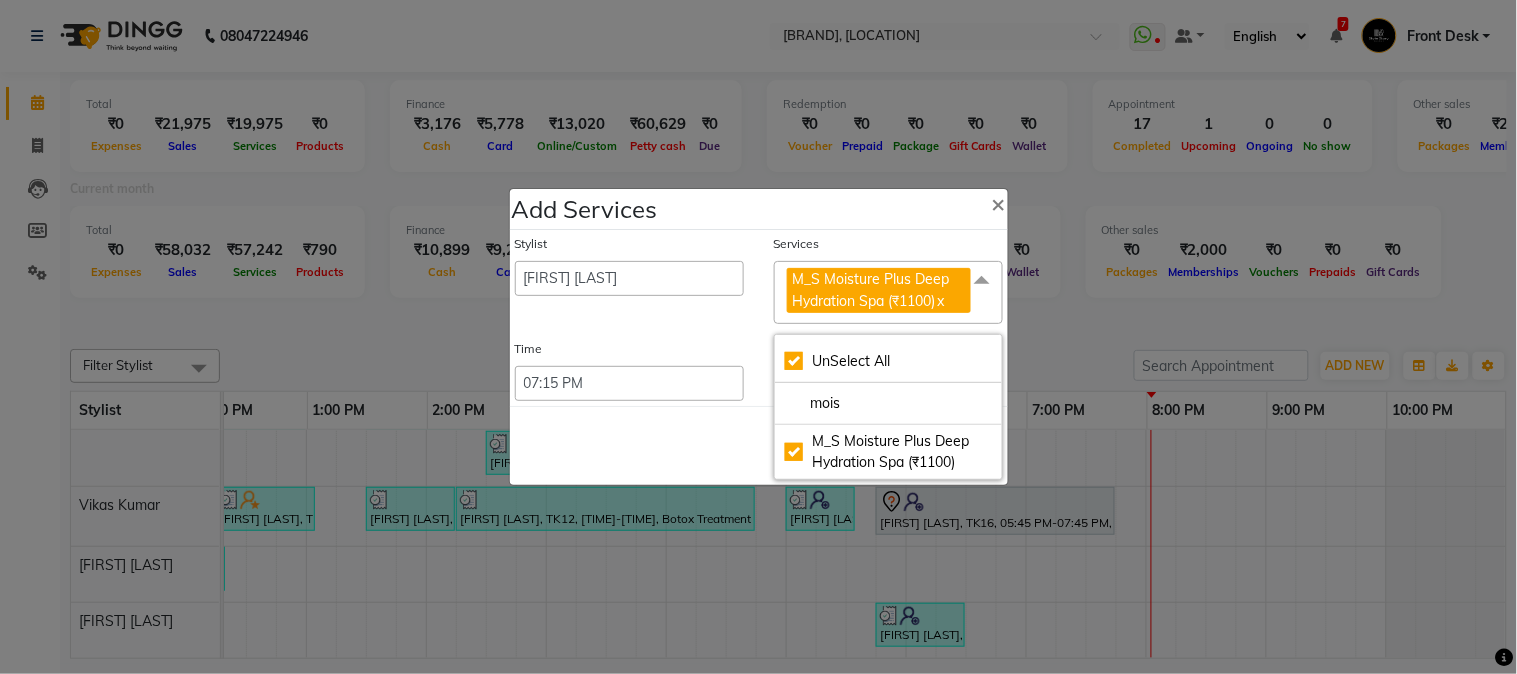 click on "Save   Cancel" 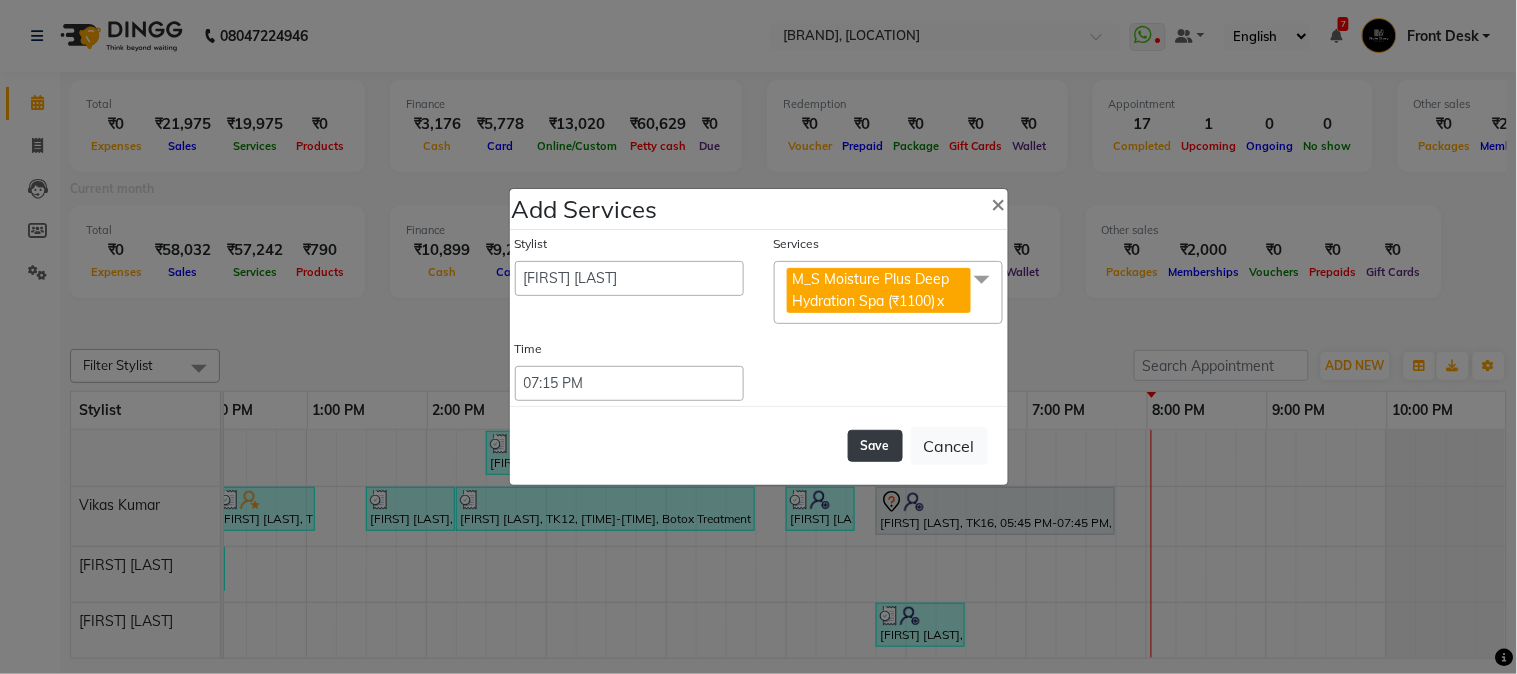 click on "Save" 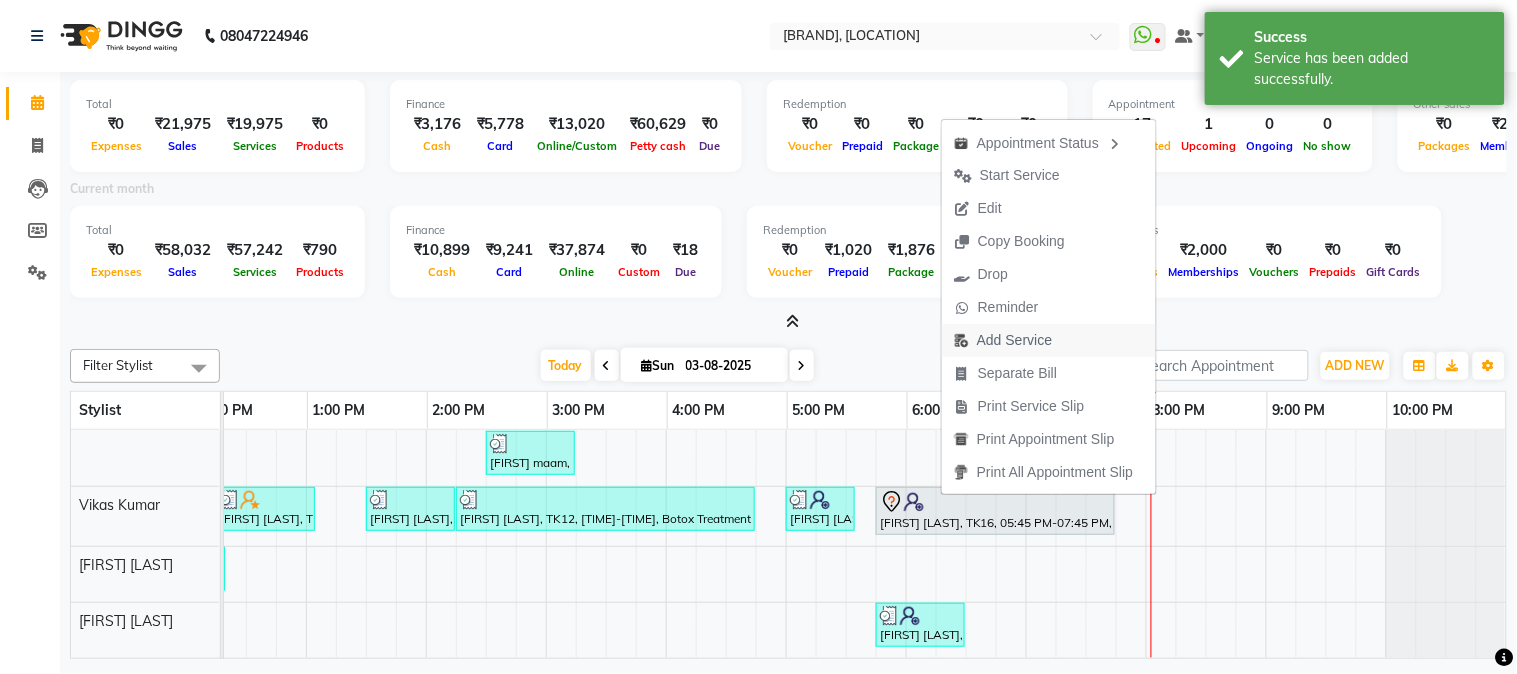 click on "Add Service" at bounding box center (1014, 340) 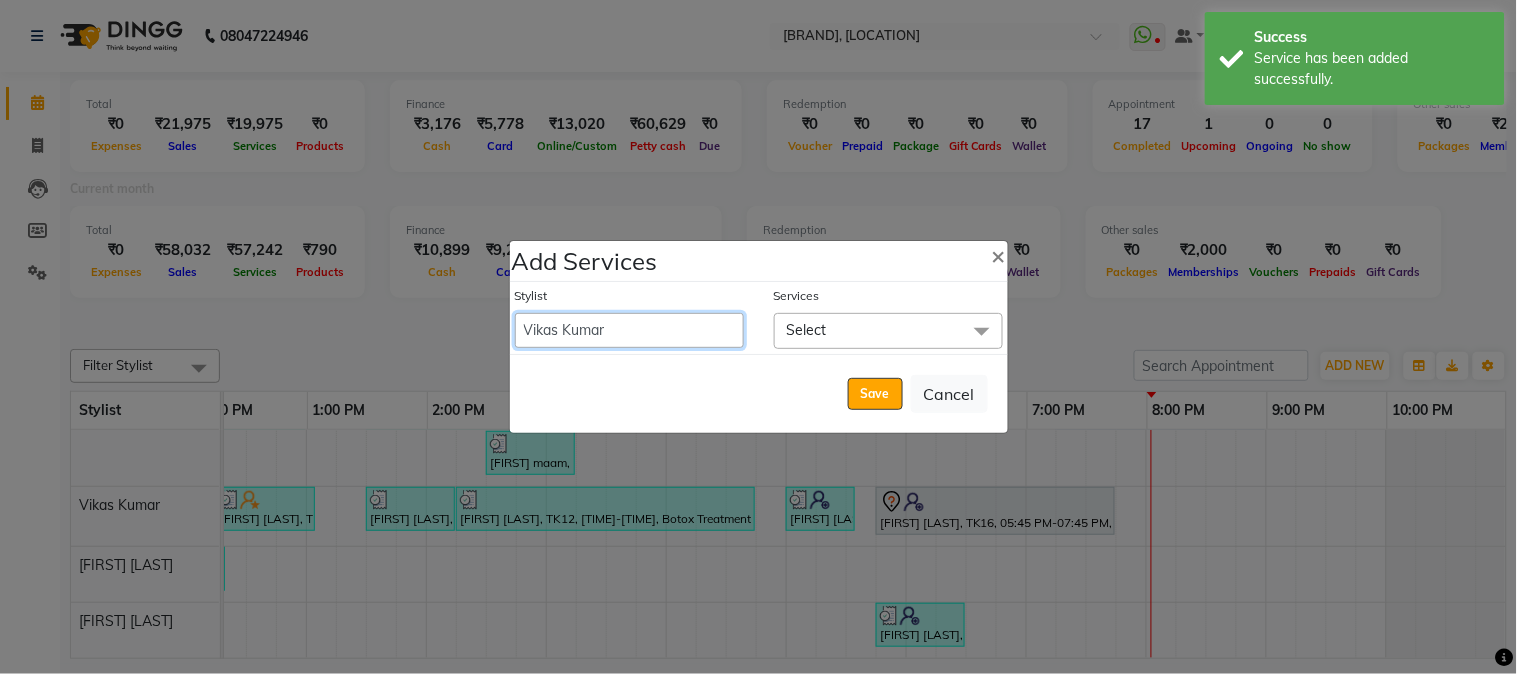 click on "[FIRST] [LAST]   [FIRST] [LAST]   [FIRST] [LAST] Front Desk   [FIRST] [LAST]   [FIRST] [LAST]   [FIRST] [LAST]   Front Desk   [FIRST] [LAST] Front Desk   [FIRST] [LAST]    [FIRST] [LAST] Senior Accountant   [FIRST] [LAST]   [FIRST] [LAST]   [FIRST] [LAST] Inventory Manager   [FIRST] [LAST] (HR Admin)   [FIRST] [LAST] (Hair Artist)   [FIRST] [LAST]   [FIRST] [LAST]    [FIRST] [LAST]   [FIRST] [LAST]   [FIRST] [LAST] HR Manager   [FIRST] [LAST] (Tina Beautician)   [FIRST] [LAST]   [FIRST] [LAST]   [FIRST] [LAST] Kumar   [FIRST] [LAST]   [FIRST] [LAST] Accountant" at bounding box center (629, 330) 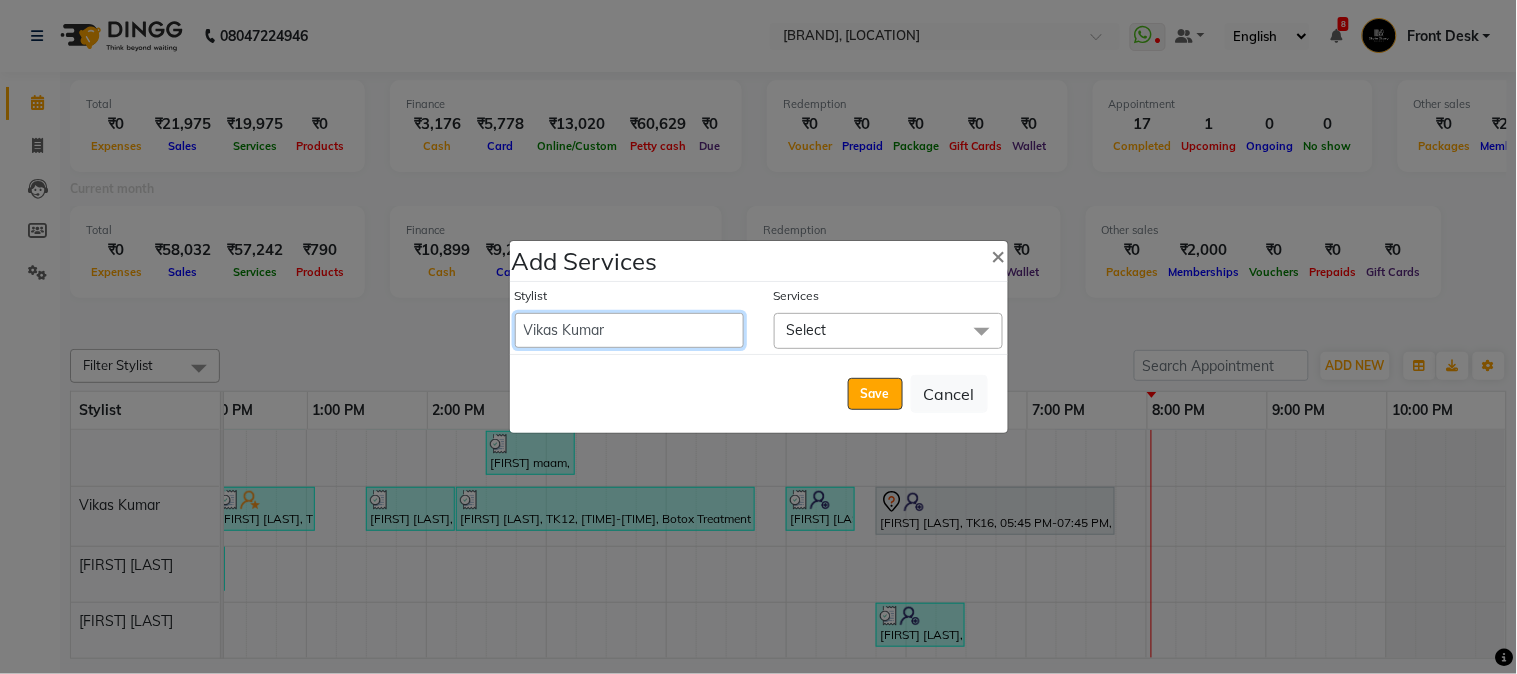 select on "[NUMBER]" 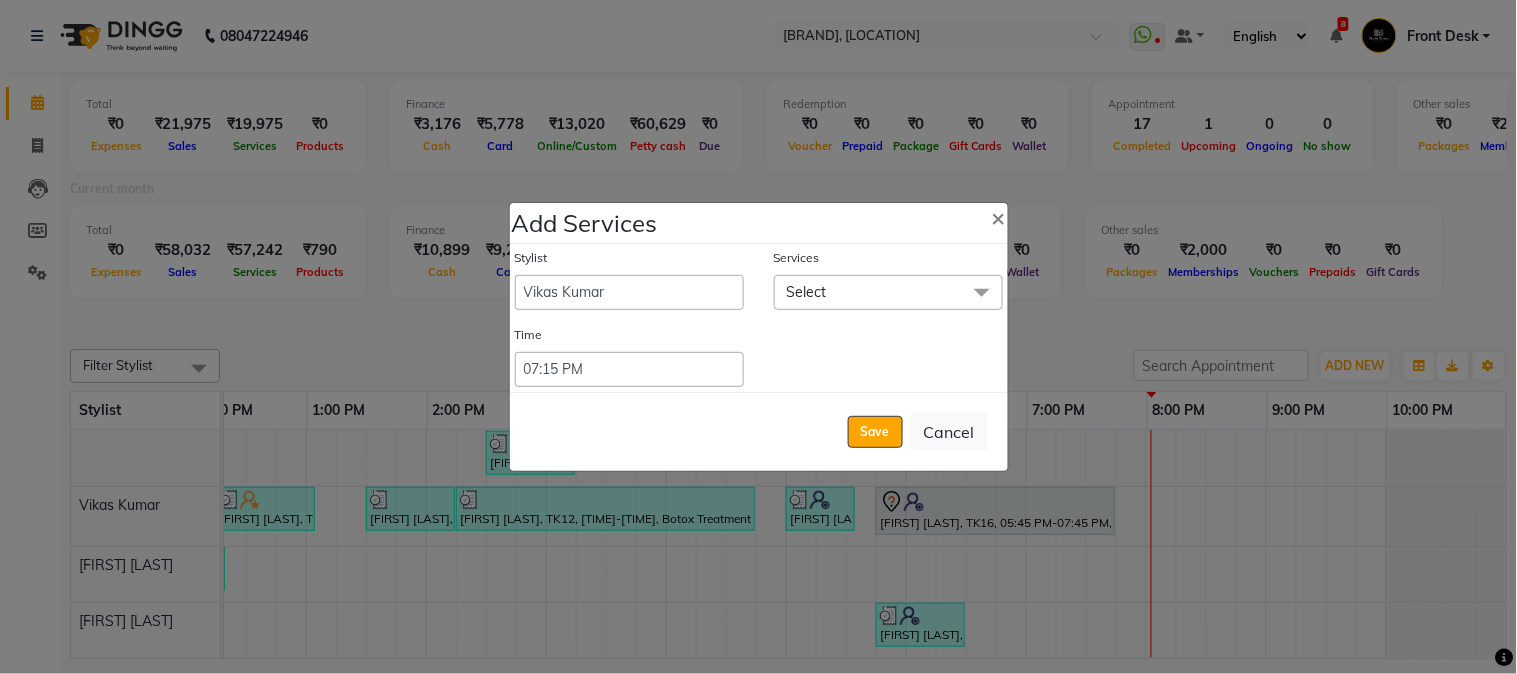 click on "Select" 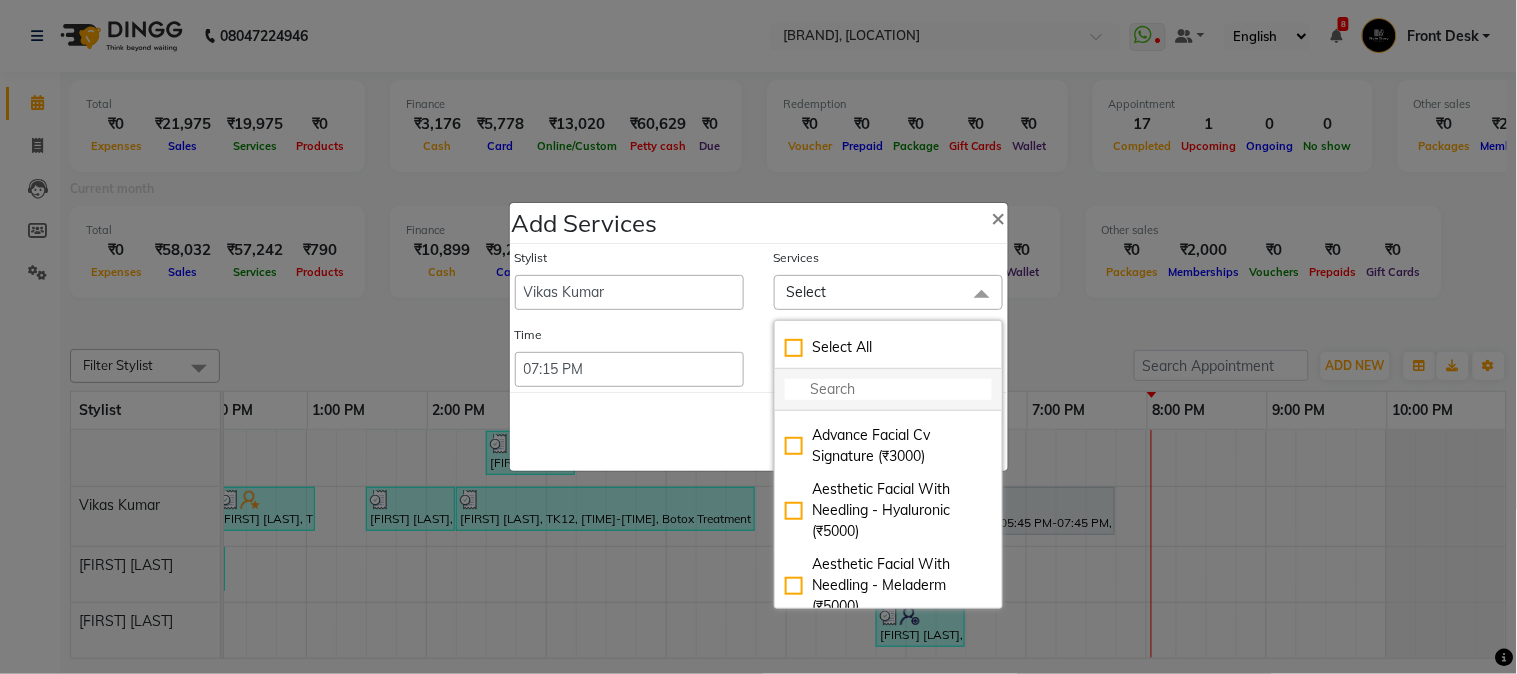 scroll, scrollTop: 0, scrollLeft: 0, axis: both 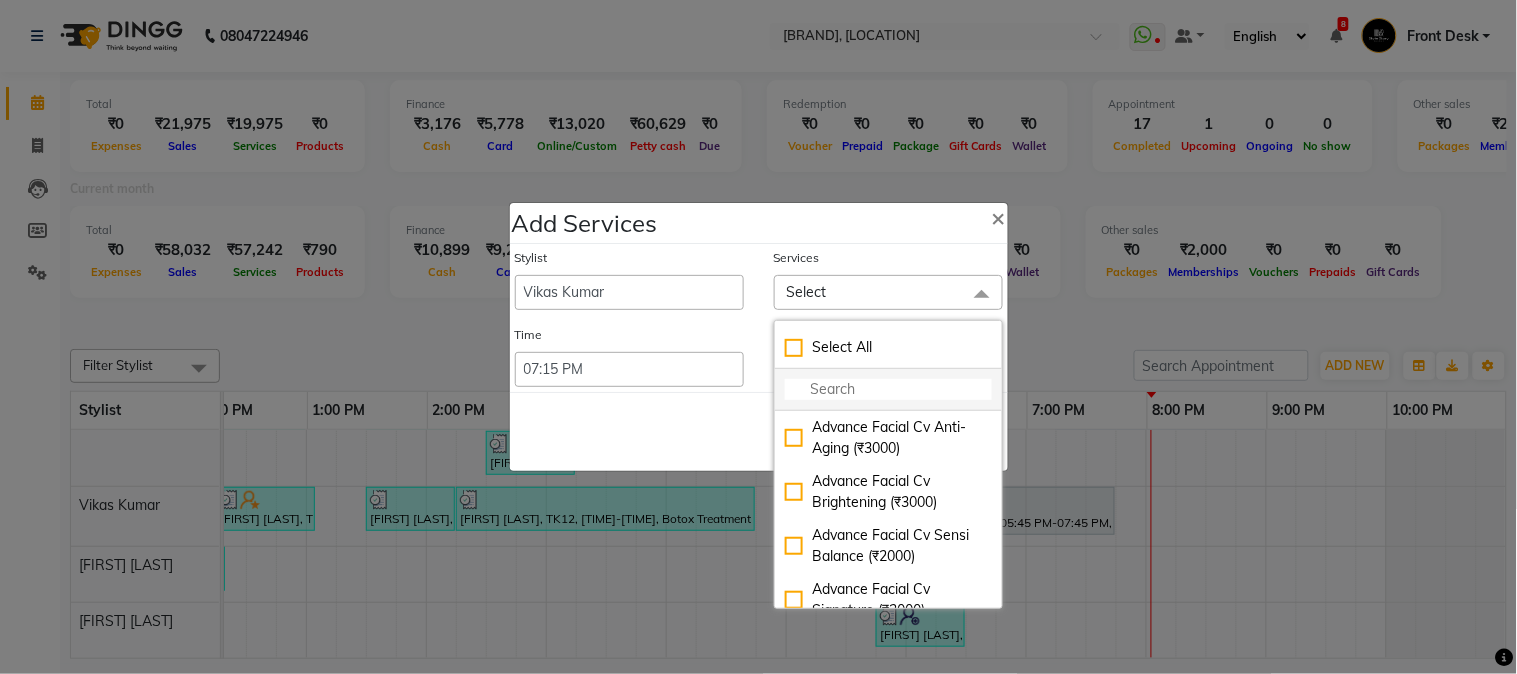 click 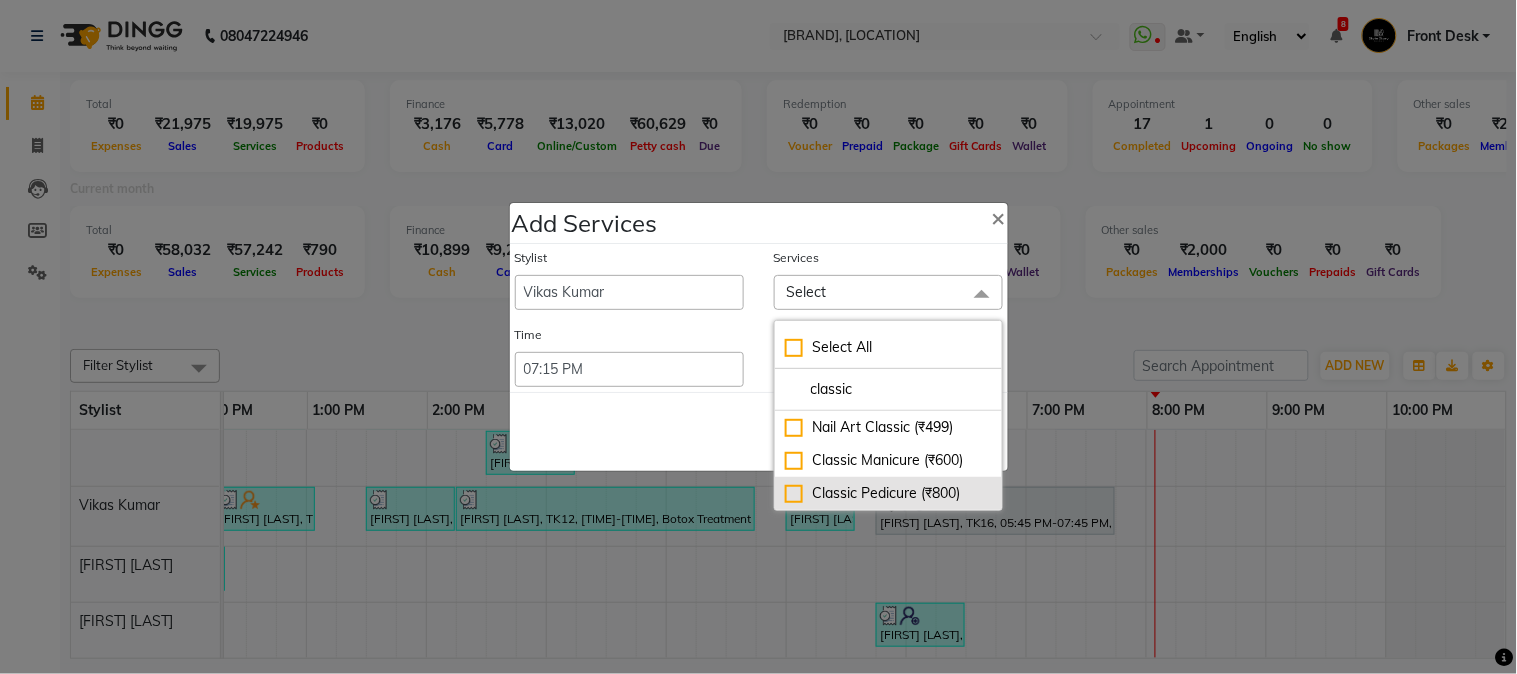 type on "classic" 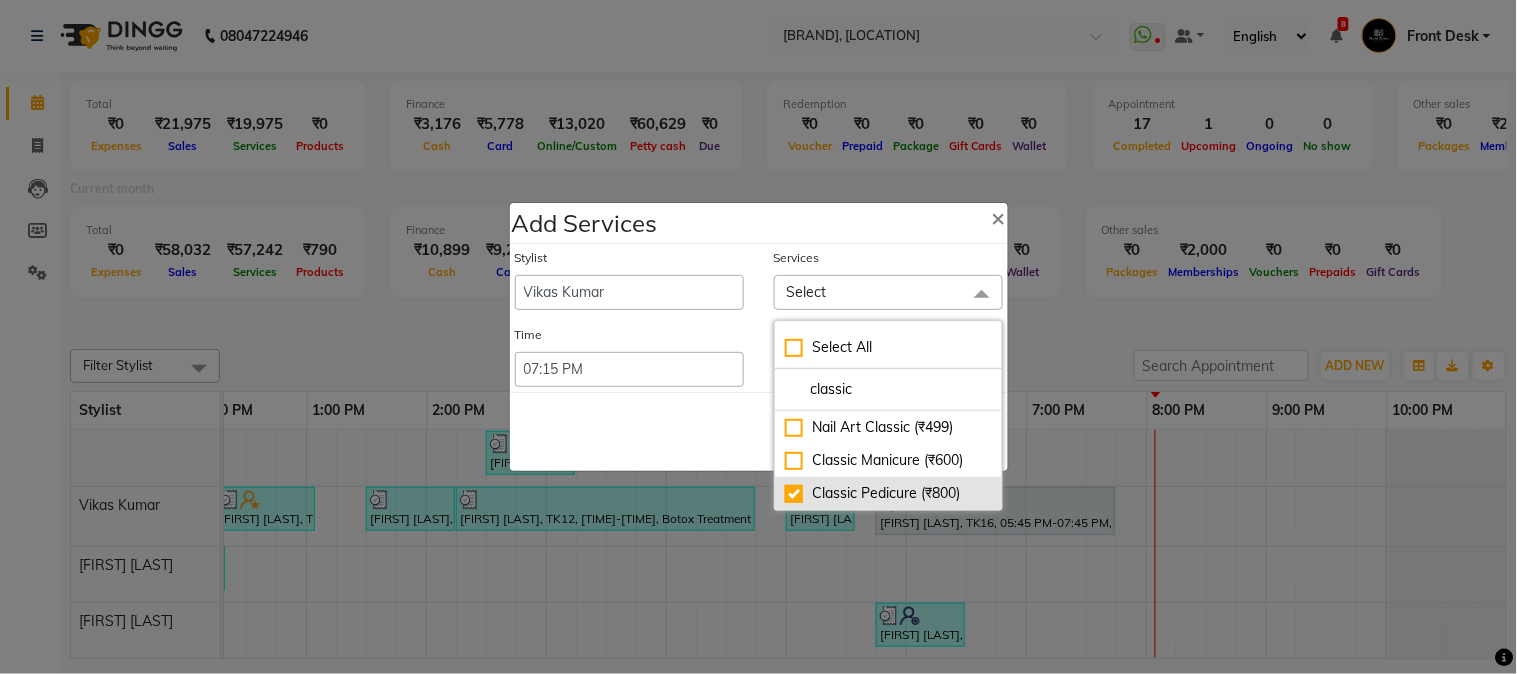 checkbox on "true" 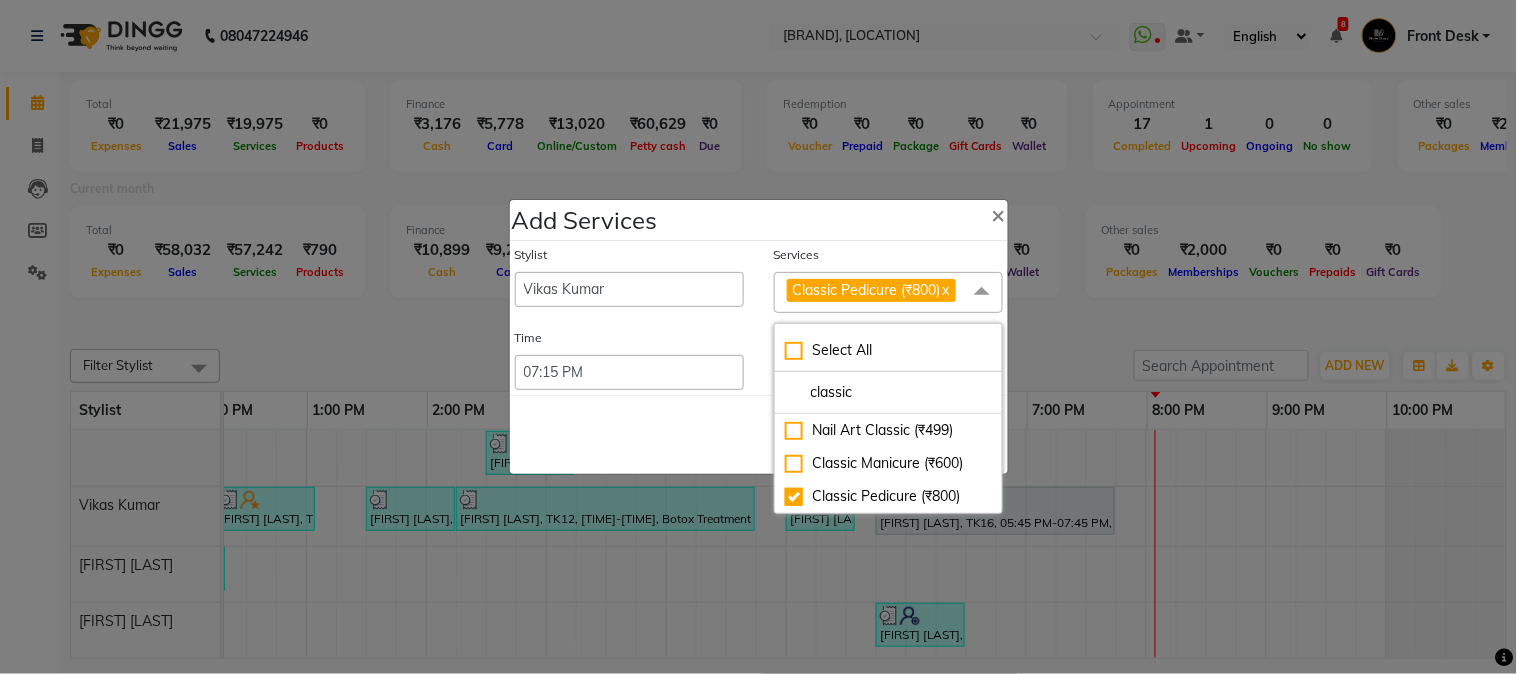 click on "Save   Cancel" 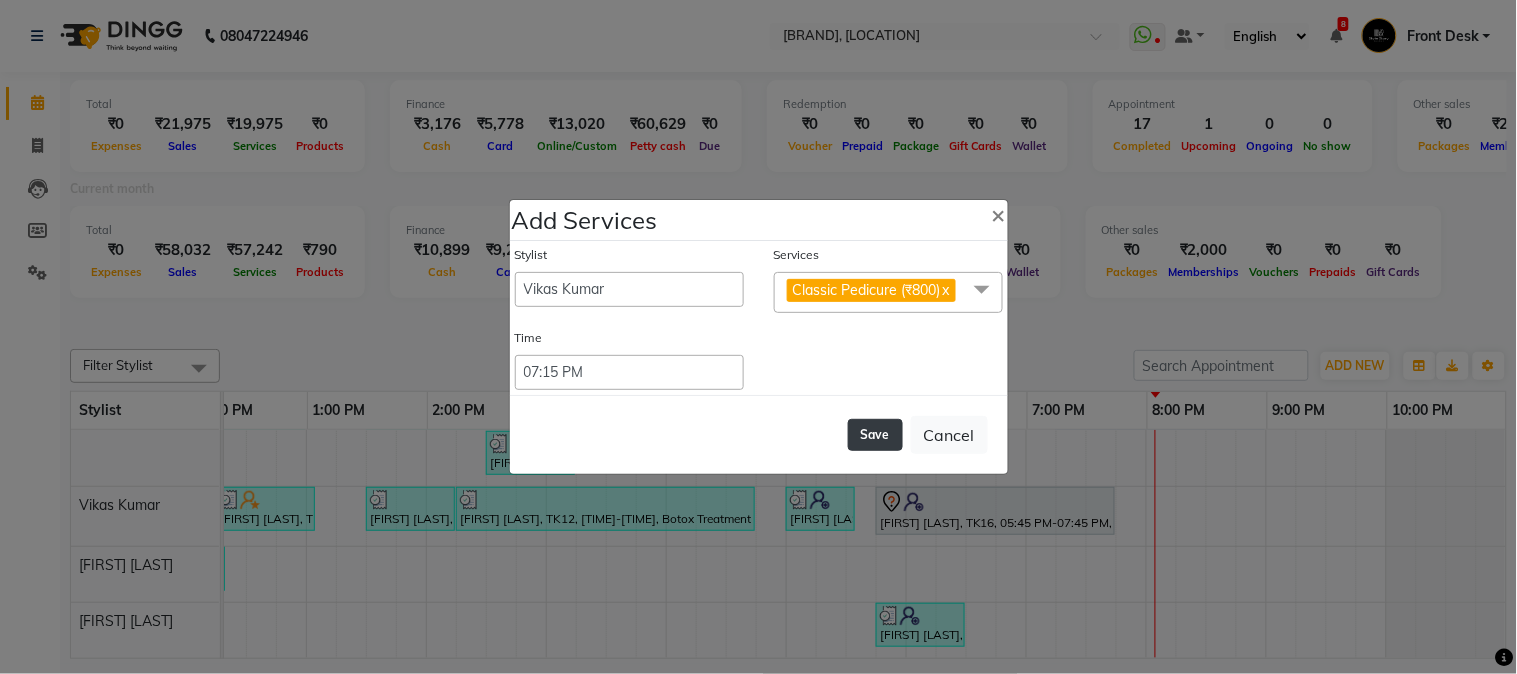 click on "Save" 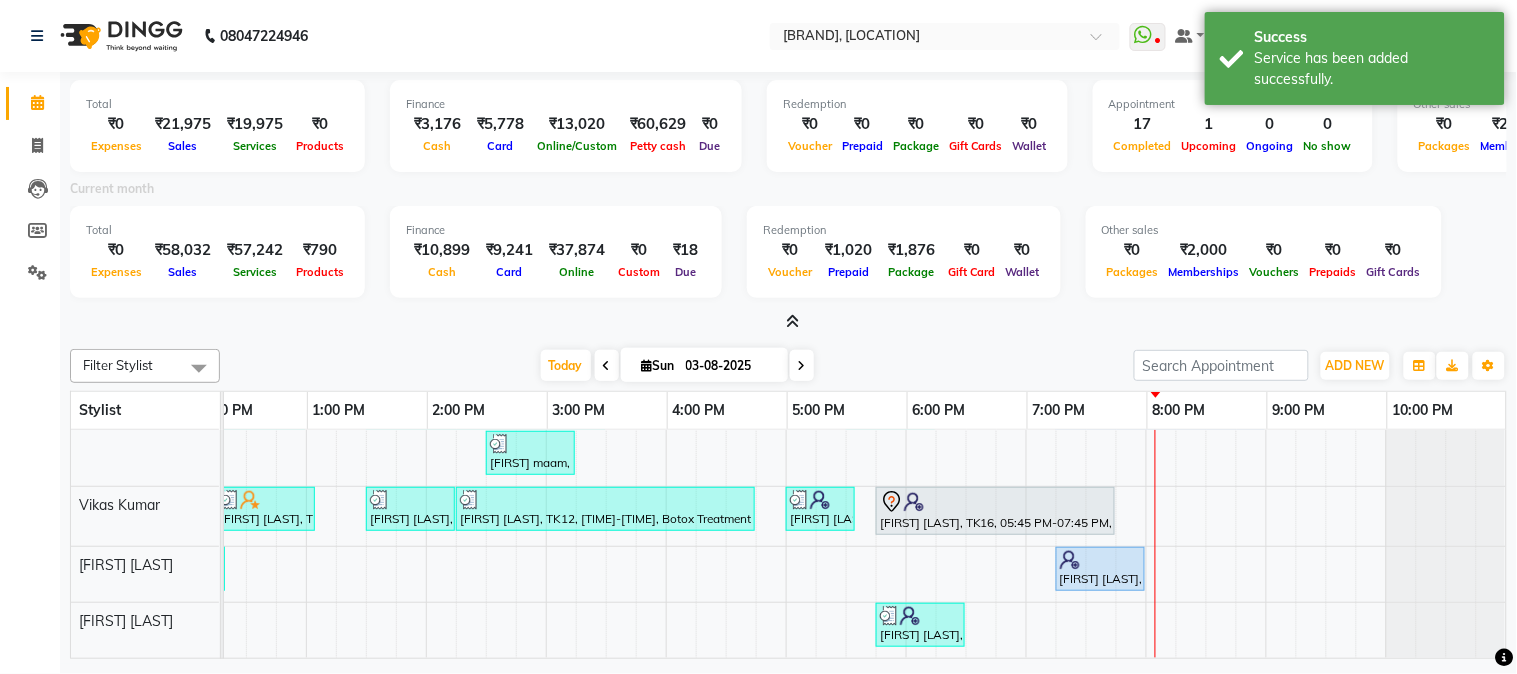 scroll, scrollTop: 0, scrollLeft: 654, axis: horizontal 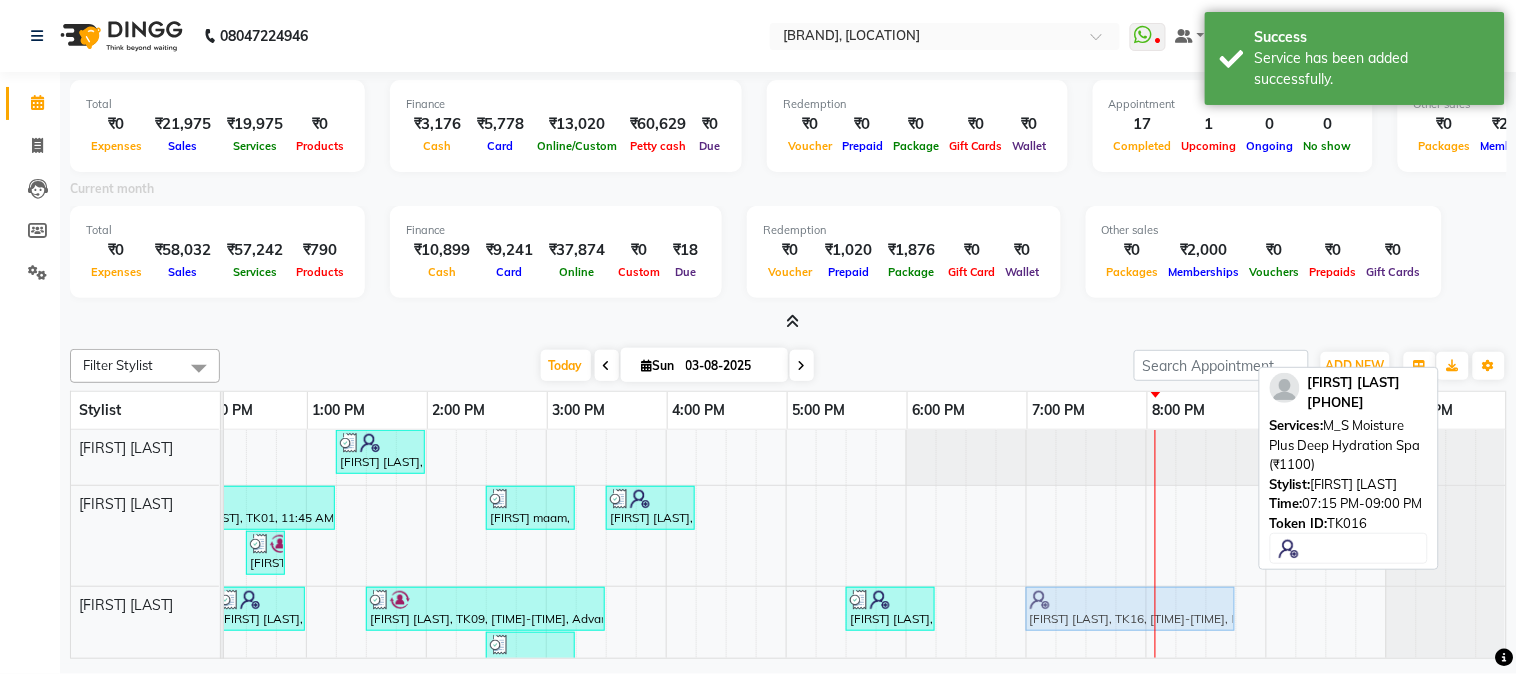 click on "[FIRST] [LAST], TK01, 11:45 AM-12:15 PM, Kids Hair Cut Boy (₹150)     [FIRST] [LAST], TK06, 12:15 PM-01:00 PM, Hair Cut - Master - Male     [FIRST] [LAST], TK09, 01:30 PM-03:30 PM, Advance MOLECULAR Treatment     [FIRST] [LAST], TK07, 05:30 PM-06:15 PM, Blow Dry Regular     [FIRST] [LAST], TK16, 07:15 PM-09:00 PM, M_S Moisture Plus Deep Hydration Spa (₹1100)     [FIRST] [LAST], TK11, 02:30 PM-03:15 PM, Hair Cut - Master - Female     [FIRST] [LAST], TK16, 07:15 PM-09:00 PM, M_S Moisture Plus Deep Hydration Spa (₹1100)" at bounding box center [-414, 637] 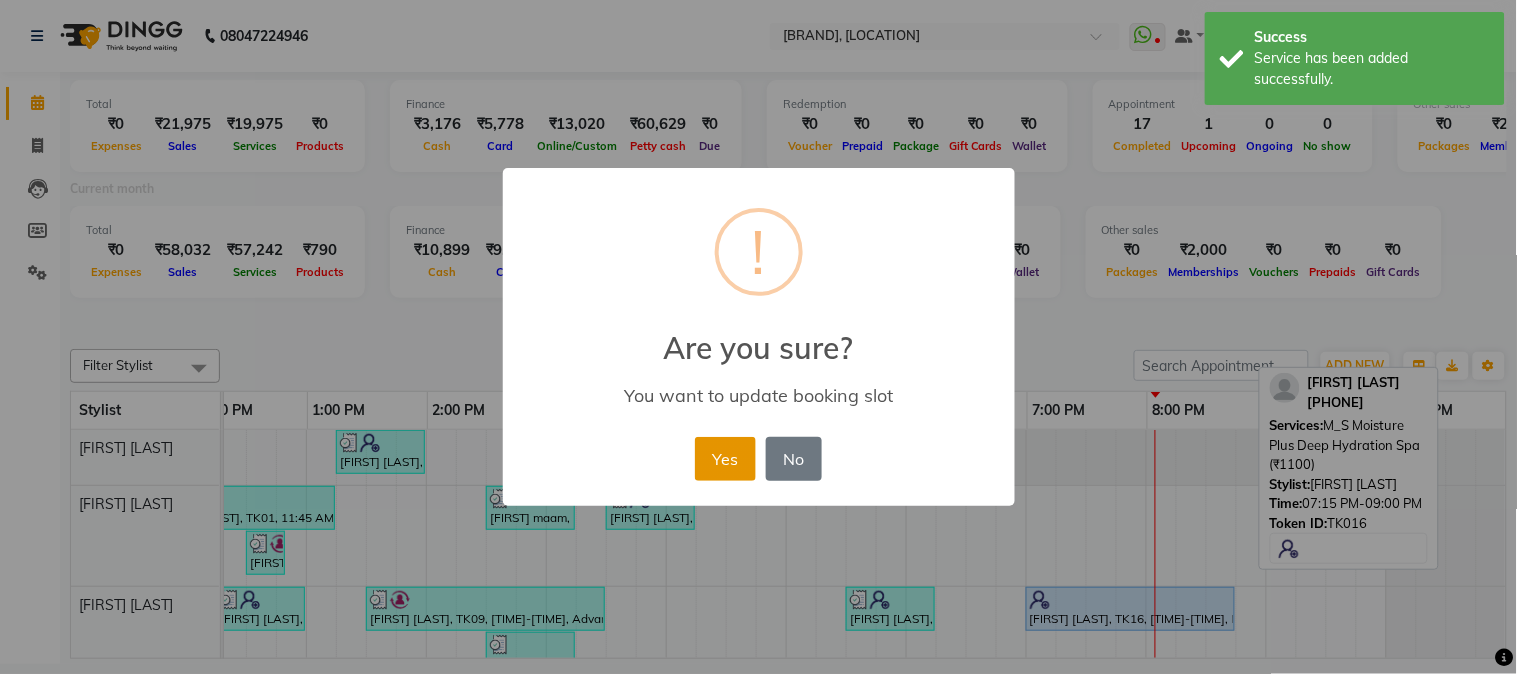 click on "Yes" at bounding box center [725, 459] 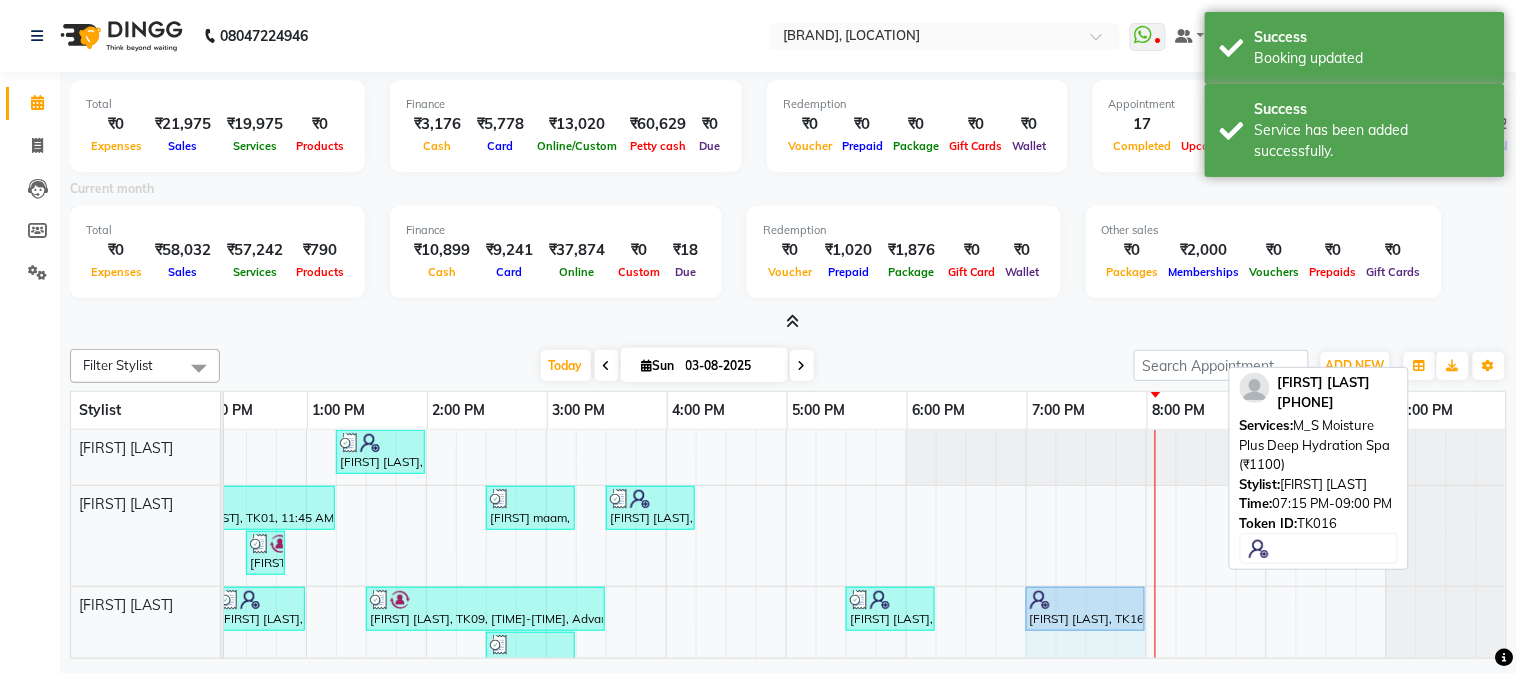 scroll, scrollTop: 35, scrollLeft: 654, axis: both 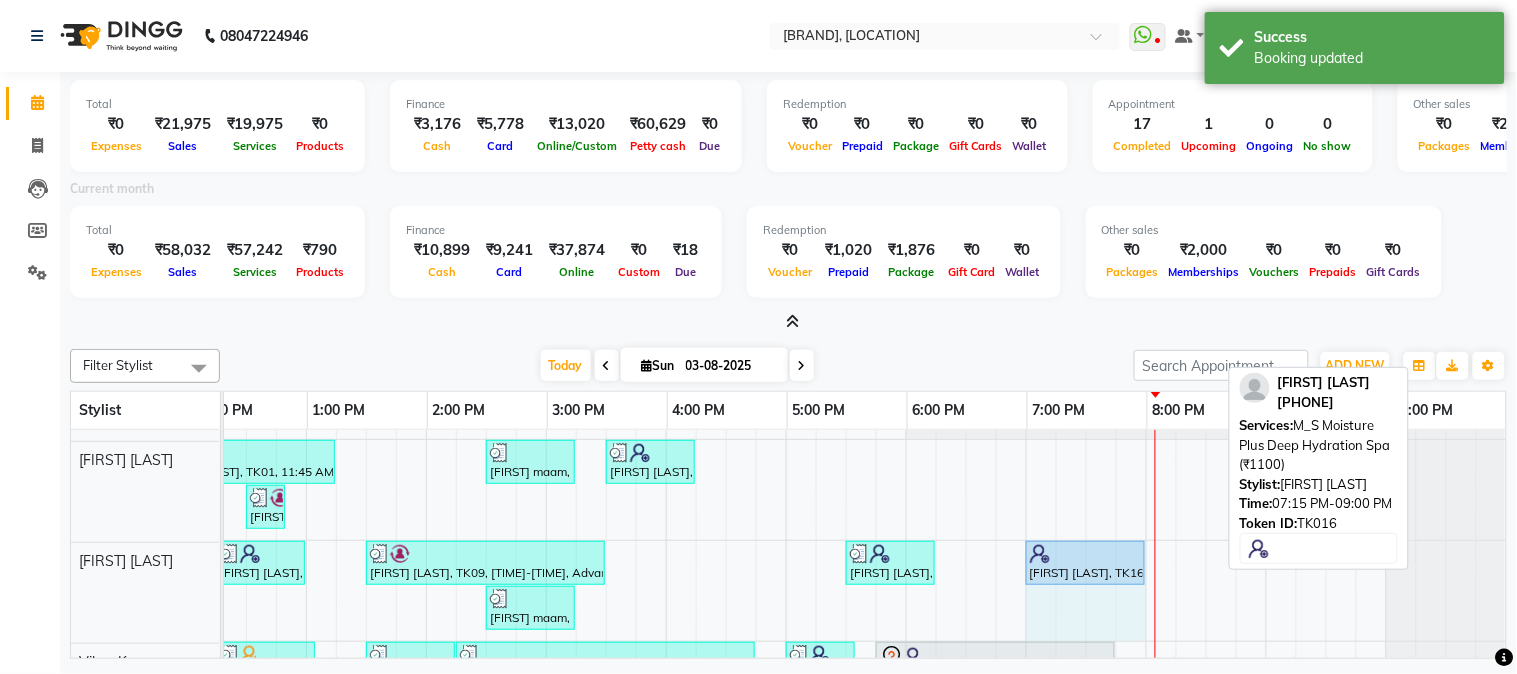 drag, startPoint x: 1217, startPoint y: 618, endPoint x: 1122, endPoint y: 618, distance: 95 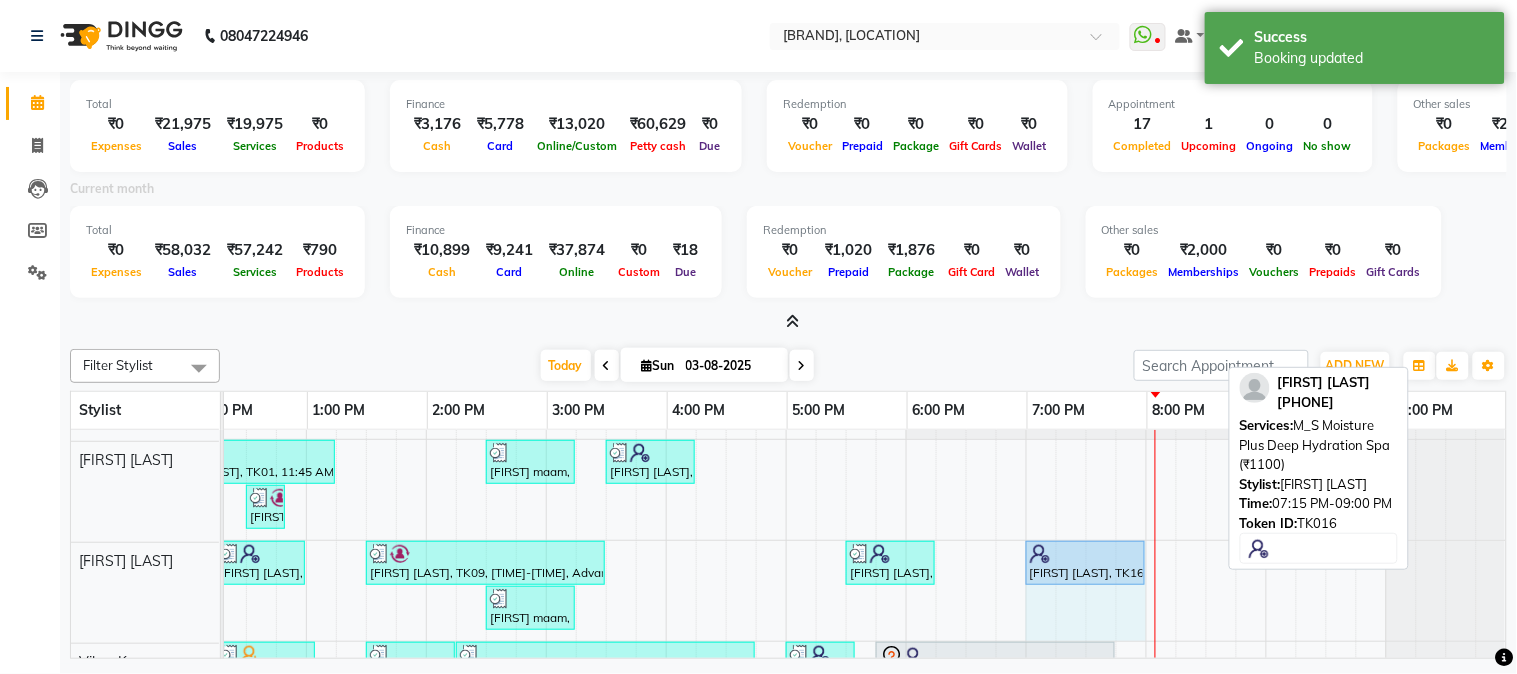 click on "[FIRST] [LAST], TK01, 11:45 AM-12:15 PM, Kids Hair Cut Boy (₹150)     [FIRST] [LAST], TK06, 12:15 PM-01:00 PM, Hair Cut - Master - Male     [FIRST] [LAST], TK09, 01:30 PM-03:30 PM, Advance MOLECULAR Treatment     [FIRST] [LAST], TK07, 05:30 PM-06:15 PM, Blow Dry Regular     [FIRST] [LAST], TK16, 07:00 PM-08:45 PM, M_S Moisture Plus Deep Hydration Spa (₹1100)     [FIRST] [LAST], TK11, 02:30 PM-03:15 PM, Hair Cut - Master - Female     [FIRST] [LAST], TK16, 07:00 PM-08:45 PM, M_S Moisture Plus Deep Hydration Spa (₹1100)" at bounding box center (546, 591) 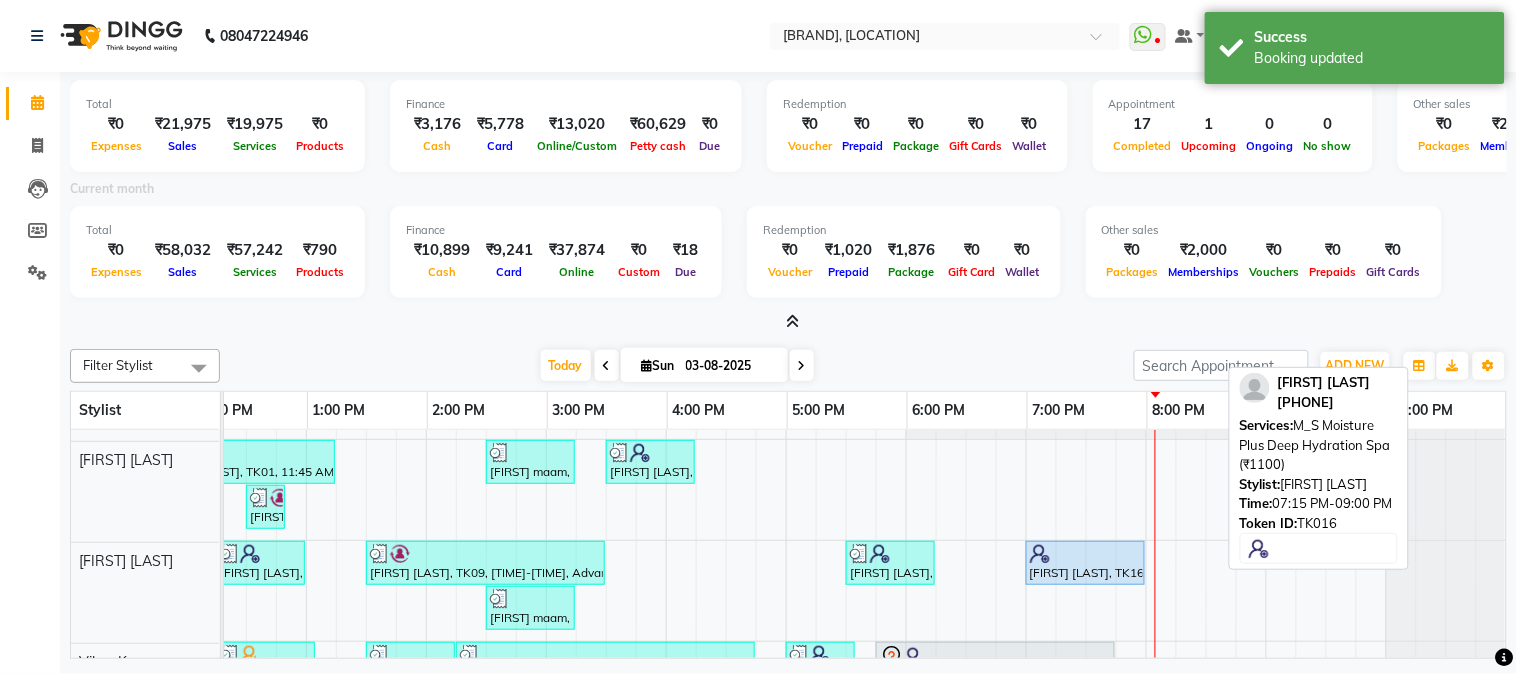 scroll, scrollTop: 56, scrollLeft: 654, axis: both 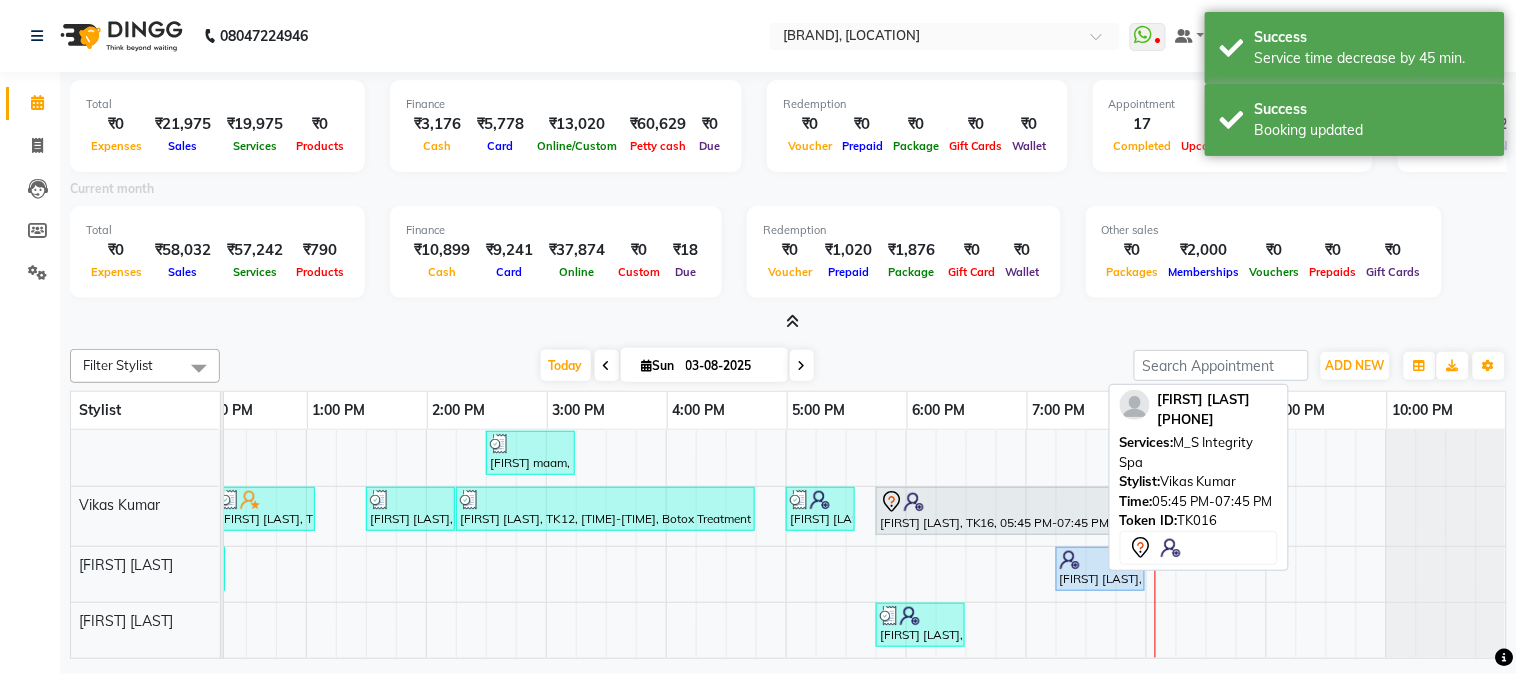 click at bounding box center [995, 502] 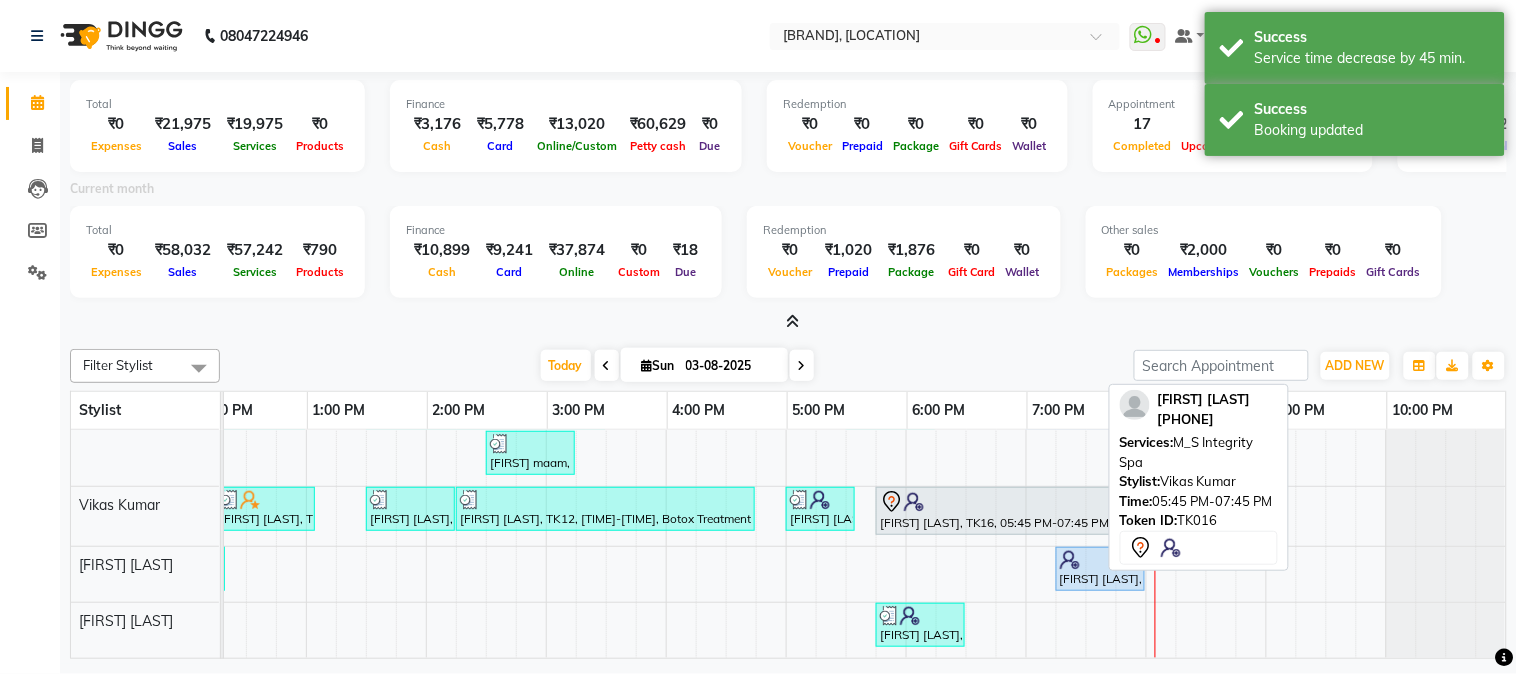 click at bounding box center [995, 502] 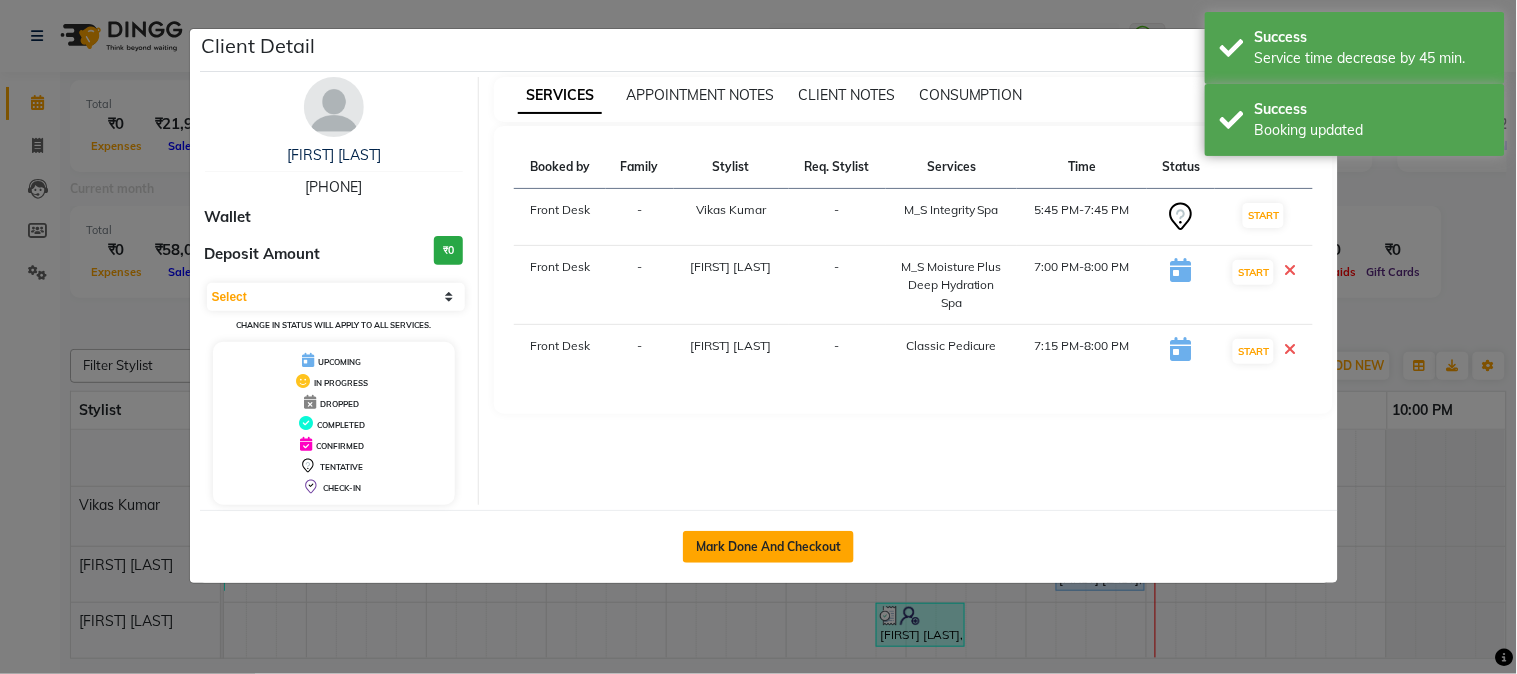 click on "Mark Done And Checkout" 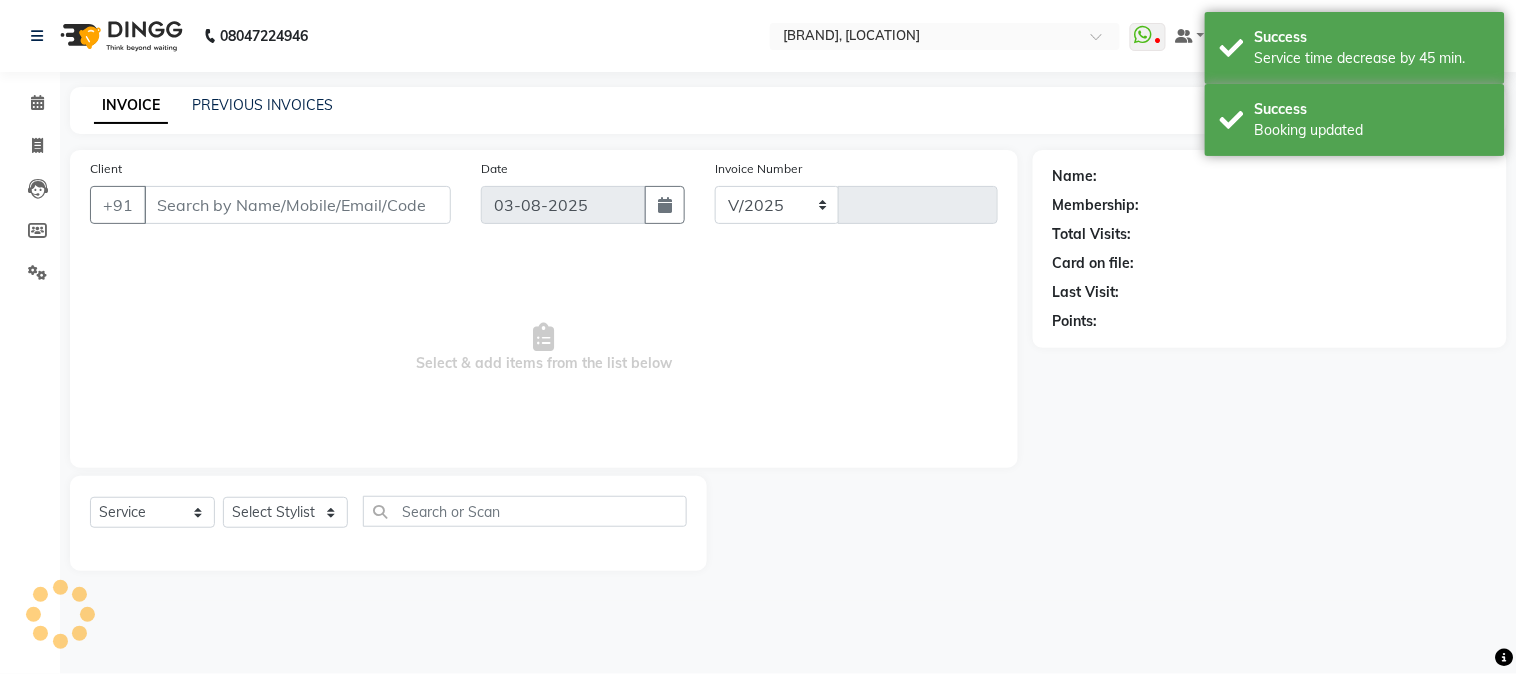 select on "6249" 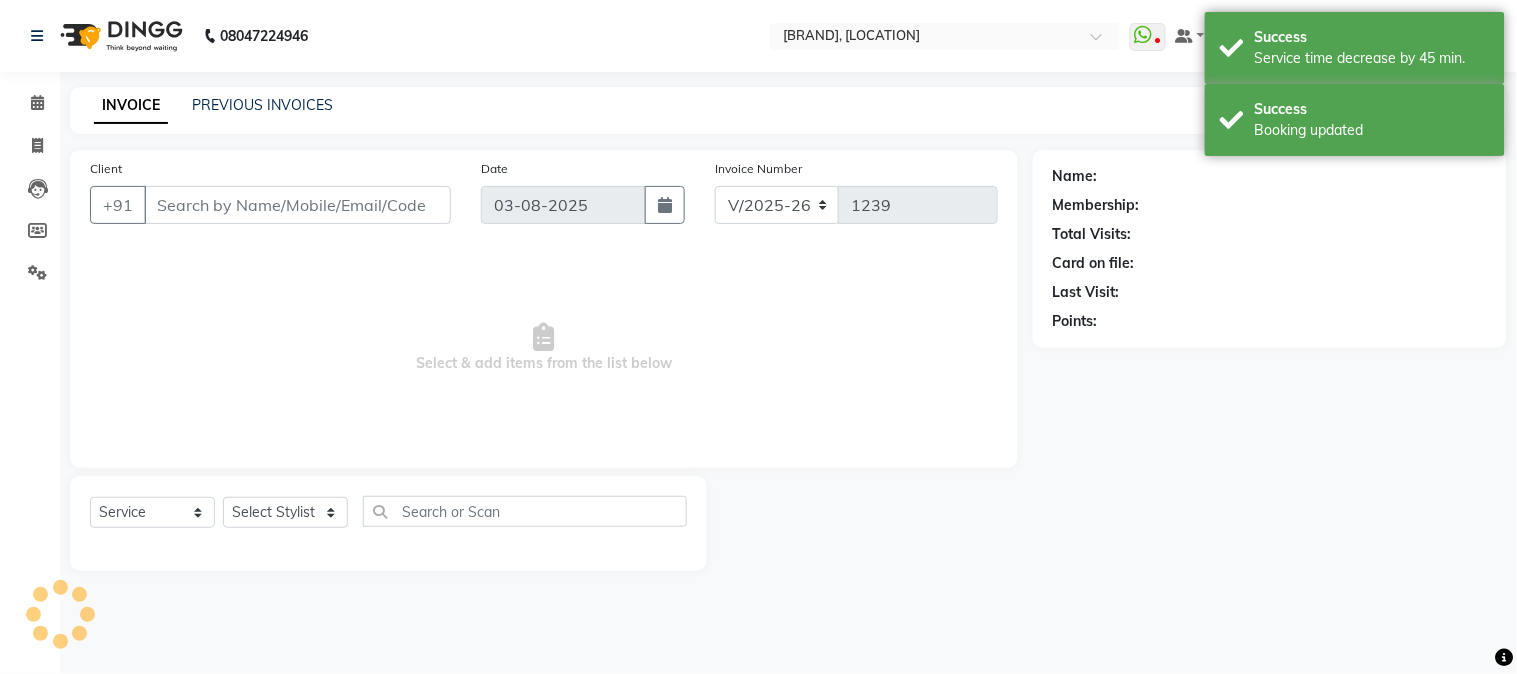 type on "[PHONE]" 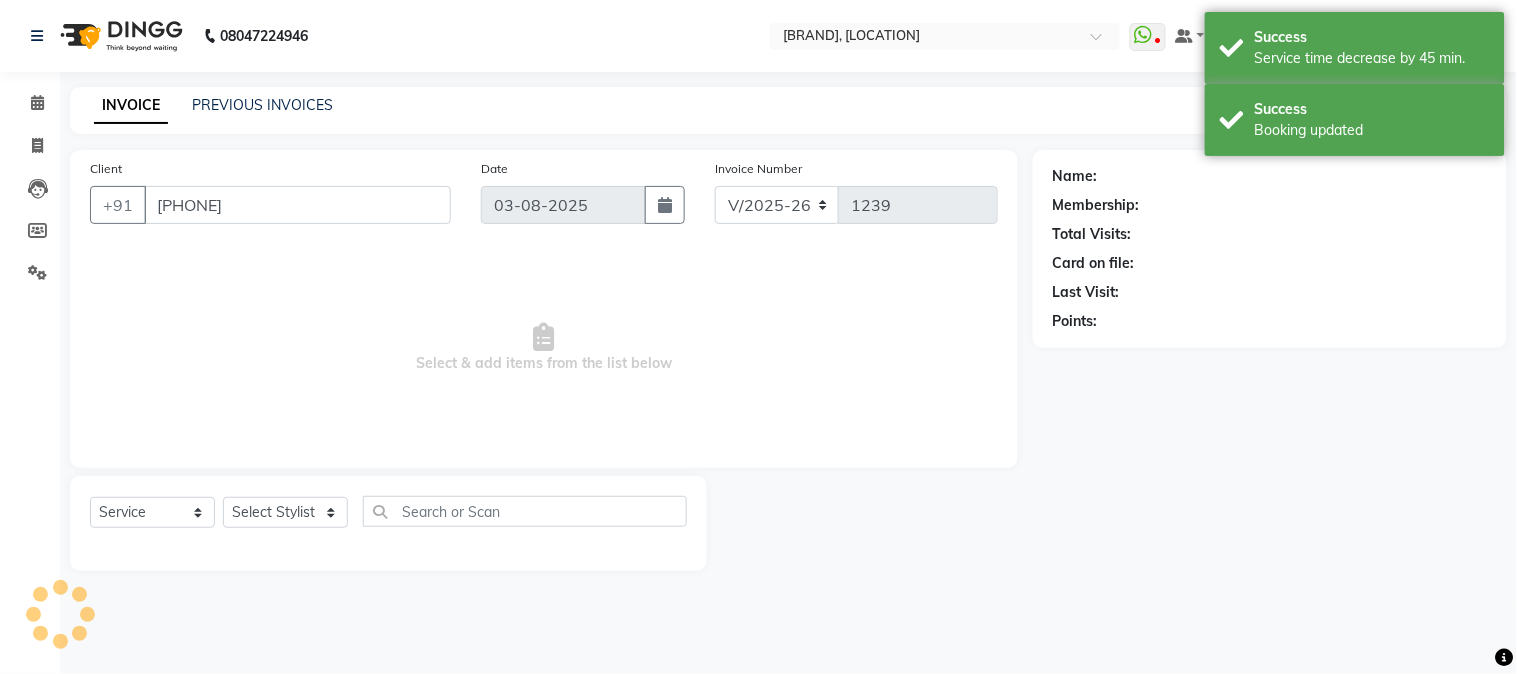 select on "[NUMBER]" 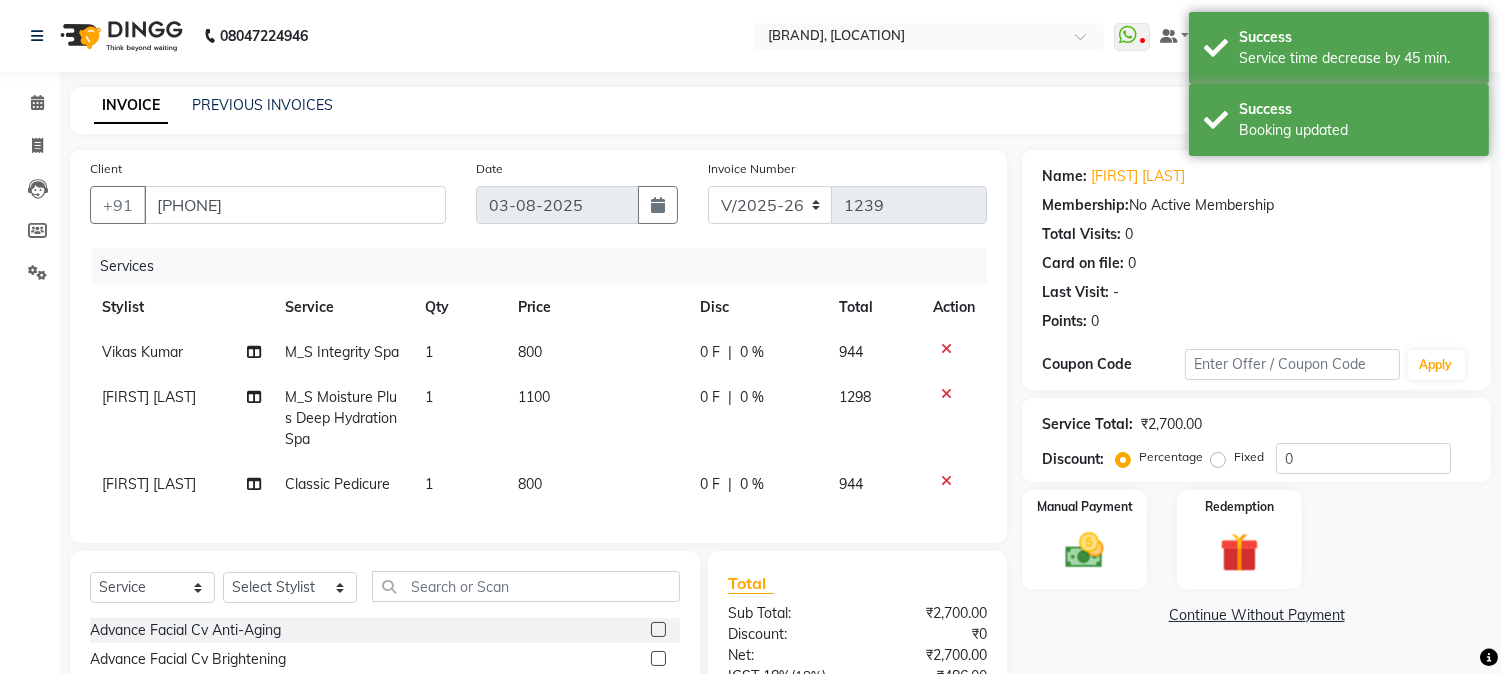 click on "1100" 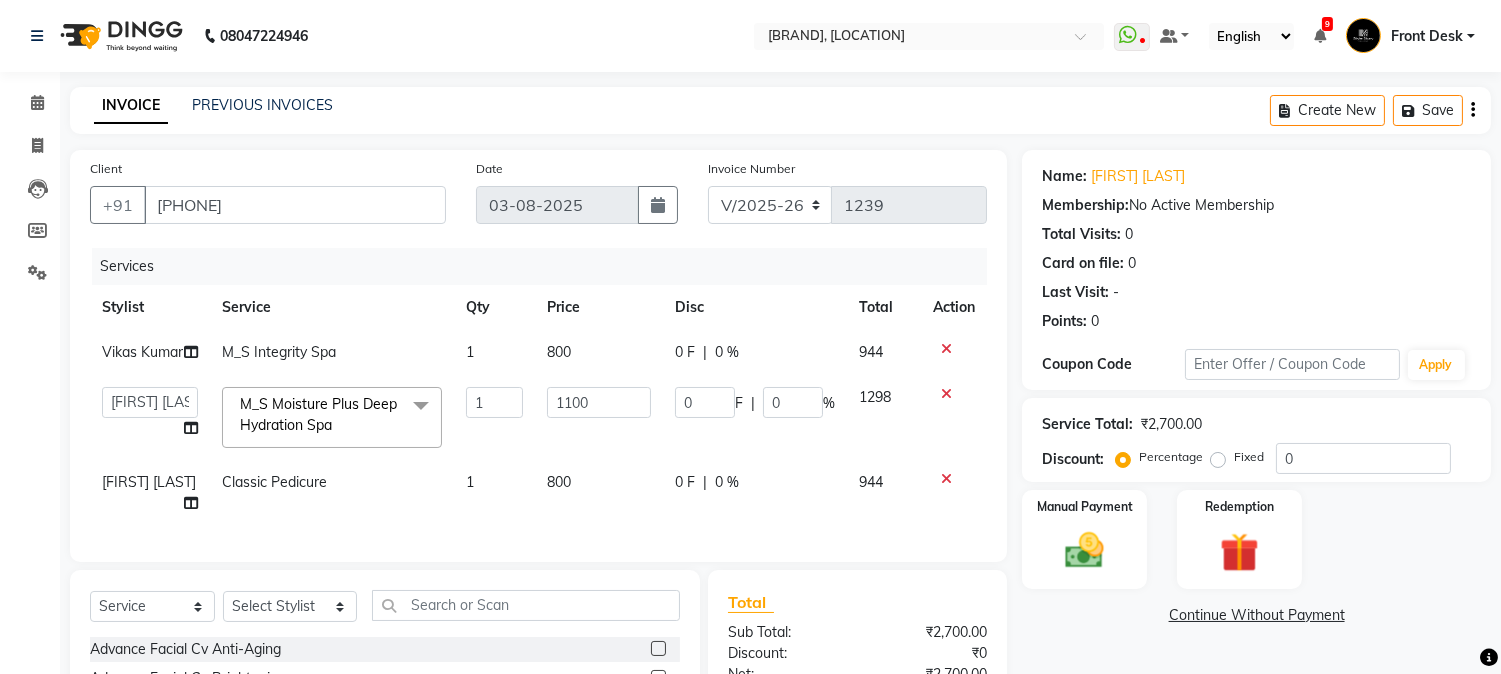 click on "800" 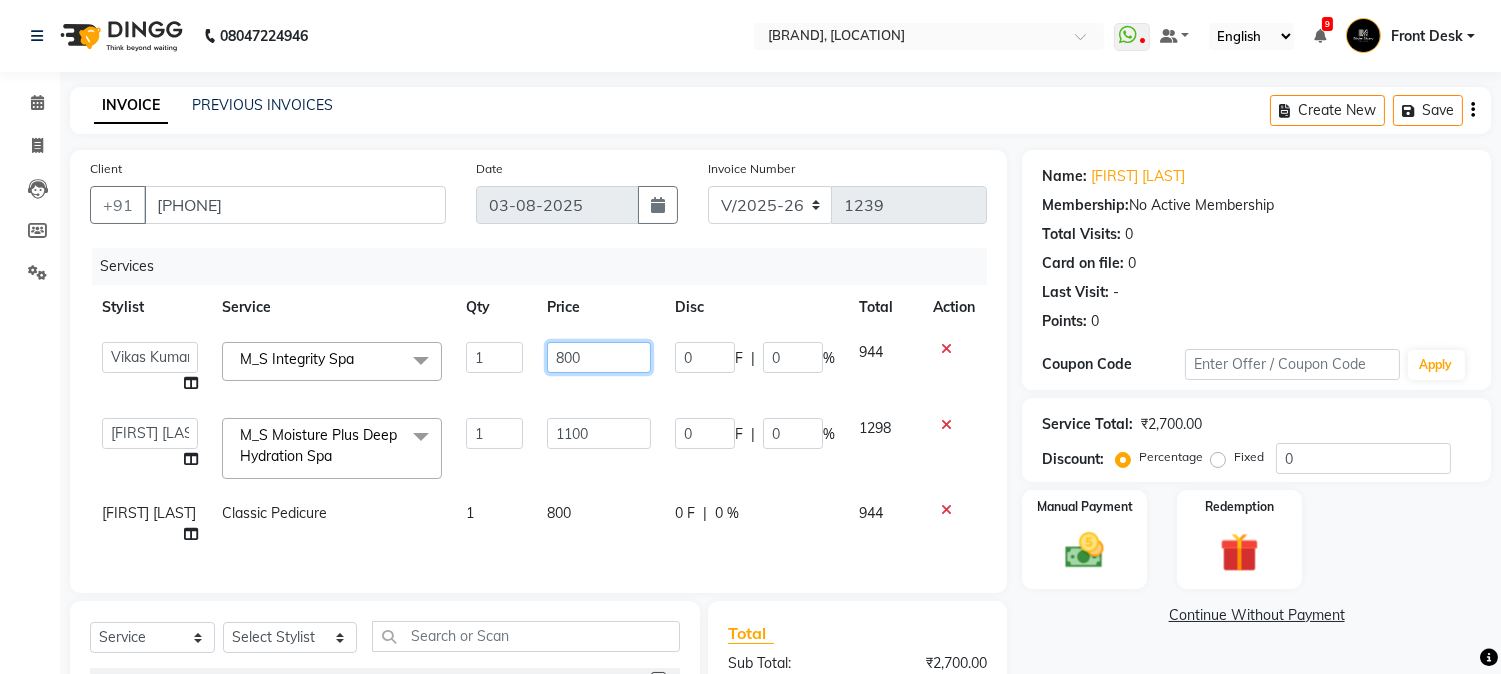 drag, startPoint x: 620, startPoint y: 350, endPoint x: 555, endPoint y: 356, distance: 65.27634 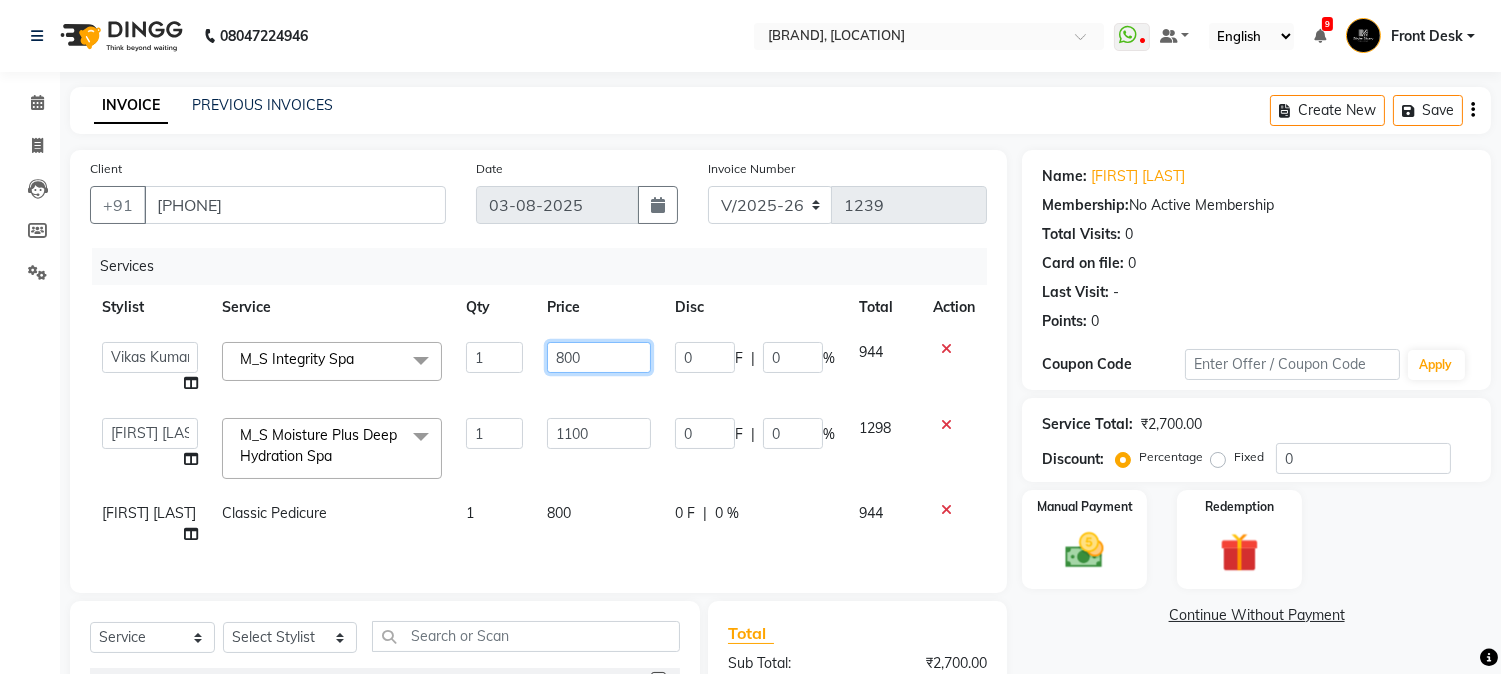 click on "800" 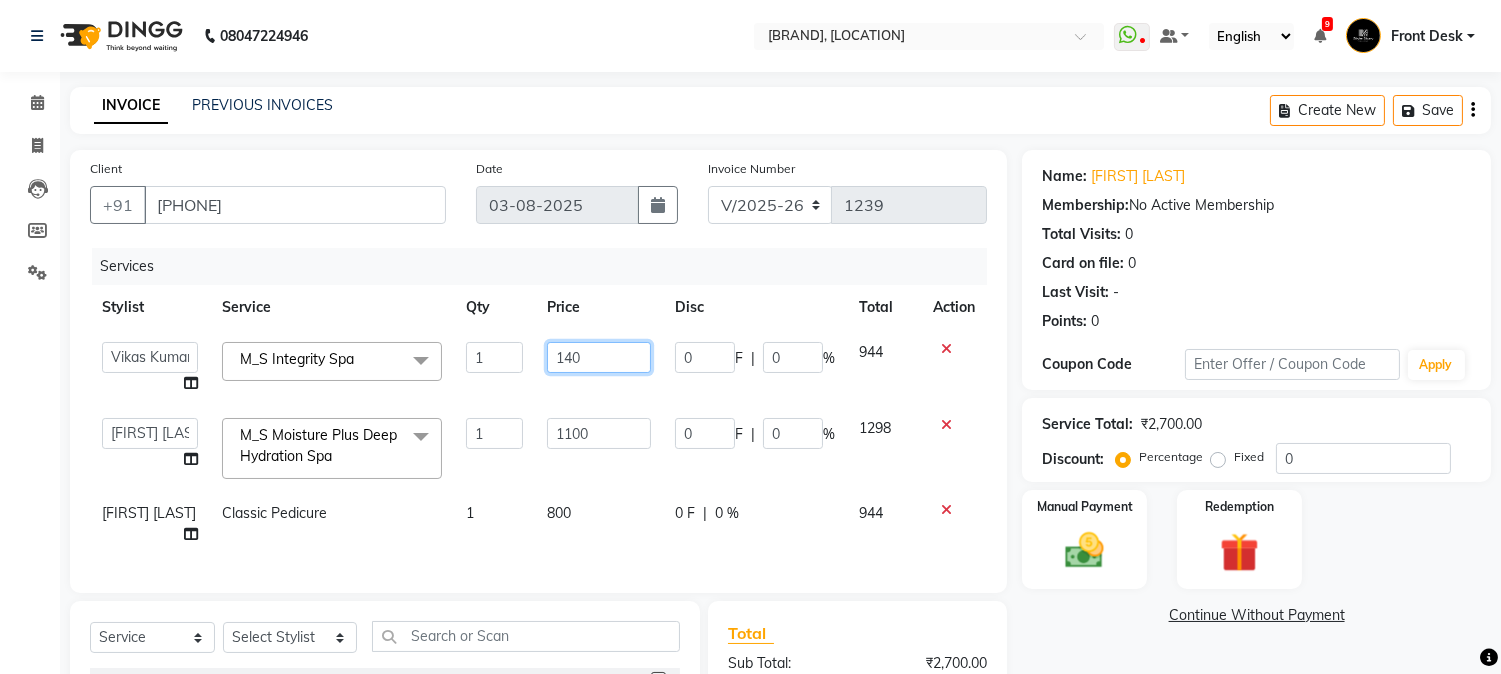 type on "1400" 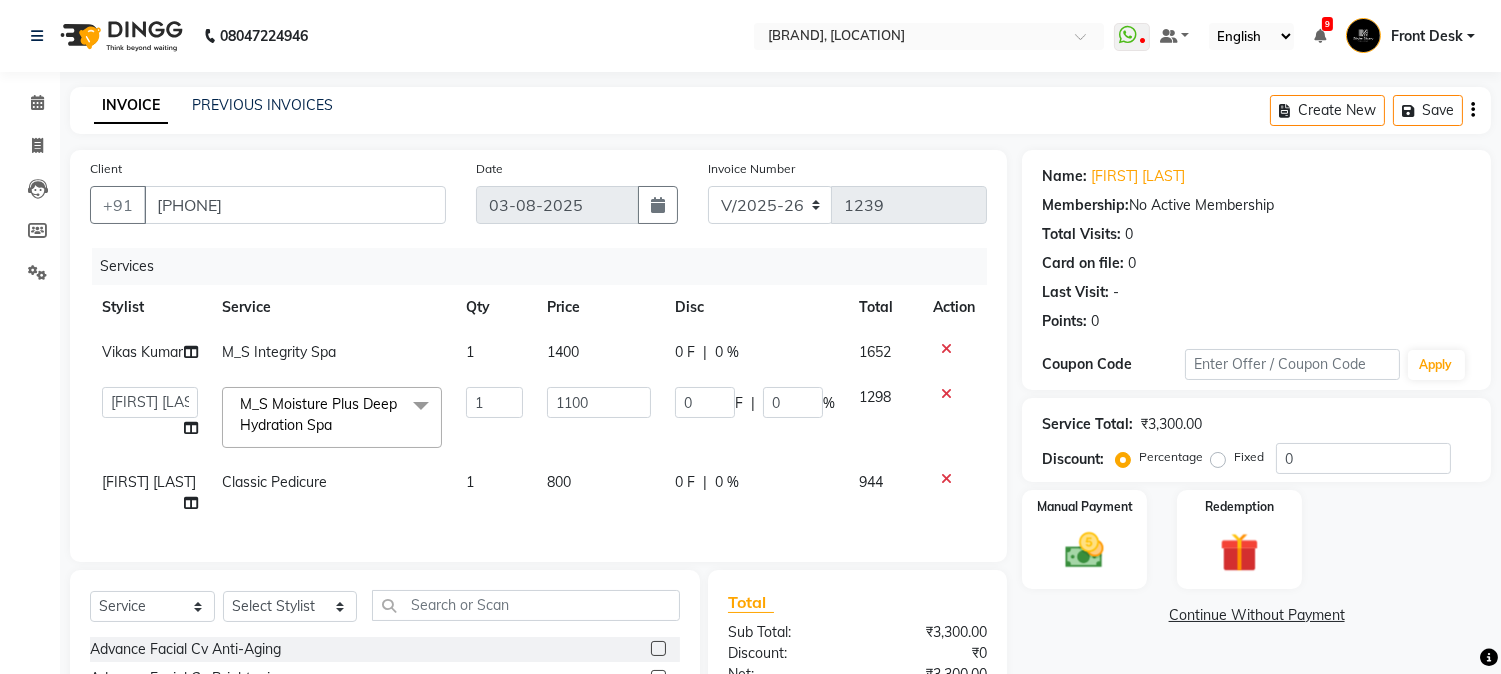 click on "INVOICE PREVIOUS INVOICES Create New   Save" 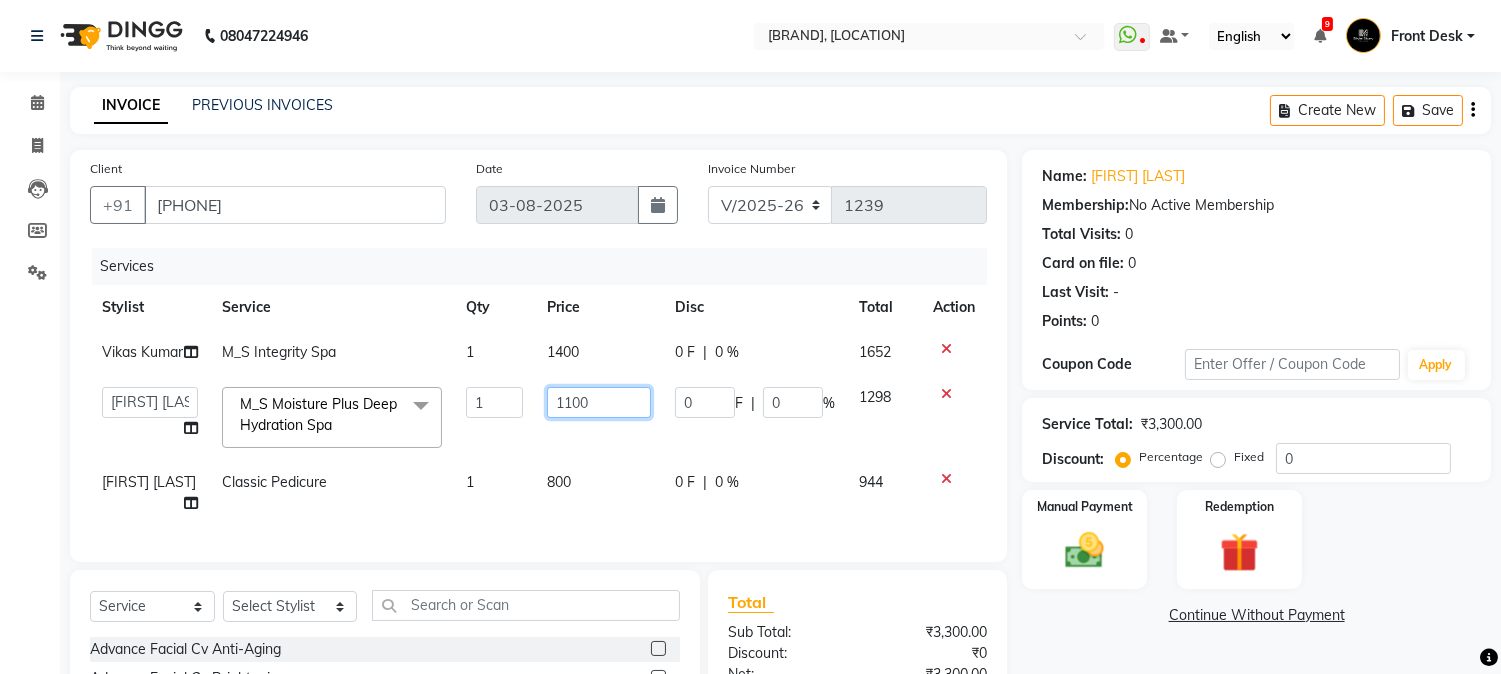 click on "1100" 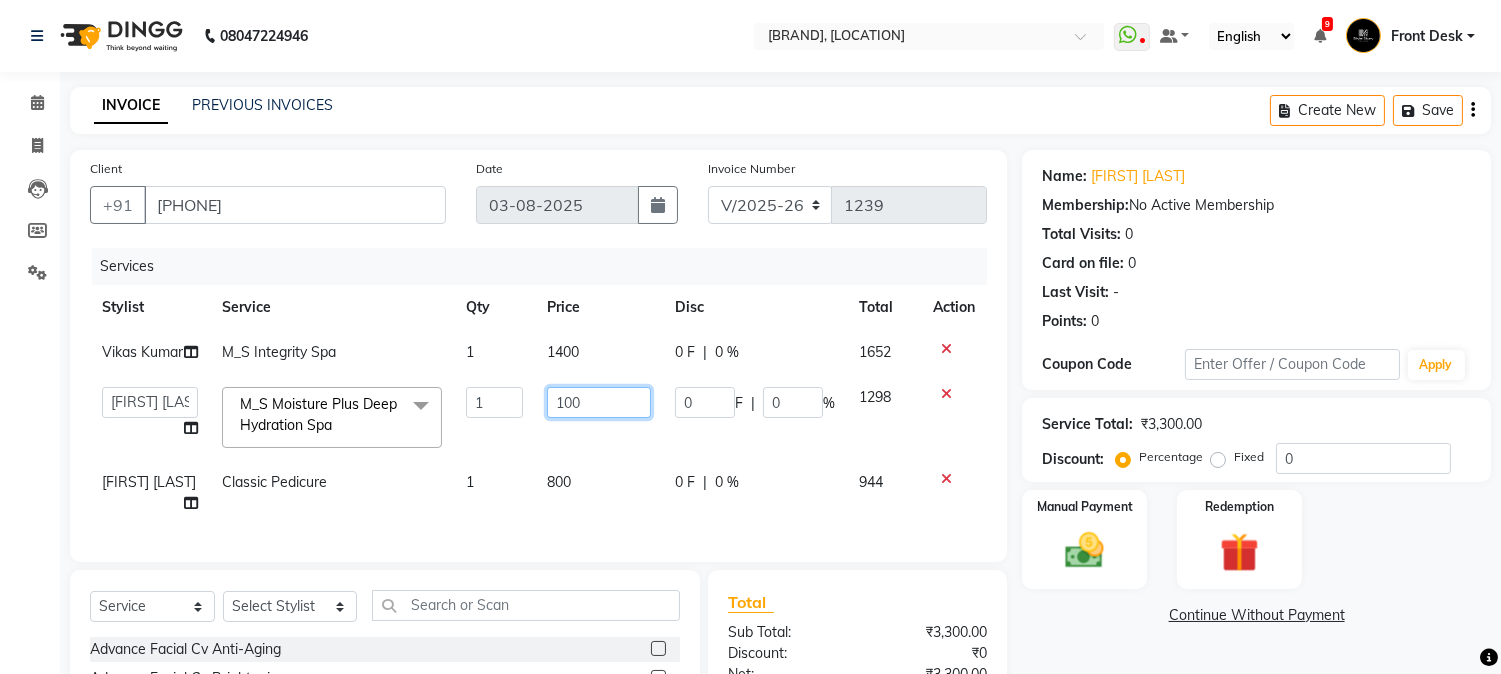type on "1800" 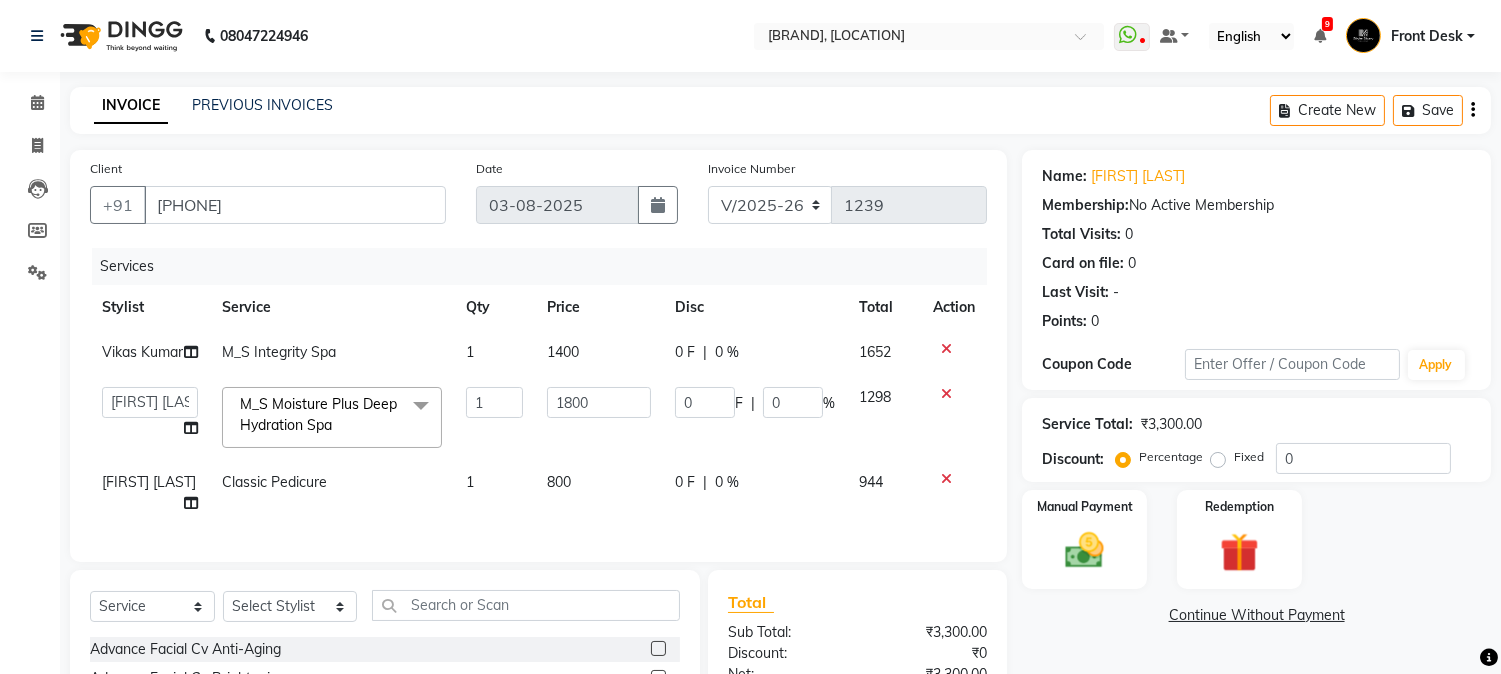 click on "INVOICE PREVIOUS INVOICES Create New   Save" 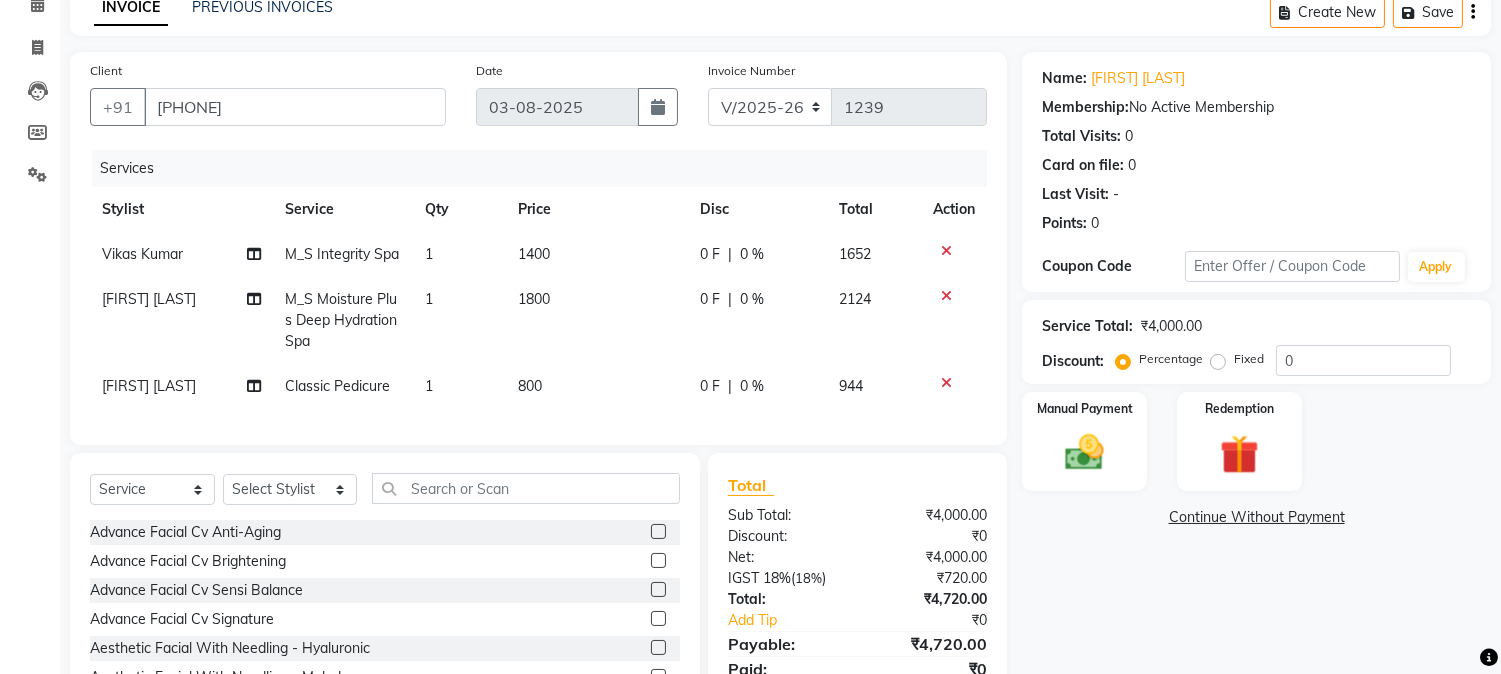 scroll, scrollTop: 217, scrollLeft: 0, axis: vertical 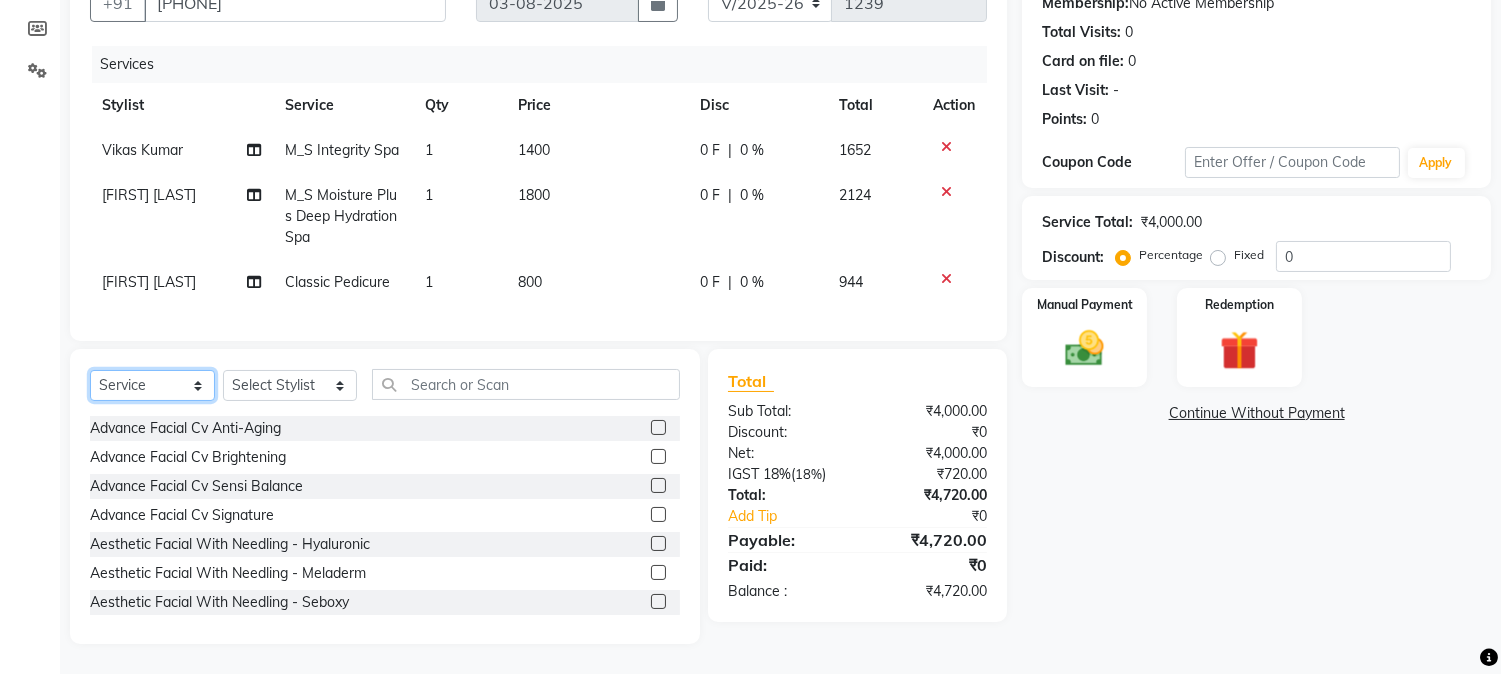 click on "Select  Service  Product  Membership  Package Voucher Prepaid Gift Card" 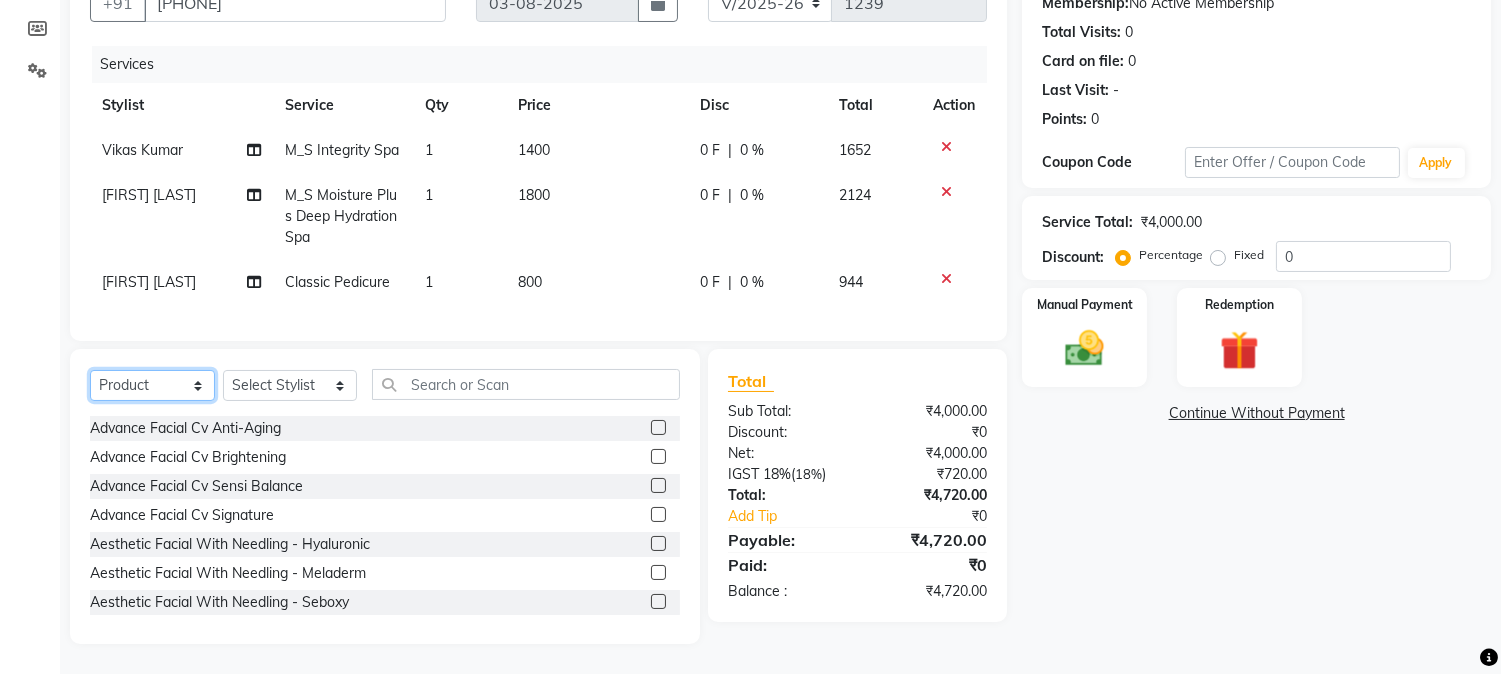 click on "Select  Service  Product  Membership  Package Voucher Prepaid Gift Card" 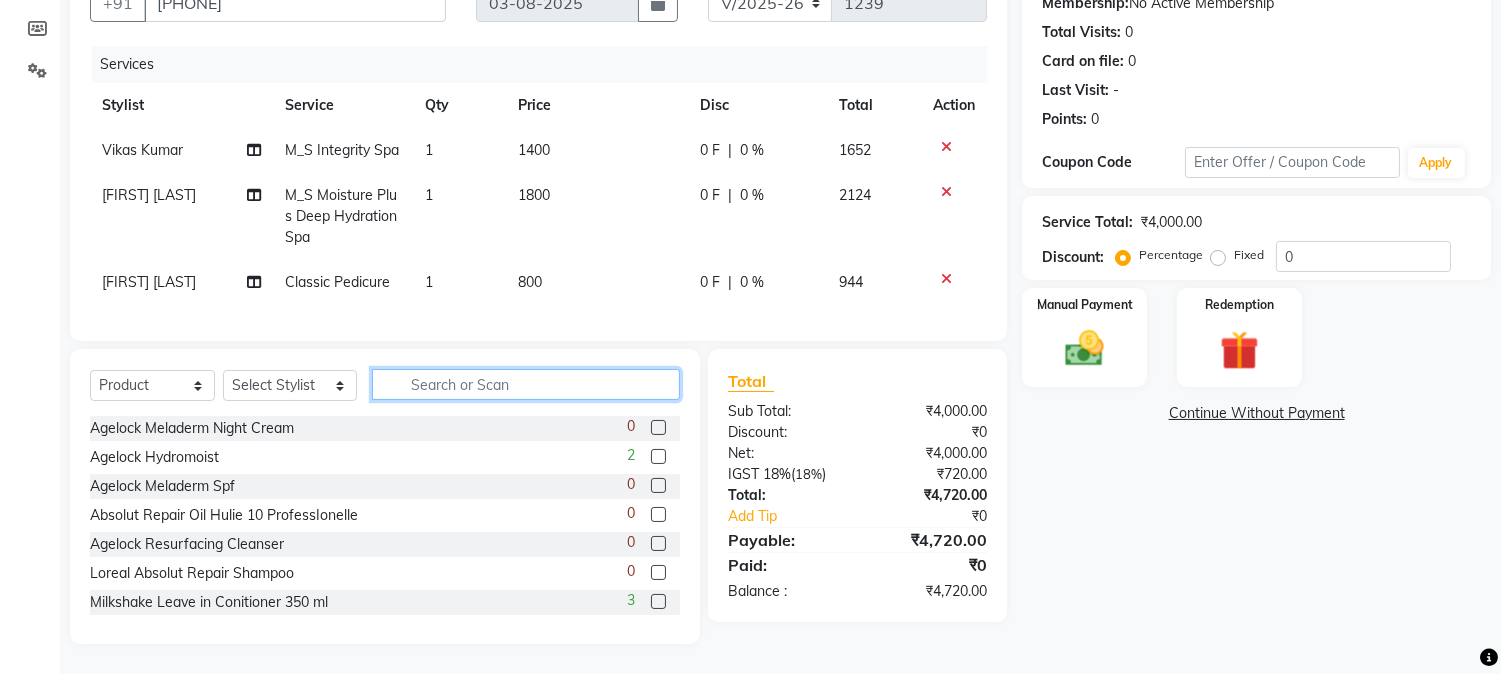 click 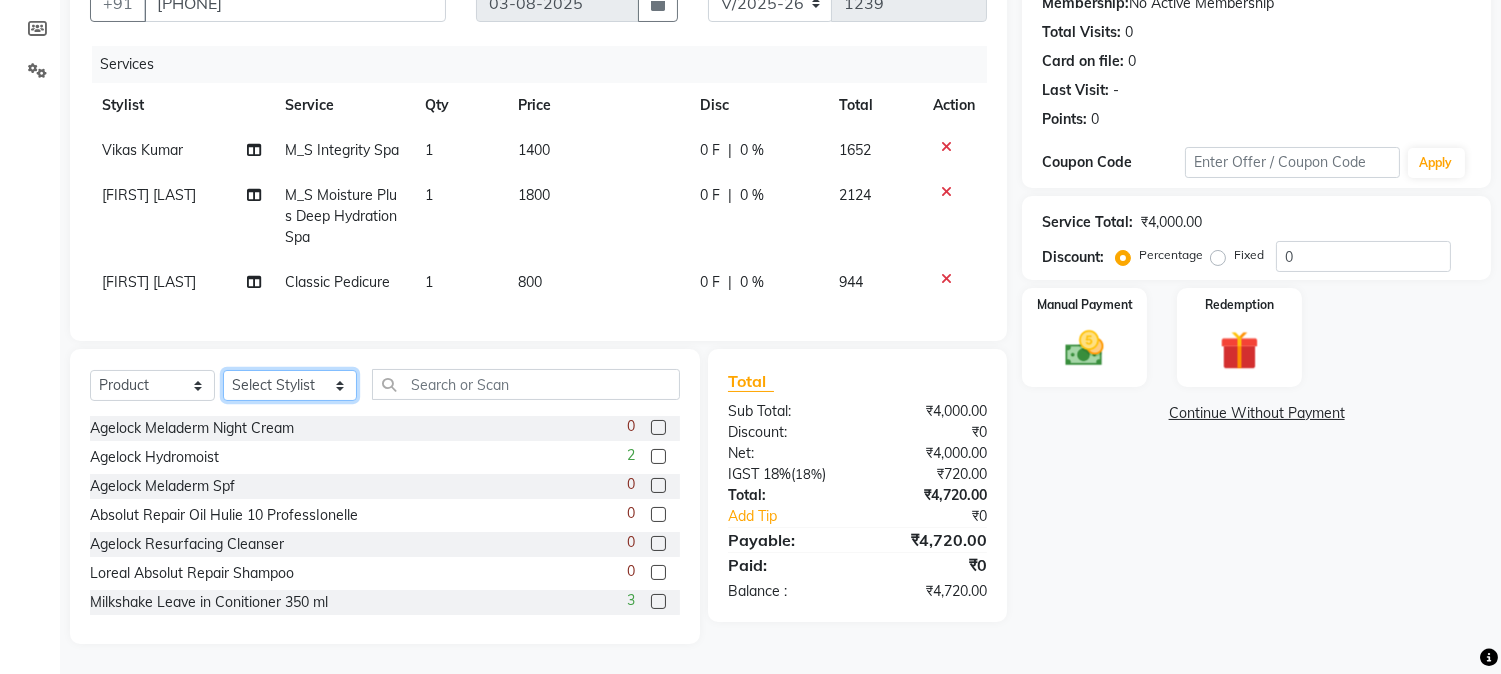 drag, startPoint x: 325, startPoint y: 377, endPoint x: 307, endPoint y: 377, distance: 18 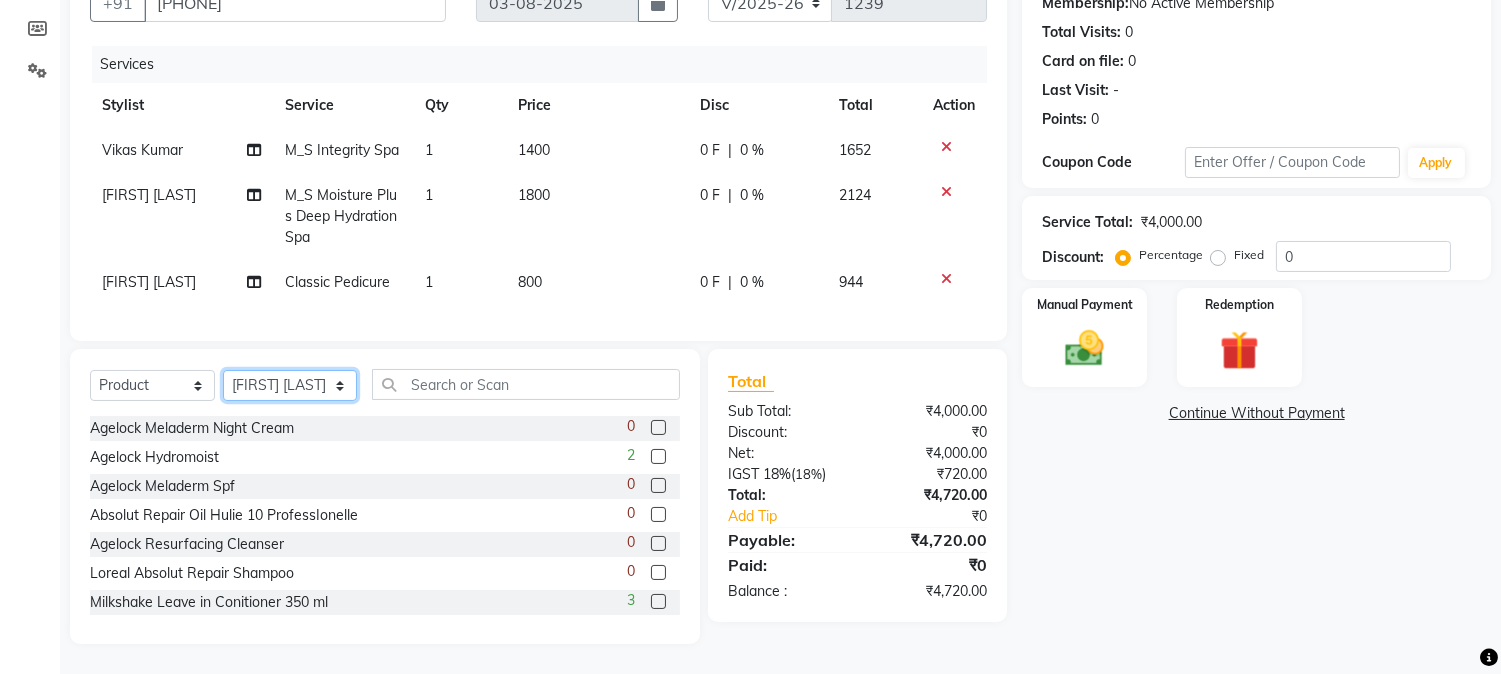 click on "Select Stylist [FIRST] [LAST] [FIRST] [LAST] [FIRST] [LAST] Front Desk [FIRST] [LAST] [FIRST] [LAST] [FIRST] [LAST] Front Desk [FIRST] [LAST] Front Desk [FIRST] [LAST]  [FIRST] [LAST]  [FIRST] [LAST] [FIRST] [LAST] [FIRST] [LAST] [FIRST] [LAST] [FIRST] [LAST] [FIRST] [LAST] [FIRST] [LAST] [FIRST] [LAST] [FIRST] [LAST] [FIRST] [LAST] [FIRST] [LAST] [FIRST] [LAST] [FIRST] [LAST] [FIRST] [LAST] [FIRST] [LAST] [FIRST] [LAST] [FIRST] [LAST] [FIRST] [LAST]" 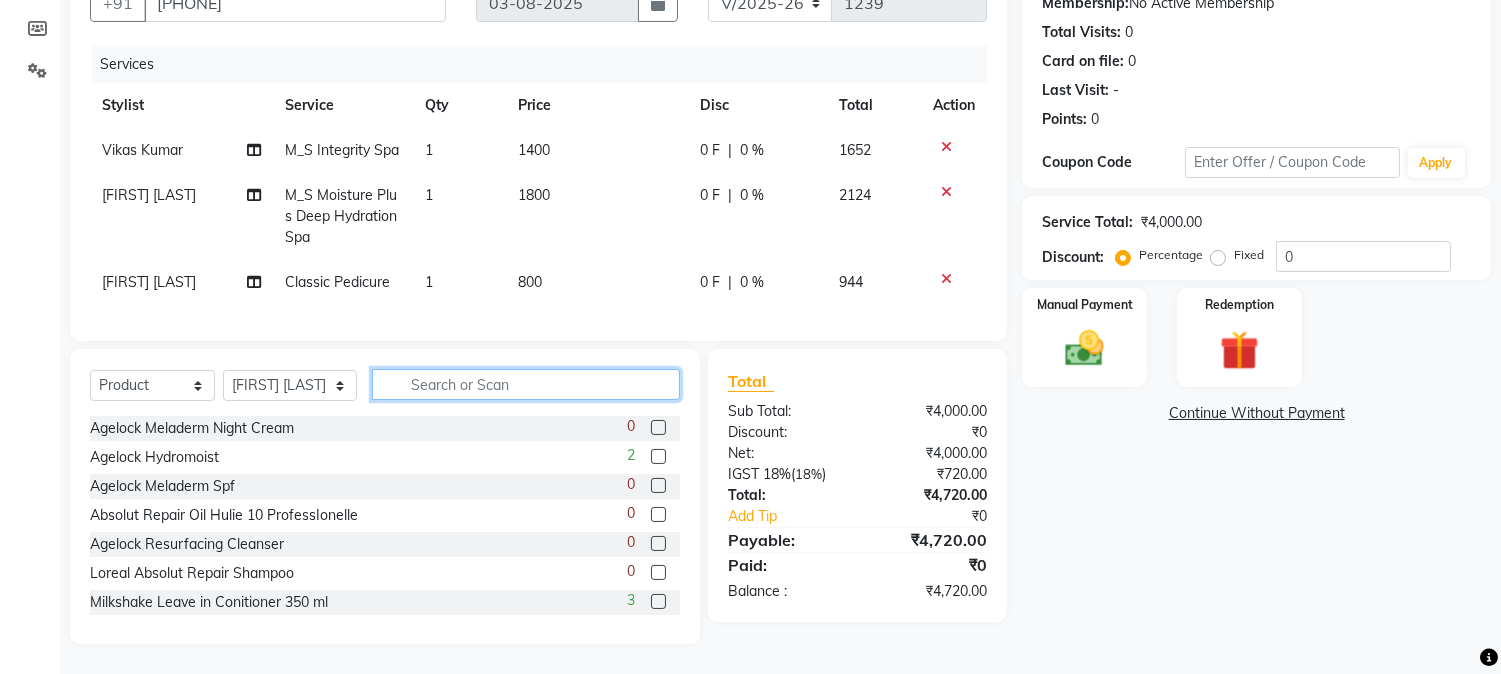 click 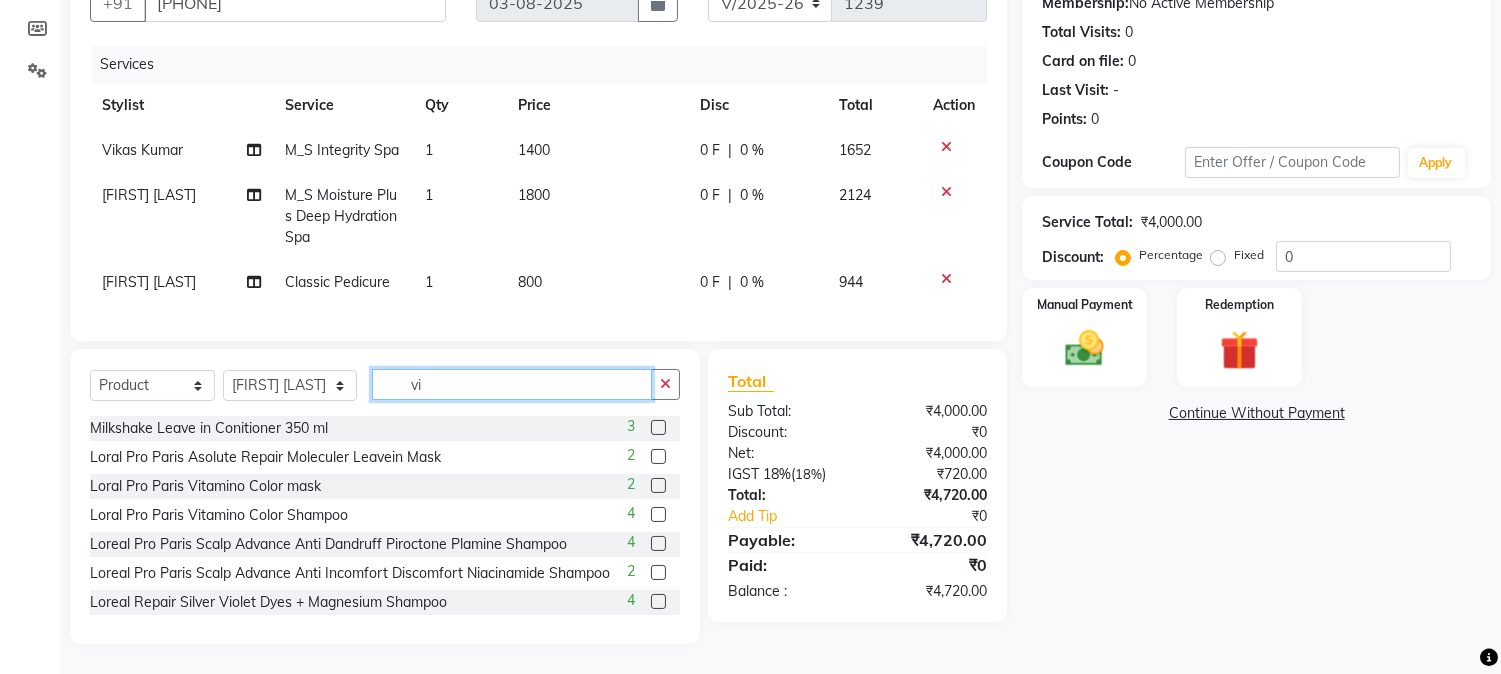 scroll, scrollTop: 196, scrollLeft: 0, axis: vertical 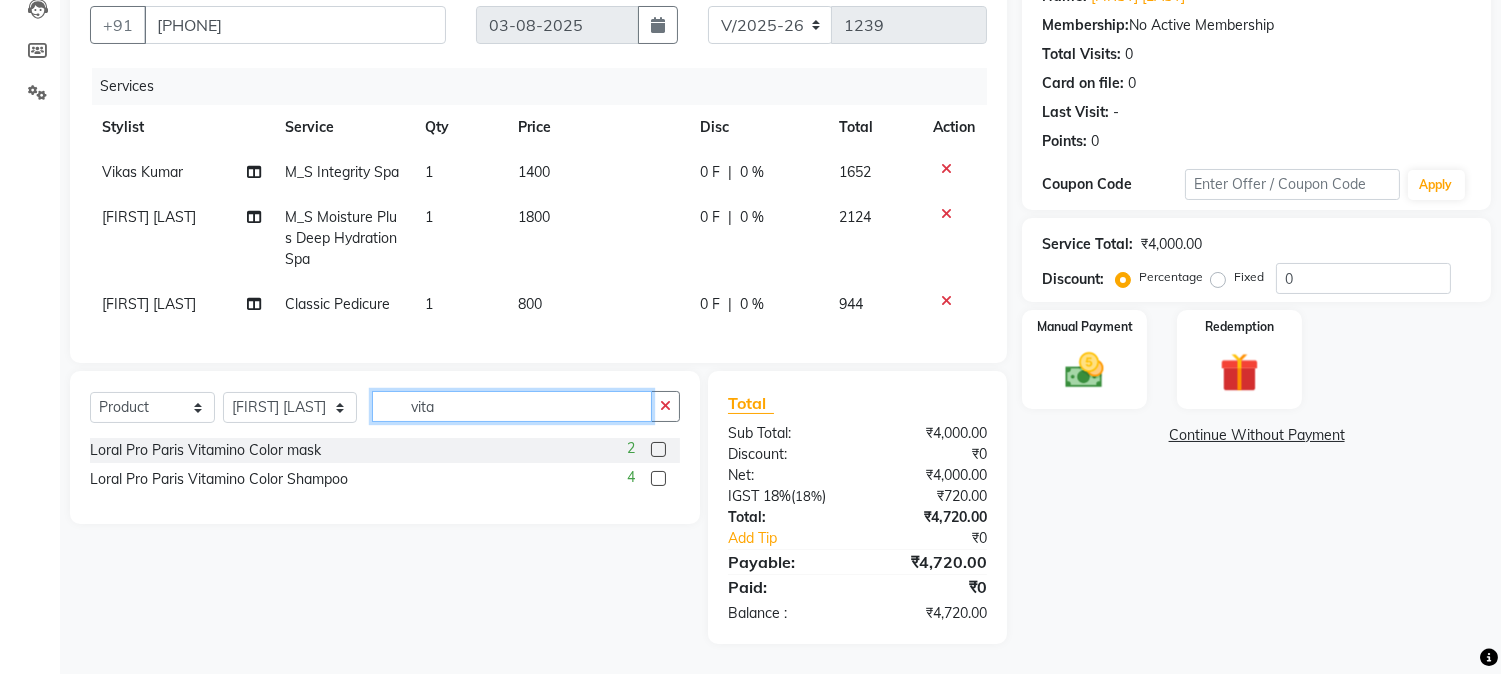 type on "vita" 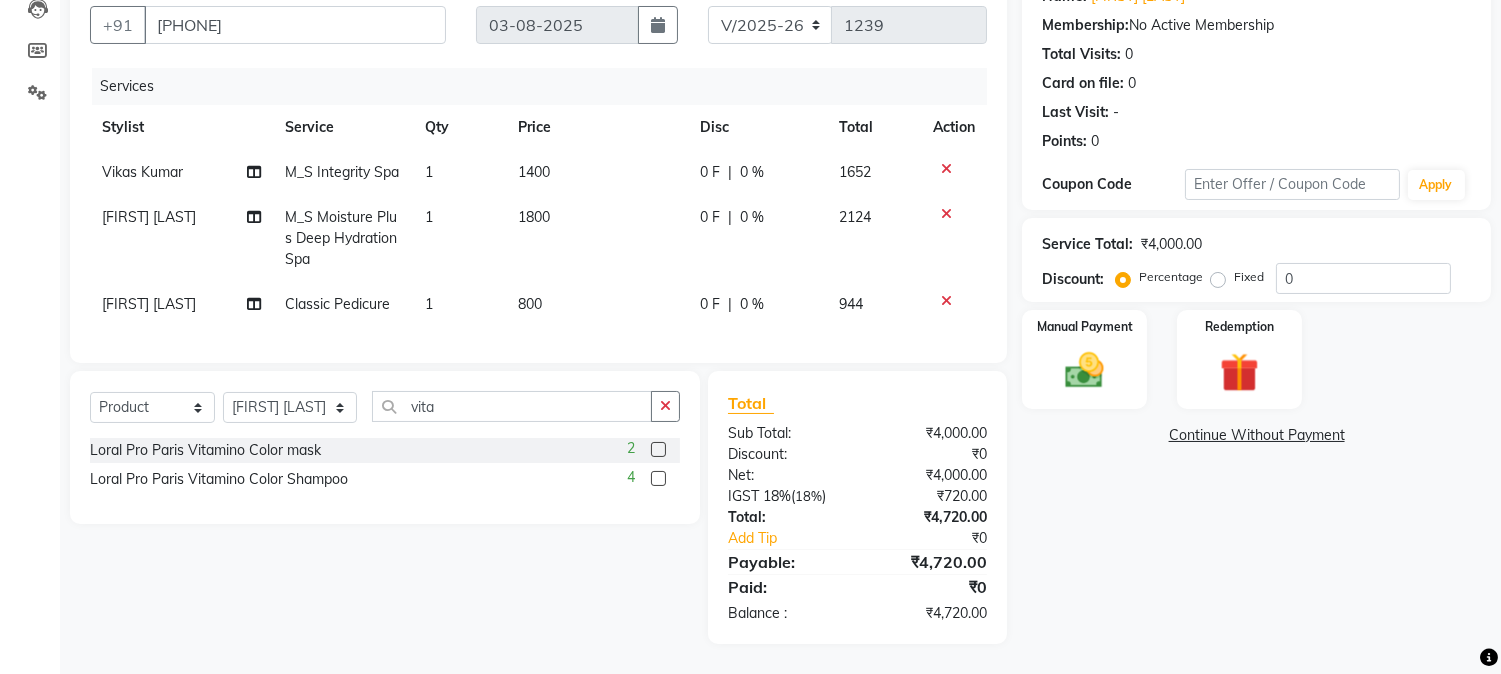 click 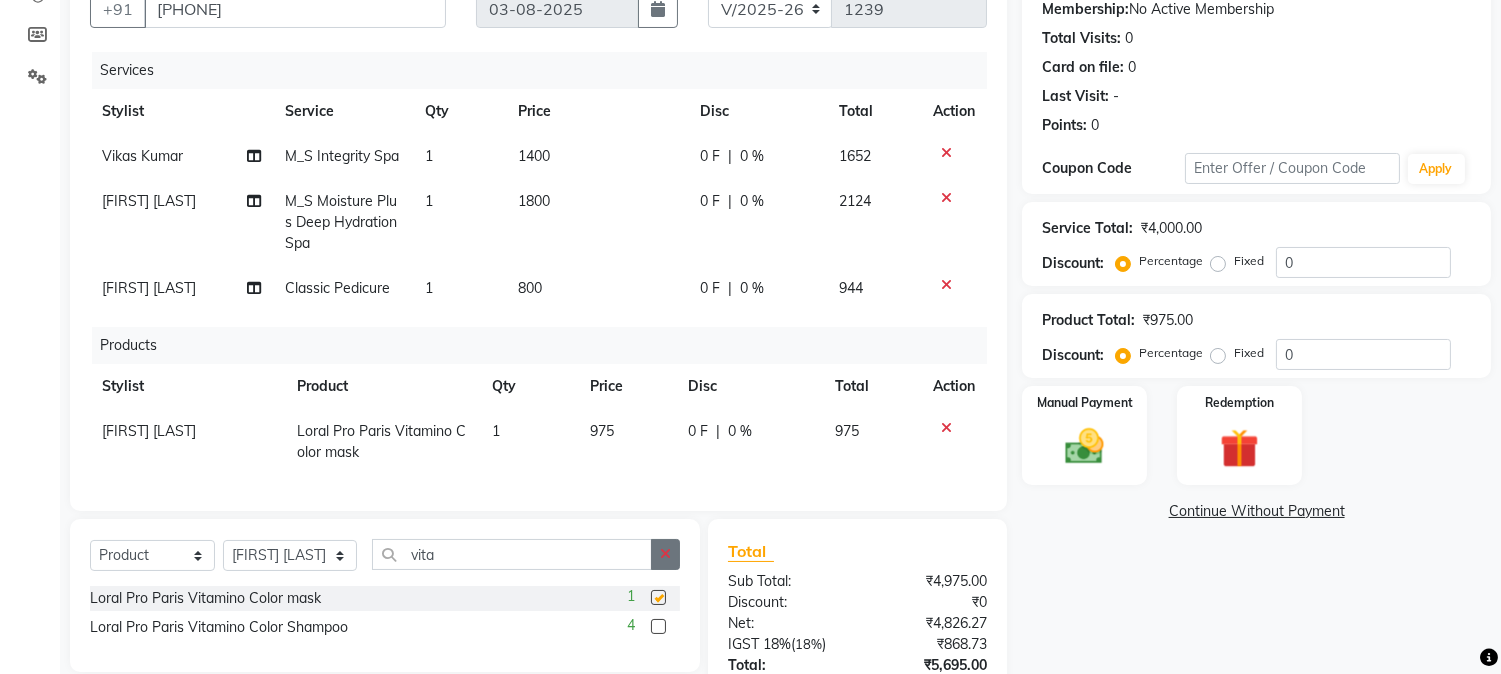 checkbox on "false" 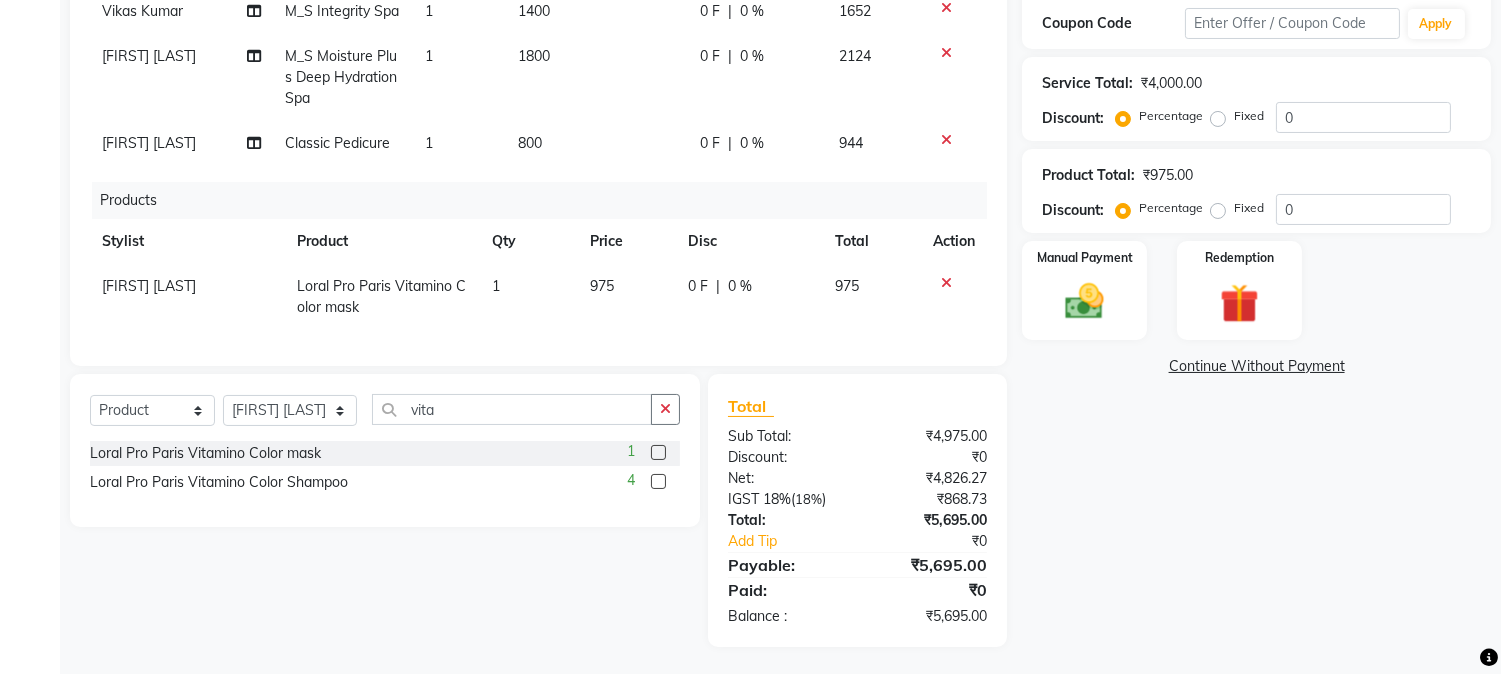 scroll, scrollTop: 360, scrollLeft: 0, axis: vertical 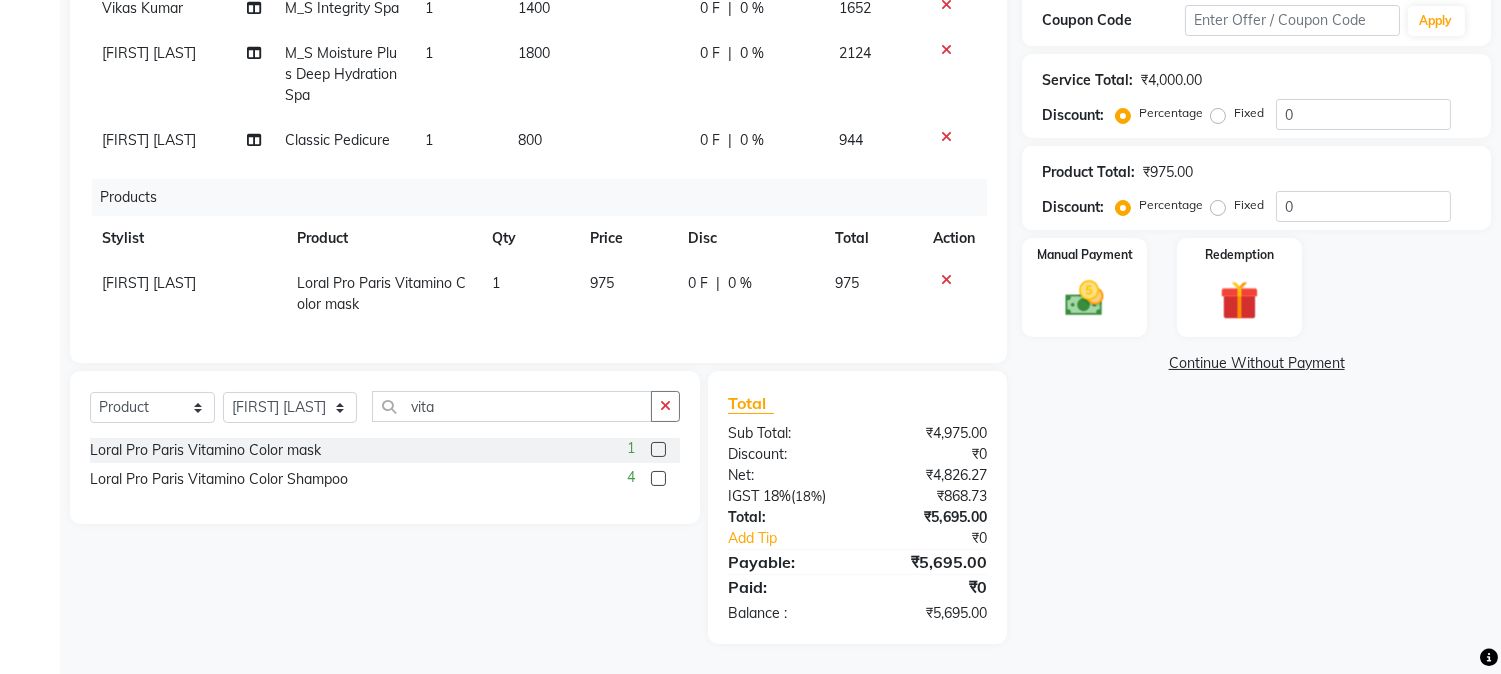 click 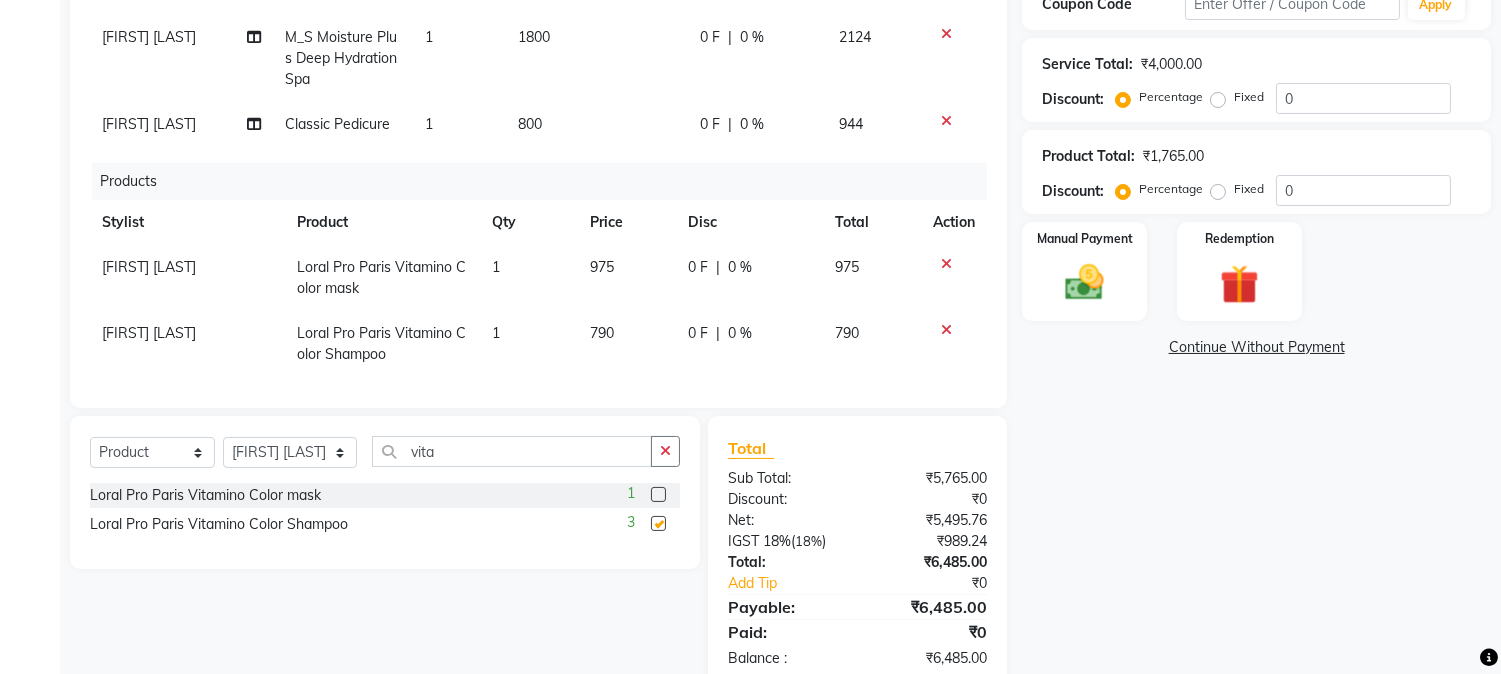 checkbox on "false" 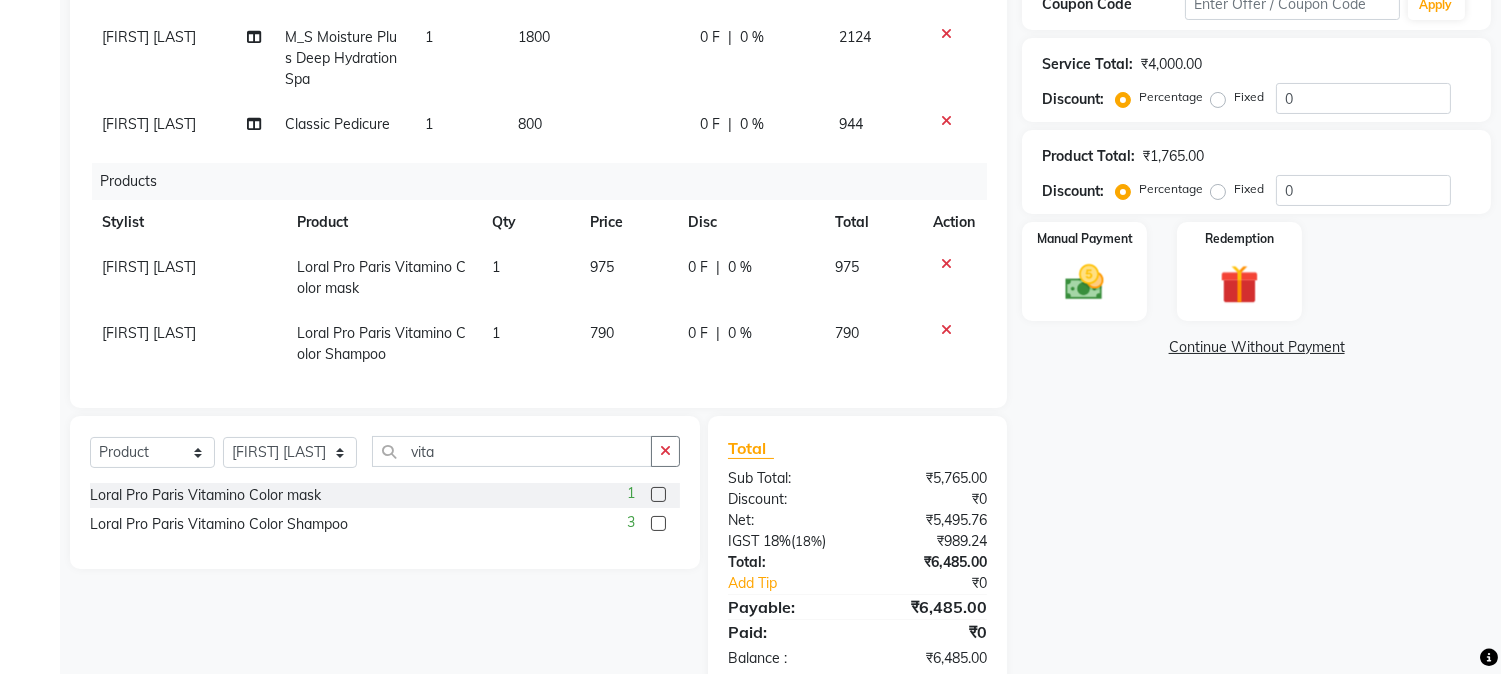 scroll, scrollTop: 42, scrollLeft: 0, axis: vertical 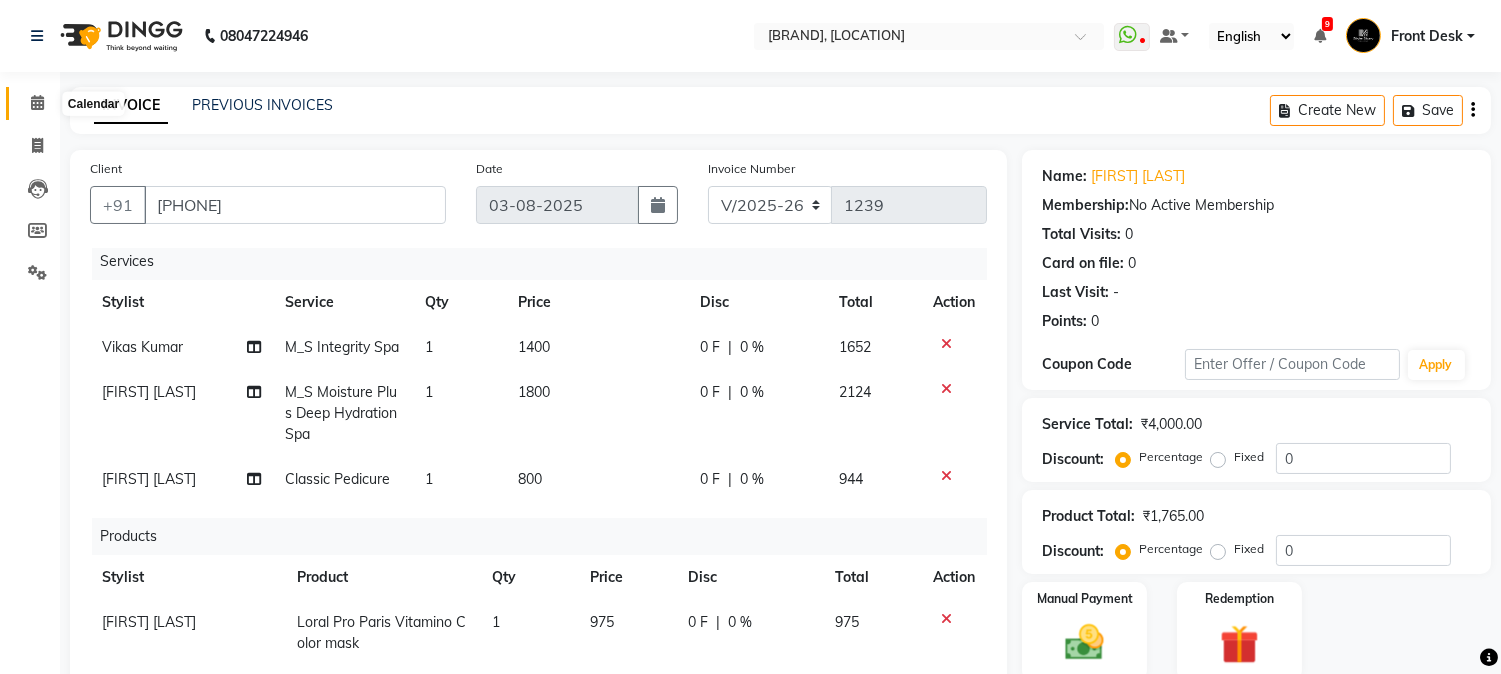 click 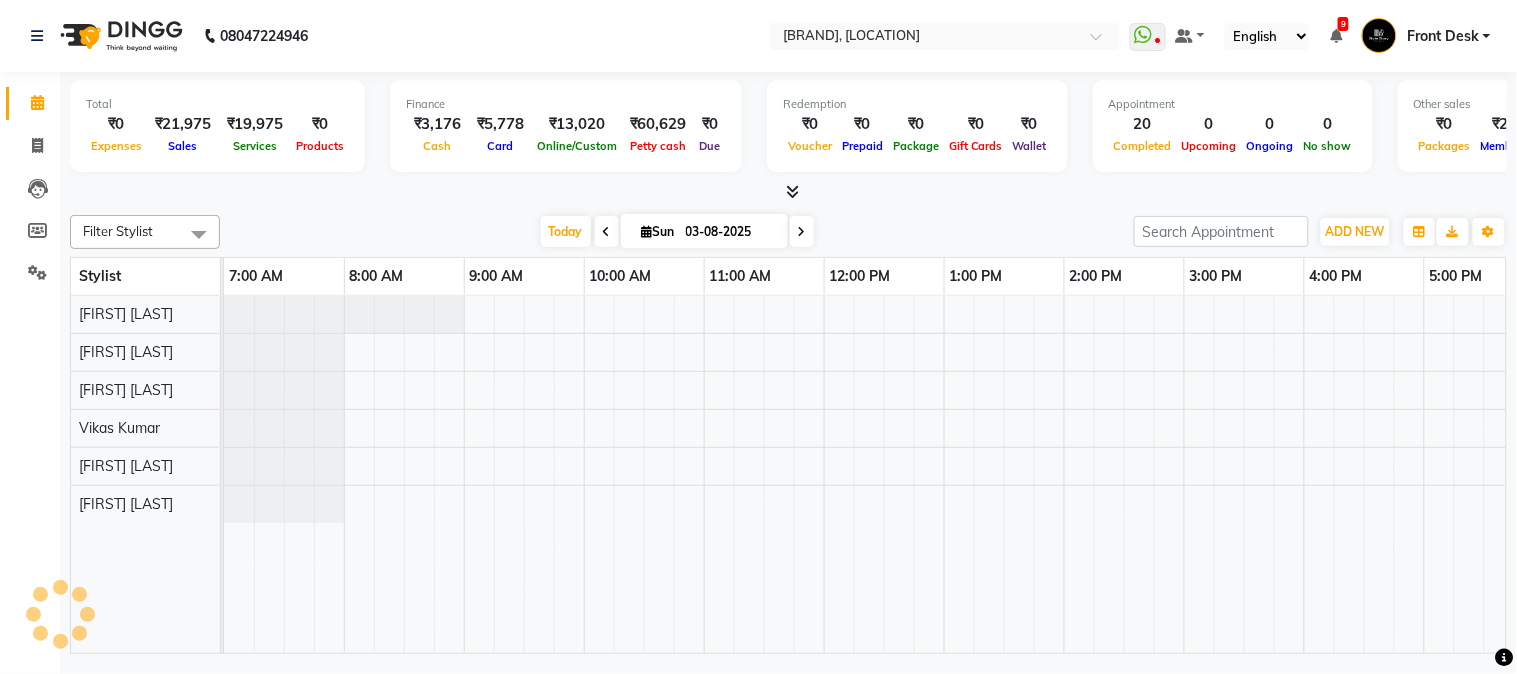 scroll, scrollTop: 0, scrollLeft: 637, axis: horizontal 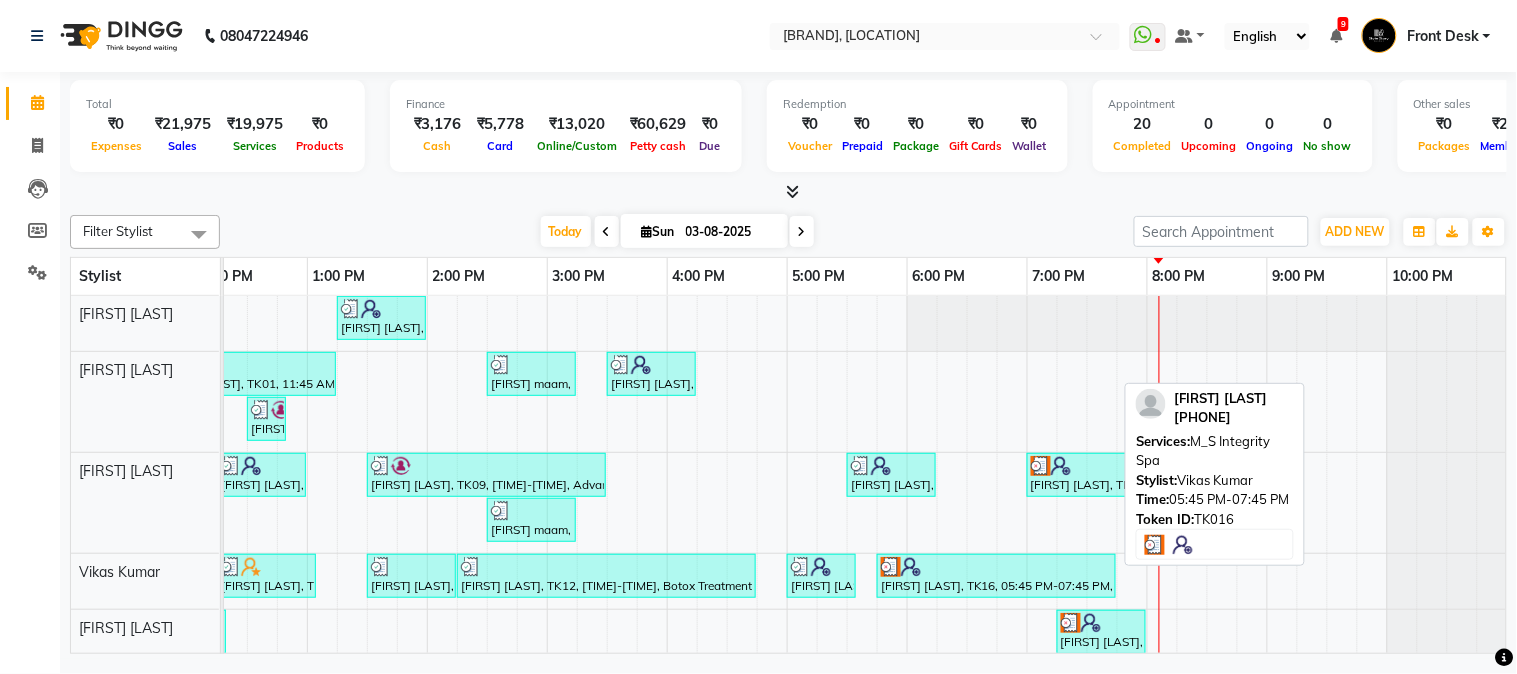 click on "[FIRST] [LAST], TK16, 05:45 PM-07:45 PM, M_S Integrity Spa" at bounding box center (996, 576) 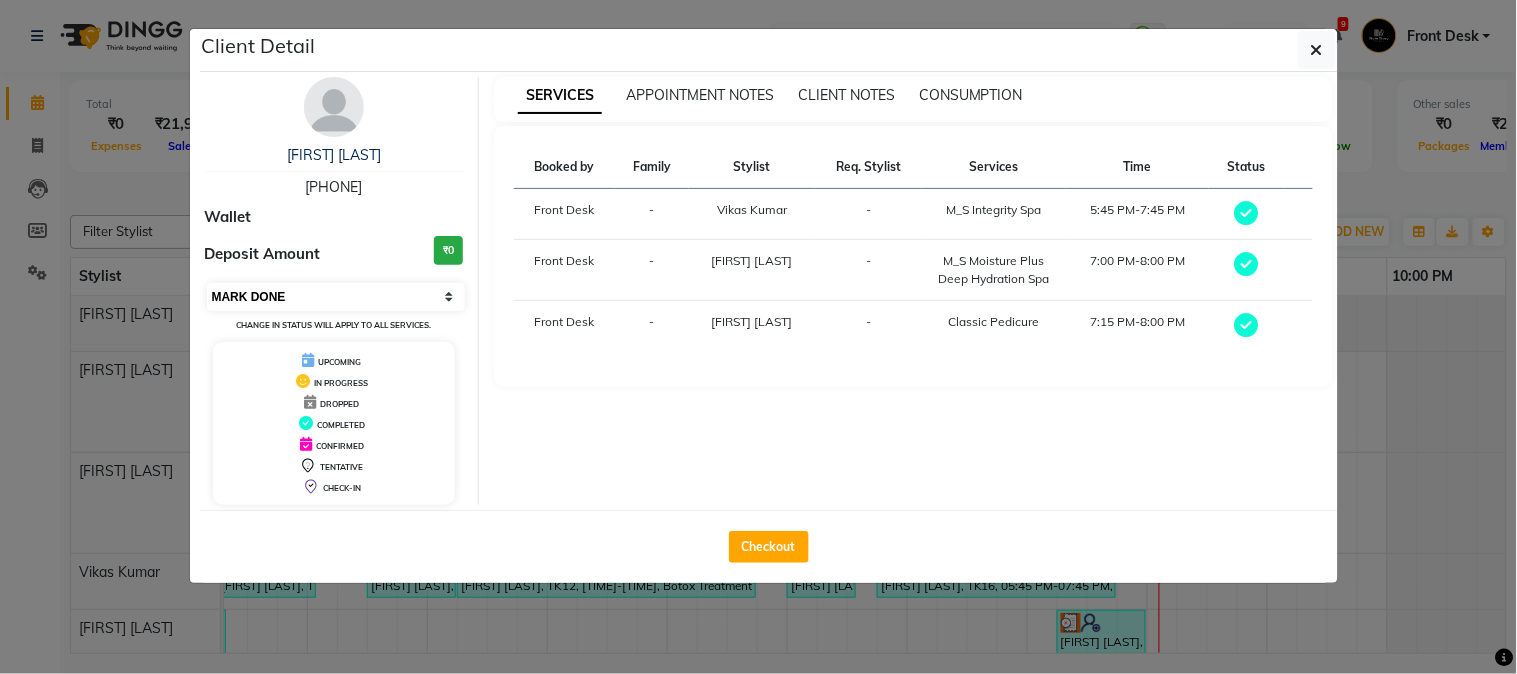 click on "Select MARK DONE UPCOMING" at bounding box center [336, 297] 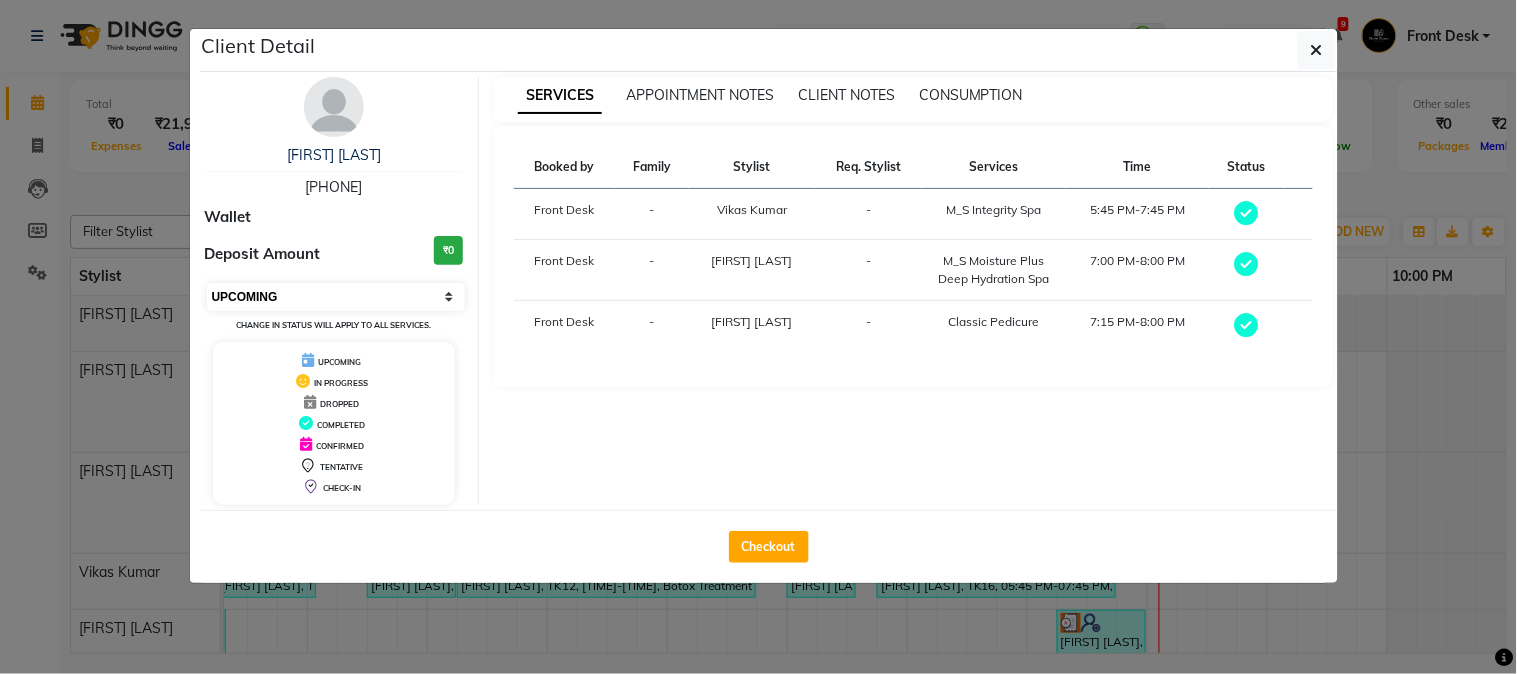 click on "Select MARK DONE UPCOMING" at bounding box center (336, 297) 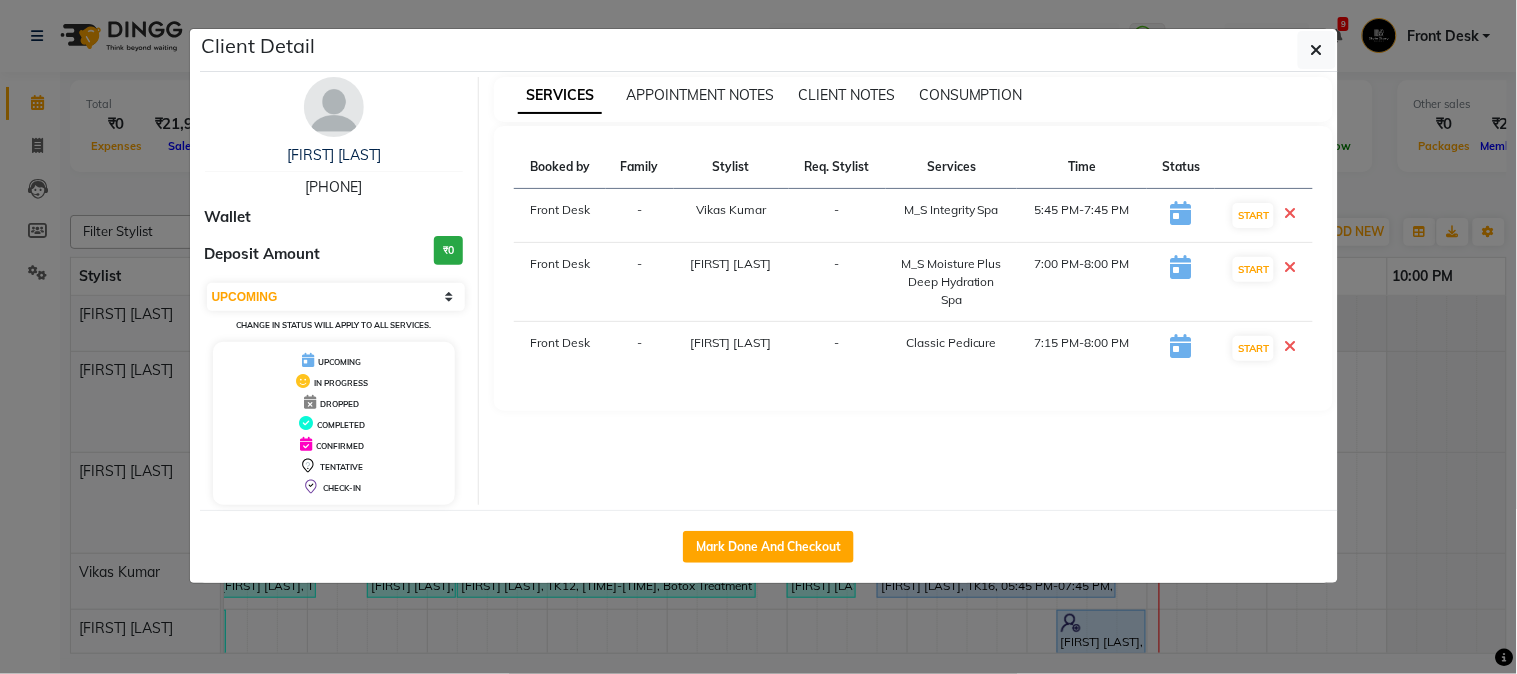 click on "Client Detail  [FIRST] [LAST]   [PHONE] Wallet Deposit Amount  ₹0  Select IN SERVICE CONFIRMED TENTATIVE CHECK IN MARK DONE DROPPED UPCOMING Change in status will apply to all services. UPCOMING IN PROGRESS DROPPED COMPLETED CONFIRMED TENTATIVE CHECK-IN SERVICES APPOINTMENT NOTES CLIENT NOTES CONSUMPTION Booked by Family Stylist Req. Stylist Services Time Status  Front Desk  - [FIRST] [LAST] -  M_S Integrity Spa   5:45 PM-7:45 PM   START   Front Desk  - [FIRST] [LAST] -  M_S Moisture Plus Deep Hydration Spa   7:00 PM-8:00 PM   START   Front Desk  - [FIRST] [LAST] -   Classic Pedicure   7:15 PM-8:00 PM   START   Mark Done And Checkout" 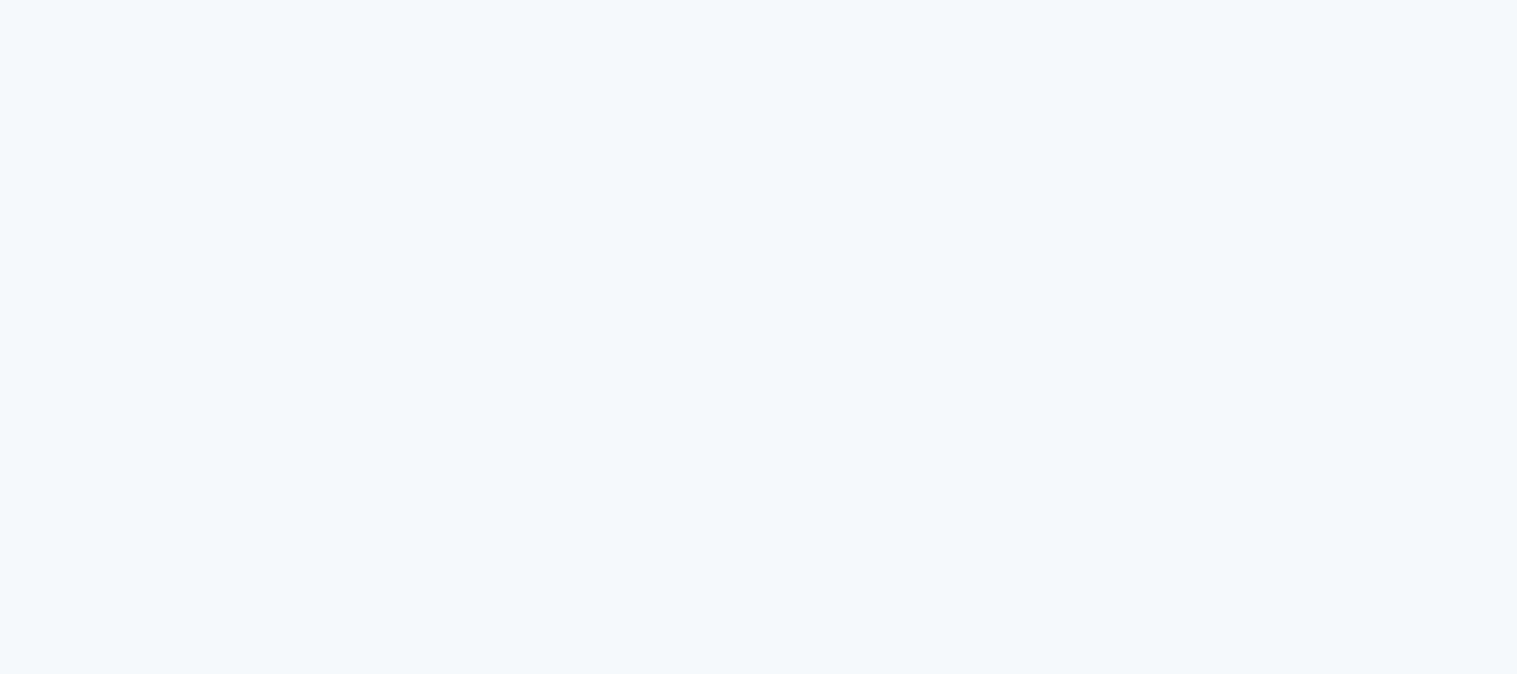 scroll, scrollTop: 0, scrollLeft: 0, axis: both 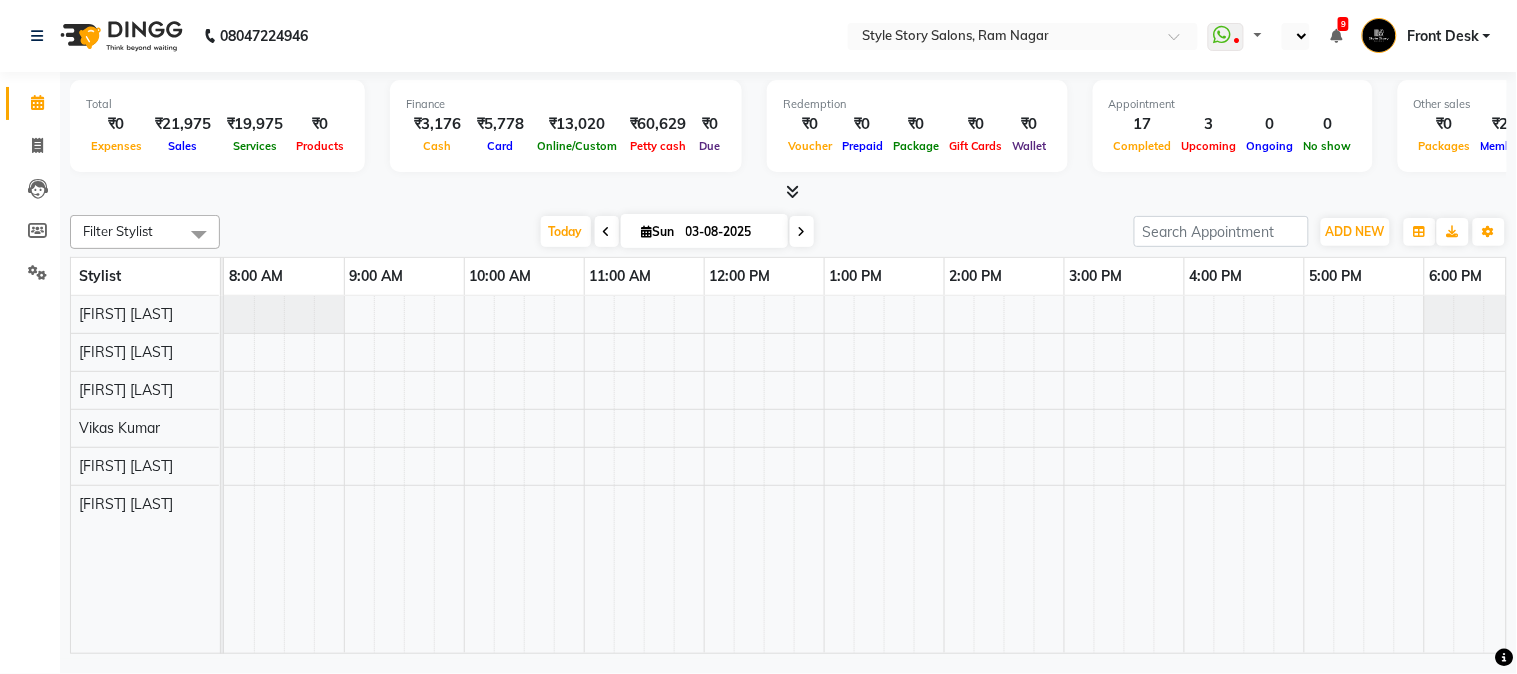 select on "en" 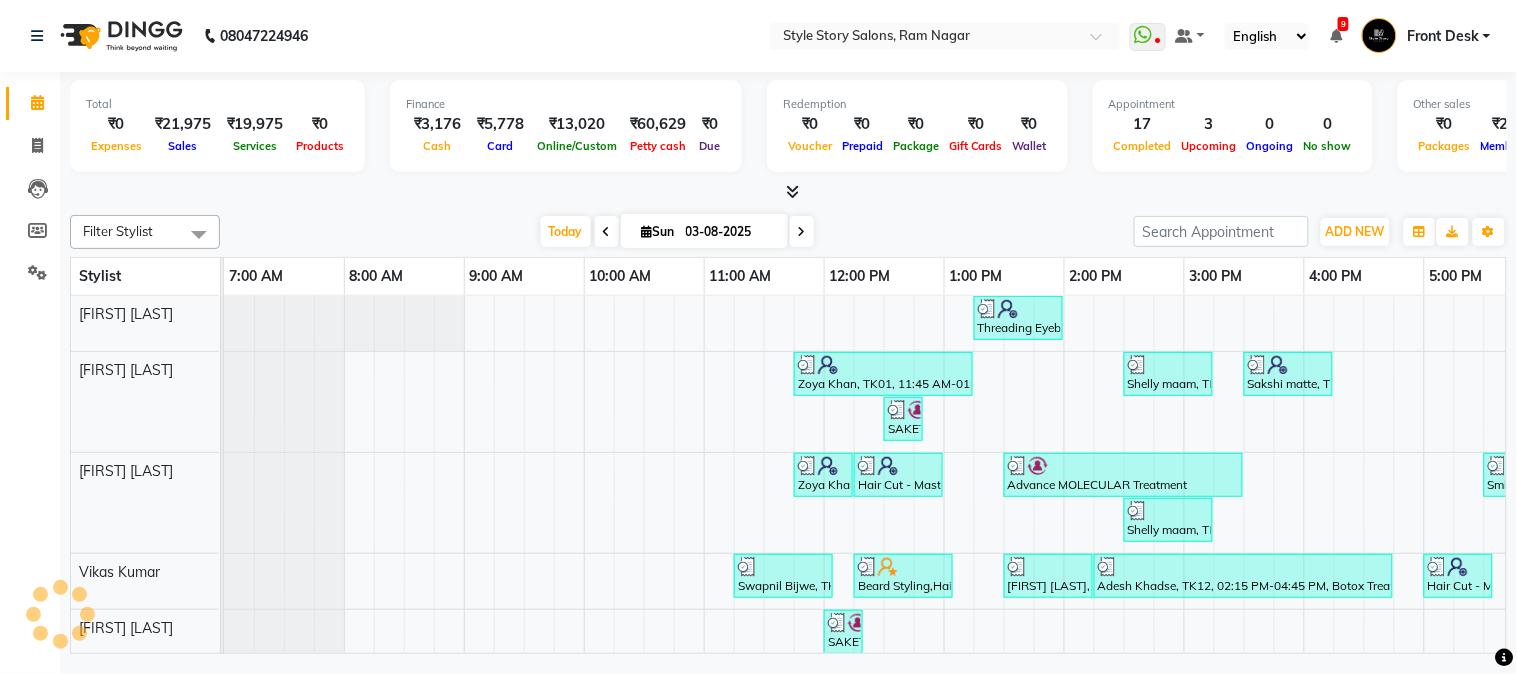 scroll, scrollTop: 0, scrollLeft: 0, axis: both 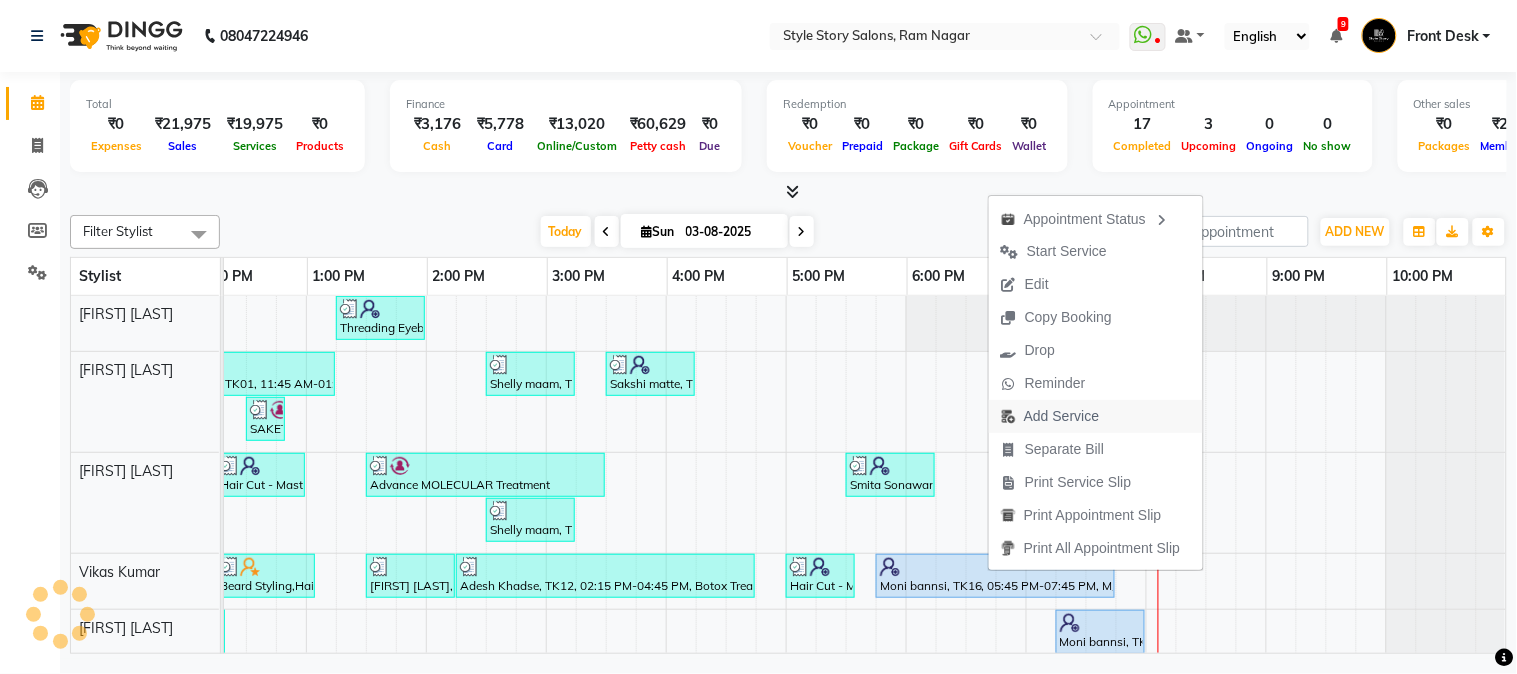 click on "Add Service" at bounding box center [1061, 416] 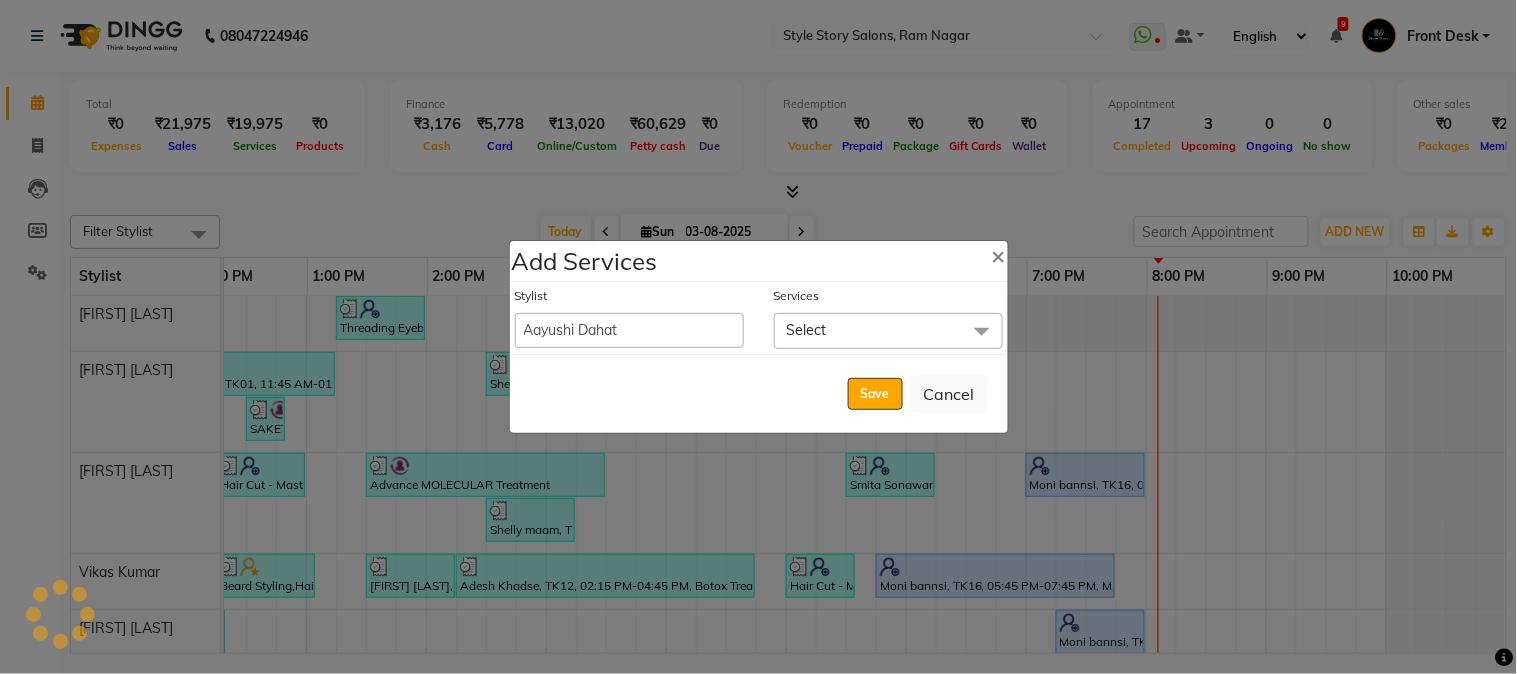 click on "Select" 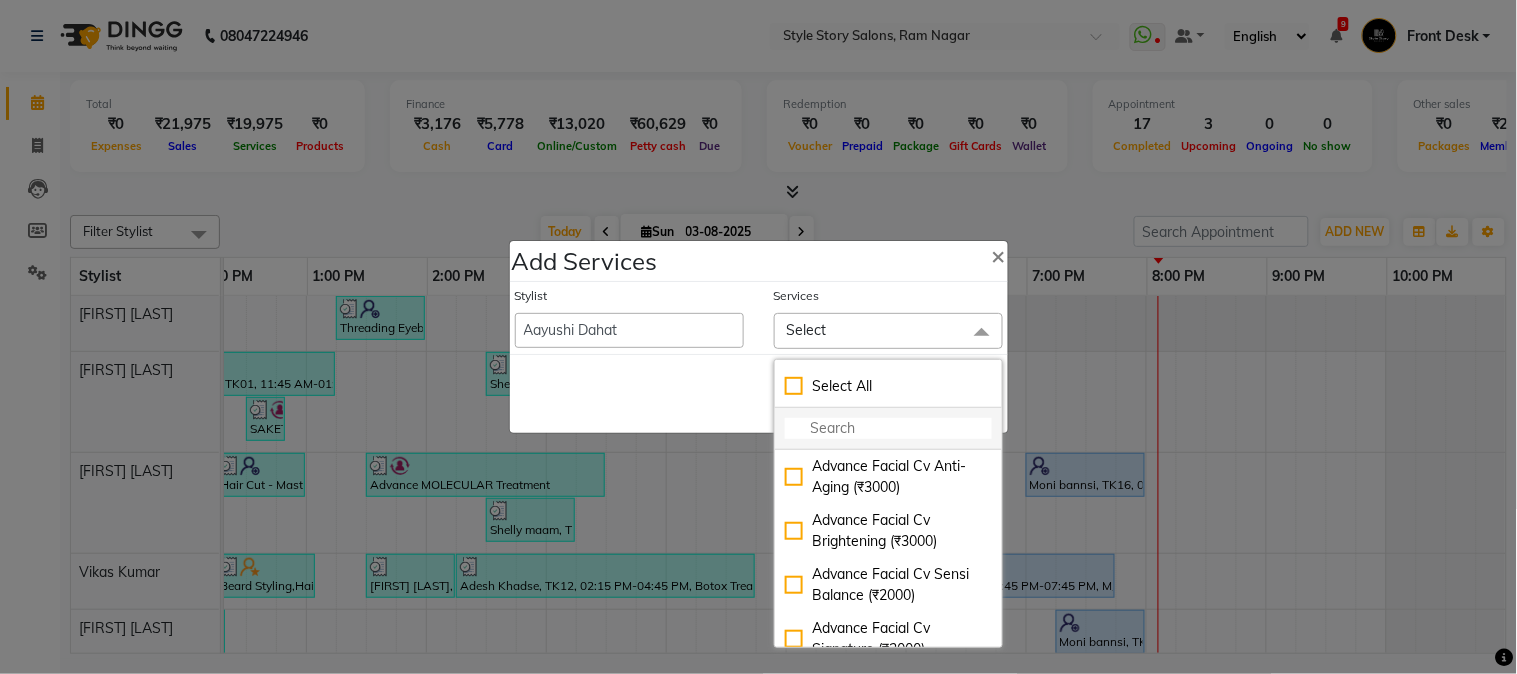 click 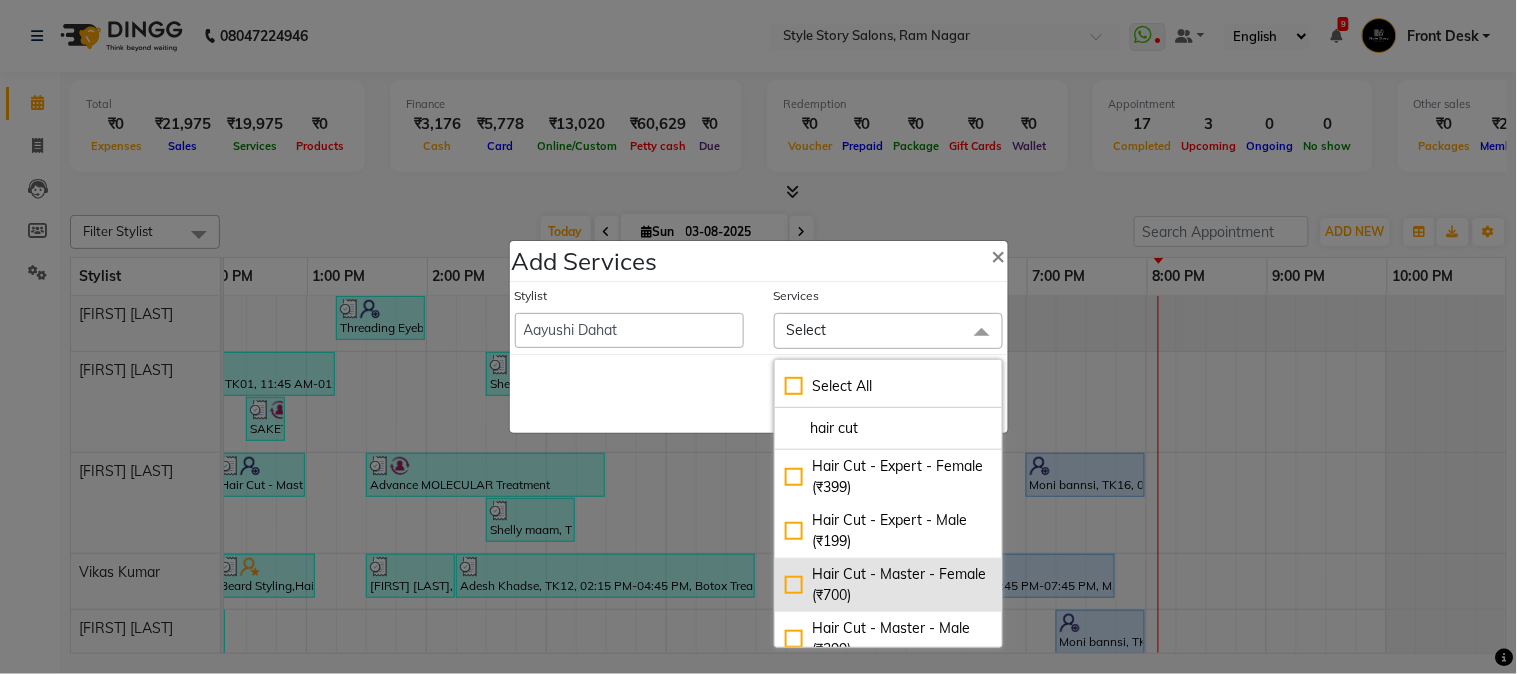 type on "hair cut" 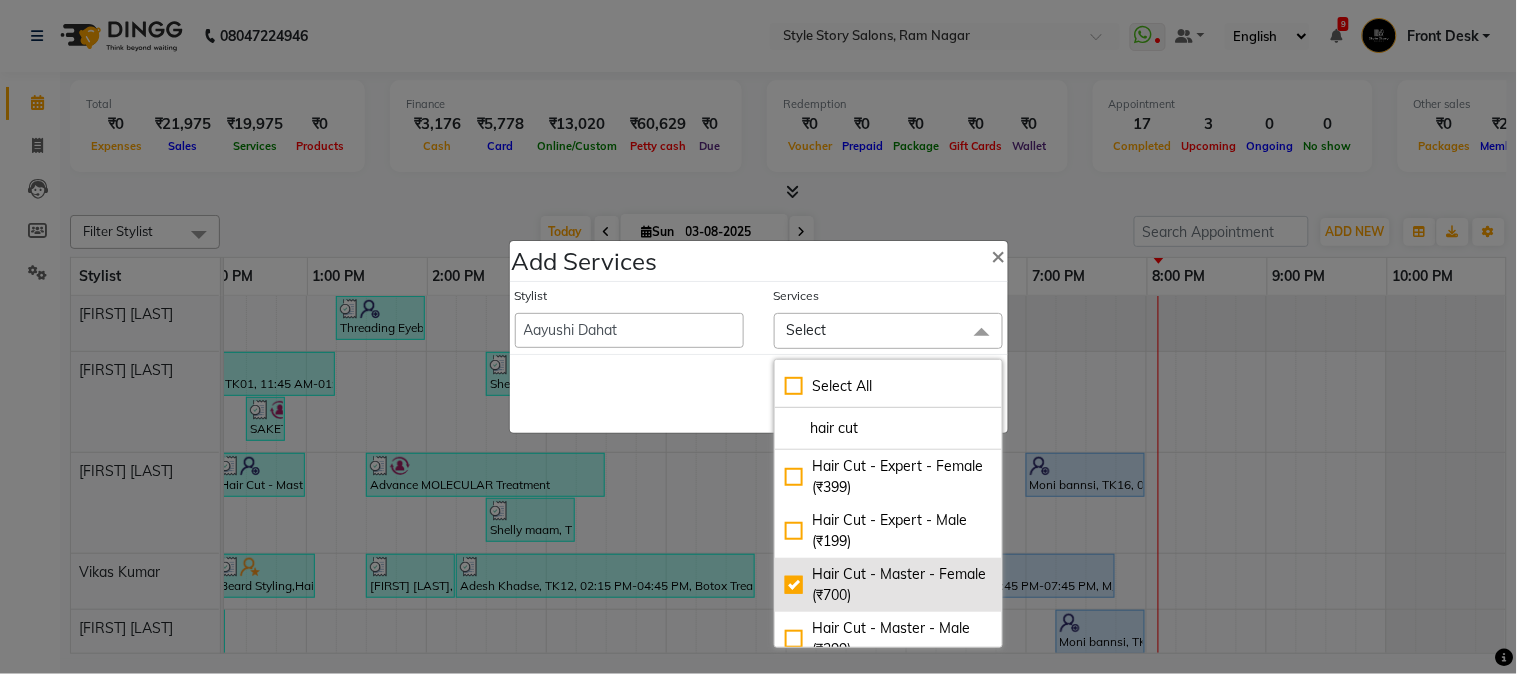 checkbox on "true" 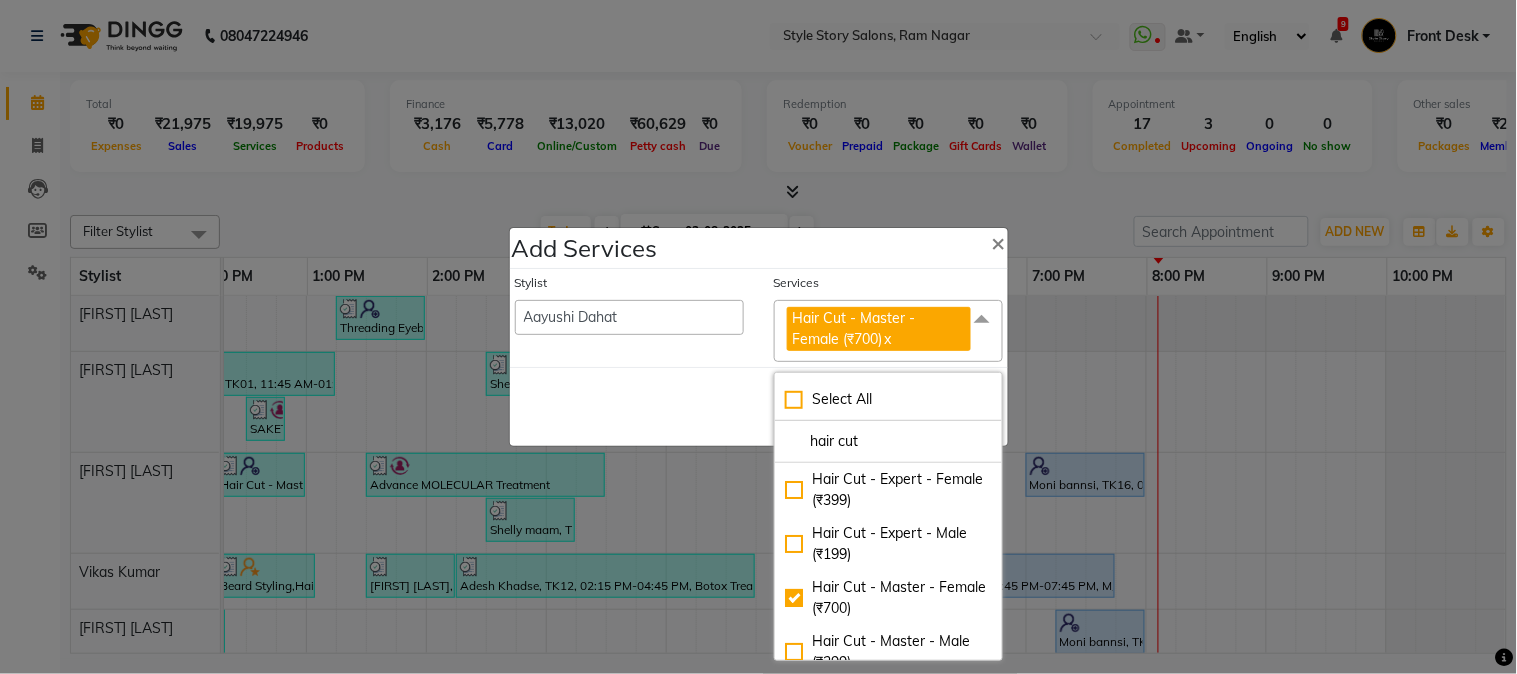 click on "Save   Cancel" 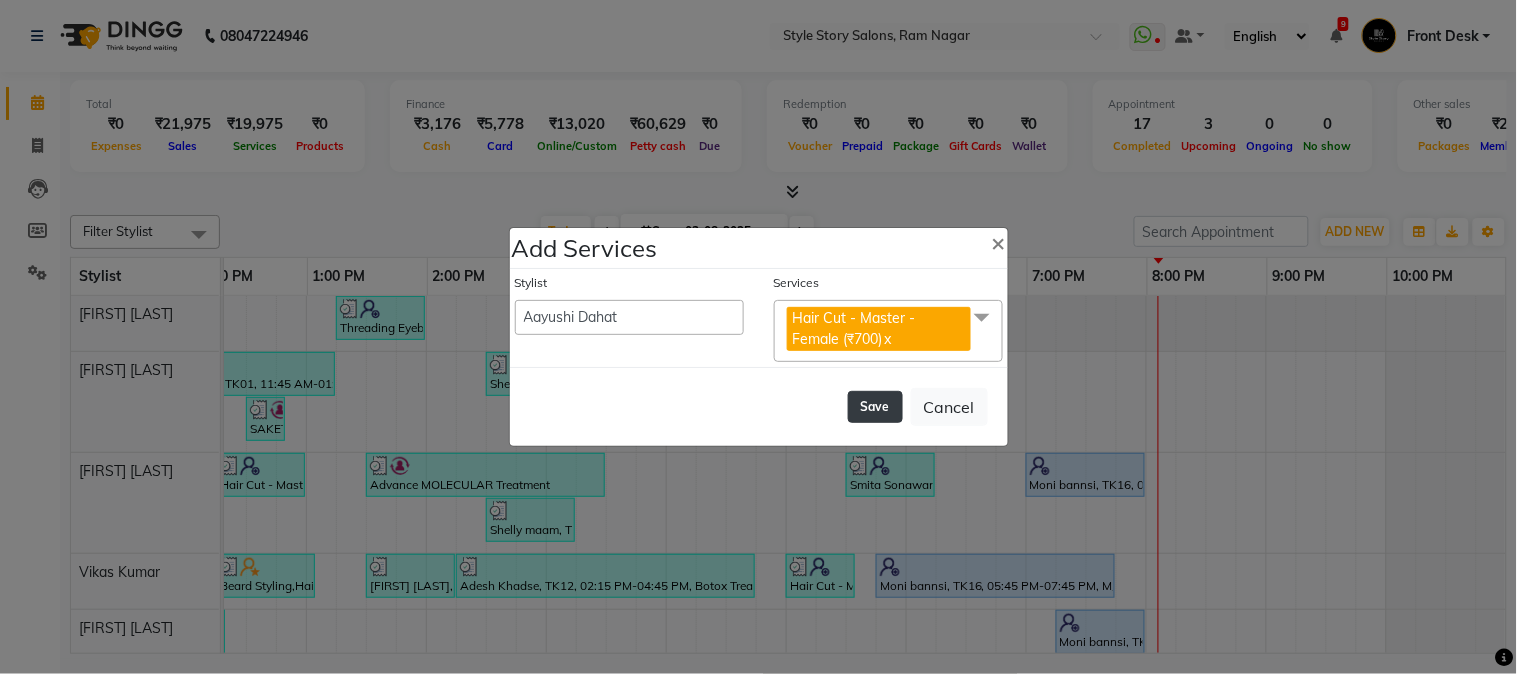 click on "Save" 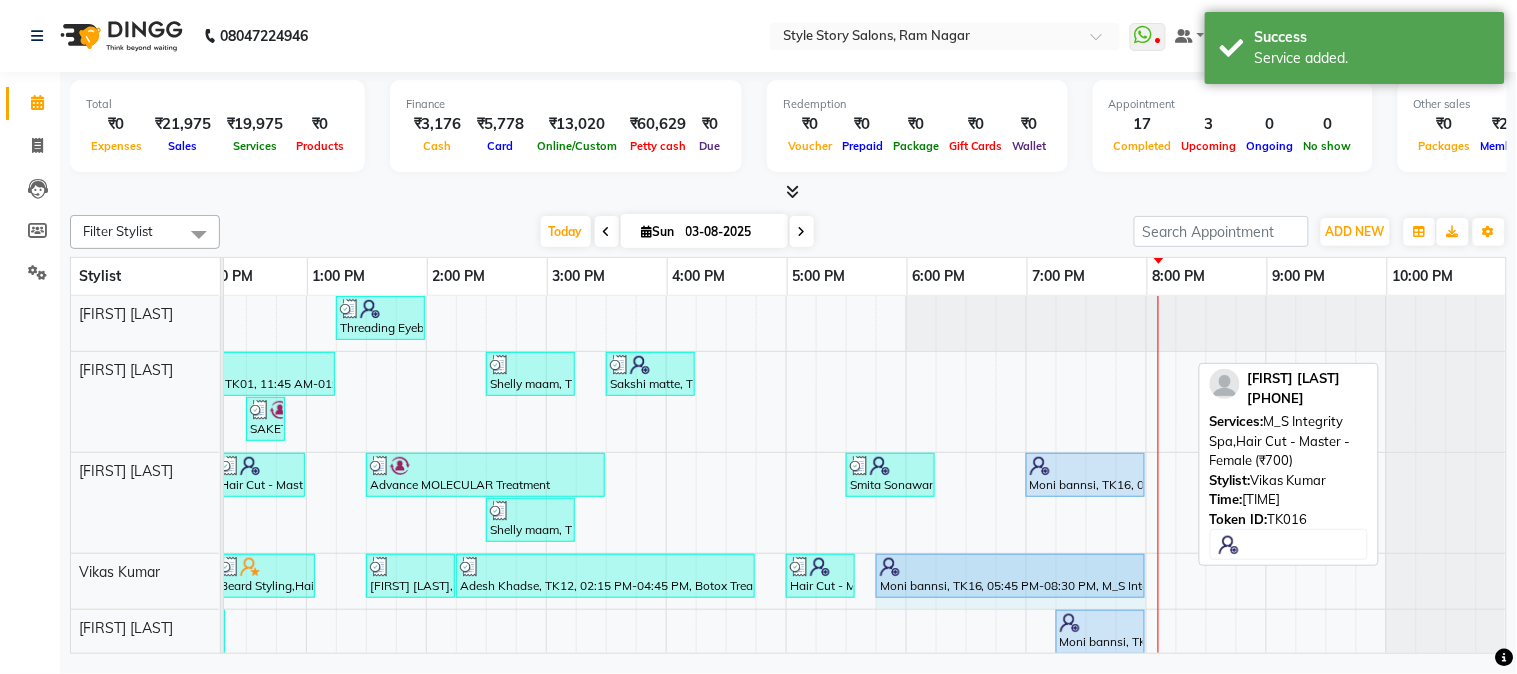 drag, startPoint x: 1185, startPoint y: 575, endPoint x: 1110, endPoint y: 586, distance: 75.802376 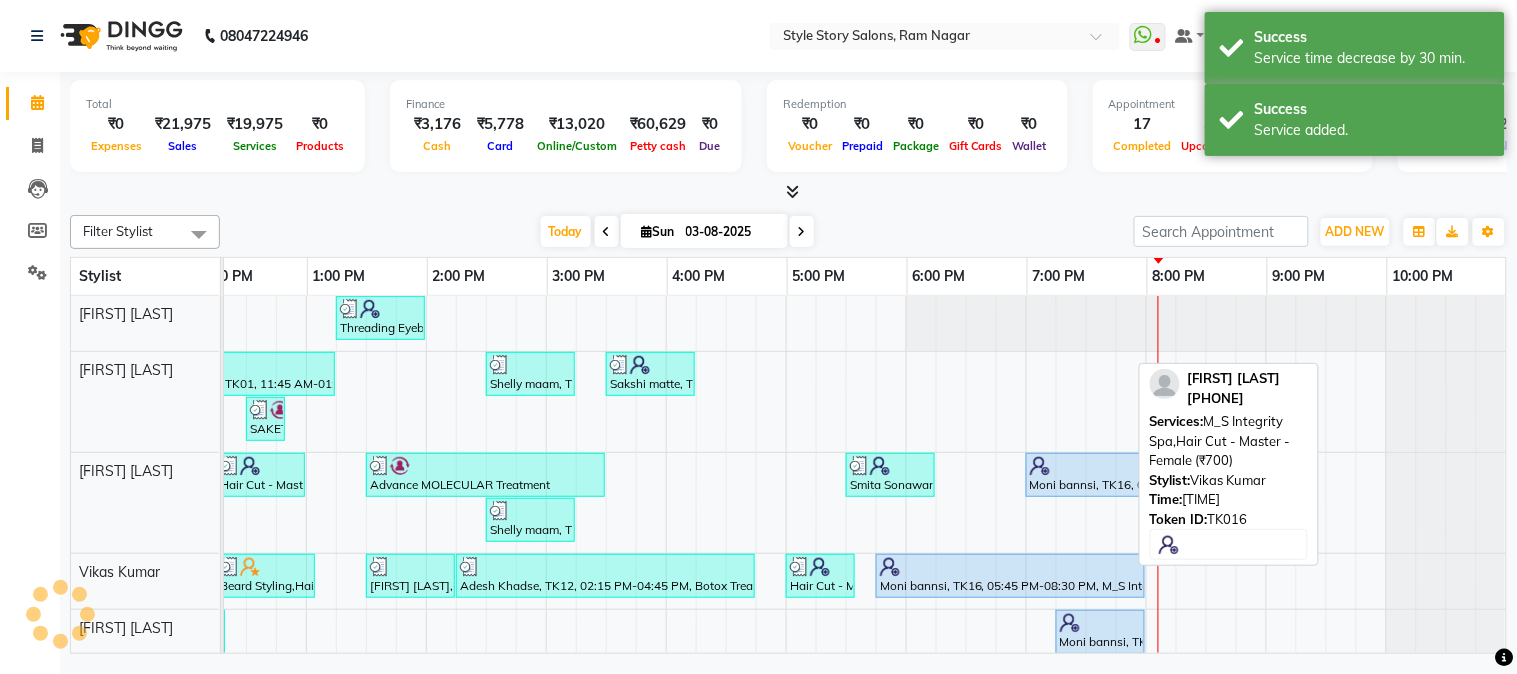 select on "5" 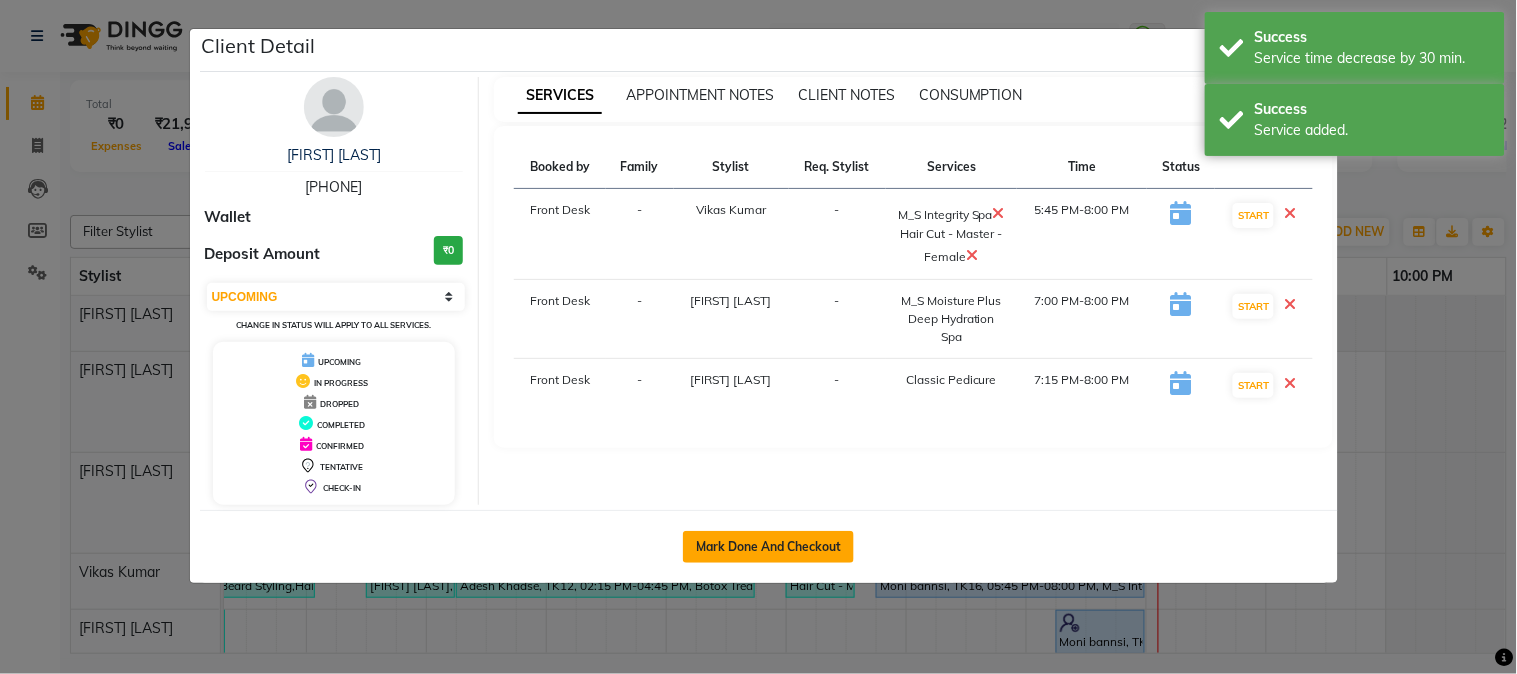 click on "Mark Done And Checkout" 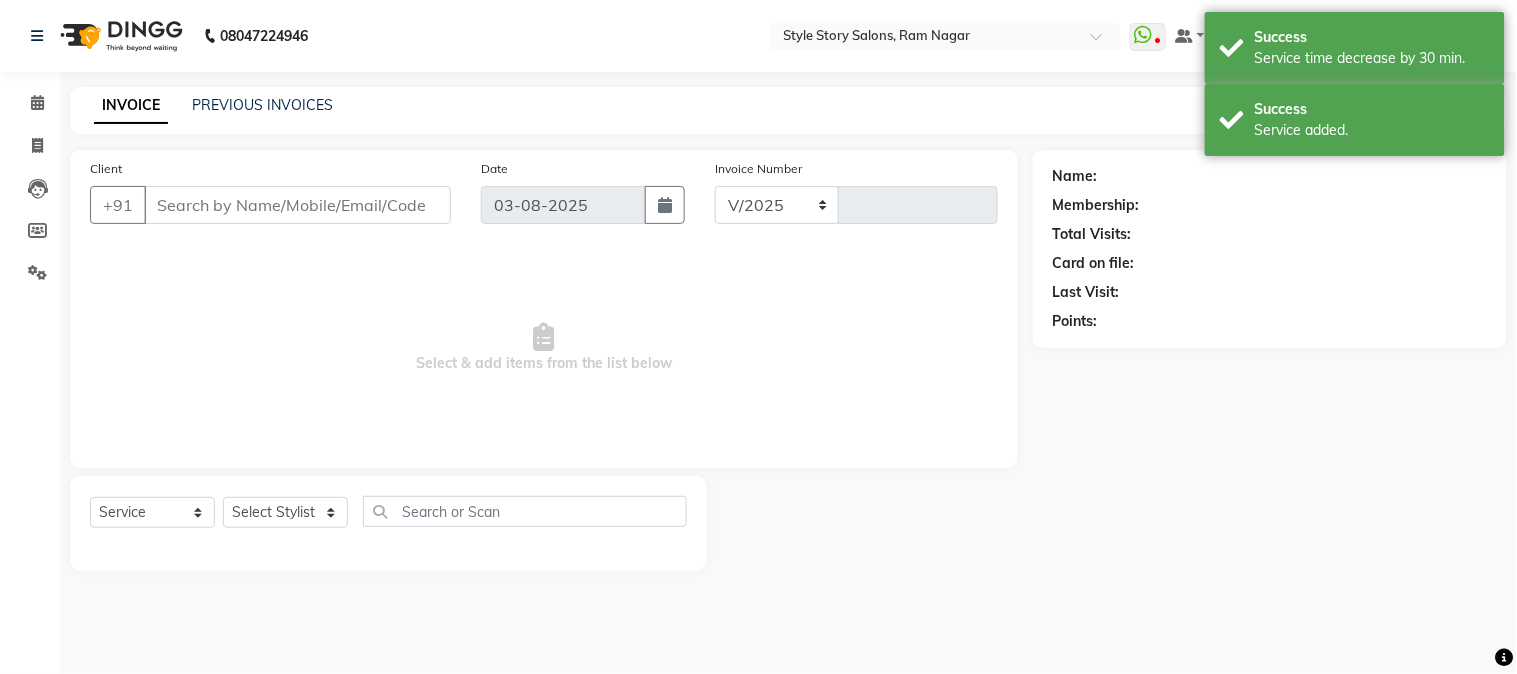 select on "6249" 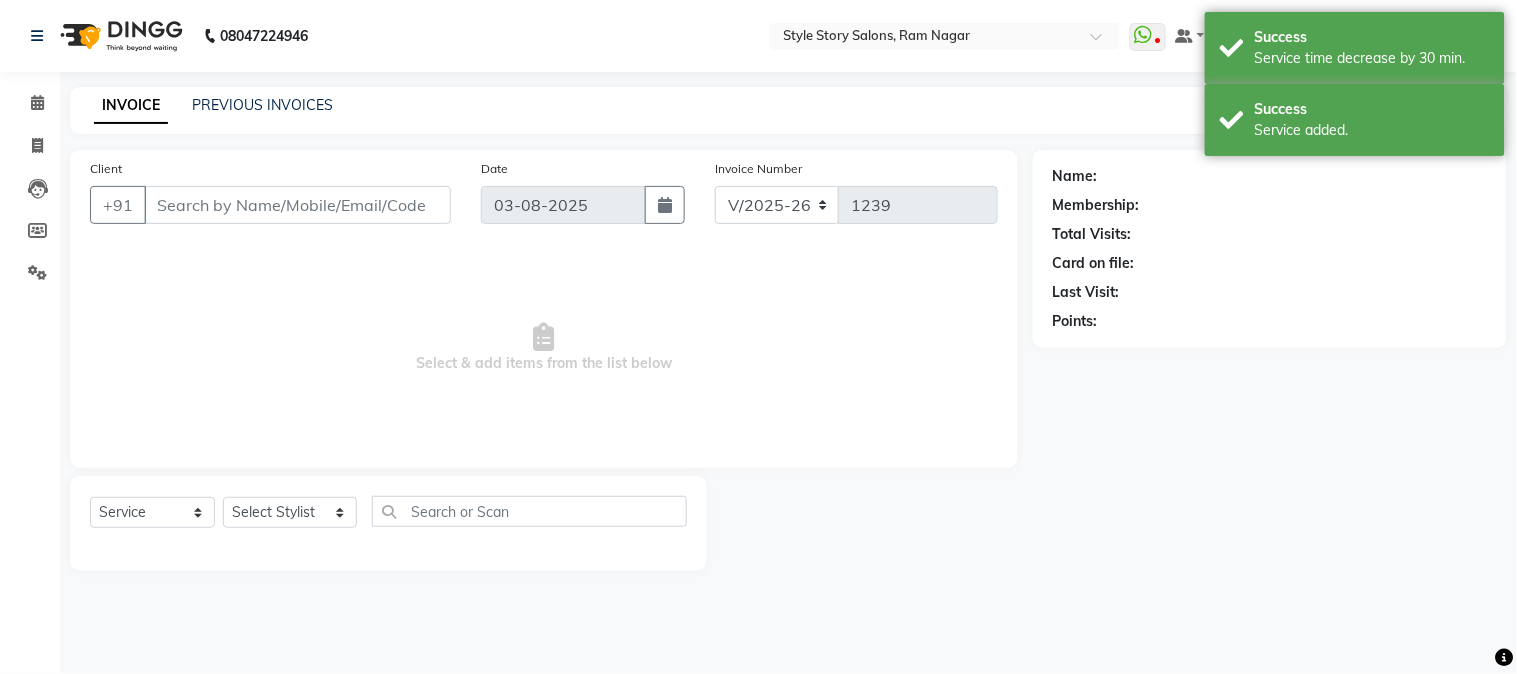 type on "[PHONE]" 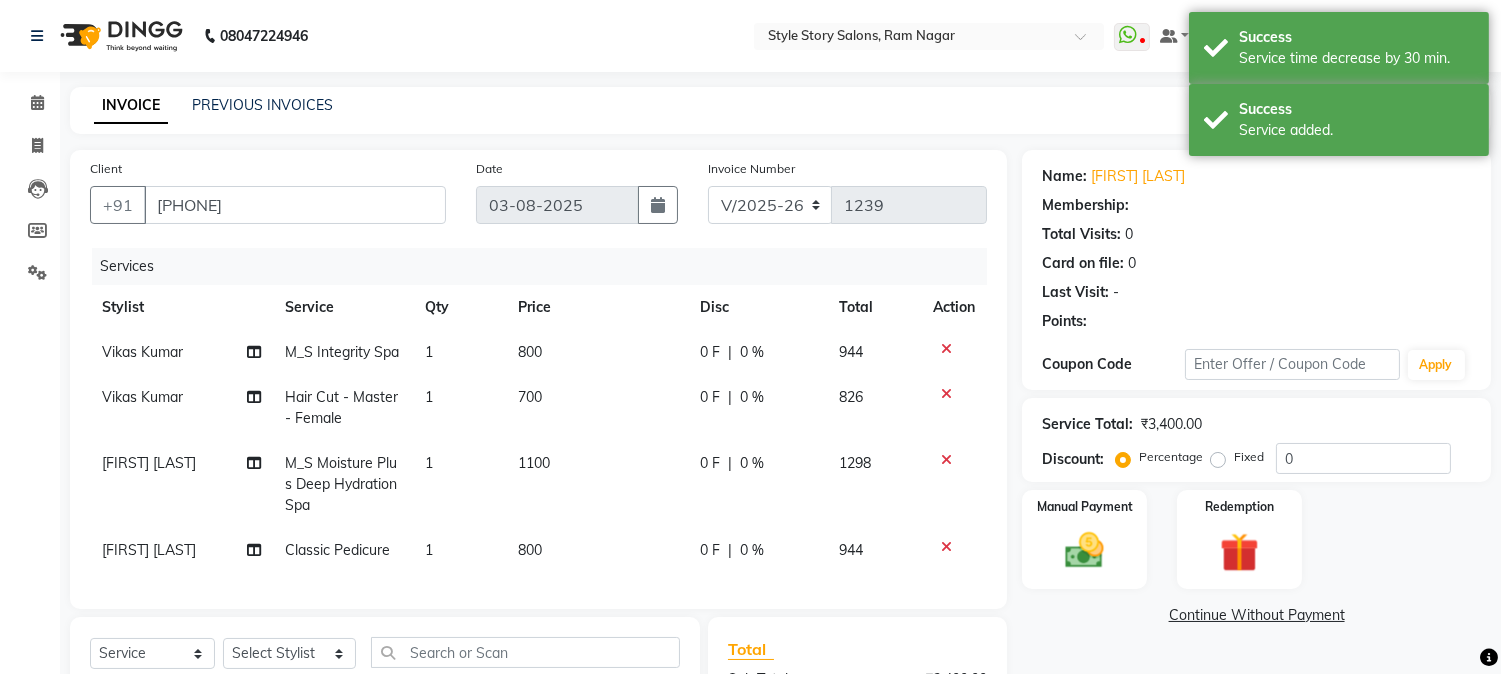 click on "[FIRST] [LAST]" 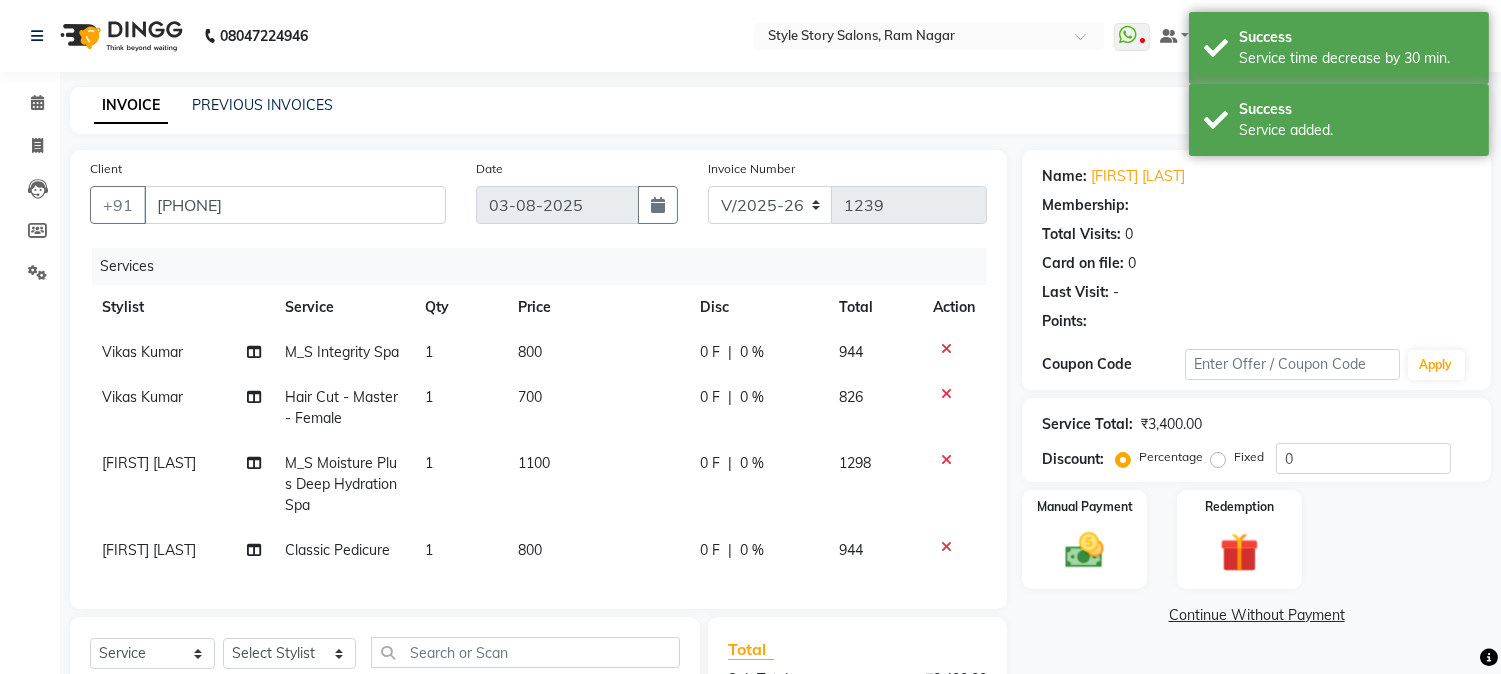 select on "62113" 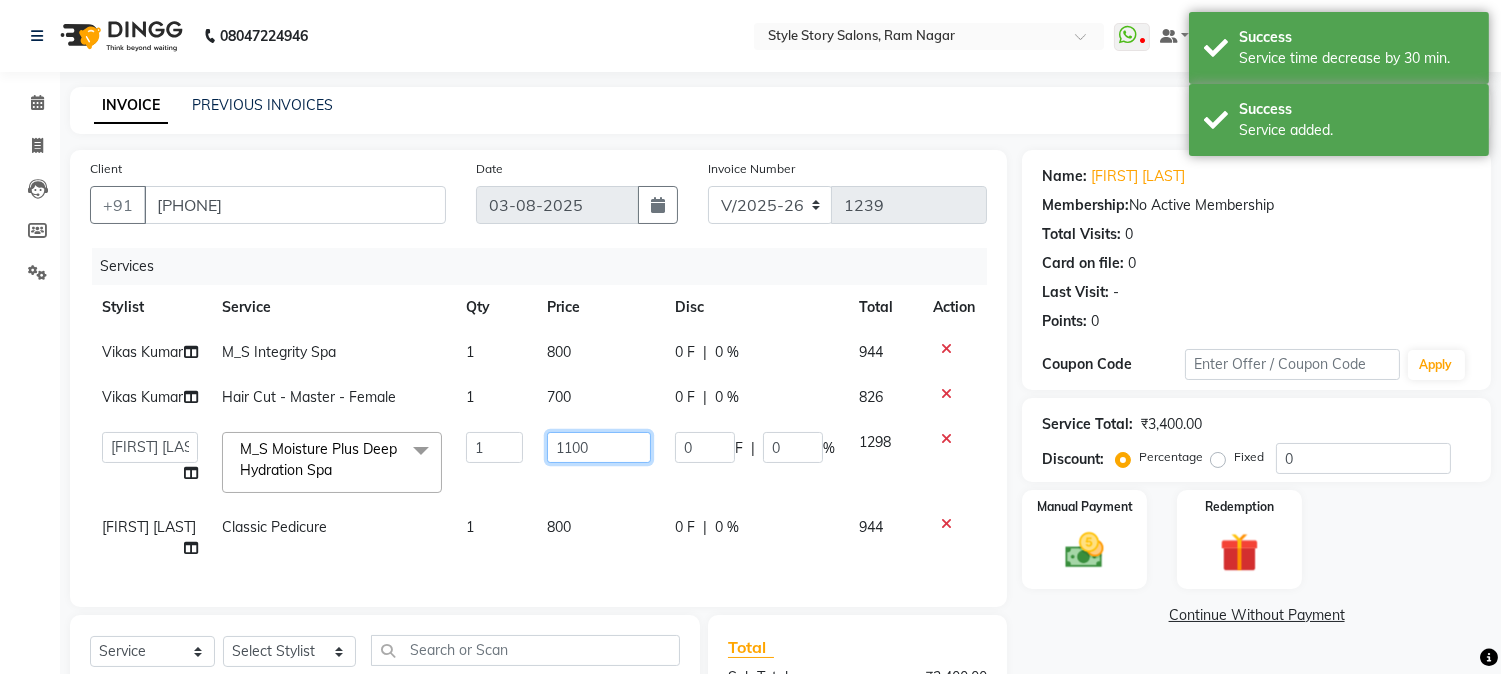 click on "1100" 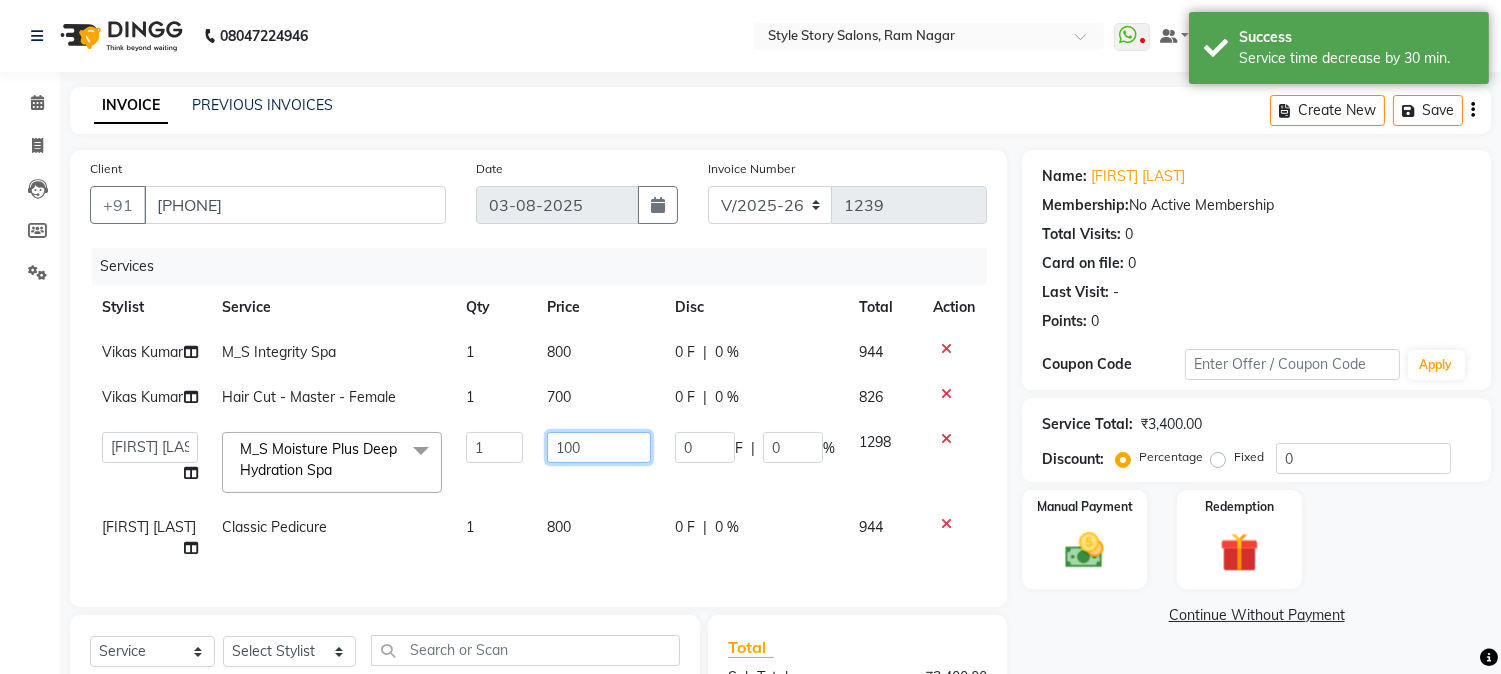type on "1800" 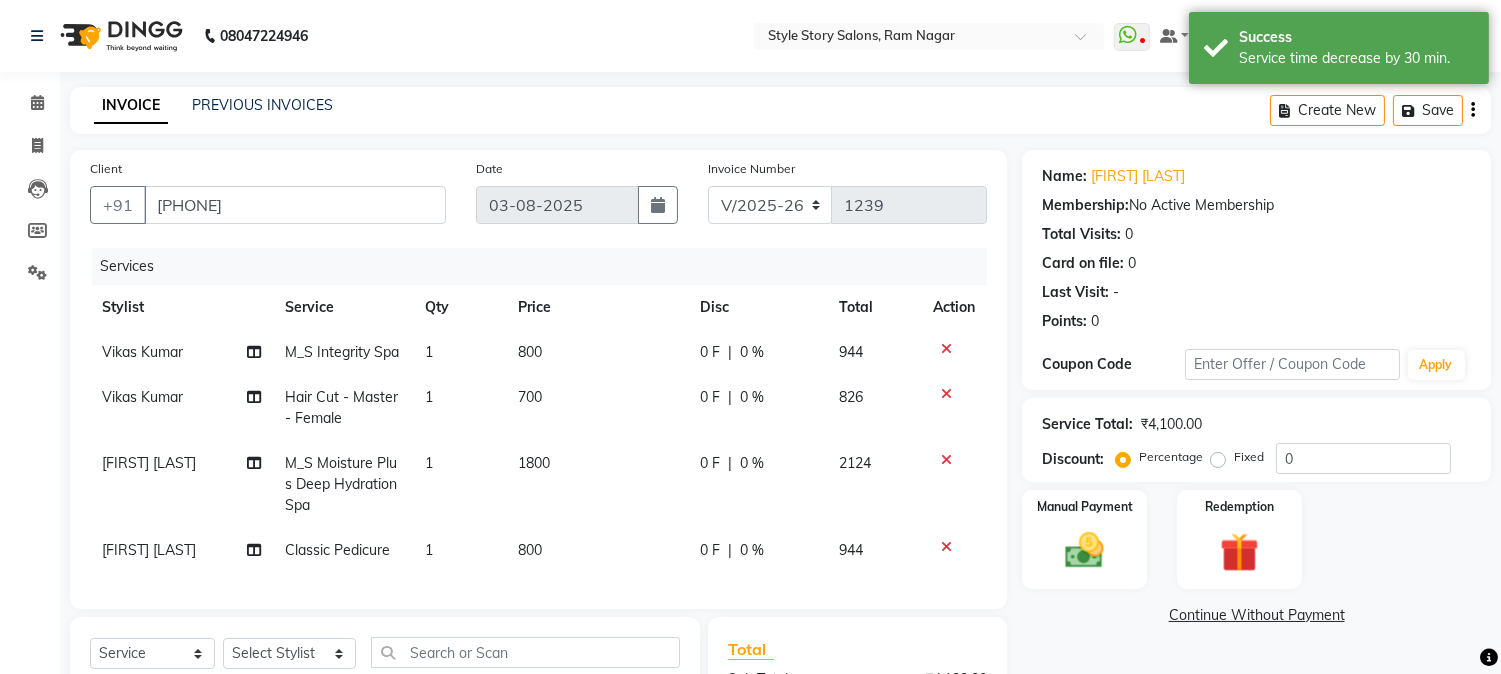 click on "800" 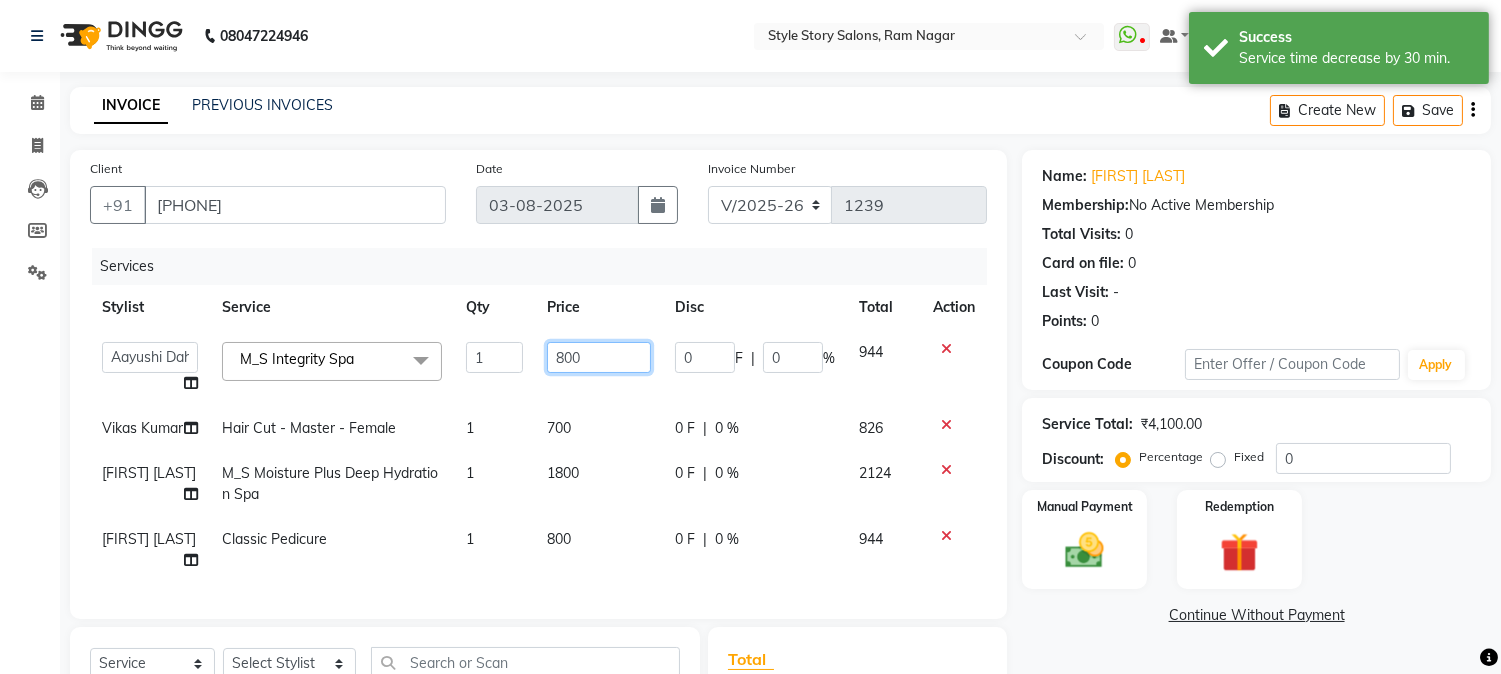 drag, startPoint x: 601, startPoint y: 363, endPoint x: 513, endPoint y: 368, distance: 88.14193 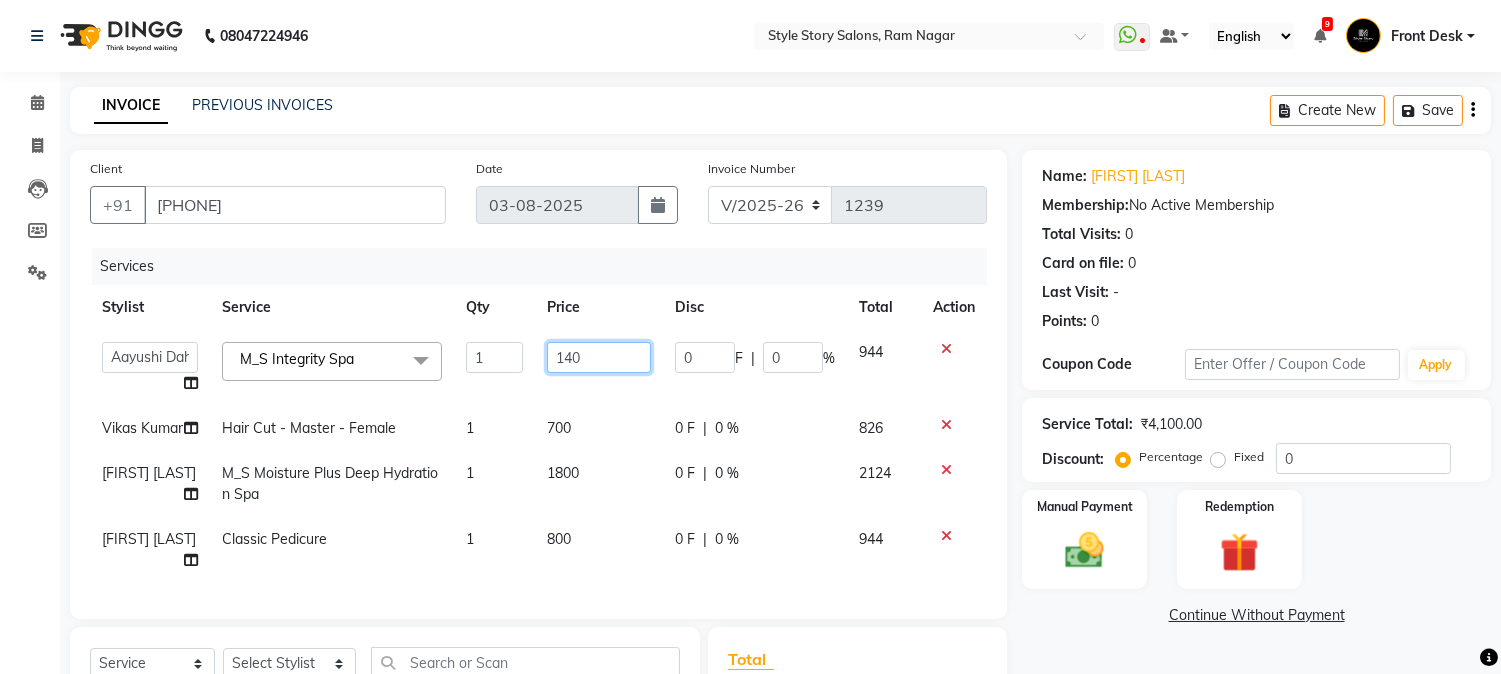 type on "1400" 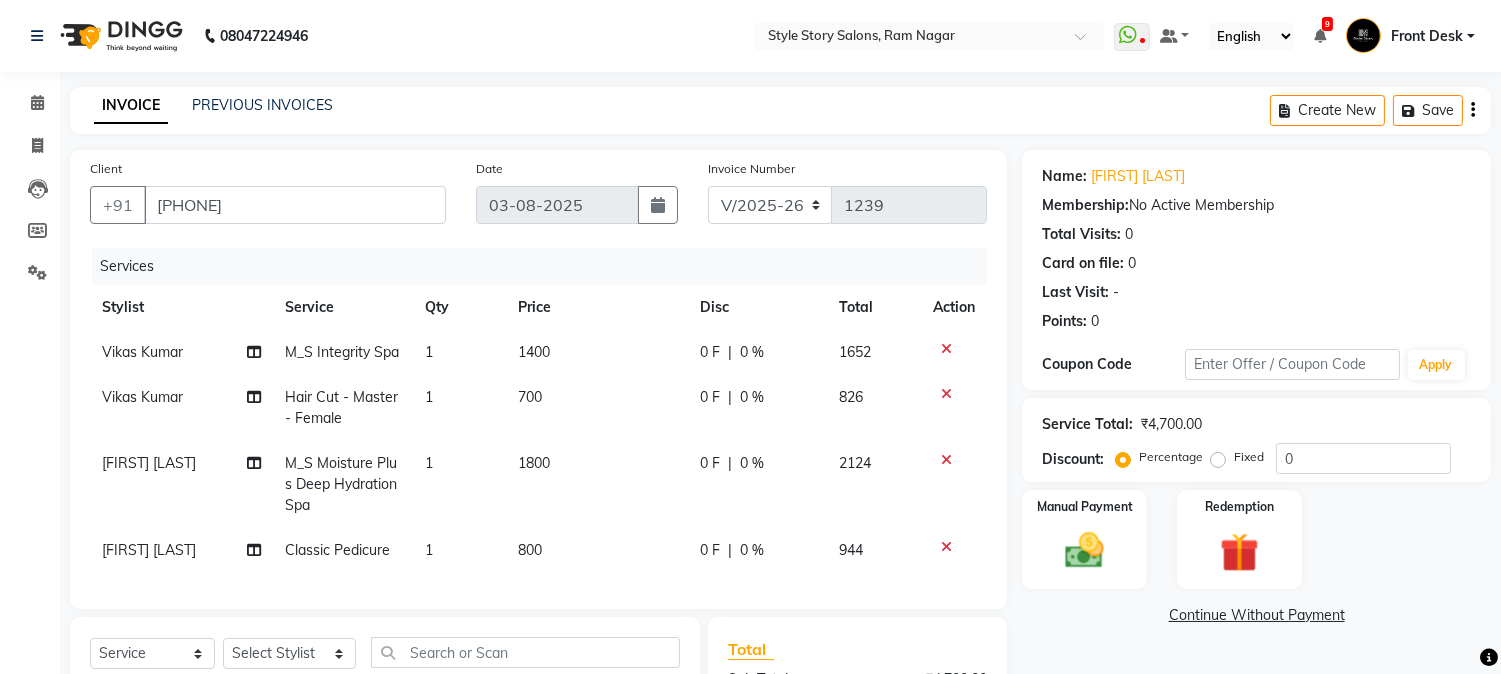 click on "INVOICE PREVIOUS INVOICES Create New   Save" 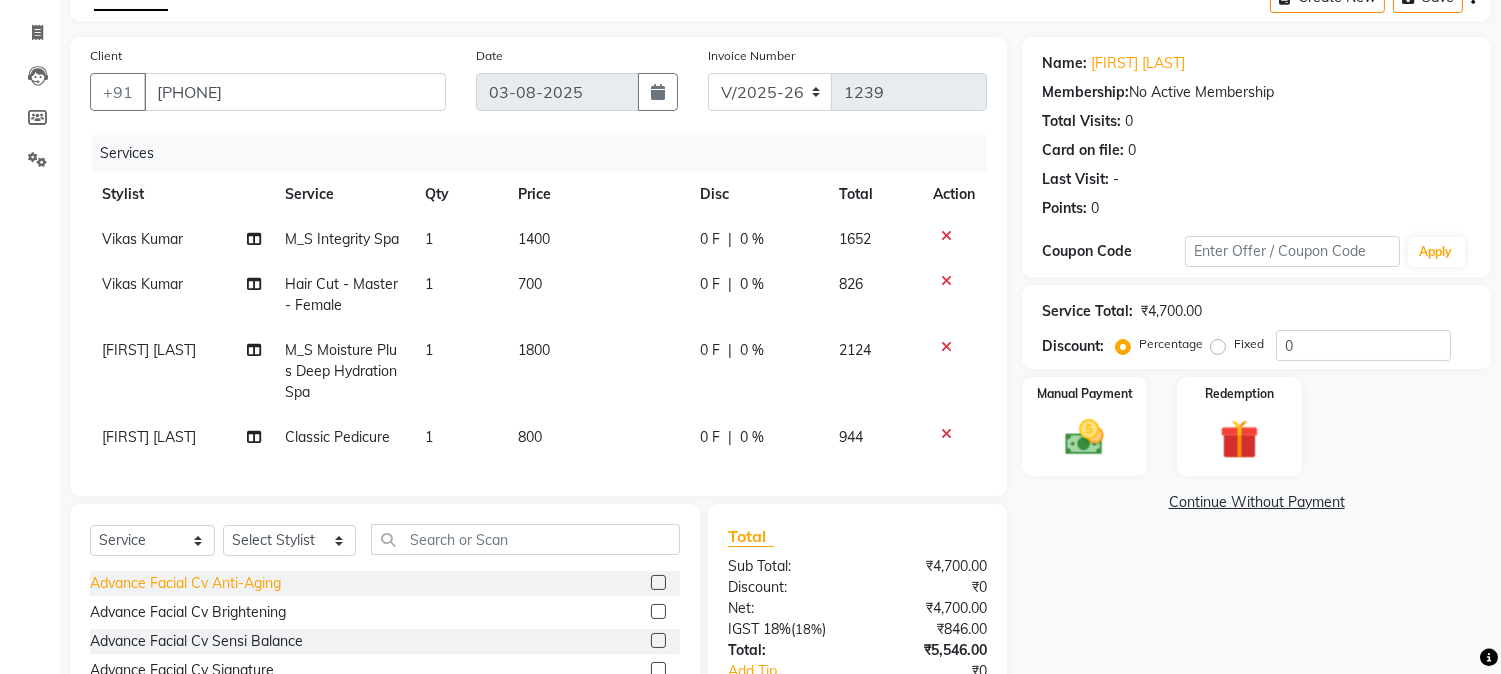 scroll, scrollTop: 284, scrollLeft: 0, axis: vertical 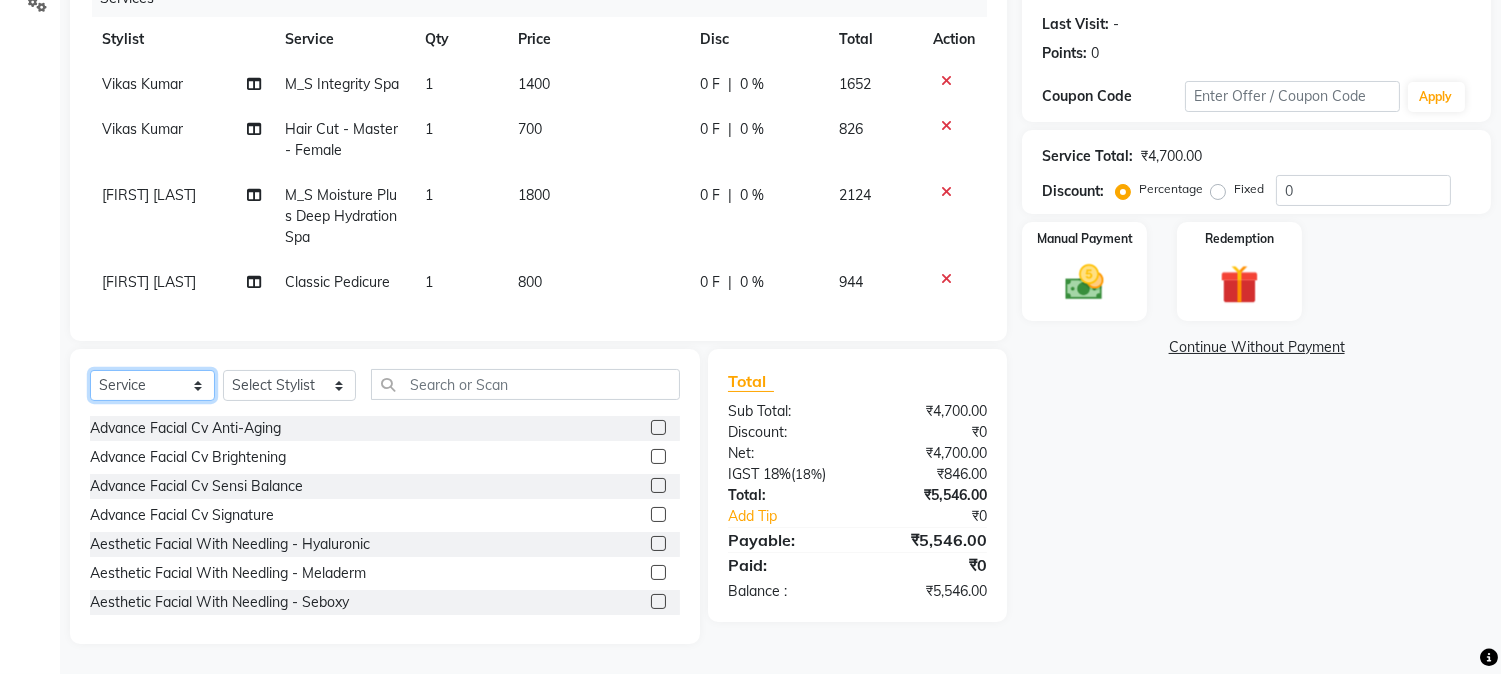 click on "Select  Service  Product  Membership  Package Voucher Prepaid Gift Card" 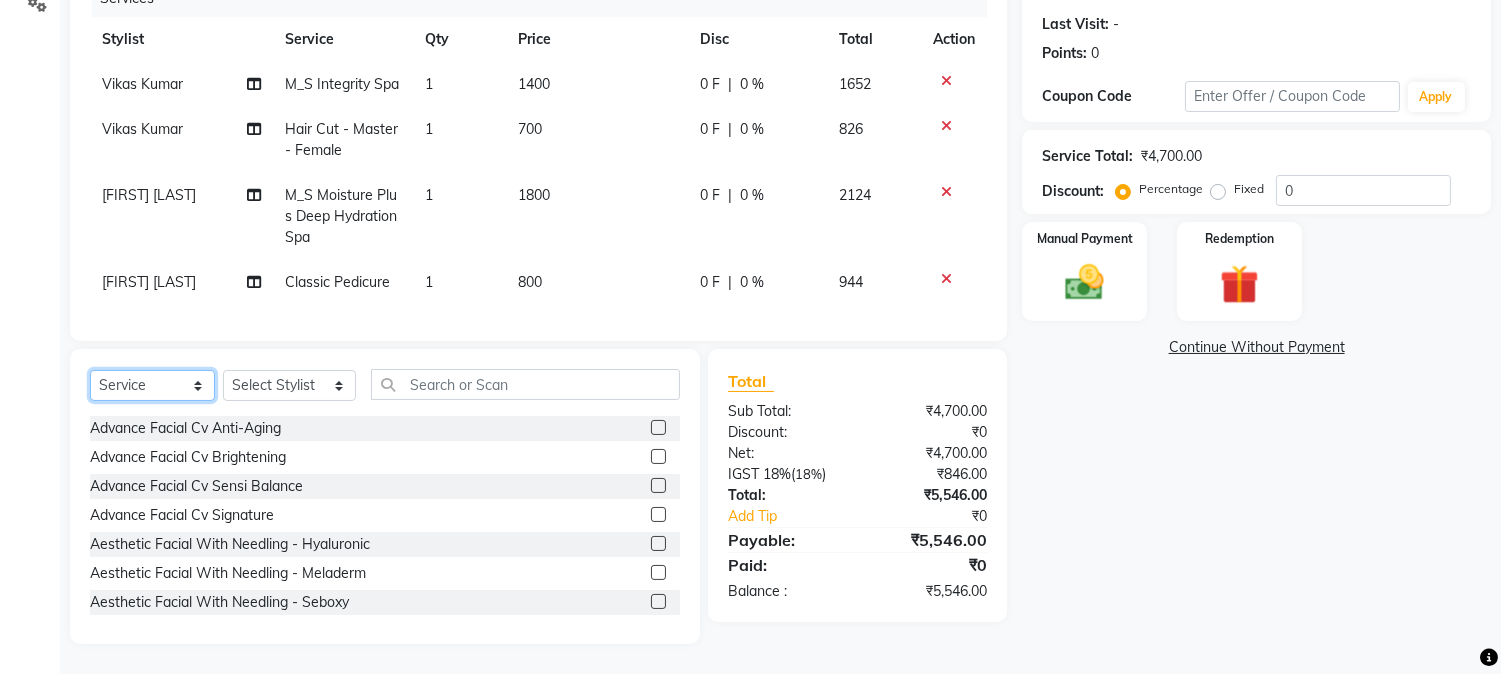 select on "product" 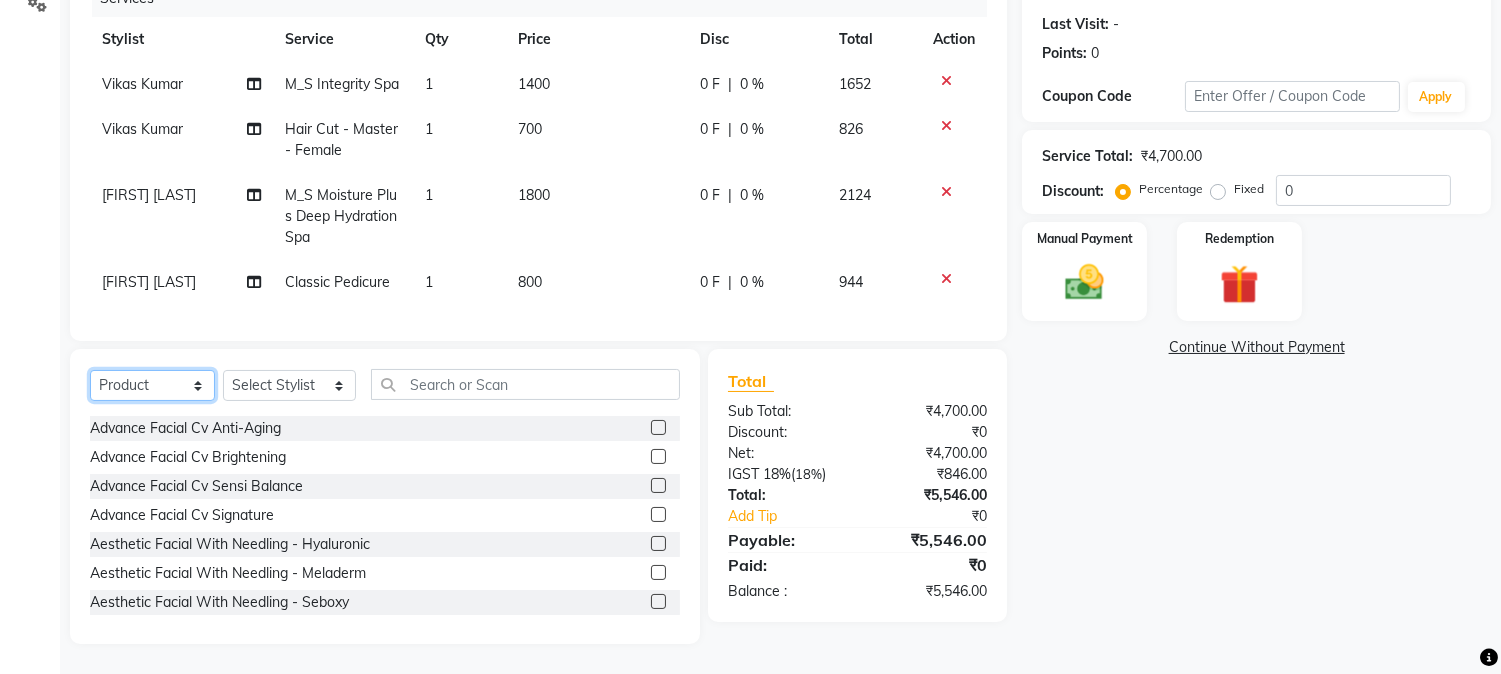 click on "Select  Service  Product  Membership  Package Voucher Prepaid Gift Card" 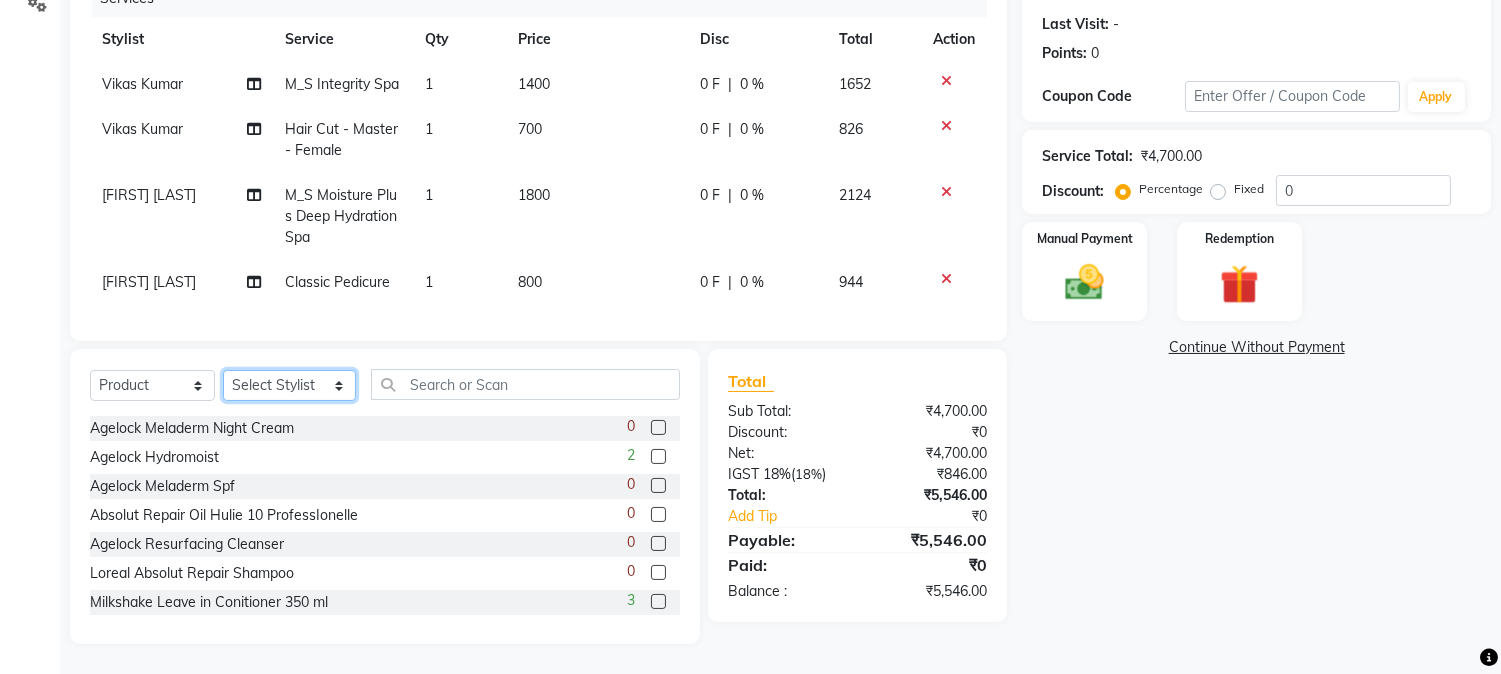 click on "Select Stylist [FIRST] [LAST] [FIRST] [LAST] [FIRST] [LAST] Front Desk [FIRST] [LAST] [FIRST] [LAST] [FIRST] [LAST] Front Desk [FIRST] [LAST] Front Desk [FIRST] [LAST]  [FIRST] [LAST]  [FIRST] [LAST] [FIRST] [LAST] [FIRST] [LAST] [FIRST] [LAST] [FIRST] [LAST] [FIRST] [LAST] [FIRST] [LAST] [FIRST] [LAST] [FIRST] [LAST] [FIRST] [LAST] [FIRST] [LAST] [FIRST] [LAST] [FIRST] [LAST] [FIRST] [LAST] [FIRST] [LAST] [FIRST] [LAST] [FIRST] [LAST] [FIRST] [LAST]" 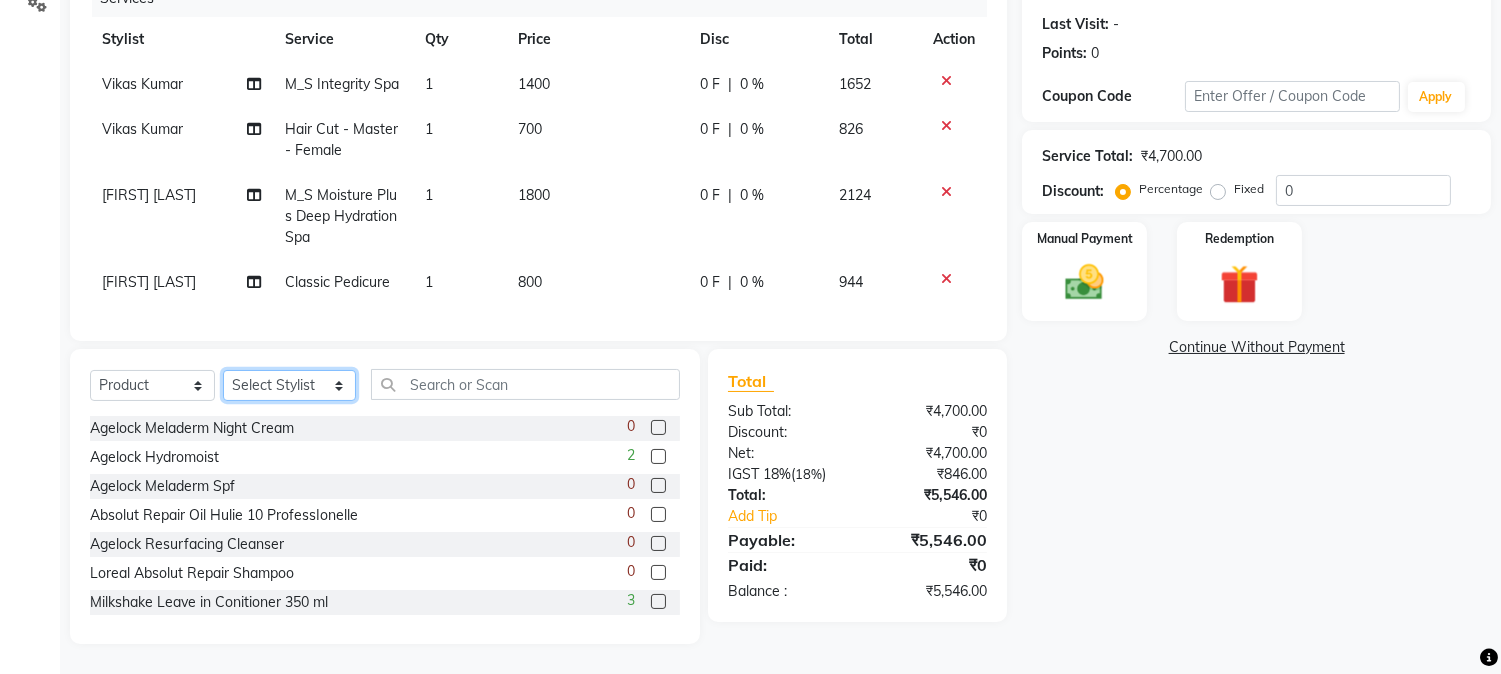 select on "62113" 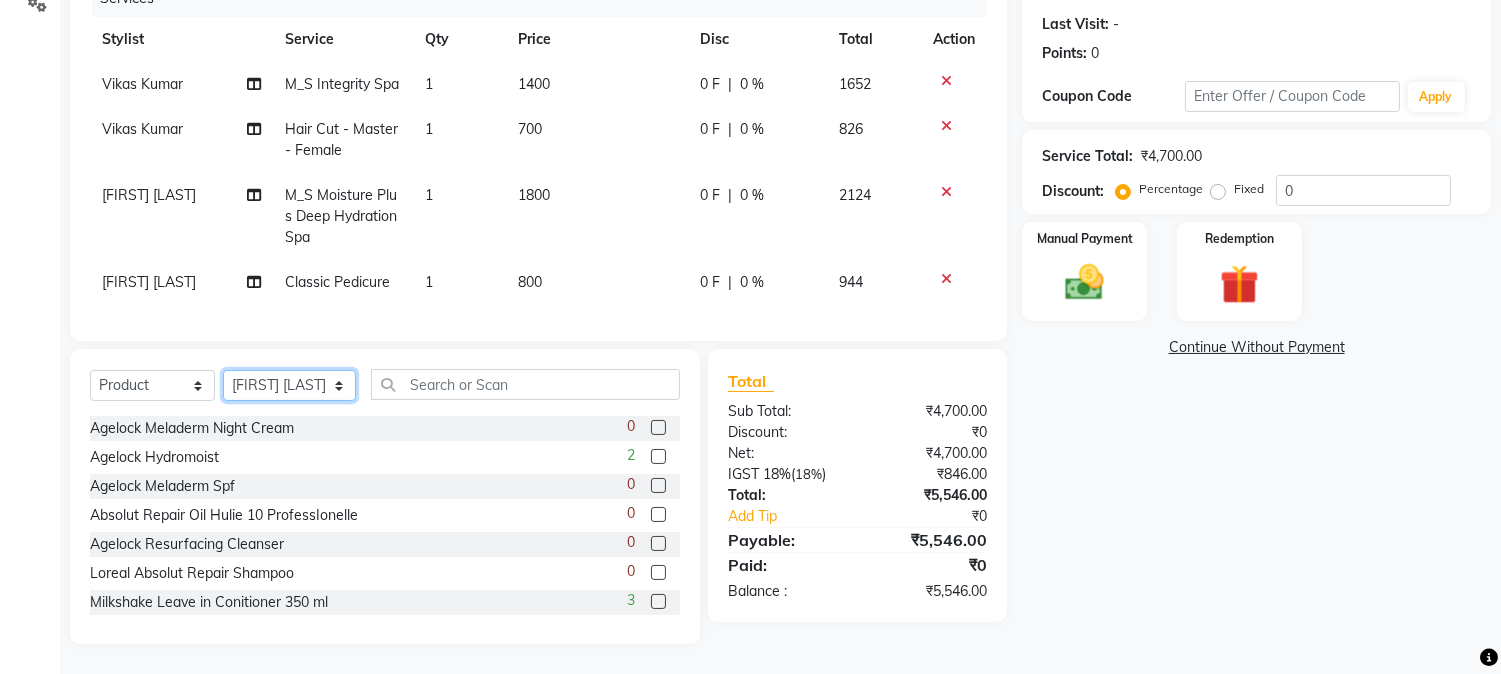click on "Select Stylist [FIRST] [LAST] [FIRST] [LAST] [FIRST] [LAST] Front Desk [FIRST] [LAST] [FIRST] [LAST] [FIRST] [LAST] Front Desk [FIRST] [LAST] Front Desk [FIRST] [LAST]  [FIRST] [LAST]  [FIRST] [LAST] [FIRST] [LAST] [FIRST] [LAST] [FIRST] [LAST] [FIRST] [LAST] [FIRST] [LAST] [FIRST] [LAST] [FIRST] [LAST] [FIRST] [LAST] [FIRST] [LAST] [FIRST] [LAST] [FIRST] [LAST] [FIRST] [LAST] [FIRST] [LAST] [FIRST] [LAST] [FIRST] [LAST] [FIRST] [LAST] [FIRST] [LAST]" 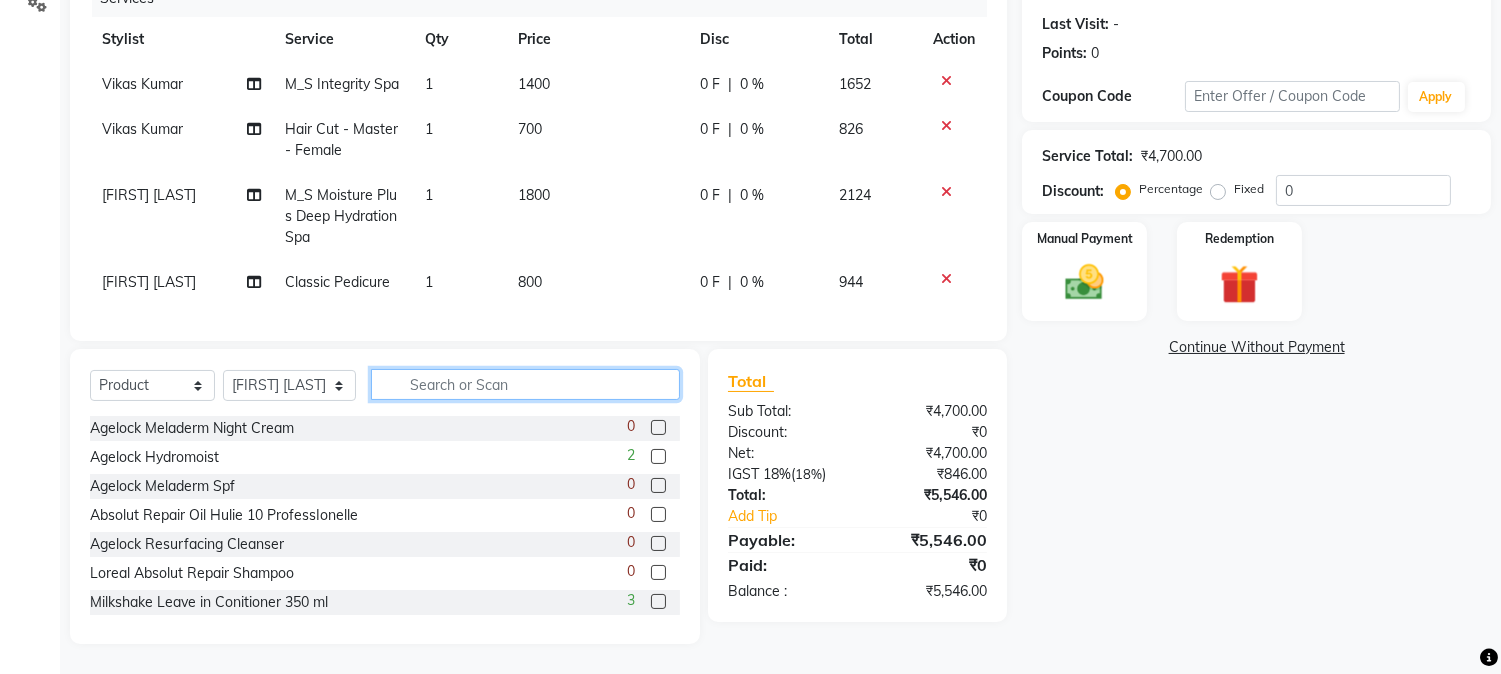 click 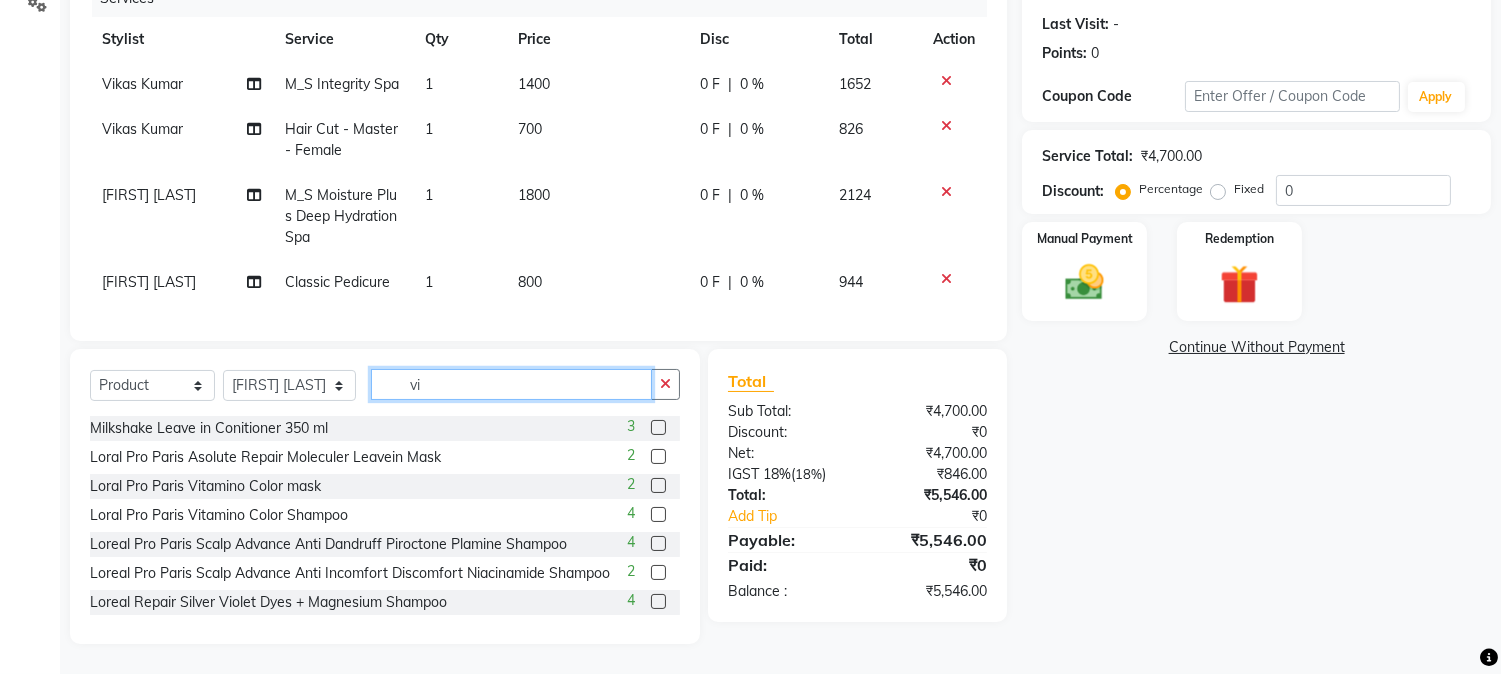 scroll, scrollTop: 262, scrollLeft: 0, axis: vertical 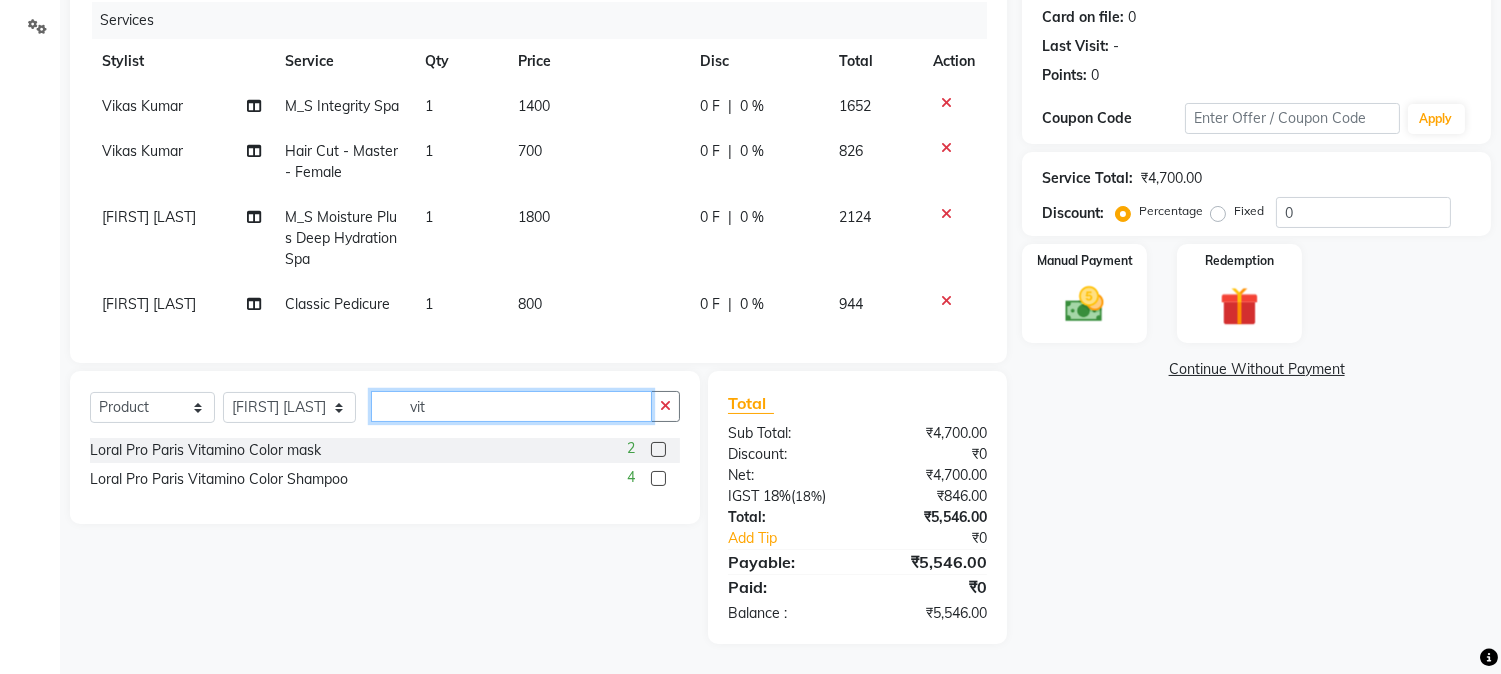 type on "vit" 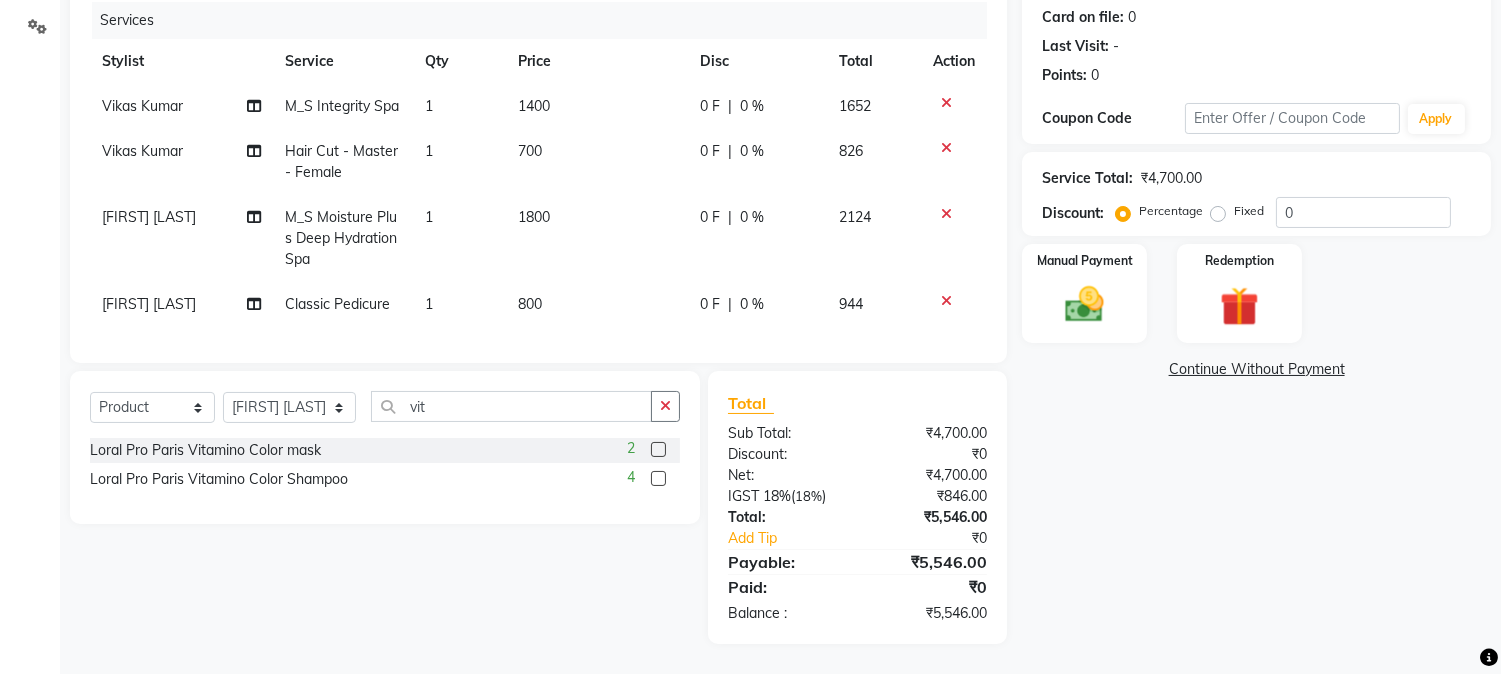 click 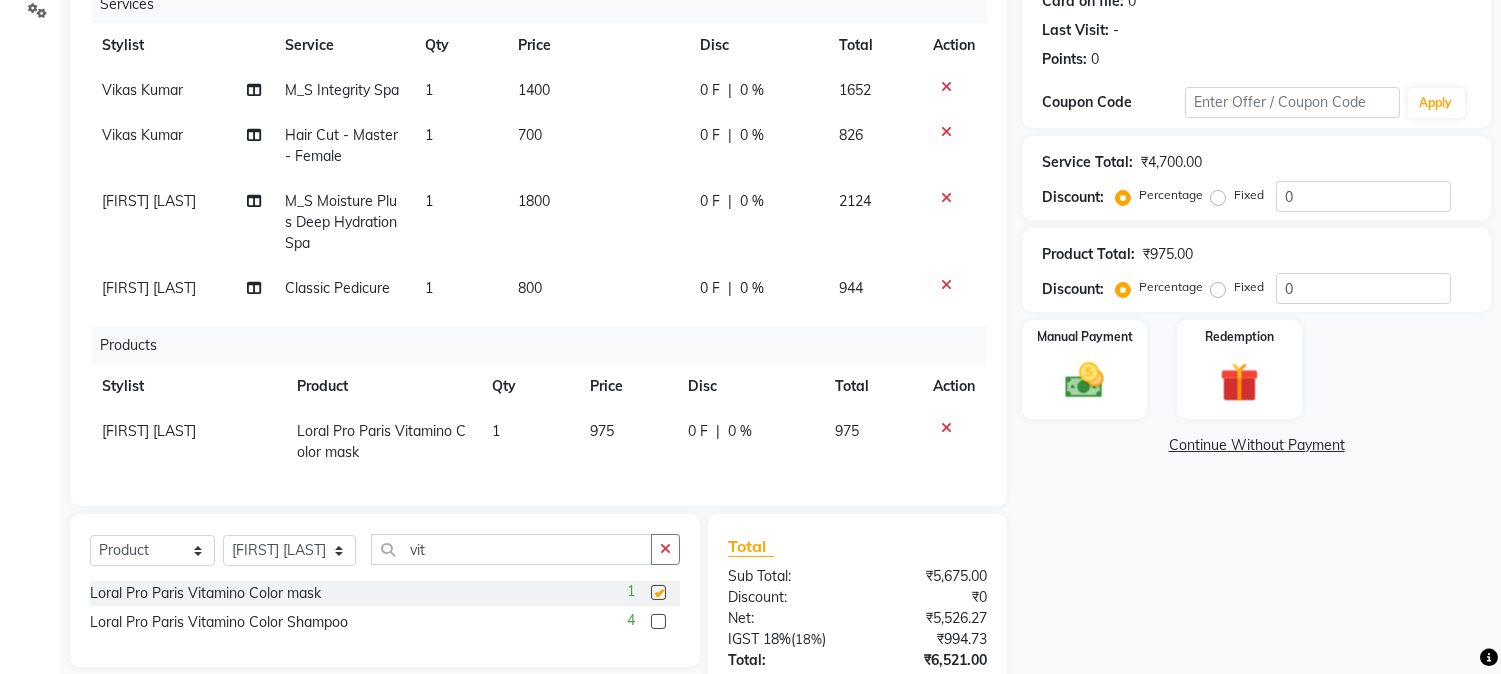 checkbox on "false" 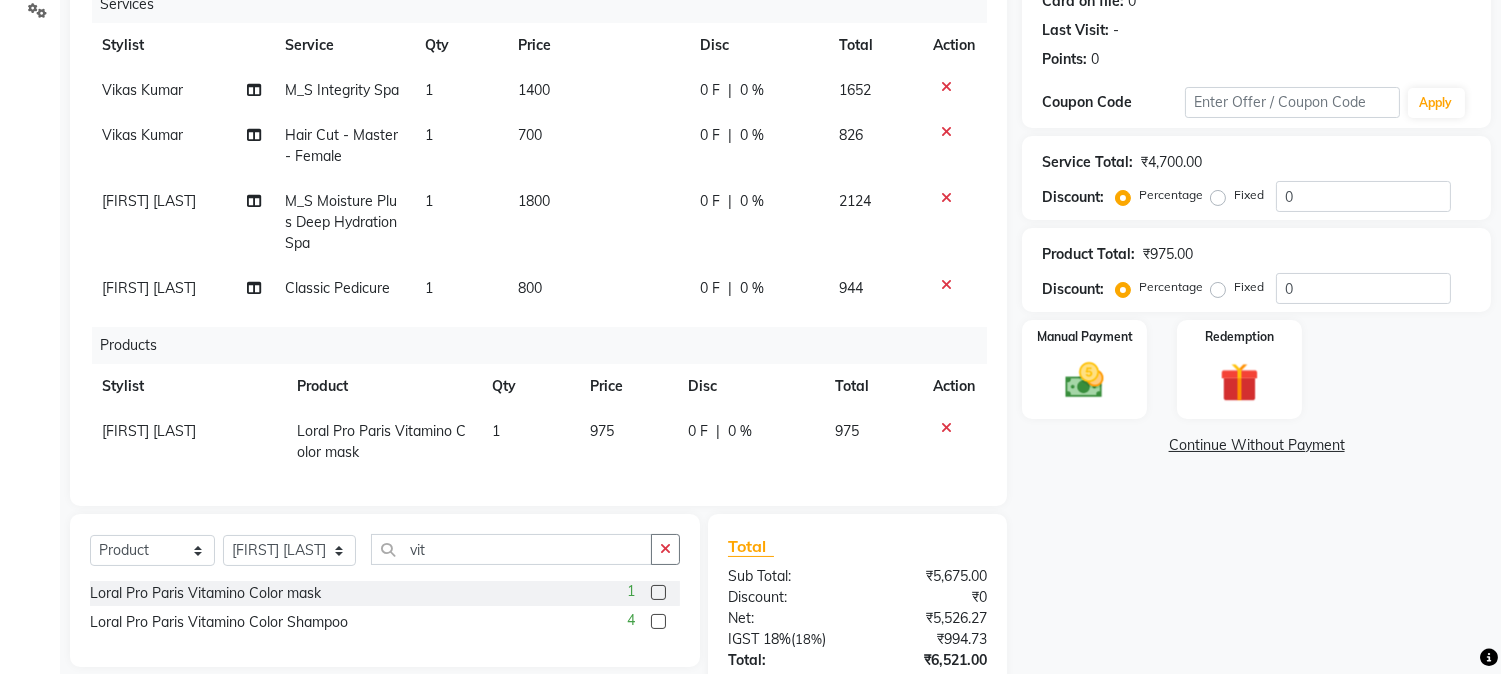 click 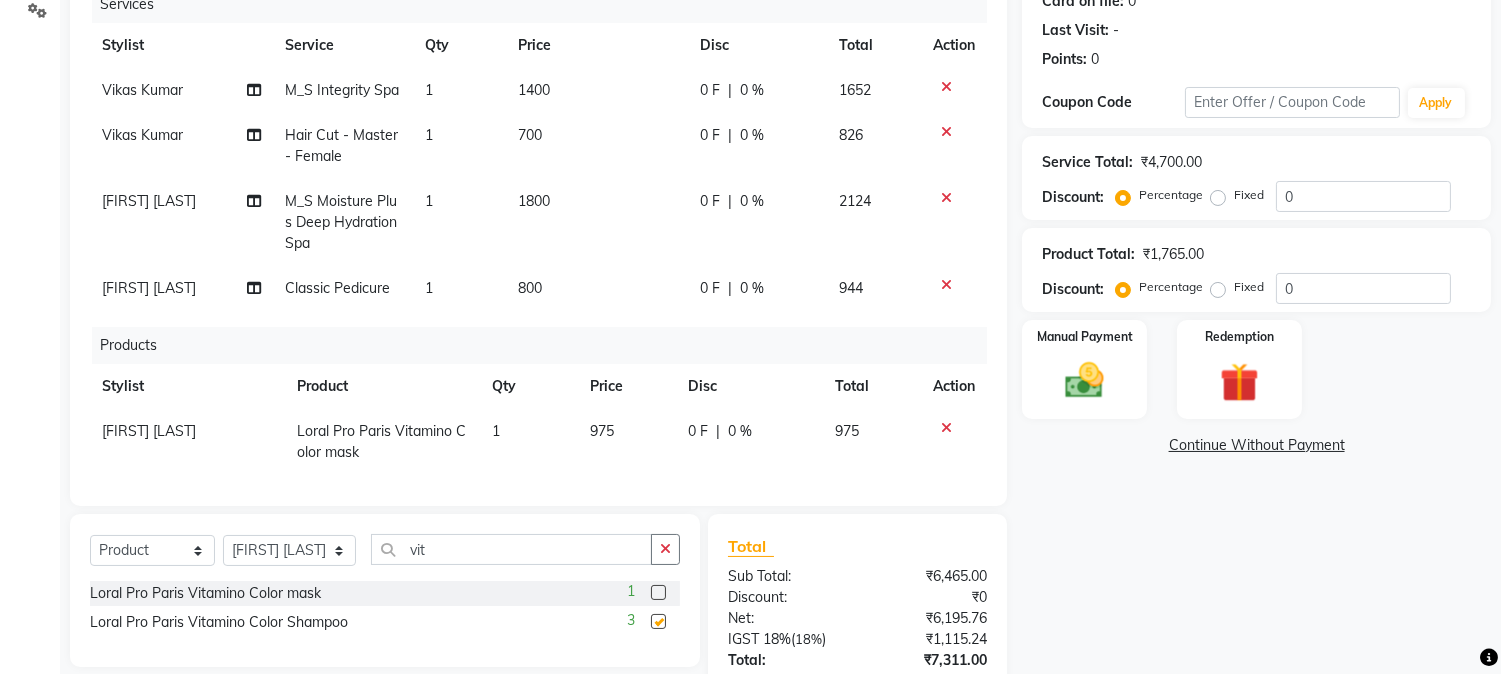 checkbox on "false" 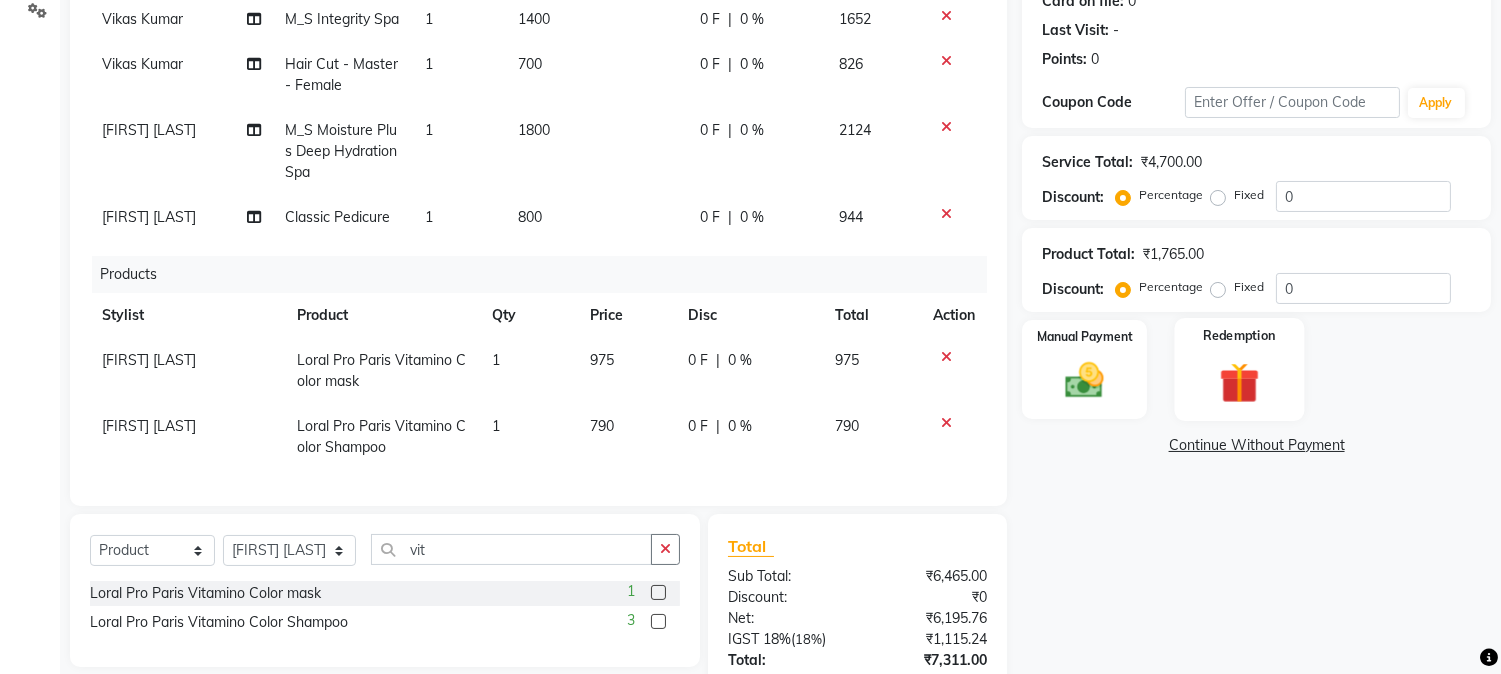 scroll, scrollTop: 108, scrollLeft: 0, axis: vertical 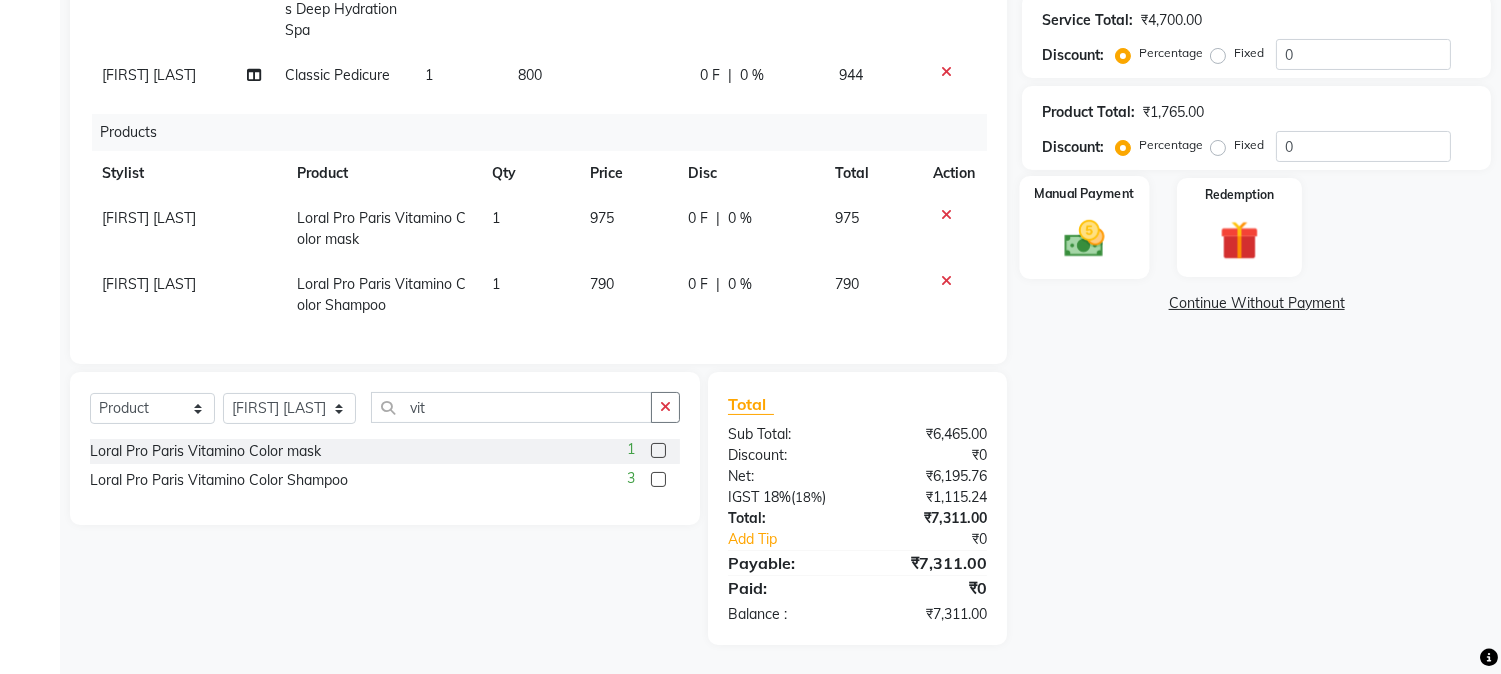 click 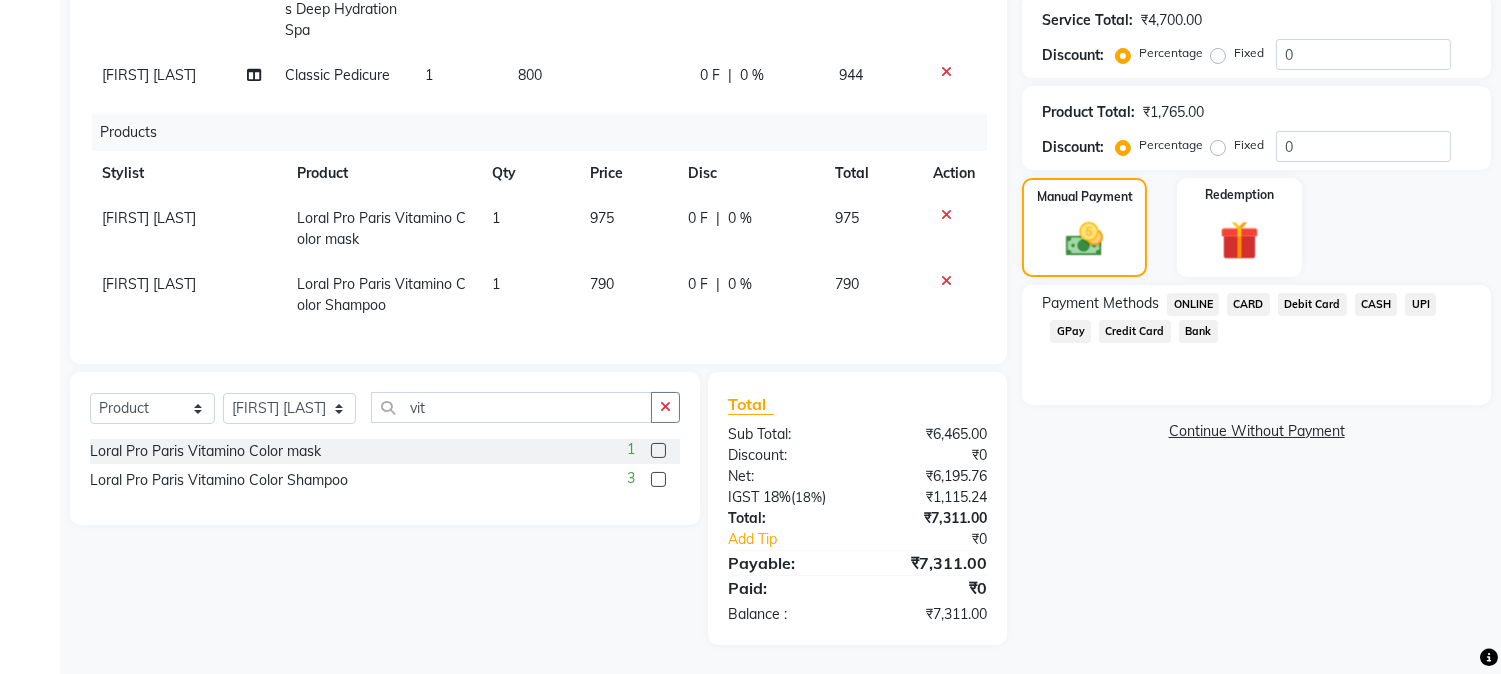 click on "UPI" 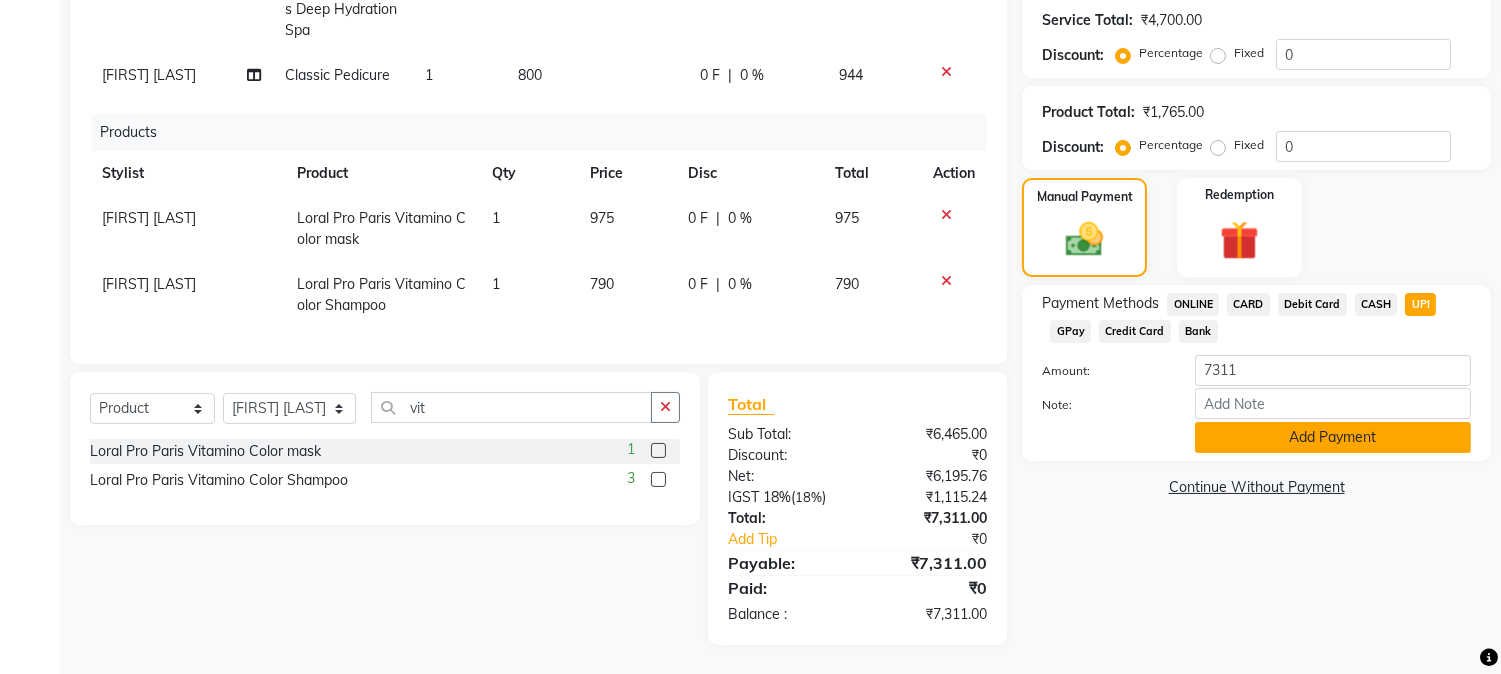 click on "Add Payment" 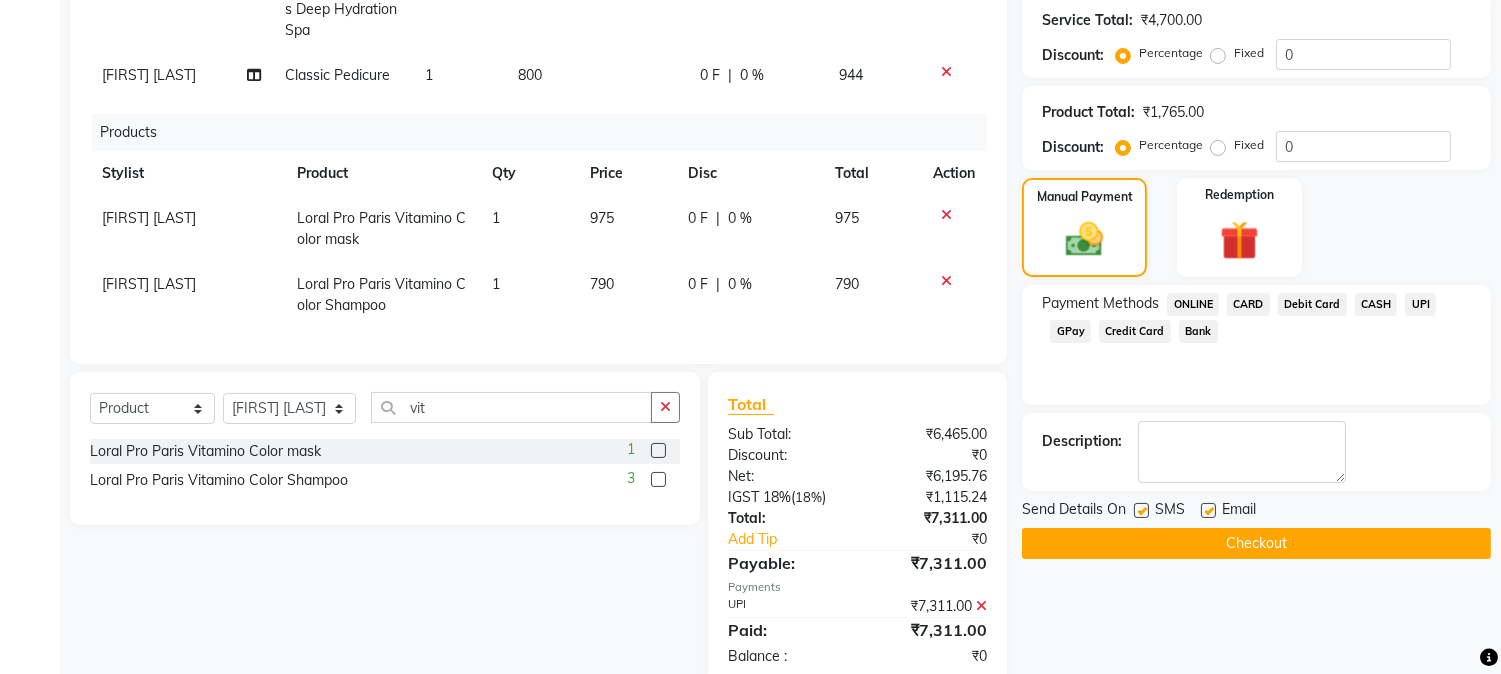 click on "Checkout" 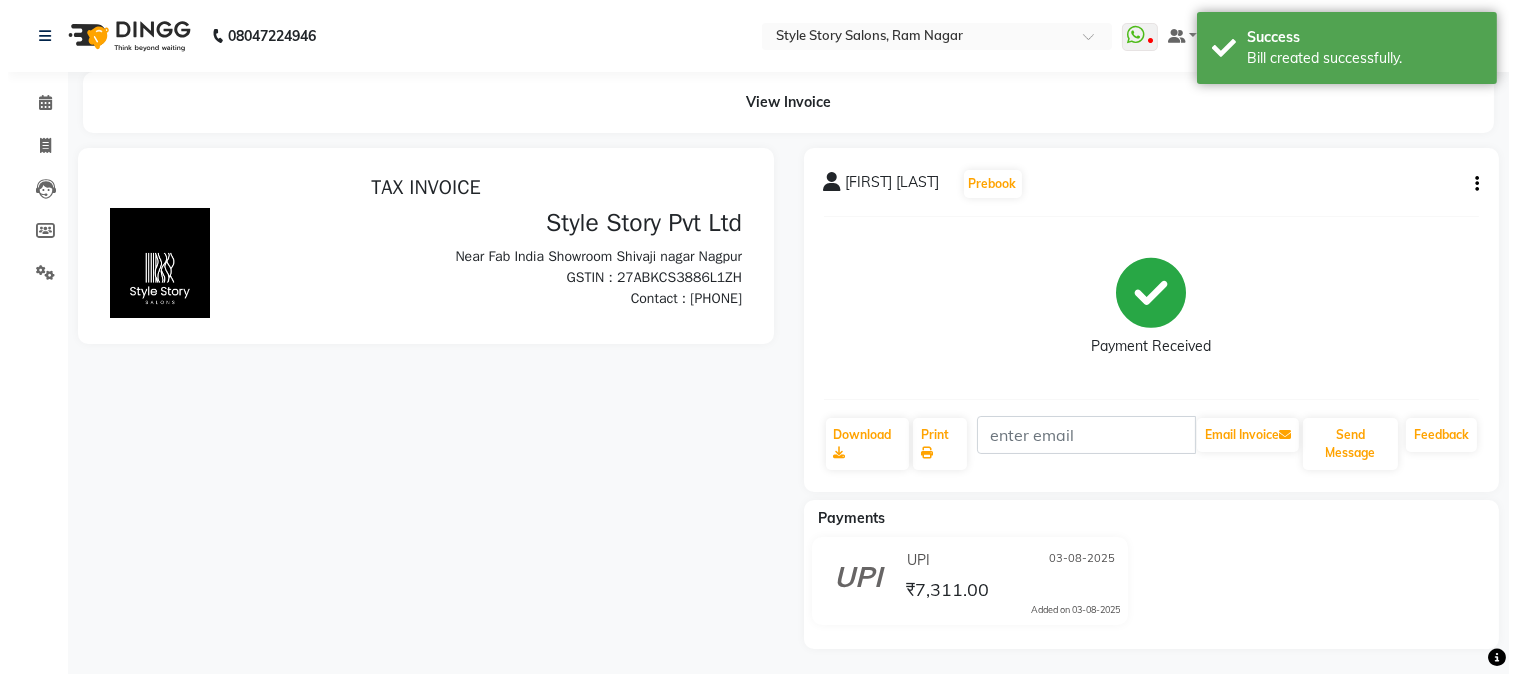 scroll, scrollTop: 0, scrollLeft: 0, axis: both 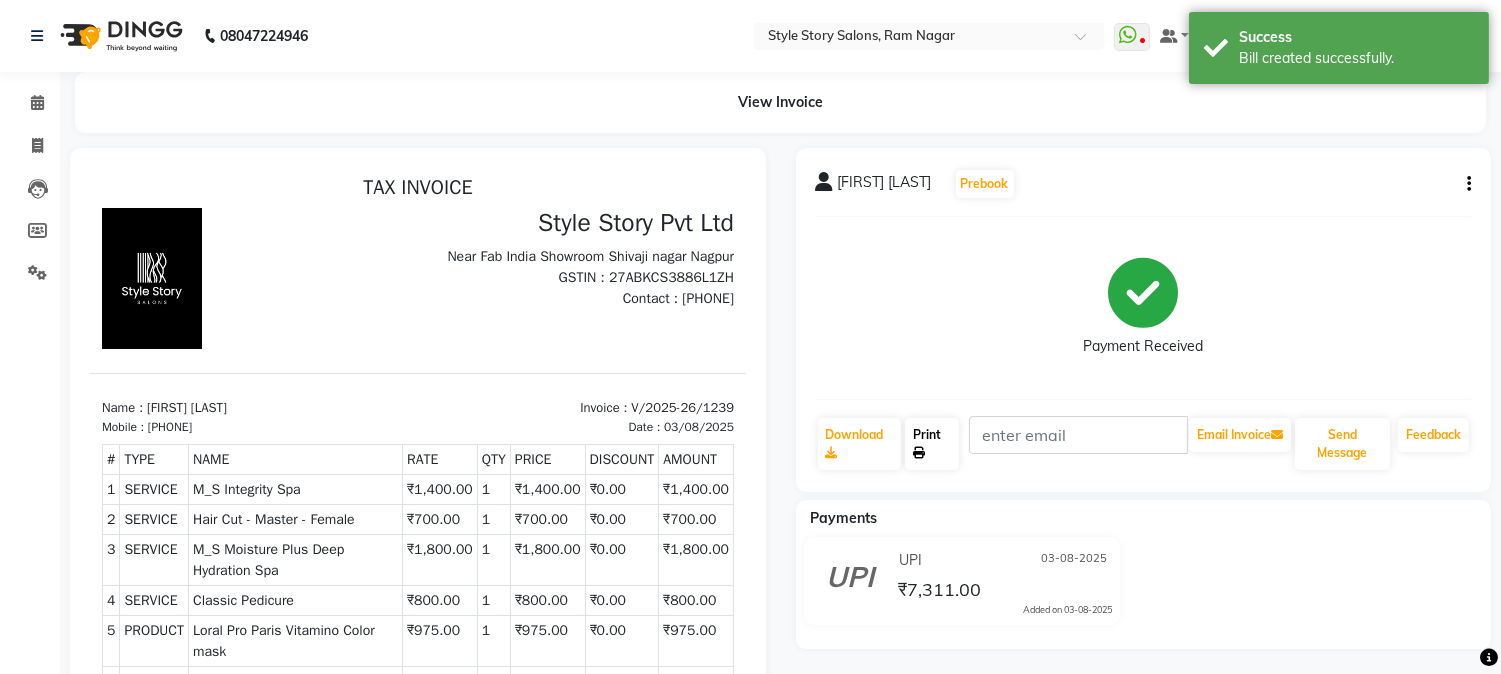 click on "Print" 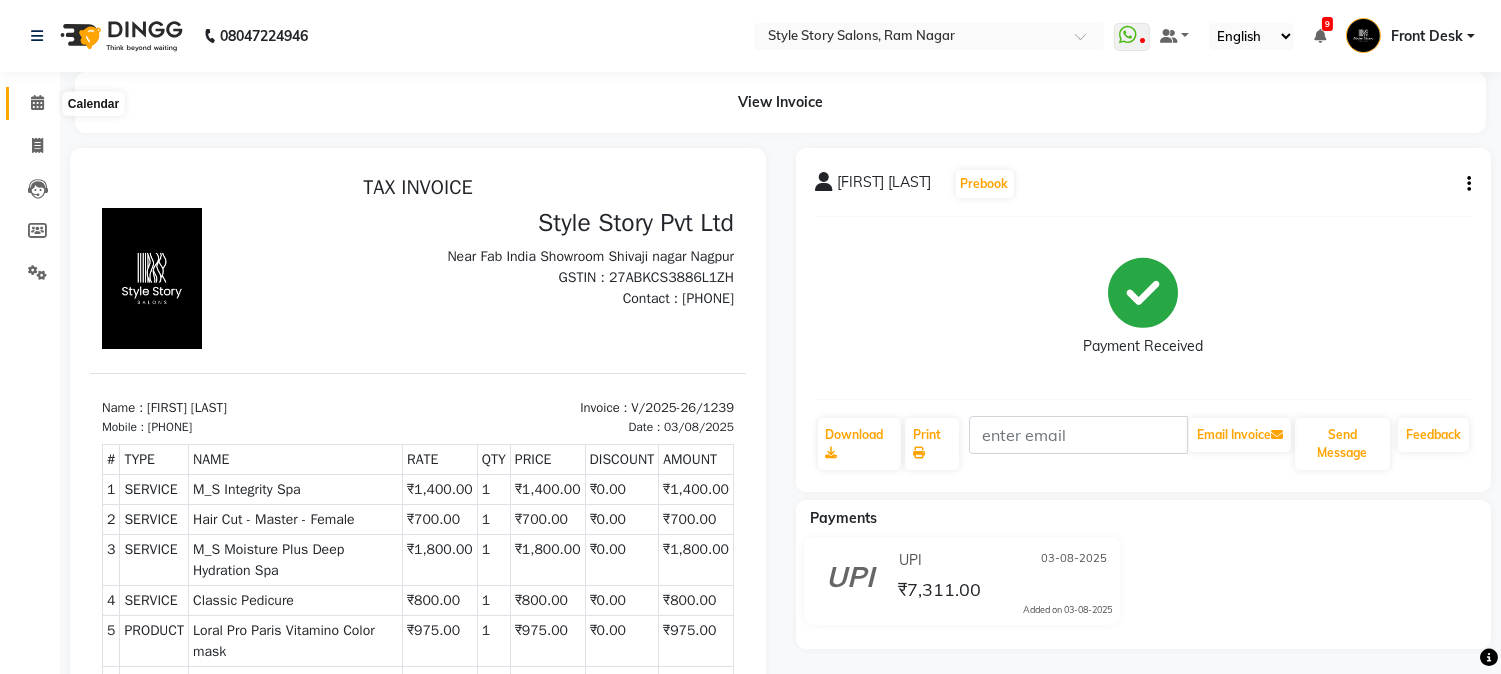 click 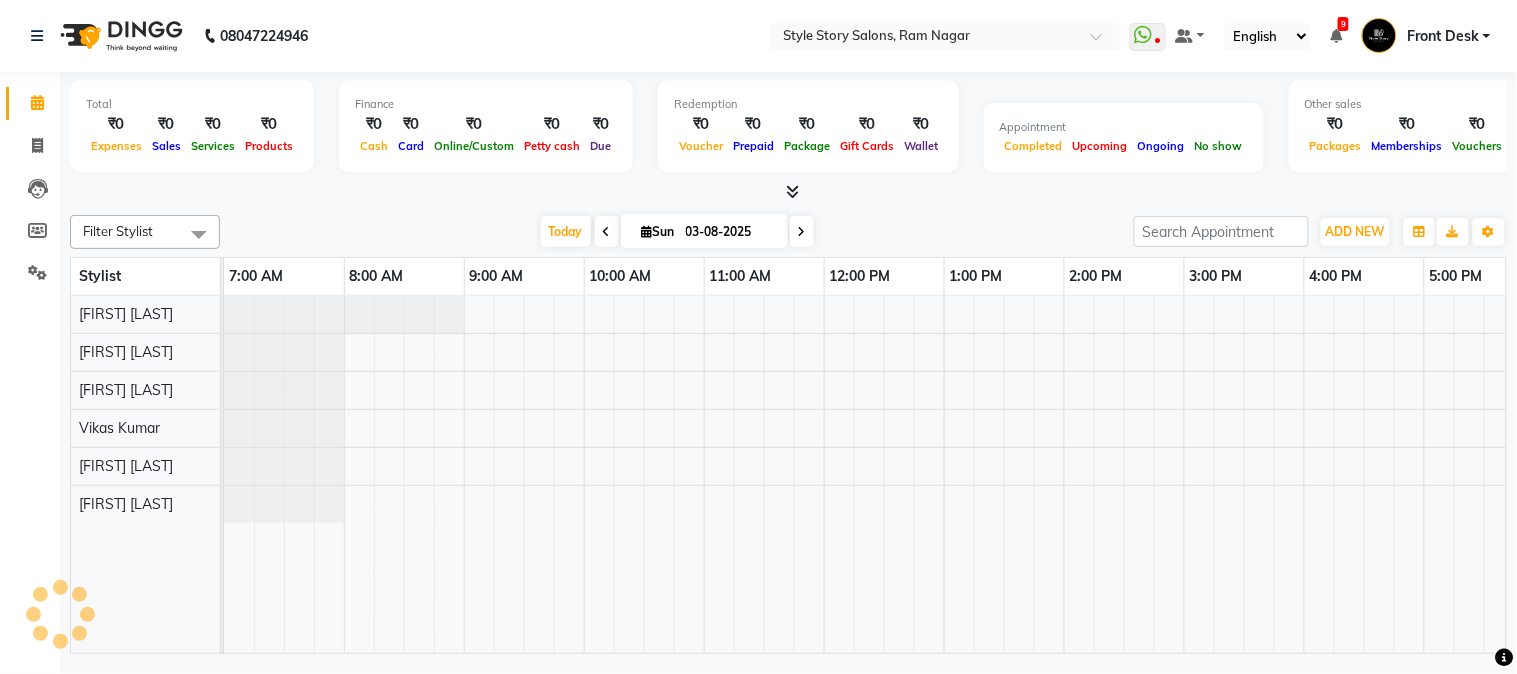 scroll, scrollTop: 0, scrollLeft: 637, axis: horizontal 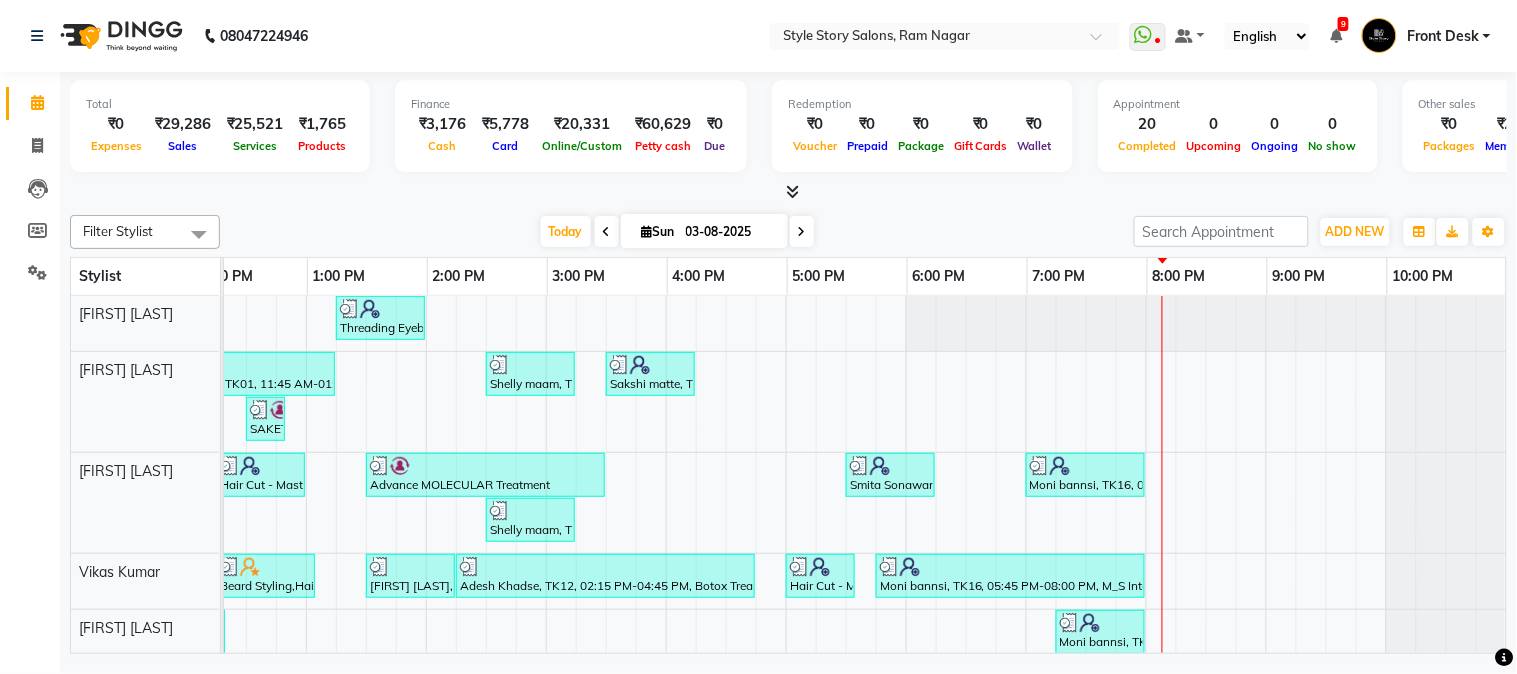 click at bounding box center (1162, 508) 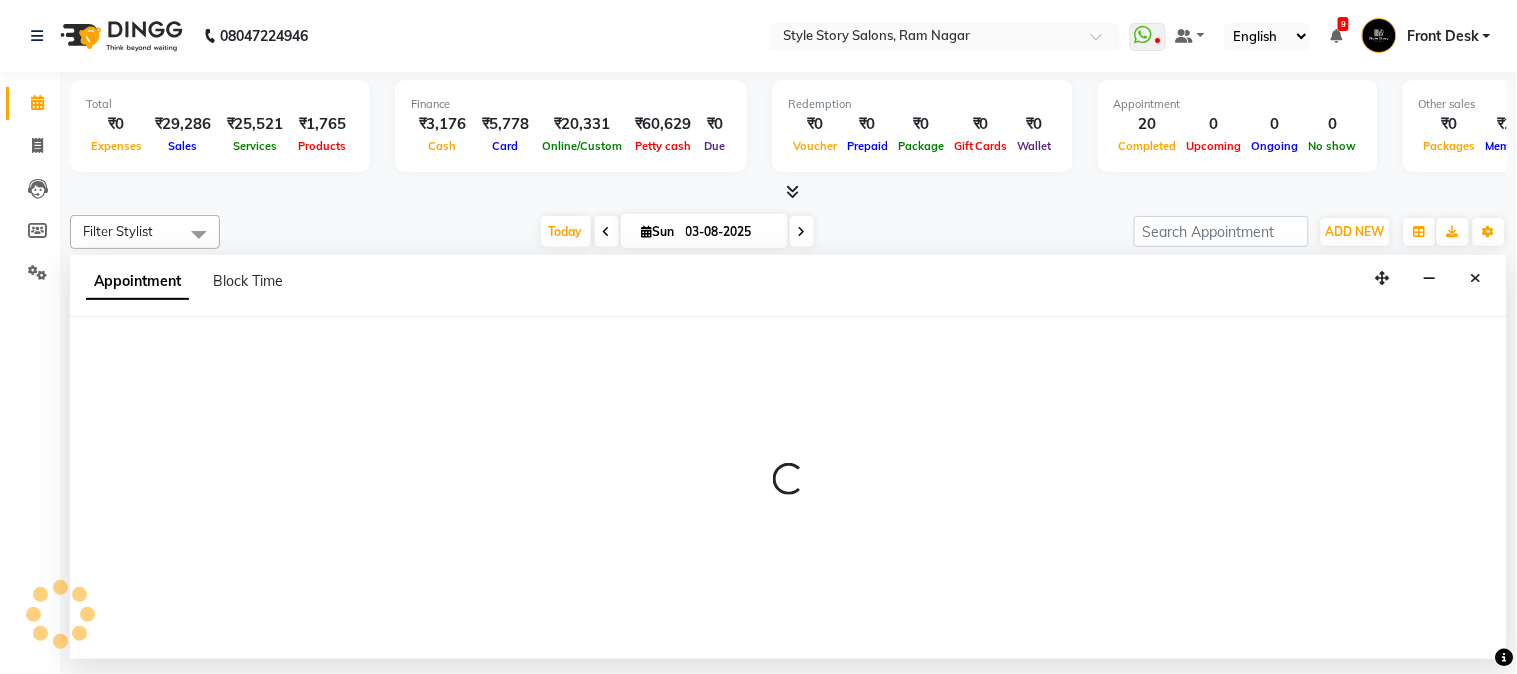 select on "62113" 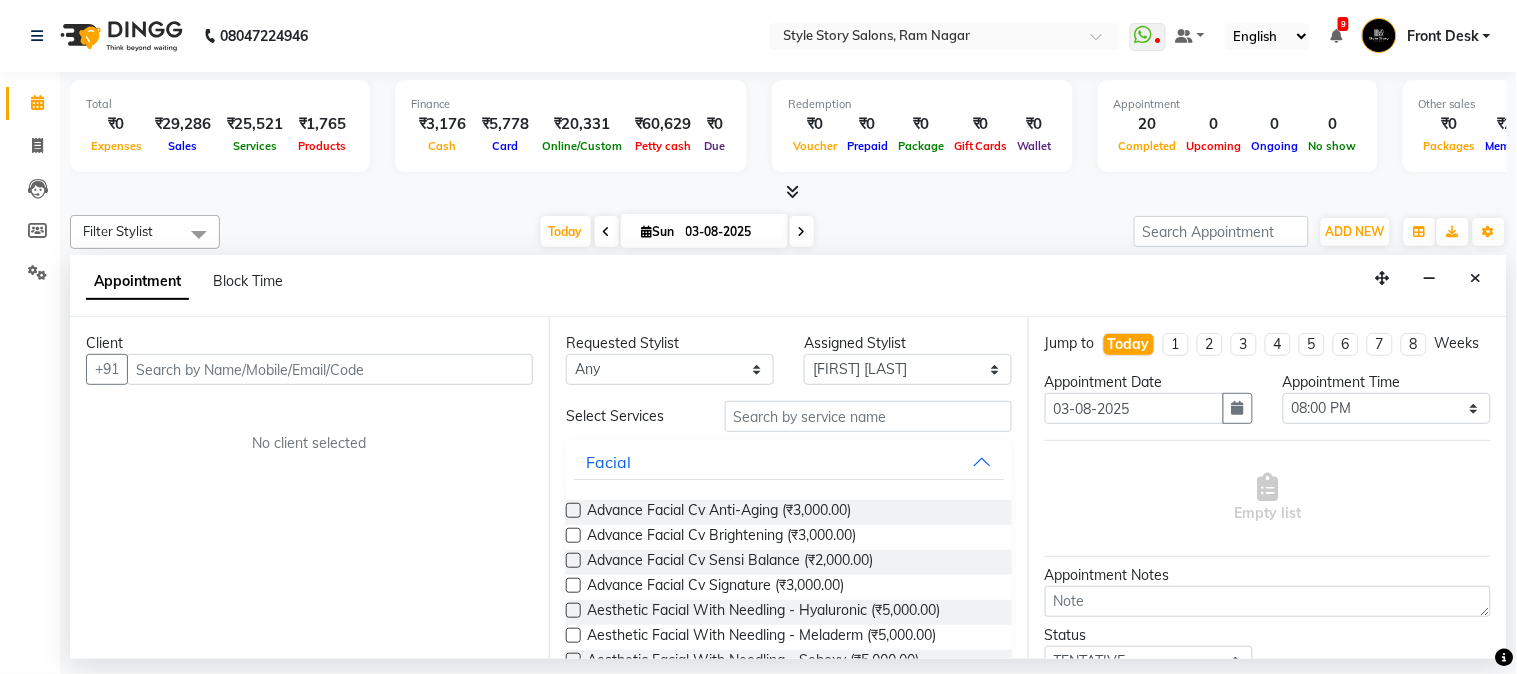 click at bounding box center [330, 369] 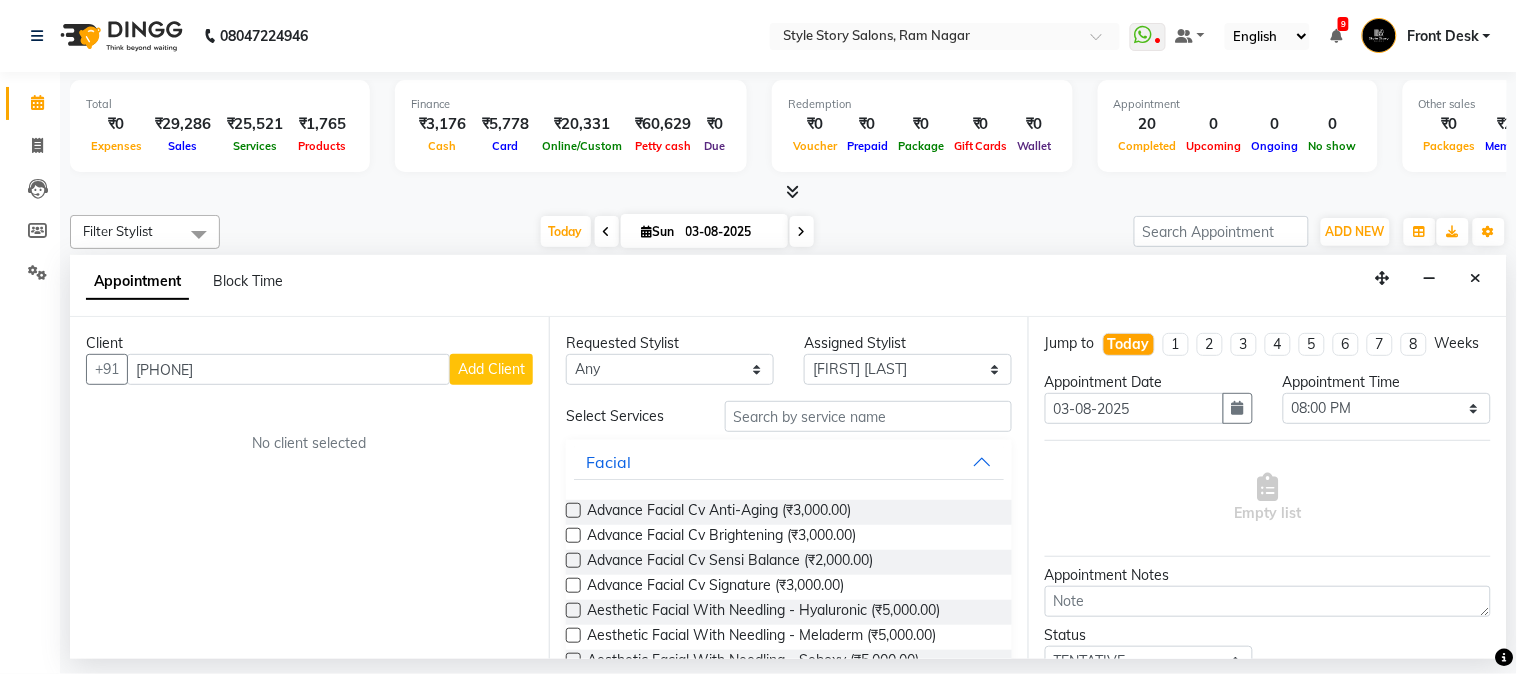 type on "9441216163" 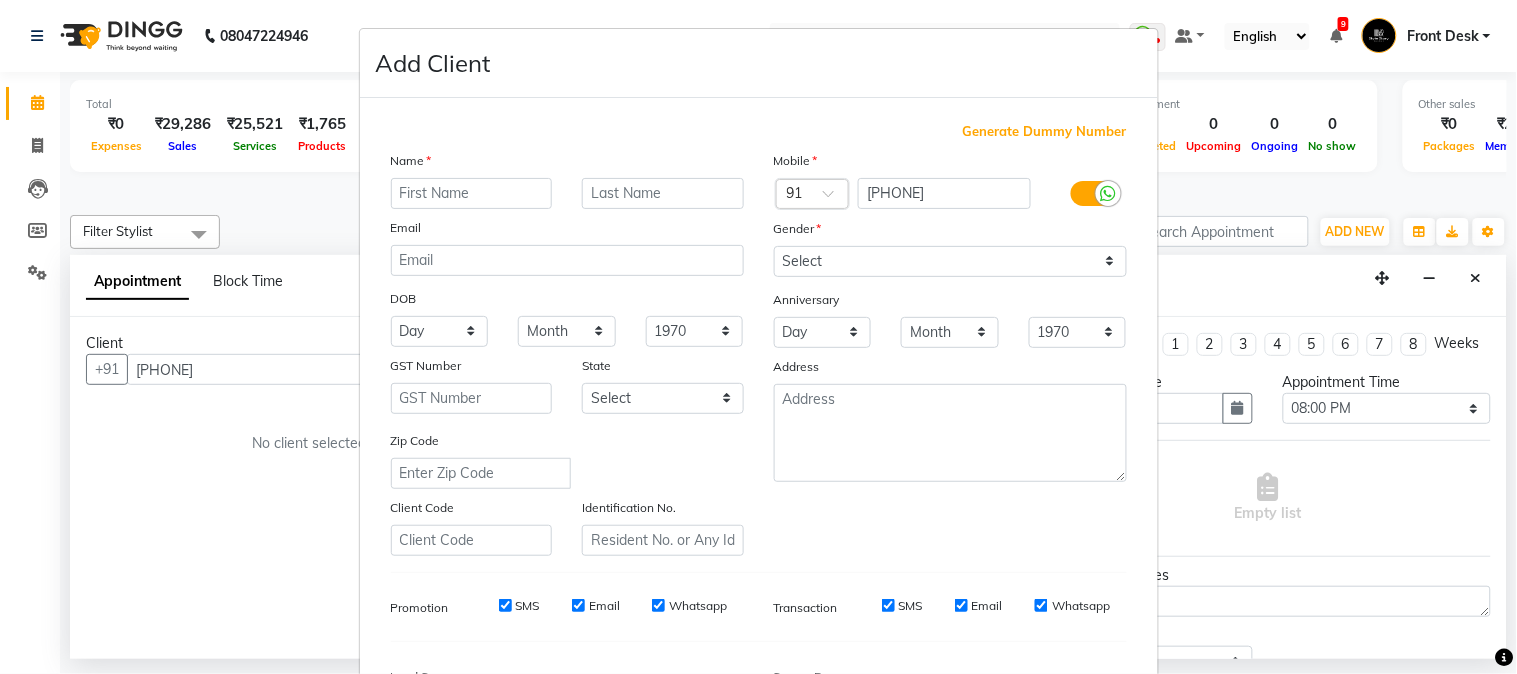 click at bounding box center [472, 193] 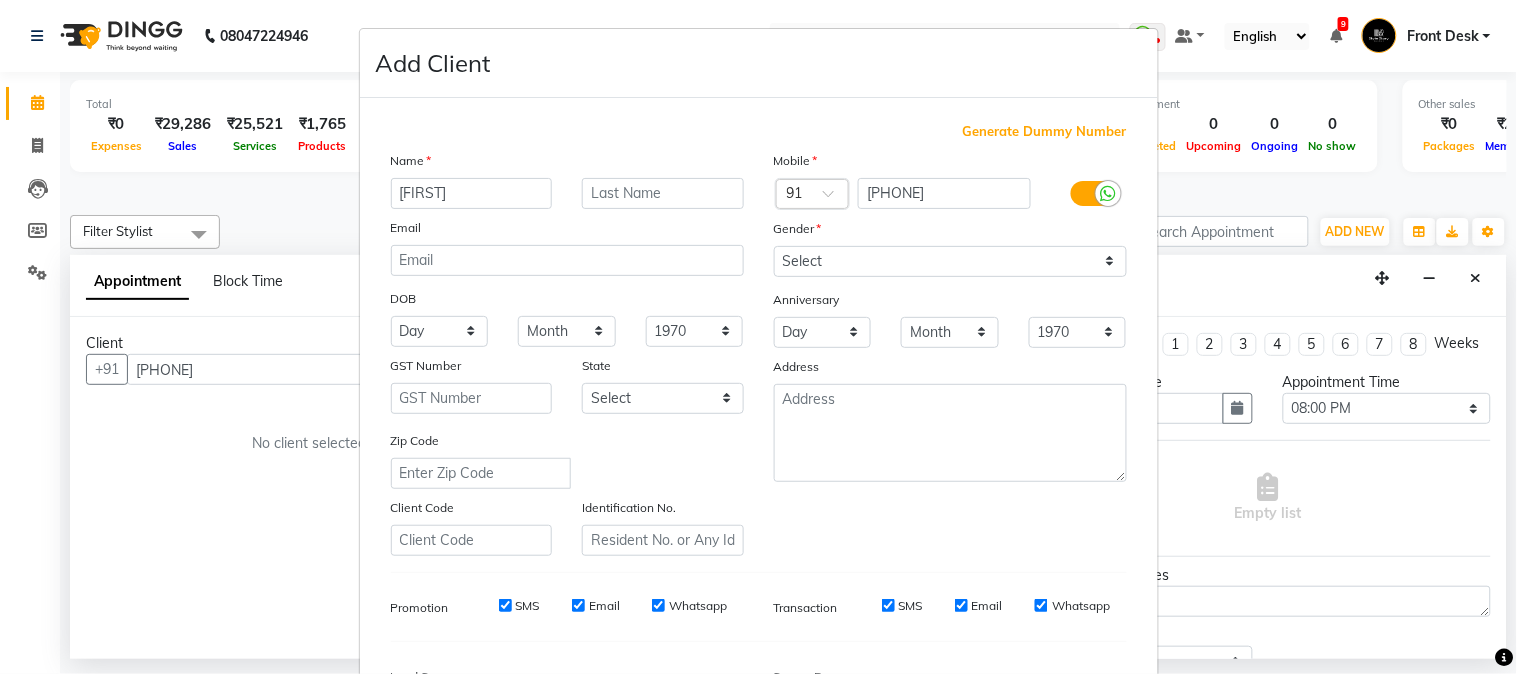 type on "Jaipal" 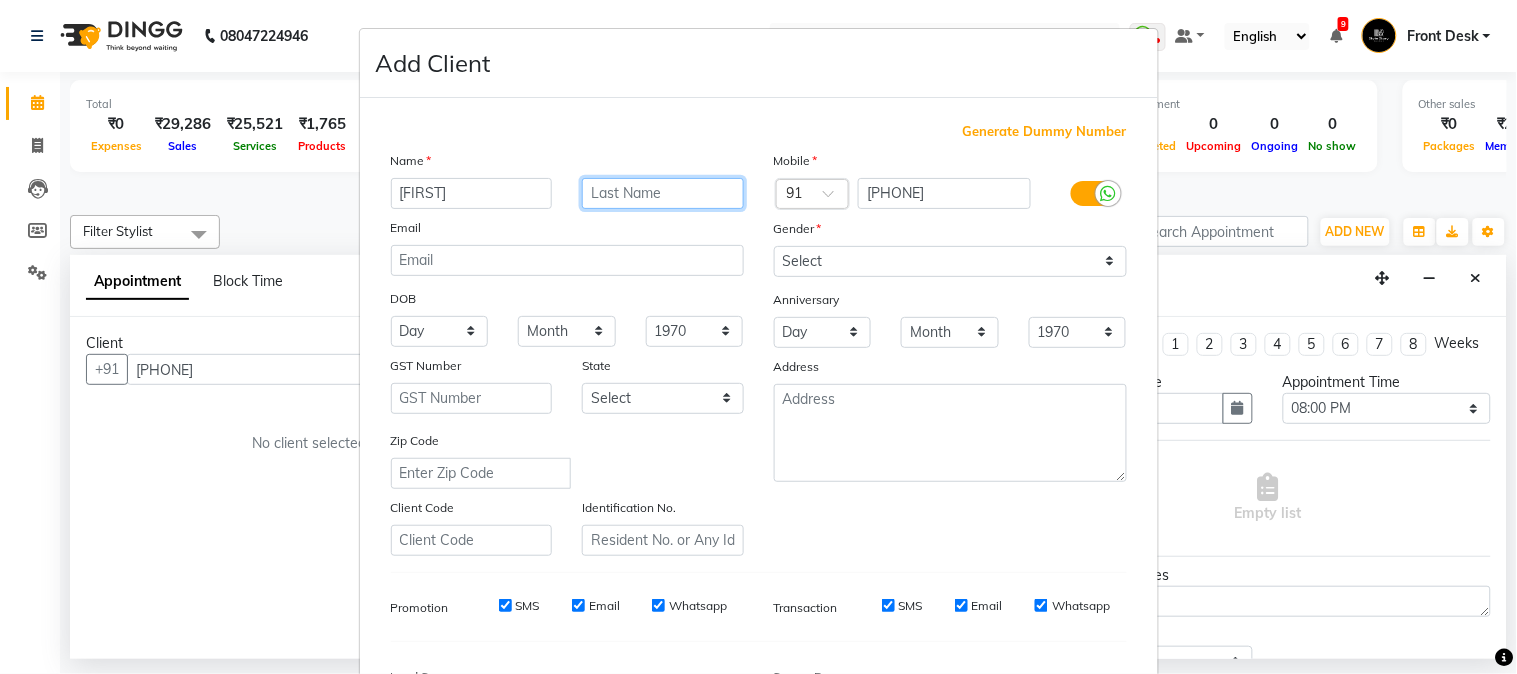click at bounding box center (663, 193) 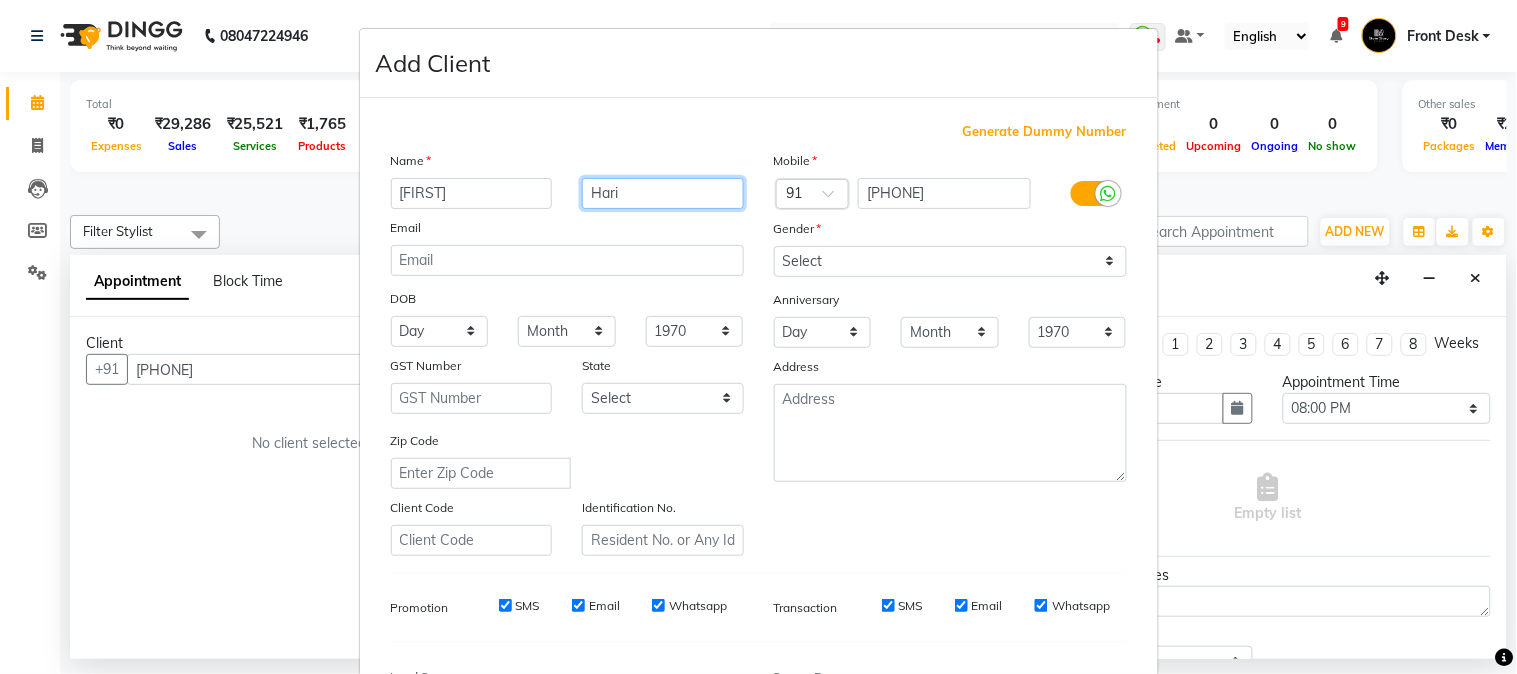 type on "Hari" 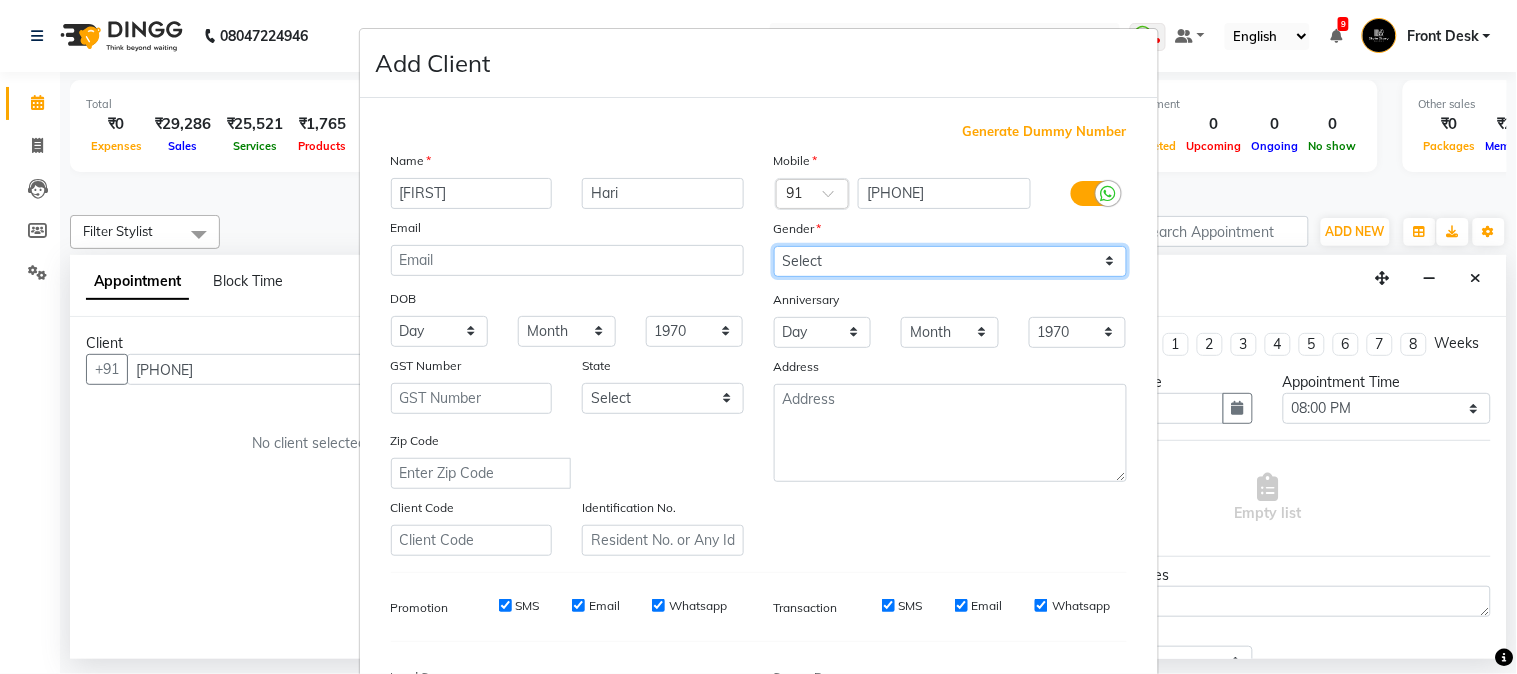 click on "Select Male Female Other Prefer Not To Say" at bounding box center (950, 261) 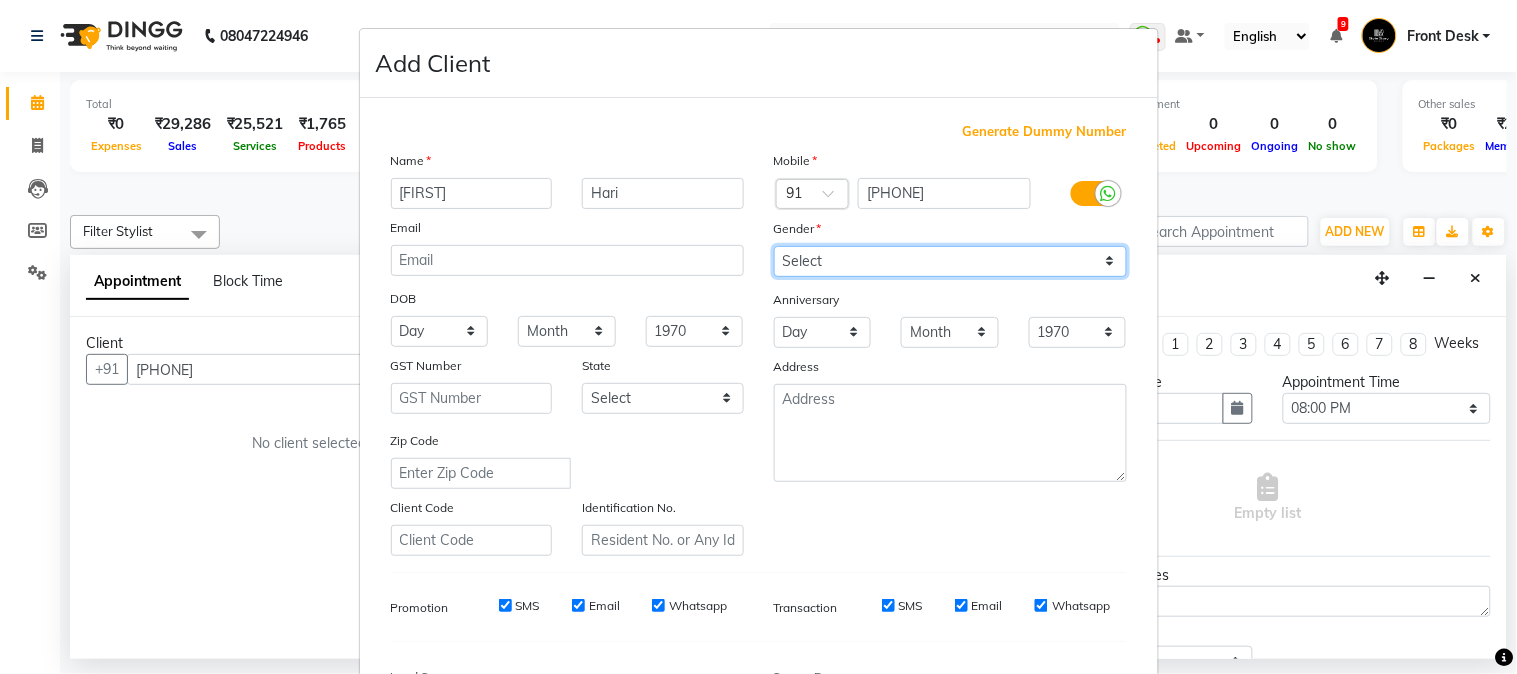 select on "male" 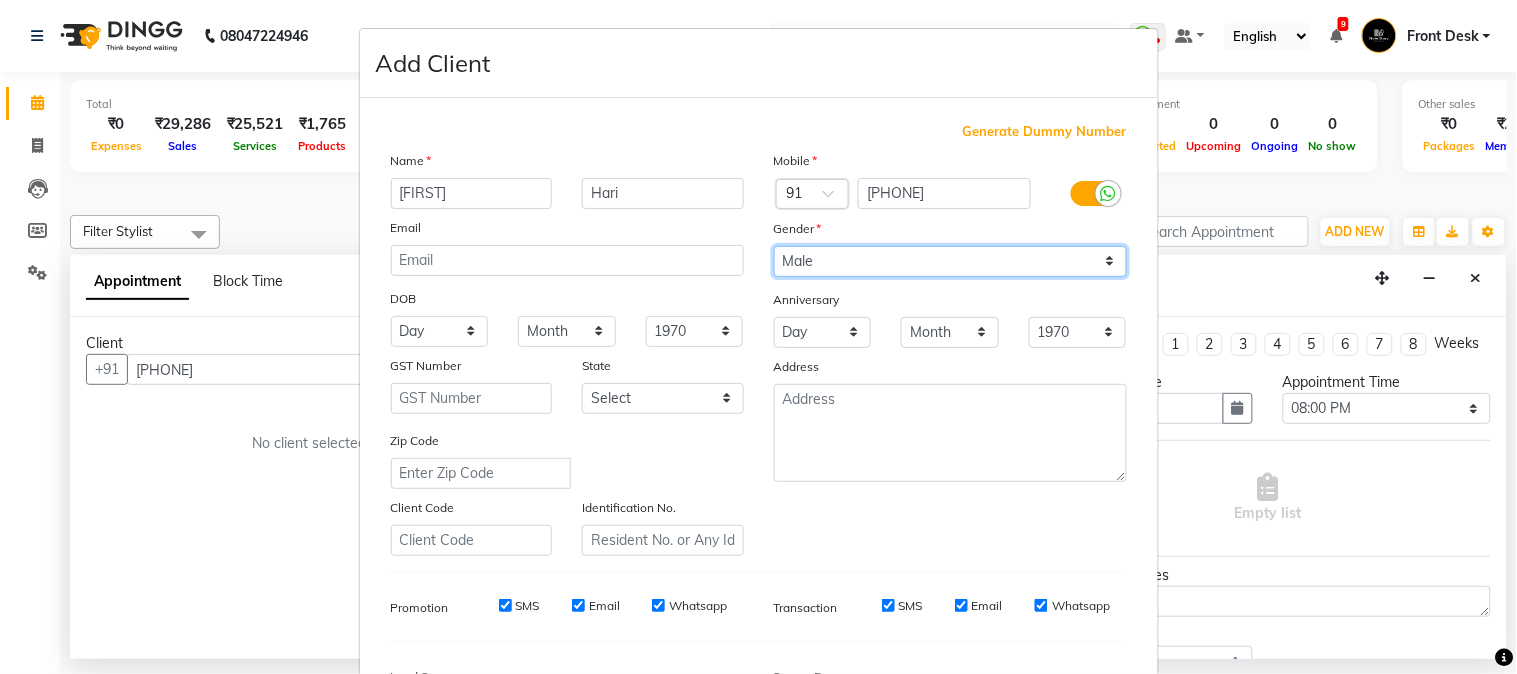 click on "Select Male Female Other Prefer Not To Say" at bounding box center [950, 261] 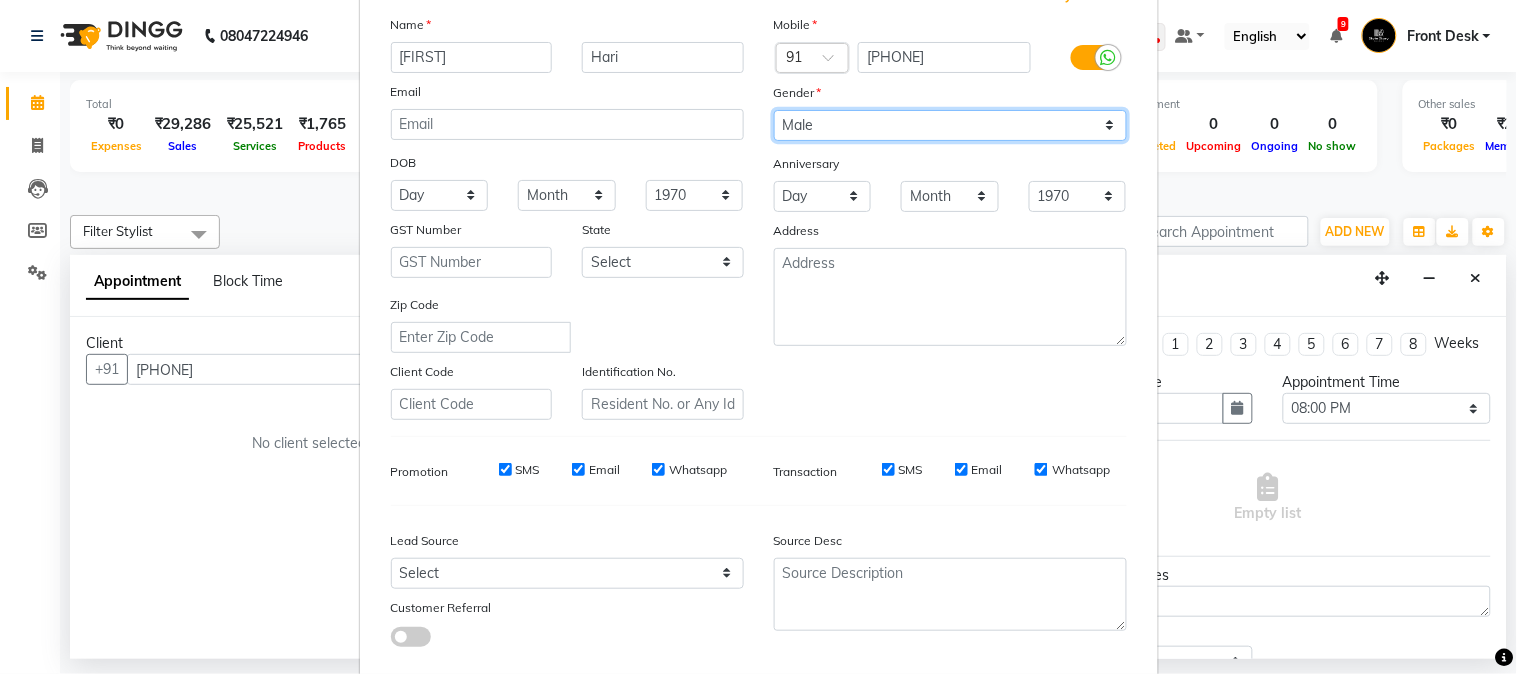 scroll, scrollTop: 250, scrollLeft: 0, axis: vertical 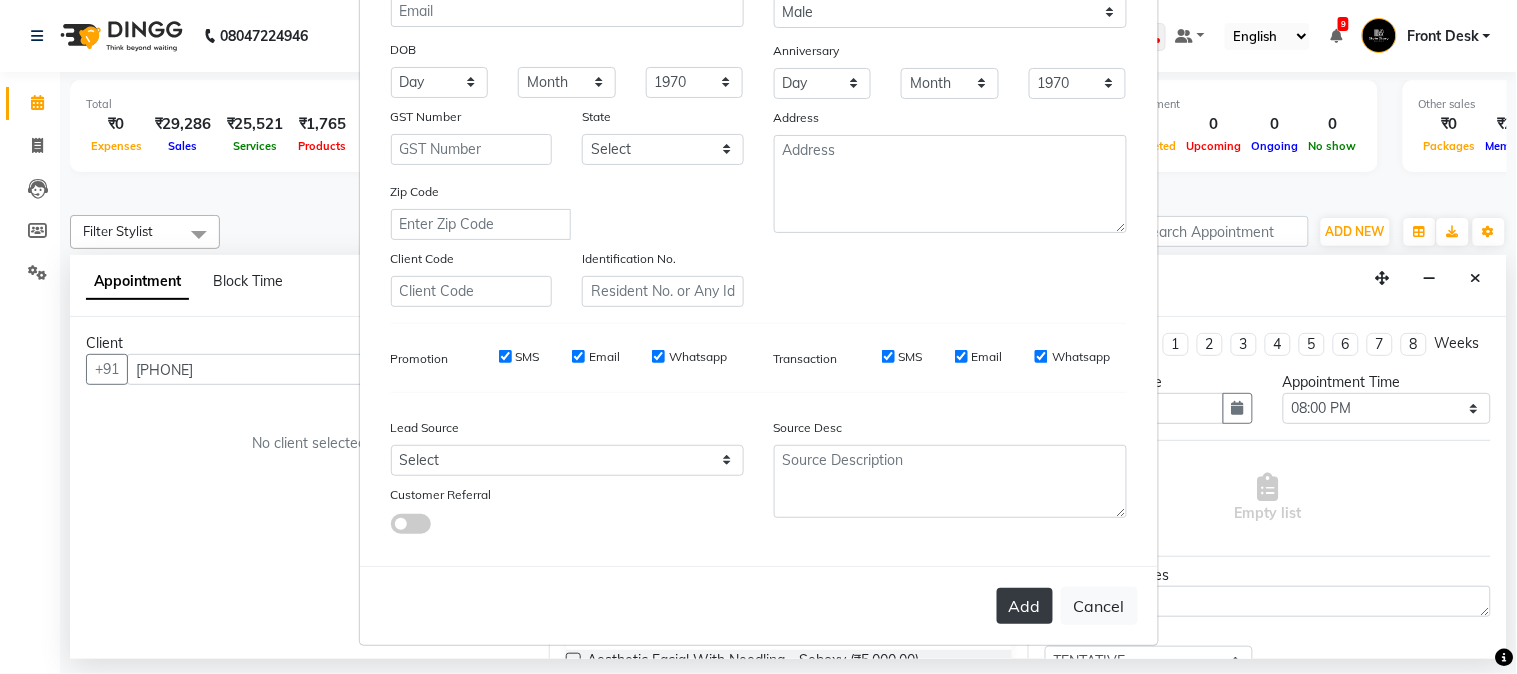 click on "Add" at bounding box center [1025, 606] 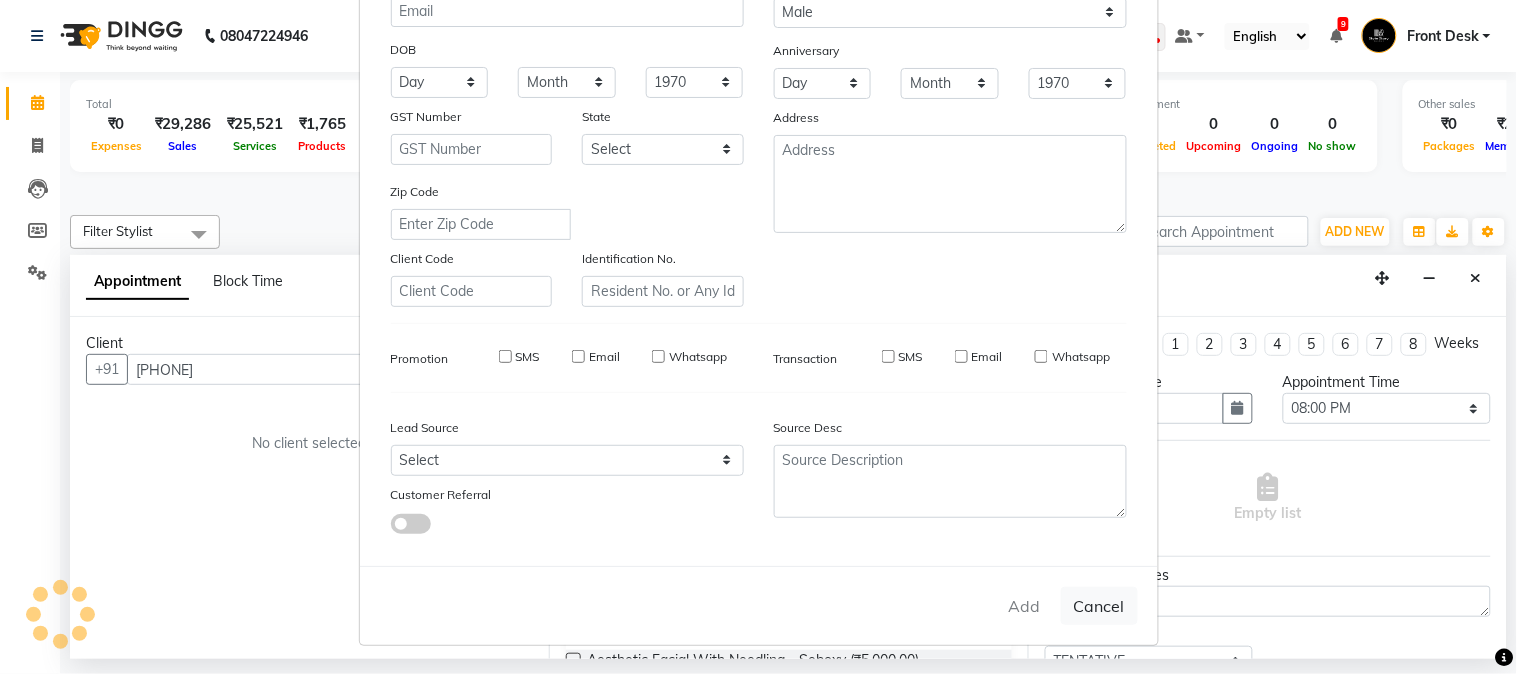 type 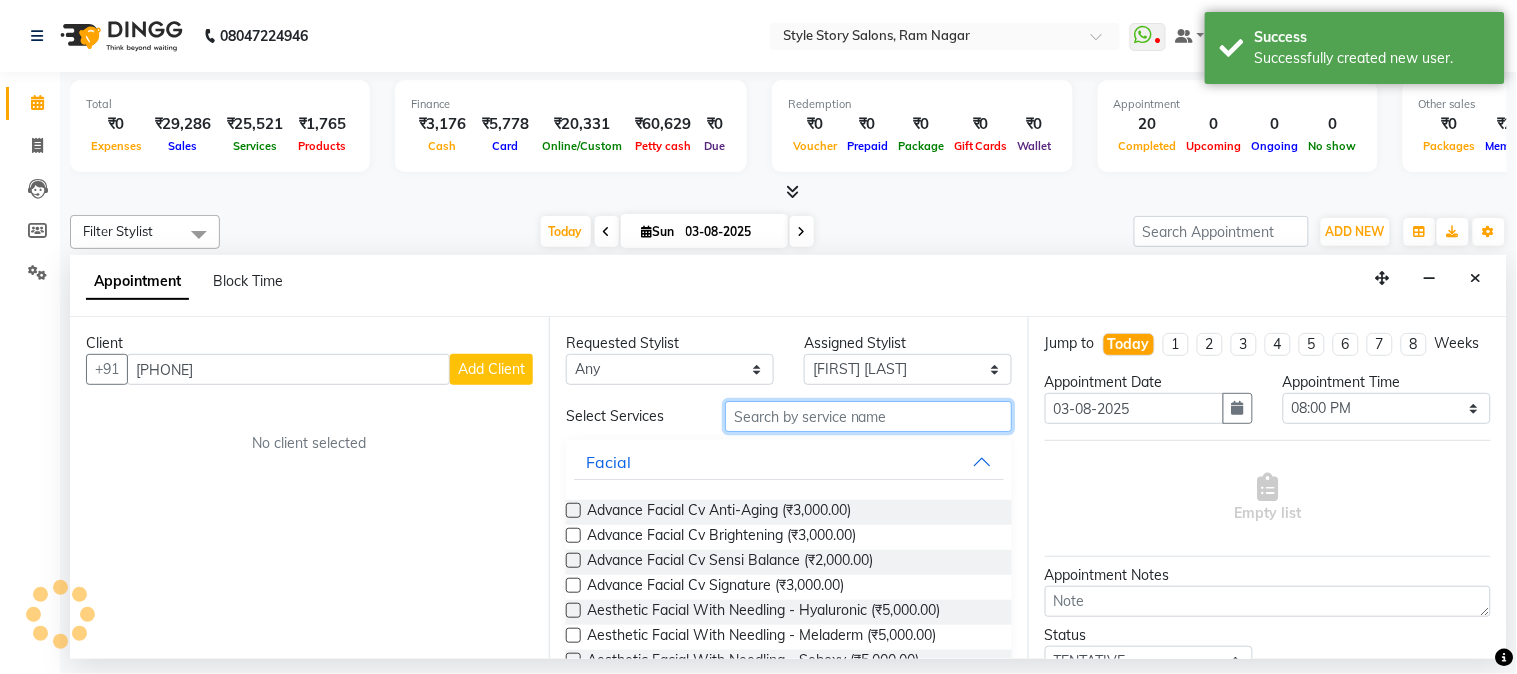 click at bounding box center [868, 416] 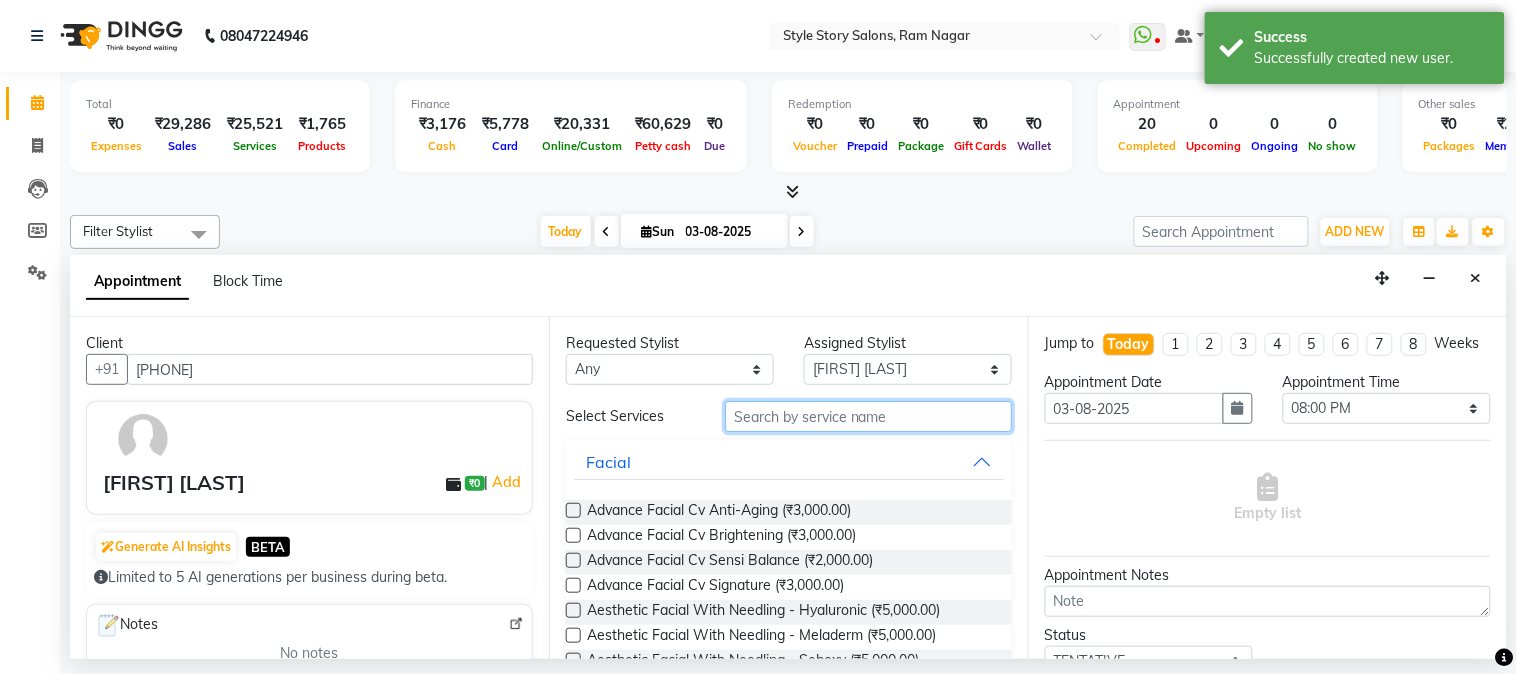 click at bounding box center (868, 416) 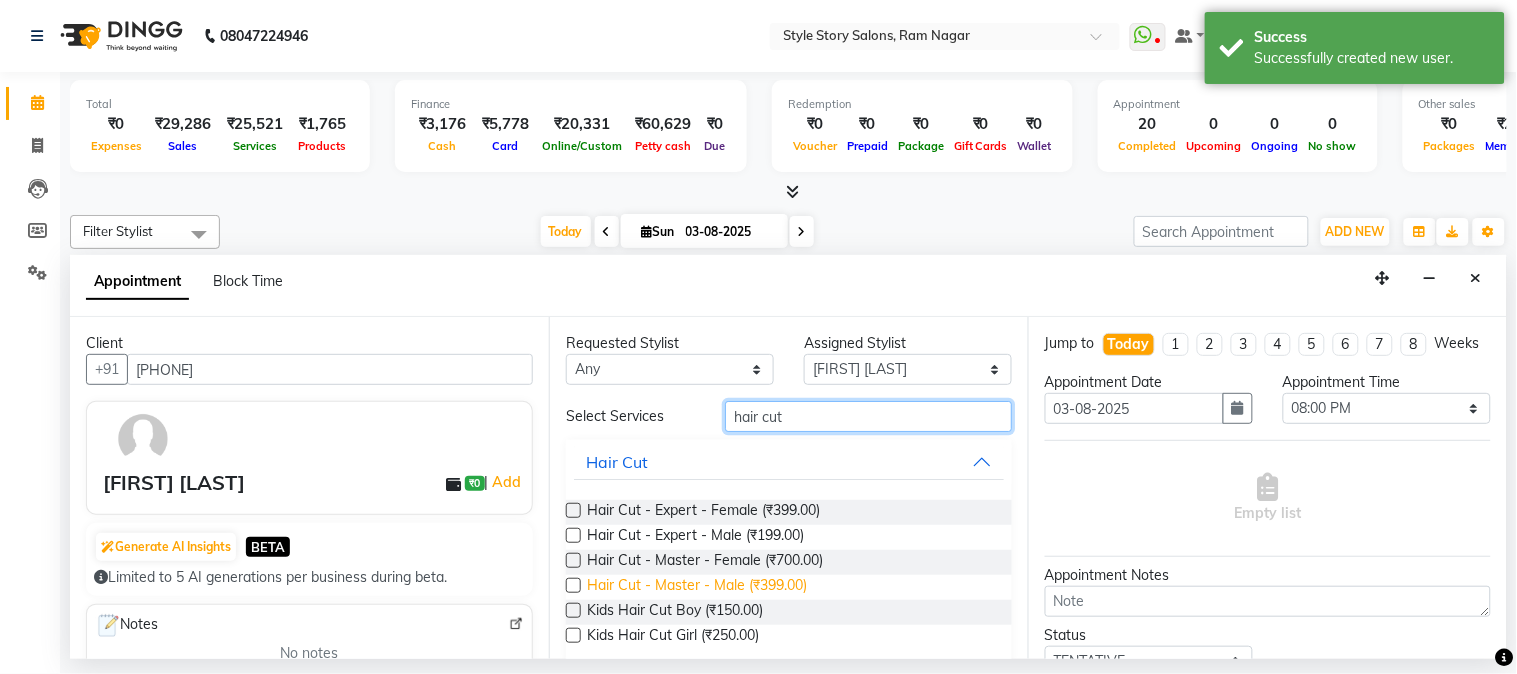 type on "hair cut" 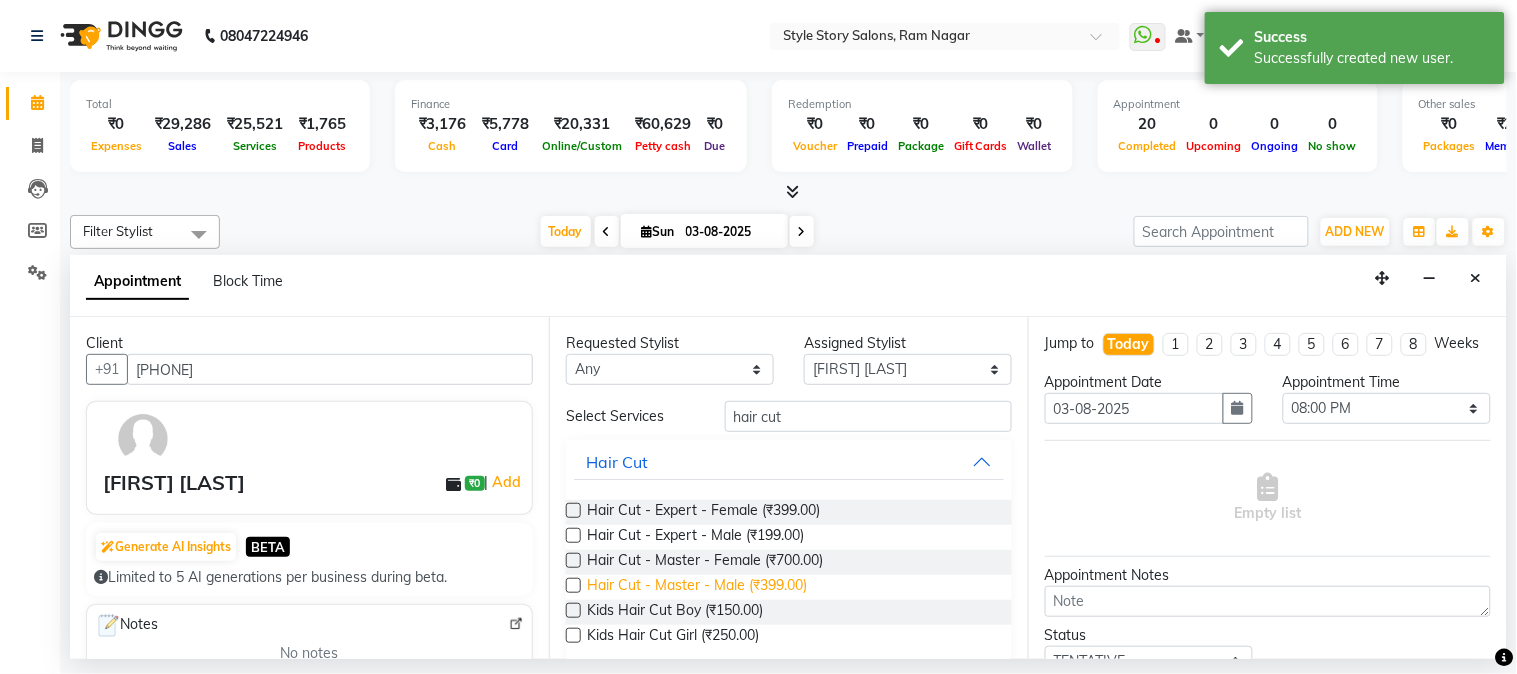click on "Hair Cut - Master - Male (₹399.00)" at bounding box center [697, 587] 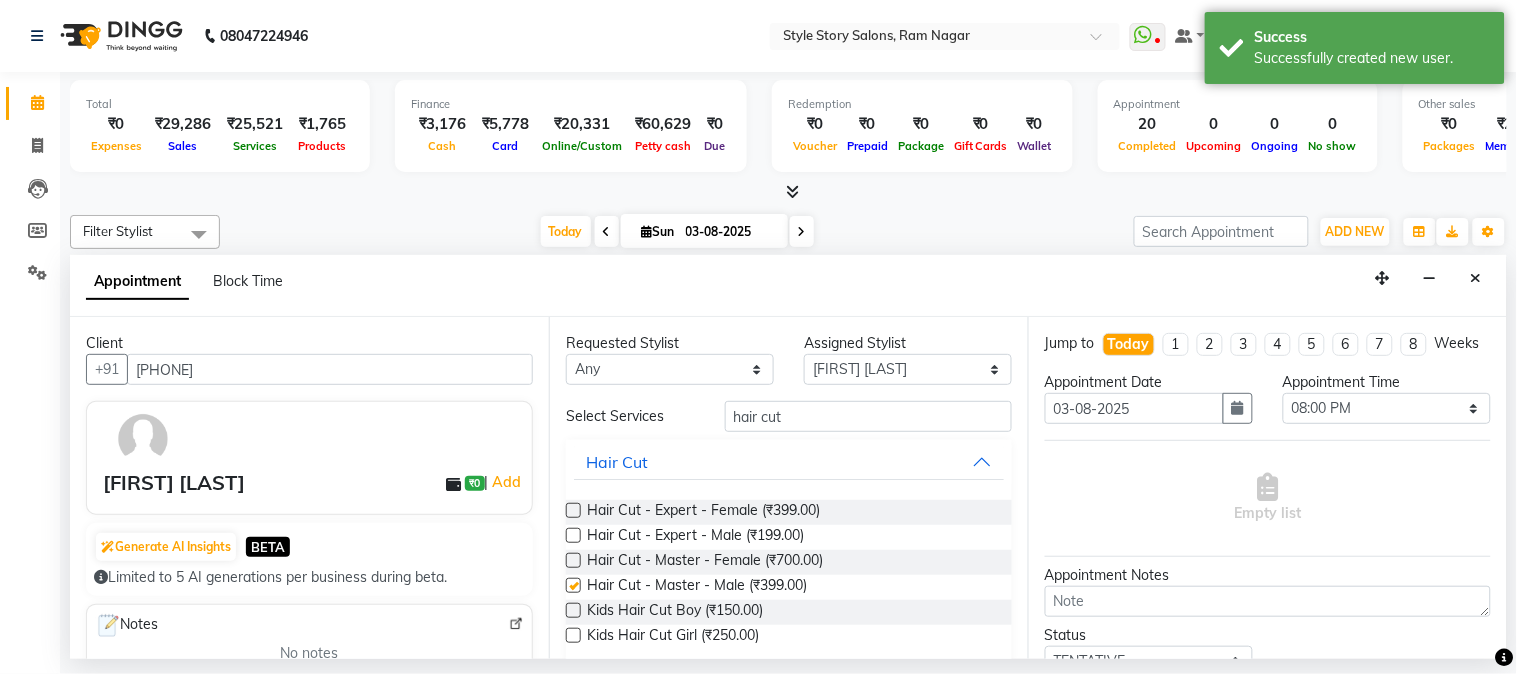 checkbox on "false" 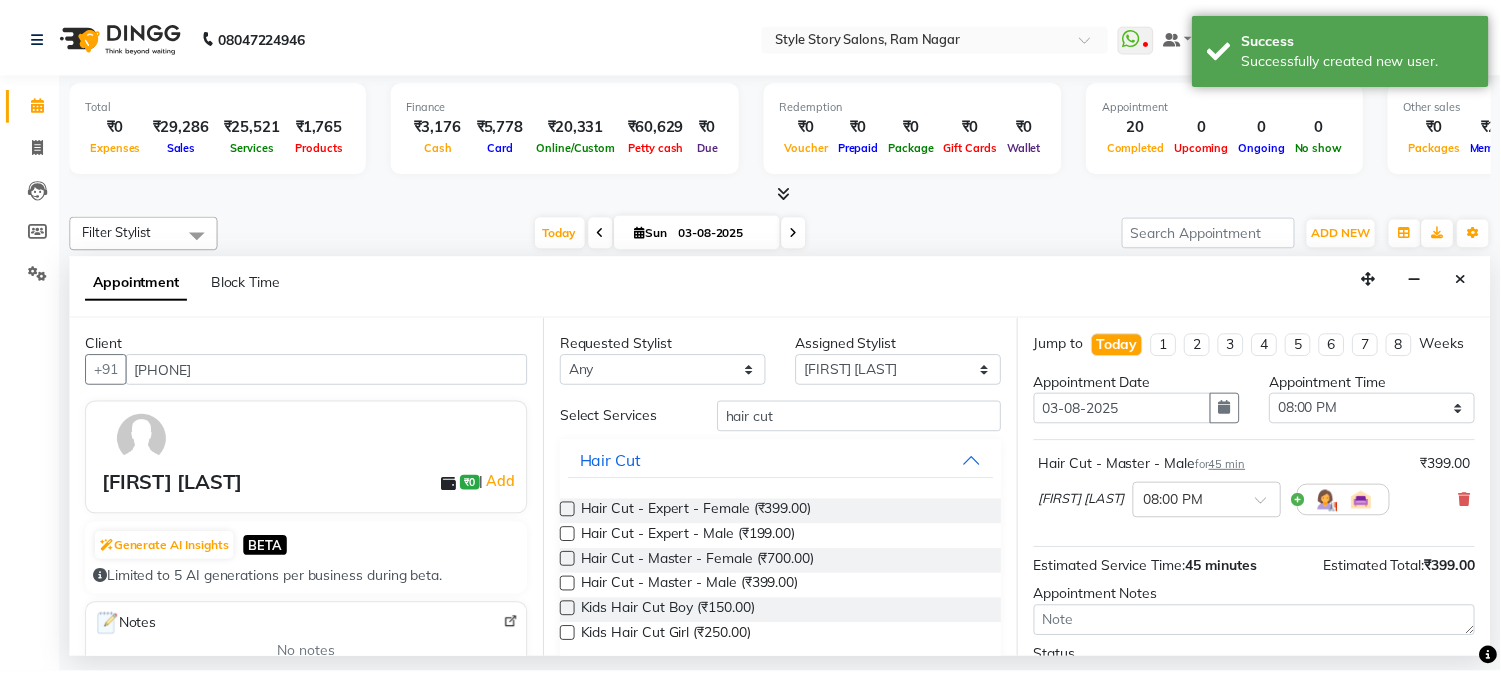 scroll, scrollTop: 183, scrollLeft: 0, axis: vertical 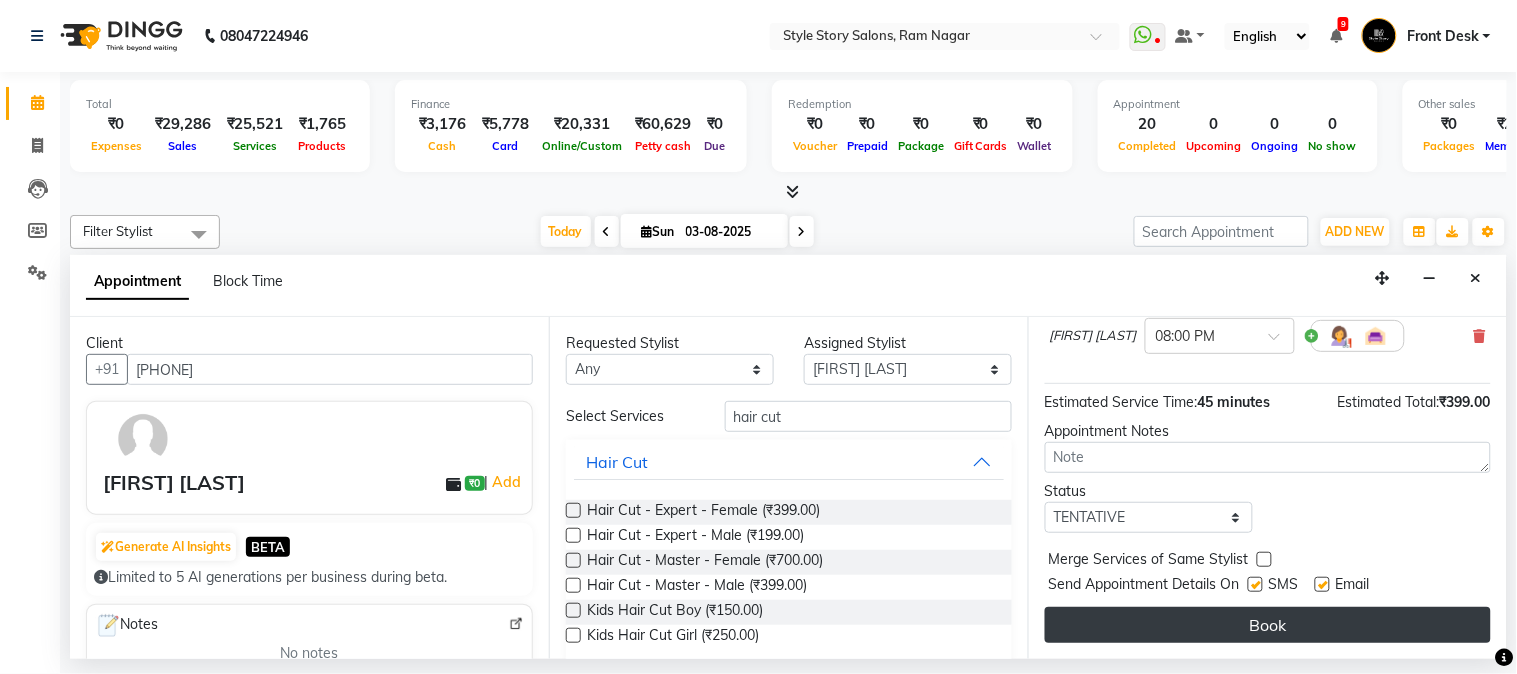 click on "Book" at bounding box center (1268, 625) 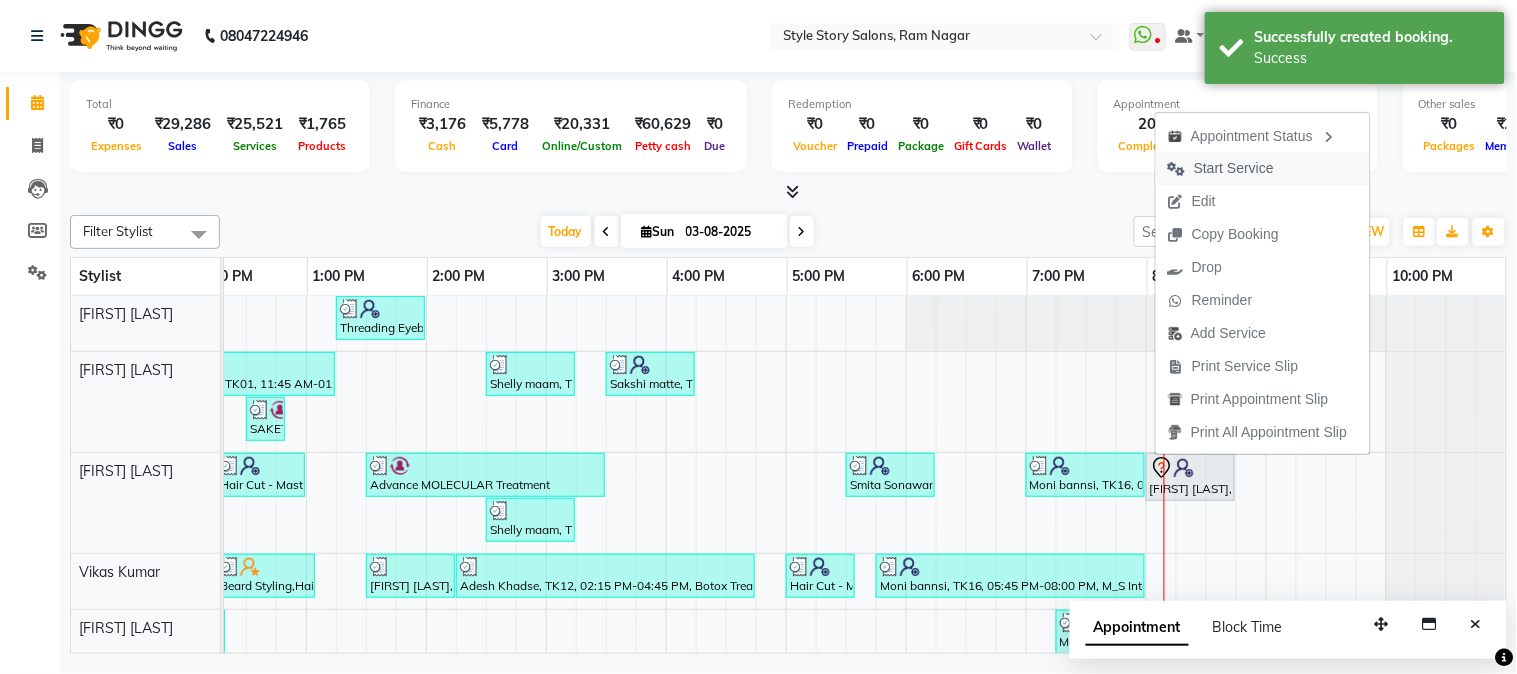 click on "Start Service" at bounding box center (1234, 168) 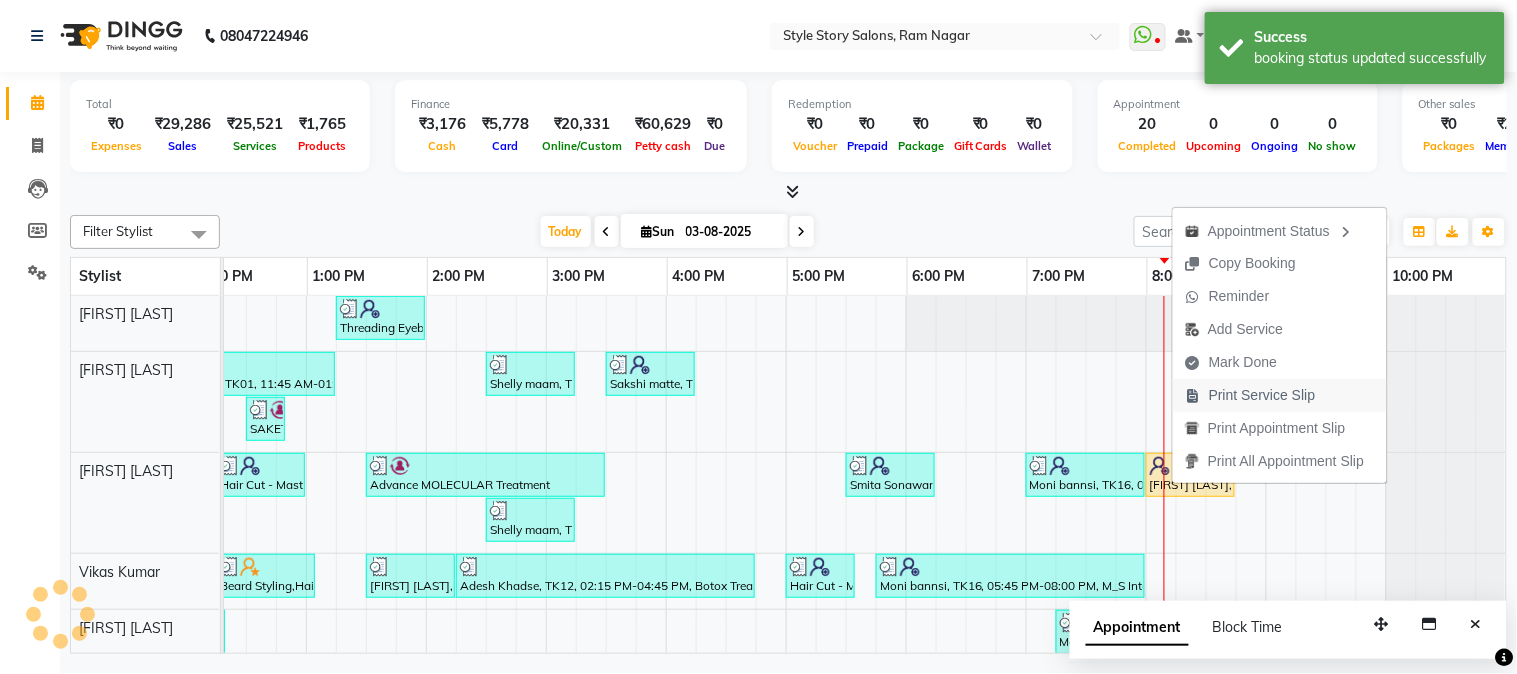 click on "Print Service Slip" at bounding box center (1262, 395) 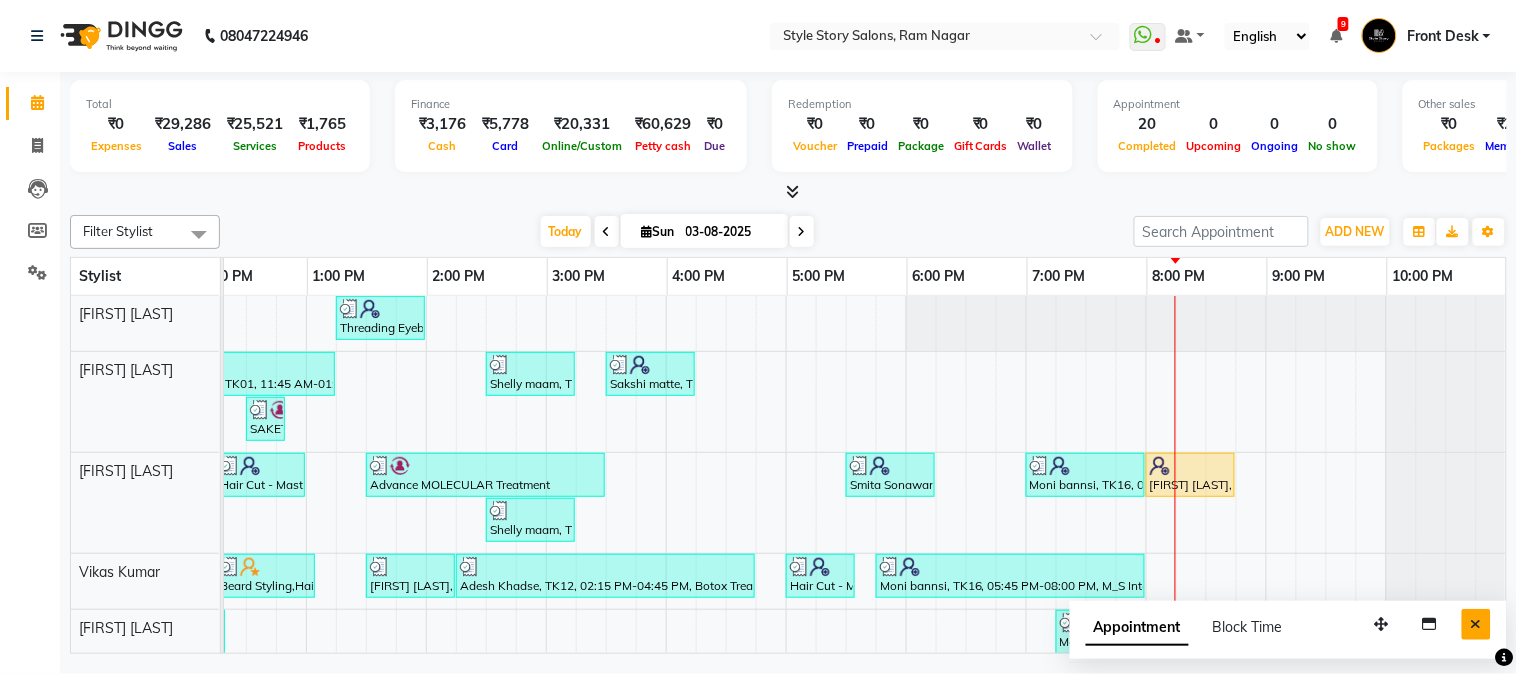 click at bounding box center [1476, 624] 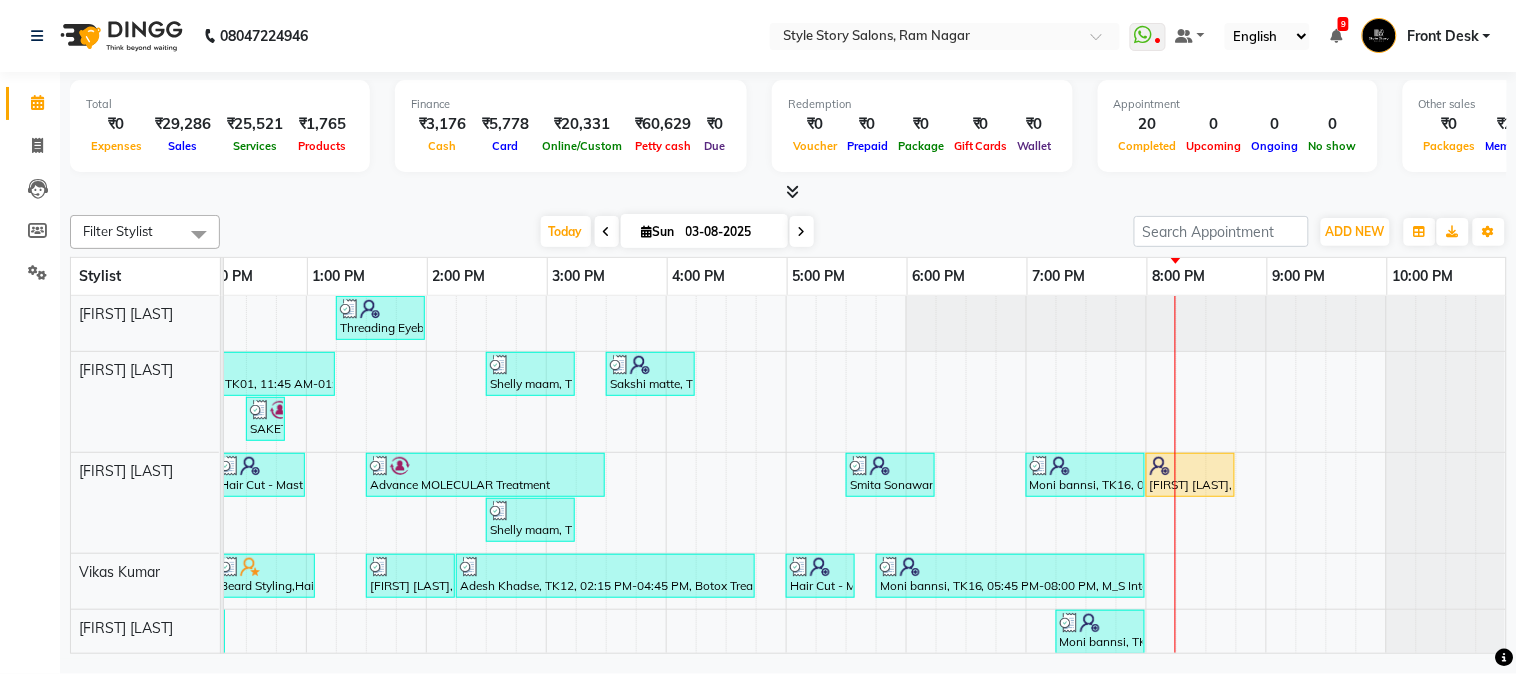 click at bounding box center (792, 191) 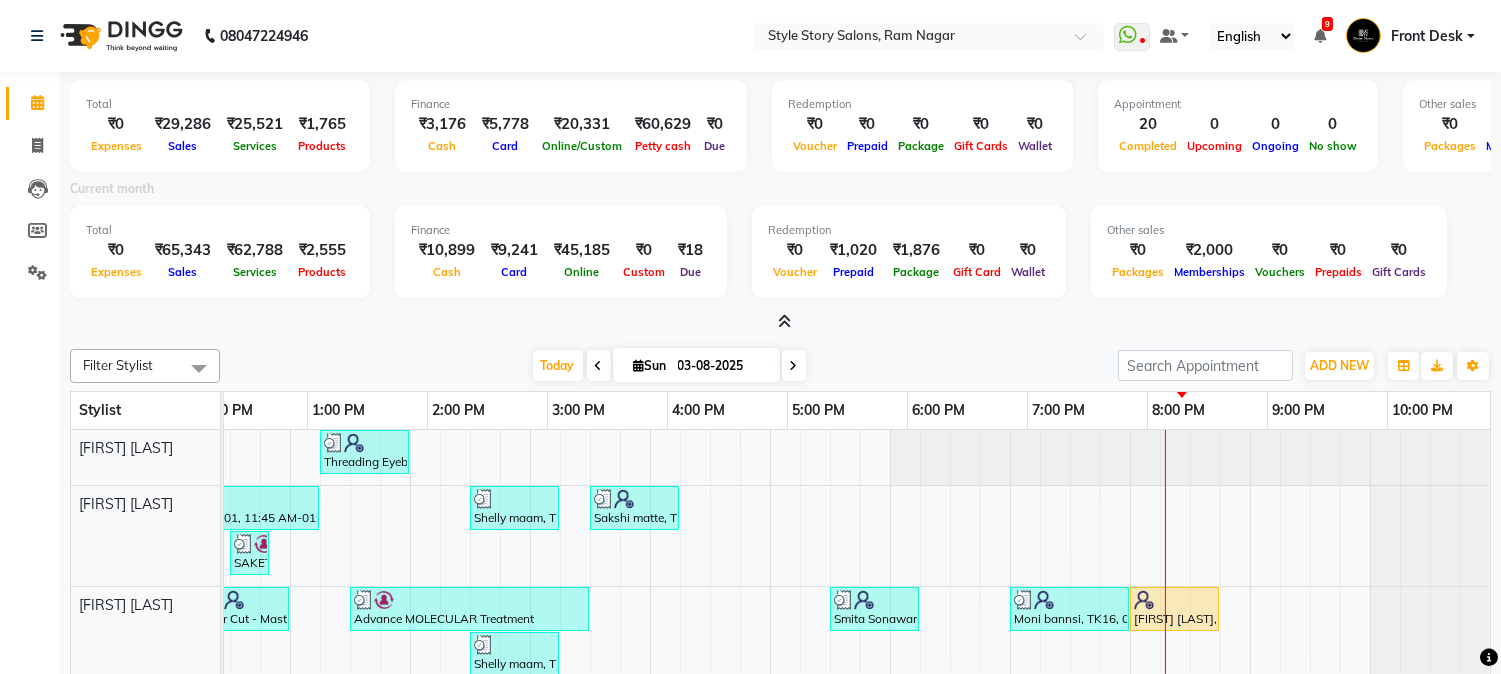 scroll, scrollTop: 84, scrollLeft: 654, axis: both 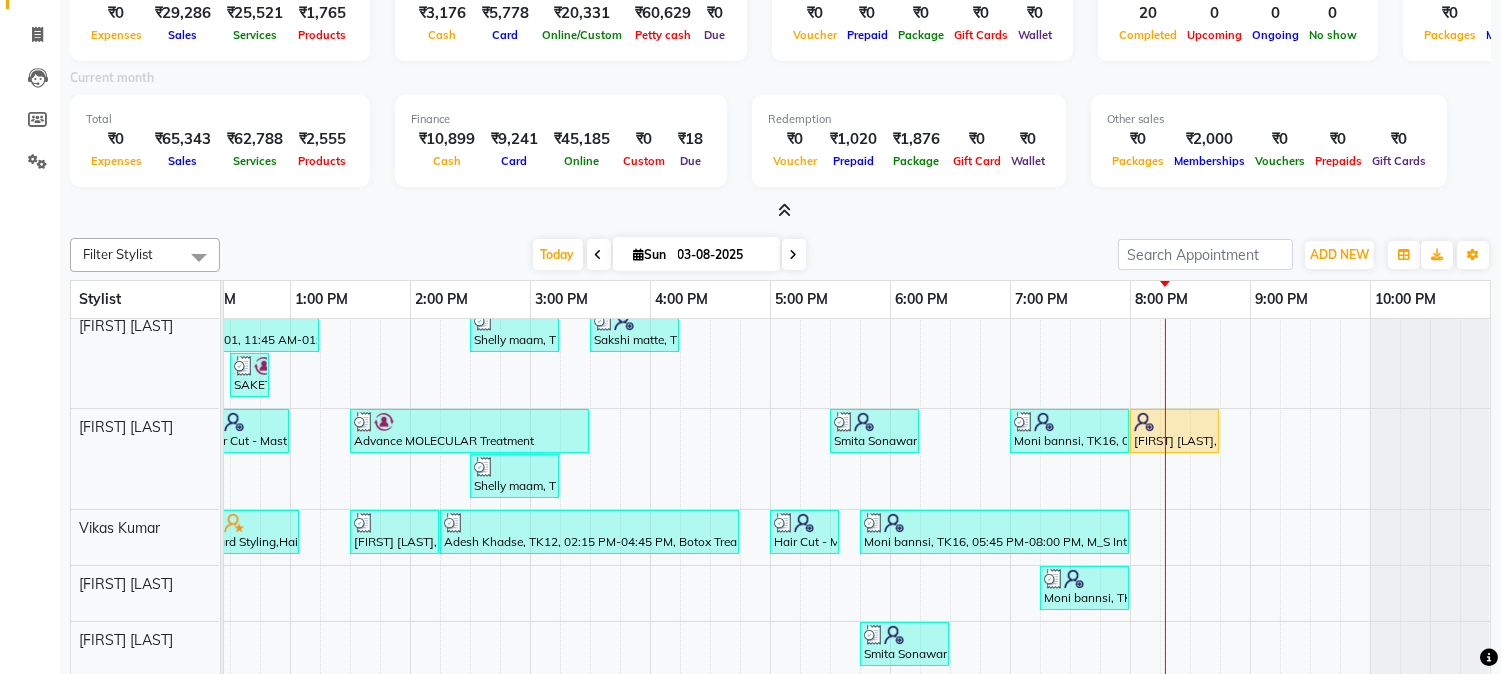 click at bounding box center (784, 210) 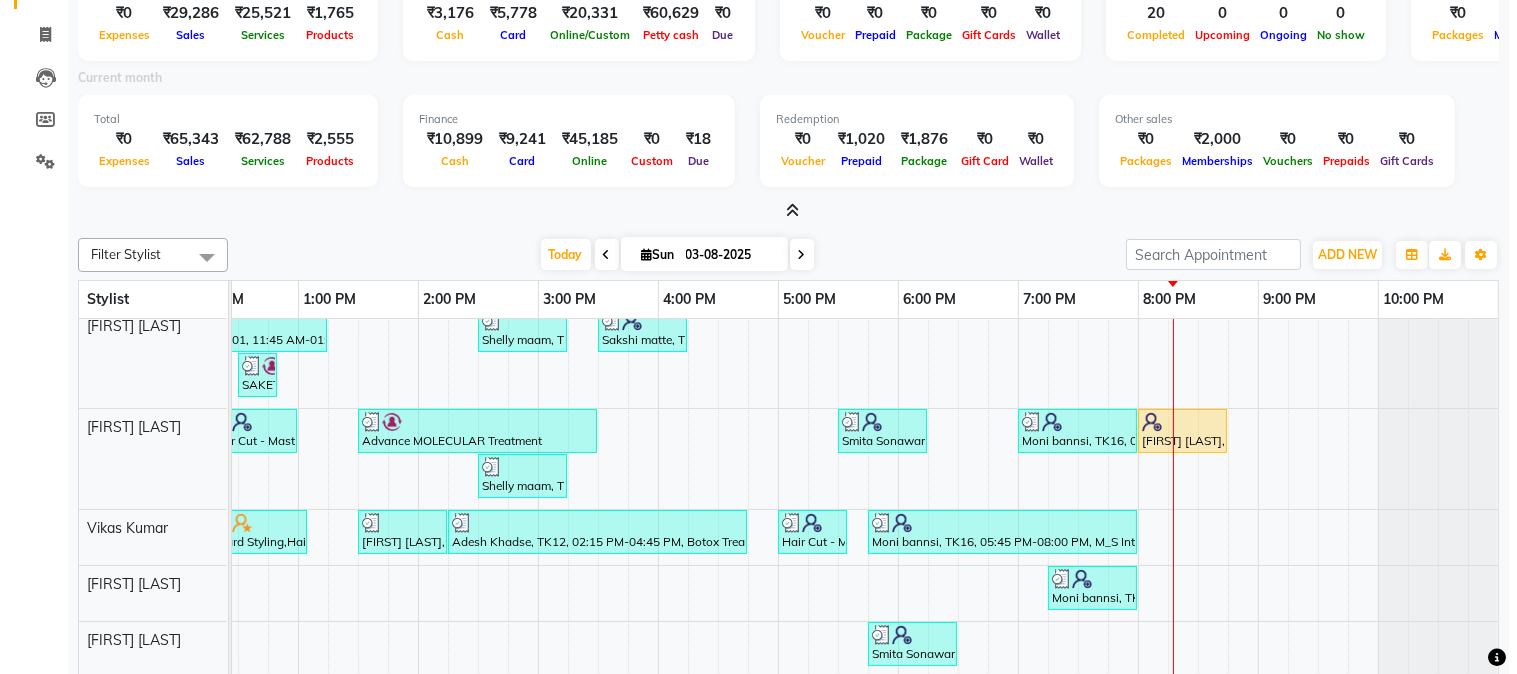 scroll, scrollTop: 0, scrollLeft: 0, axis: both 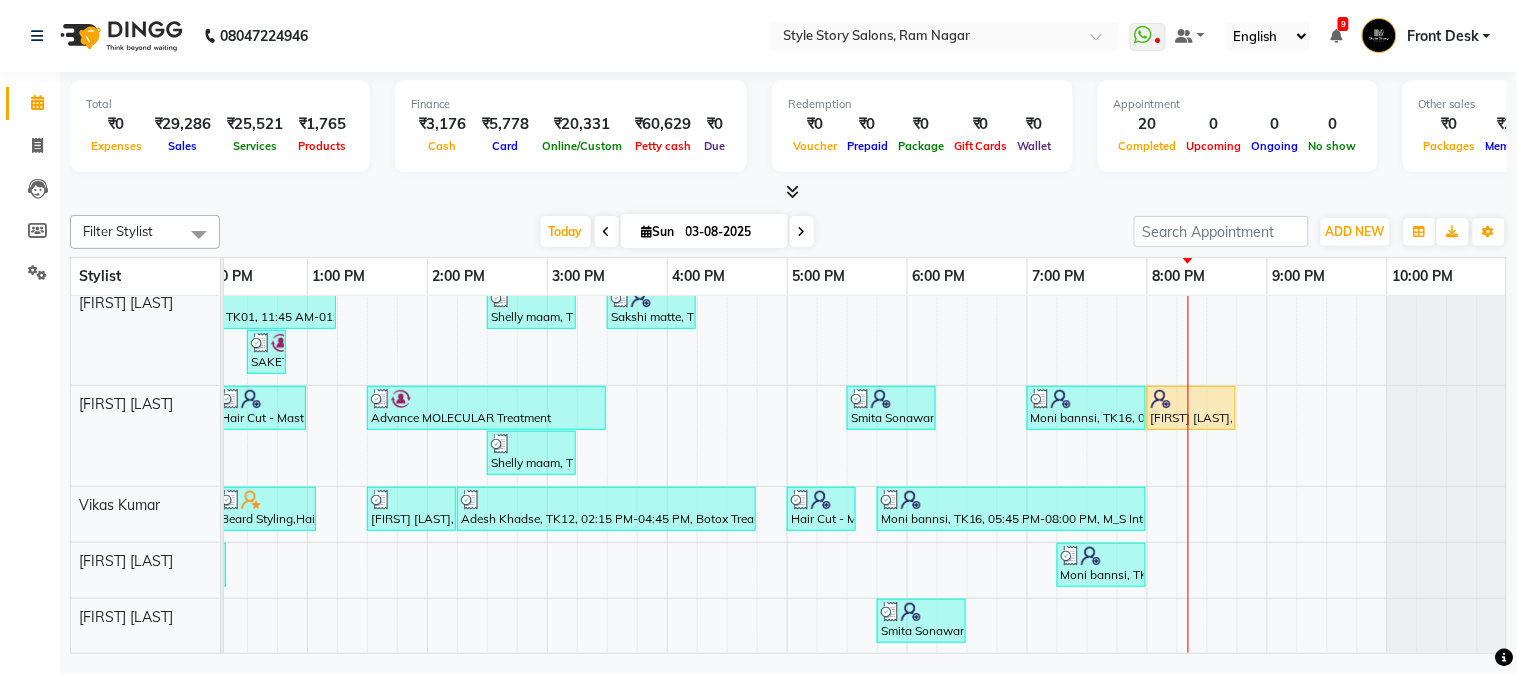 click at bounding box center (792, 191) 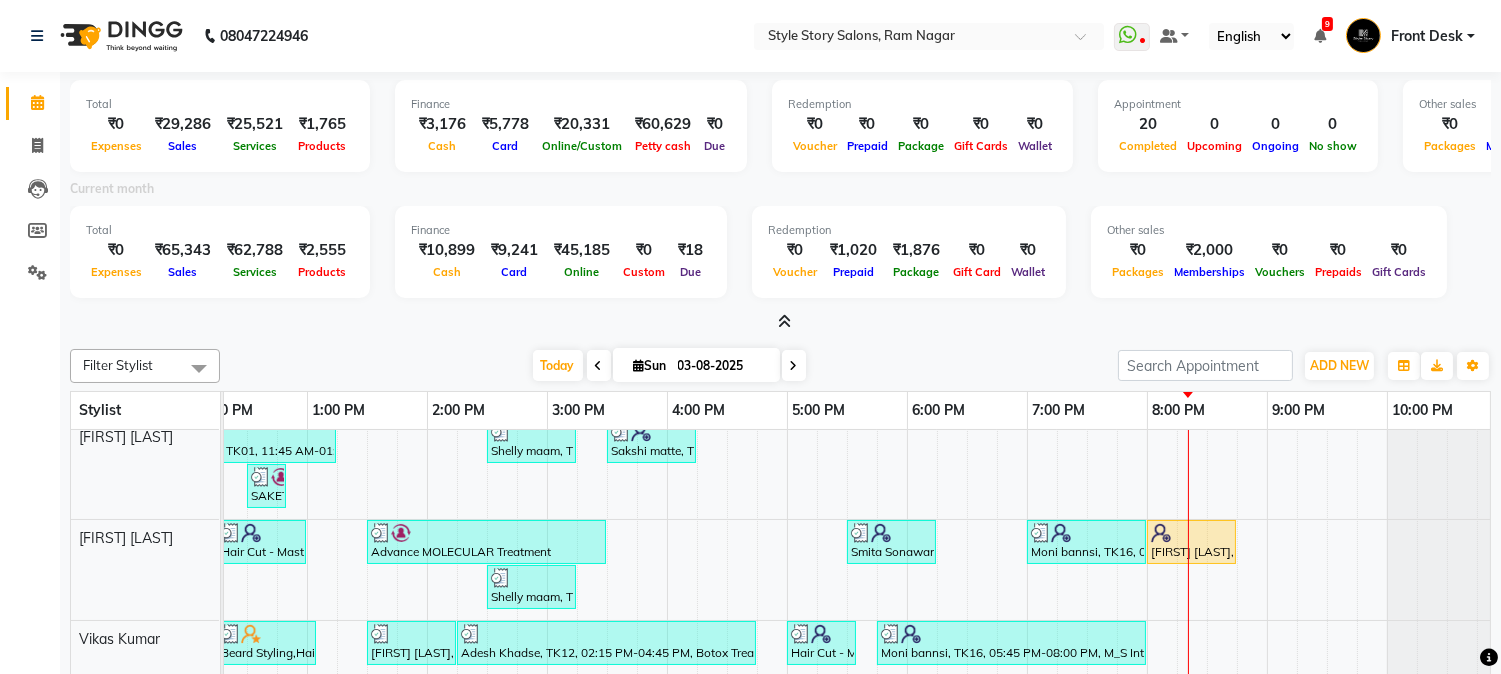 click at bounding box center [784, 321] 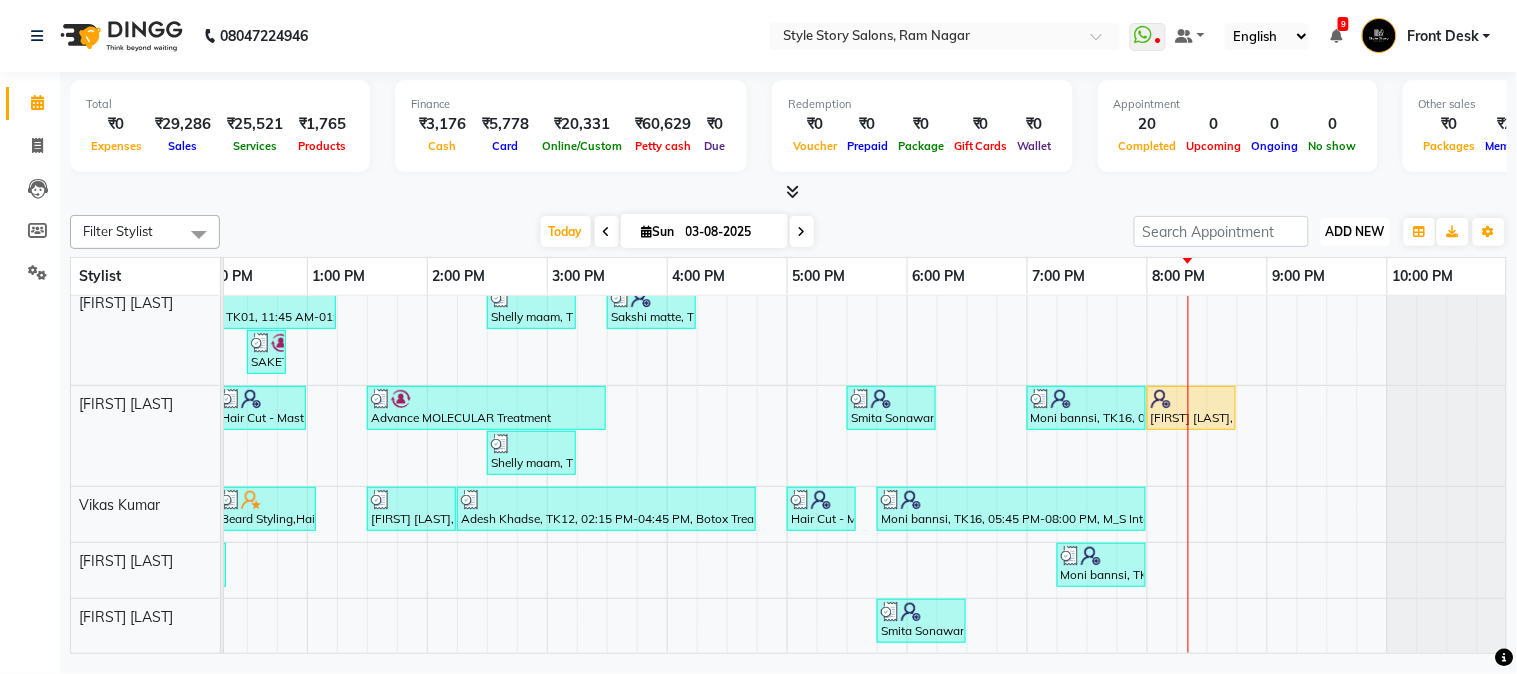 click on "ADD NEW" at bounding box center (1355, 231) 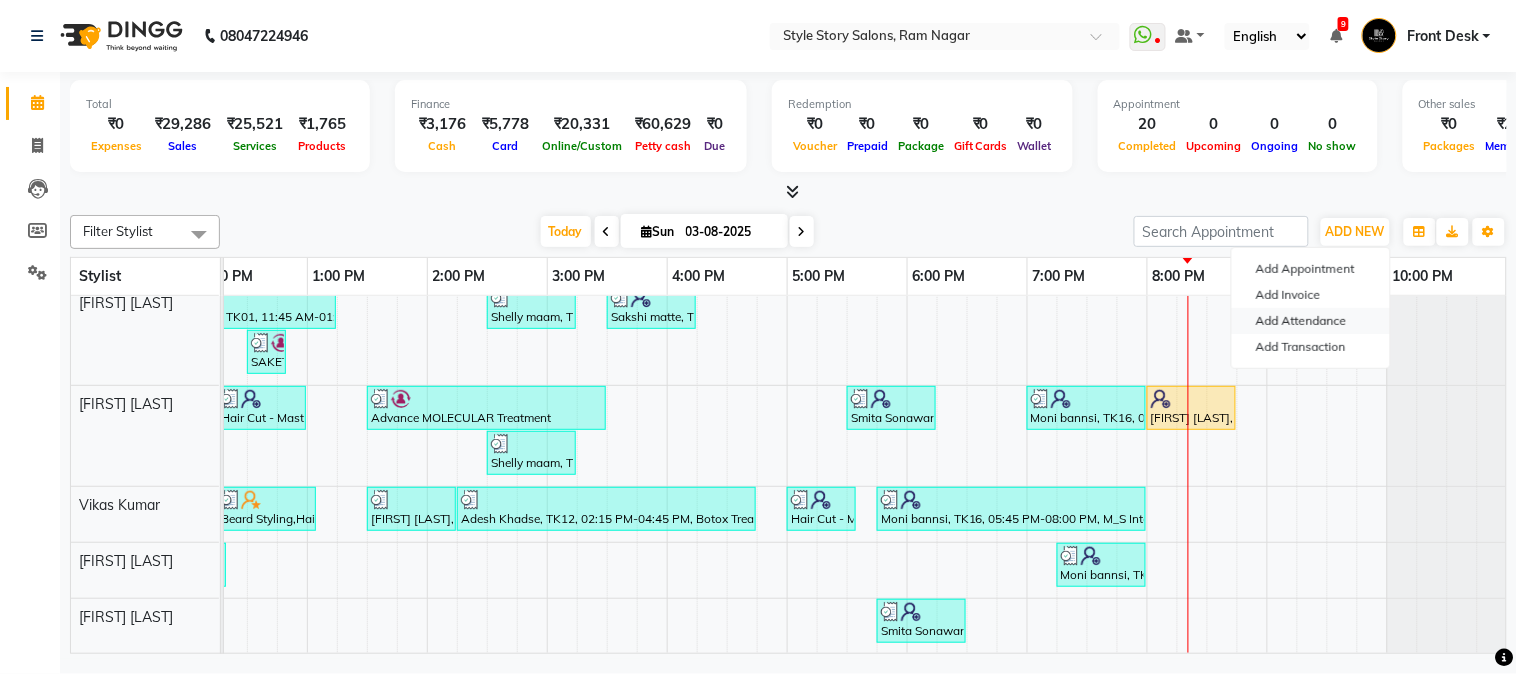 click on "Add Attendance" at bounding box center [1311, 321] 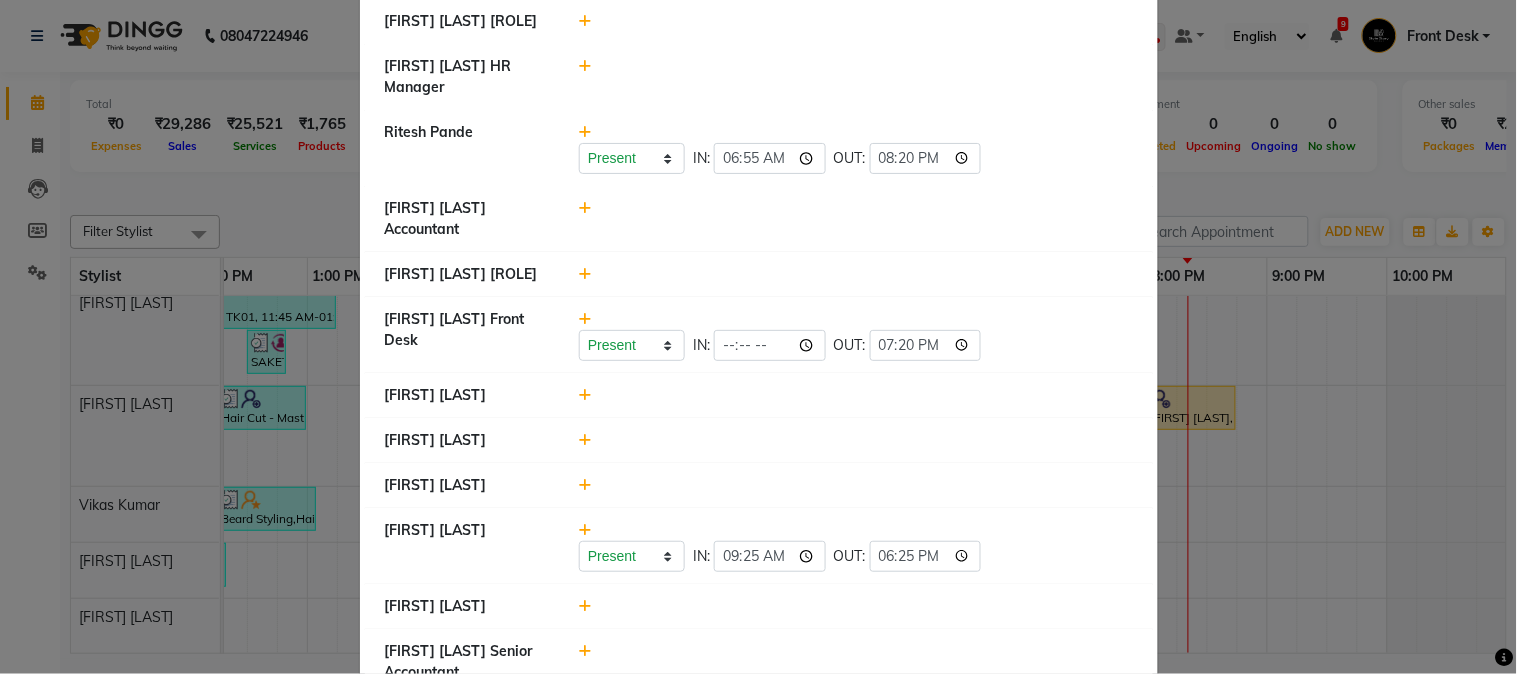 scroll, scrollTop: 111, scrollLeft: 0, axis: vertical 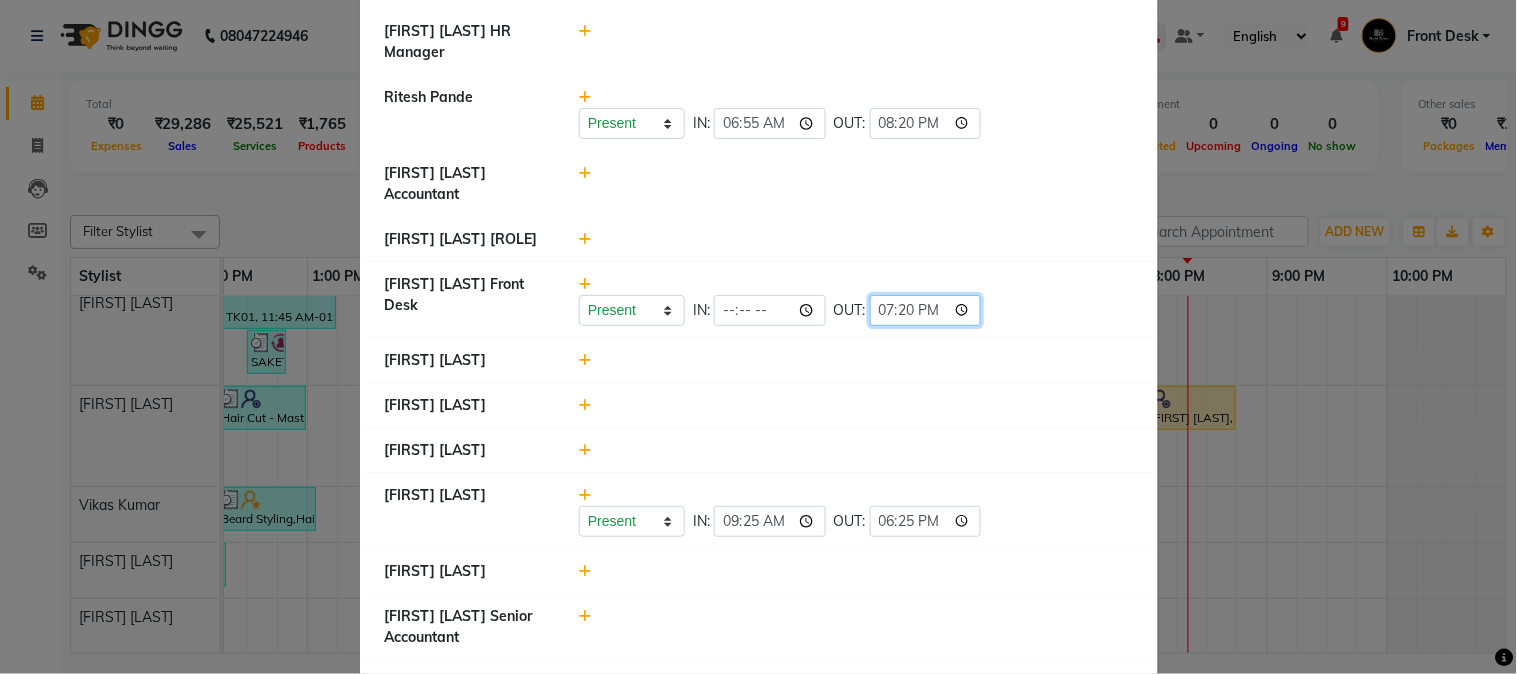 click on "19:20" 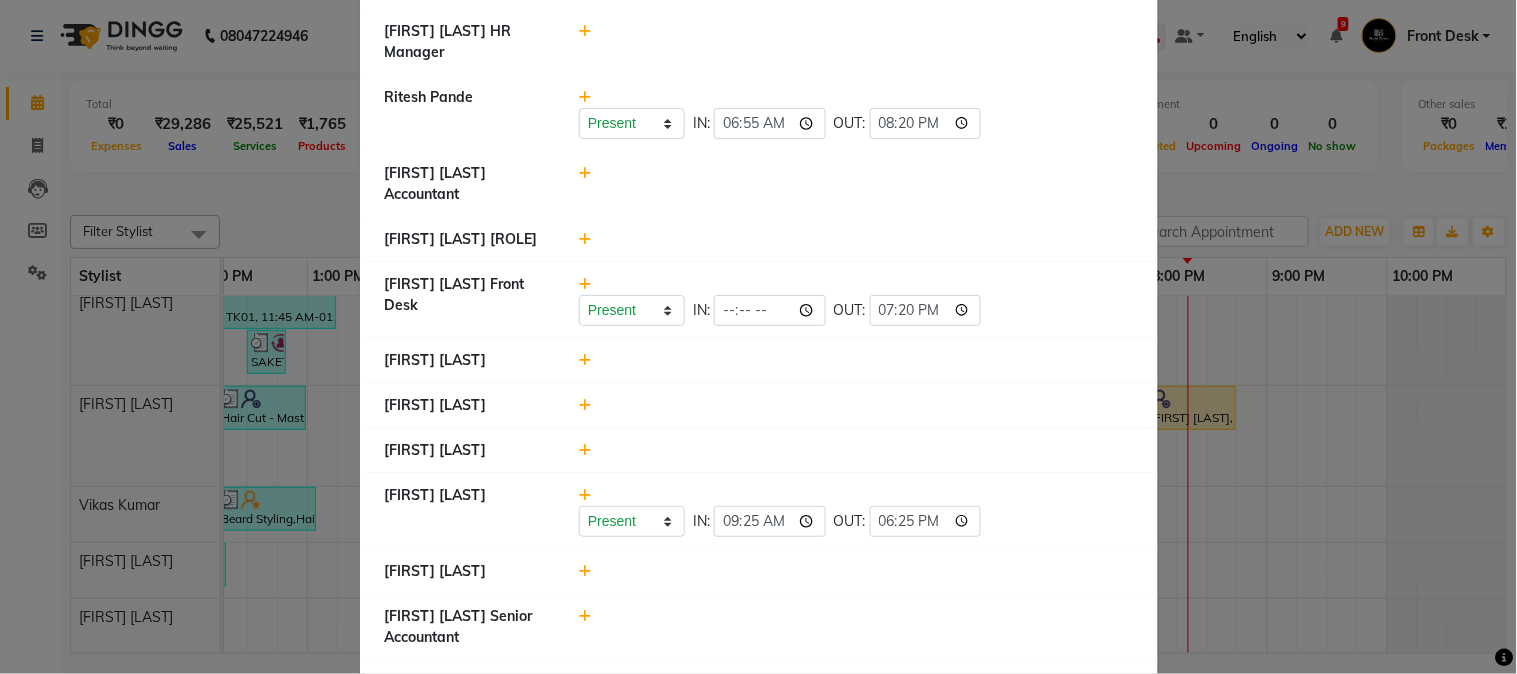 type on "21:01" 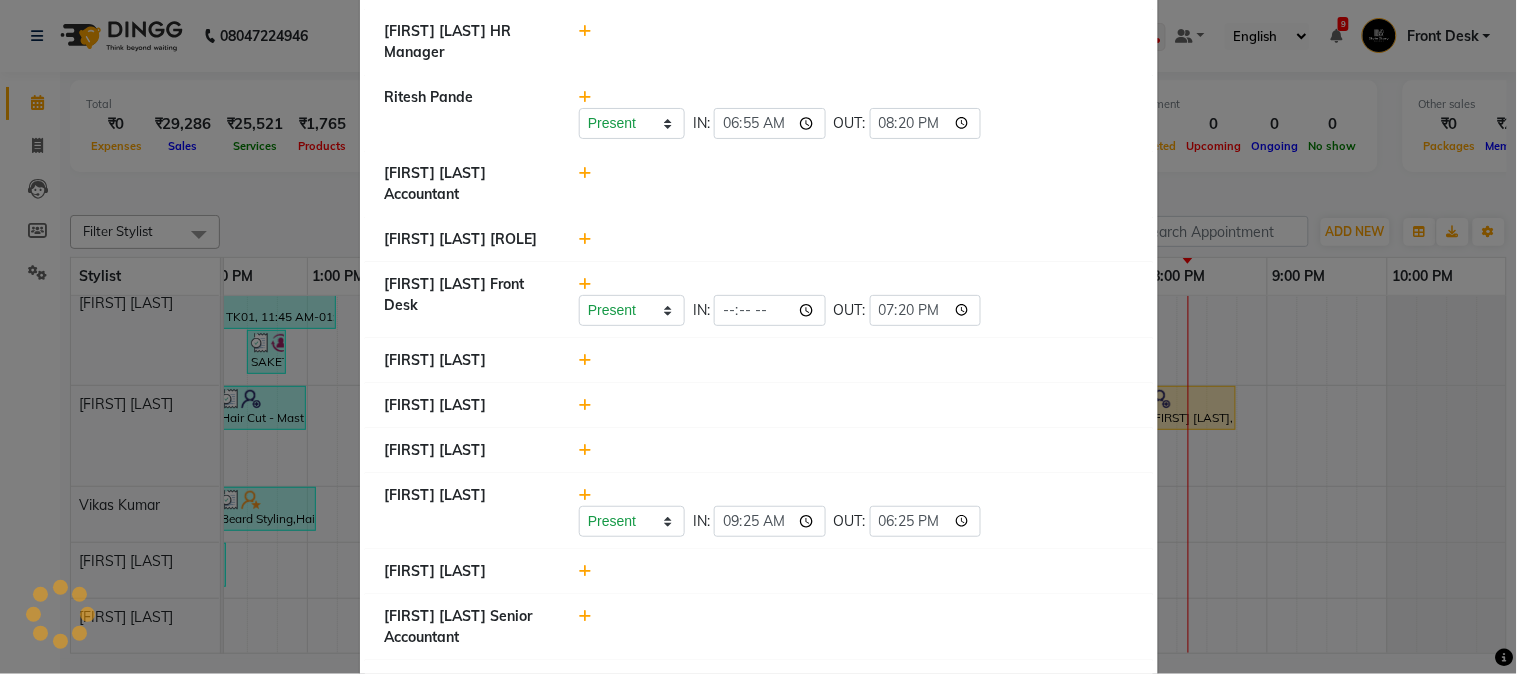 click 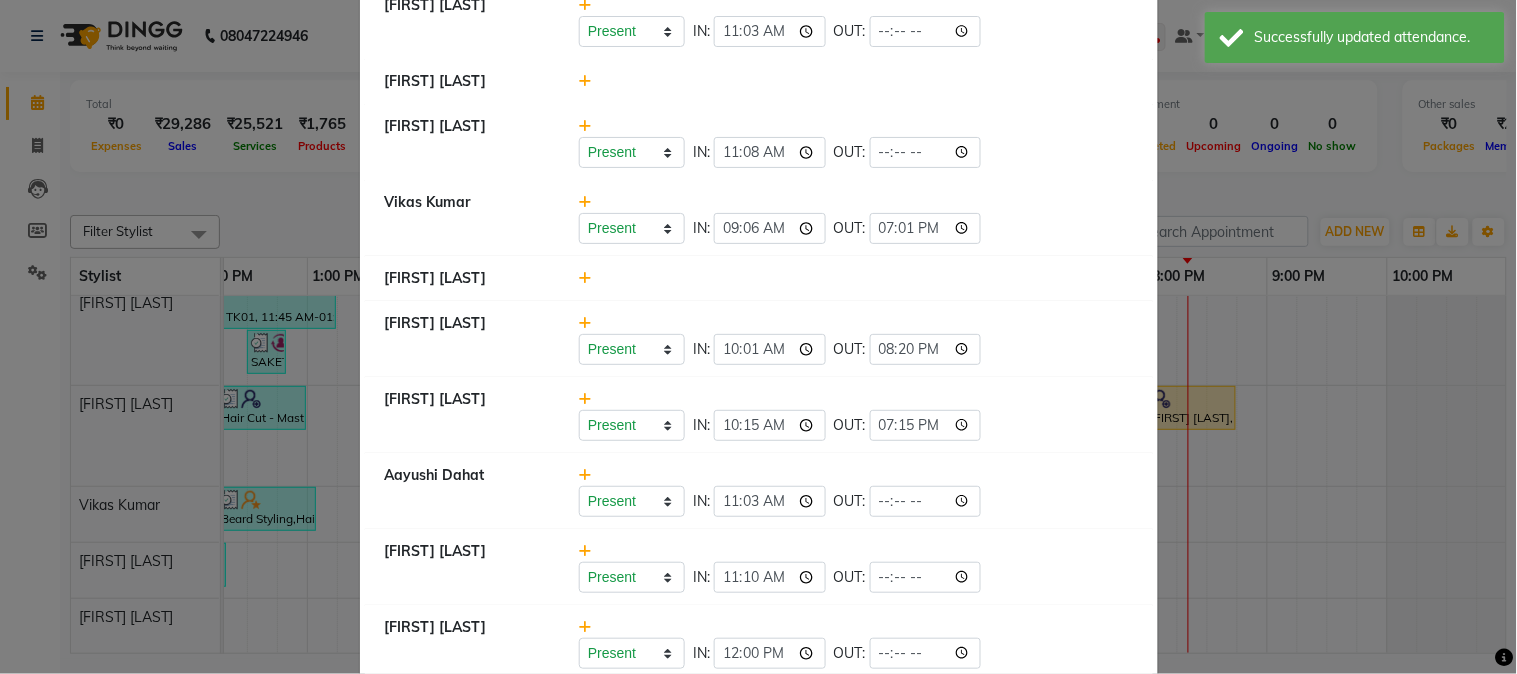 scroll, scrollTop: 1231, scrollLeft: 0, axis: vertical 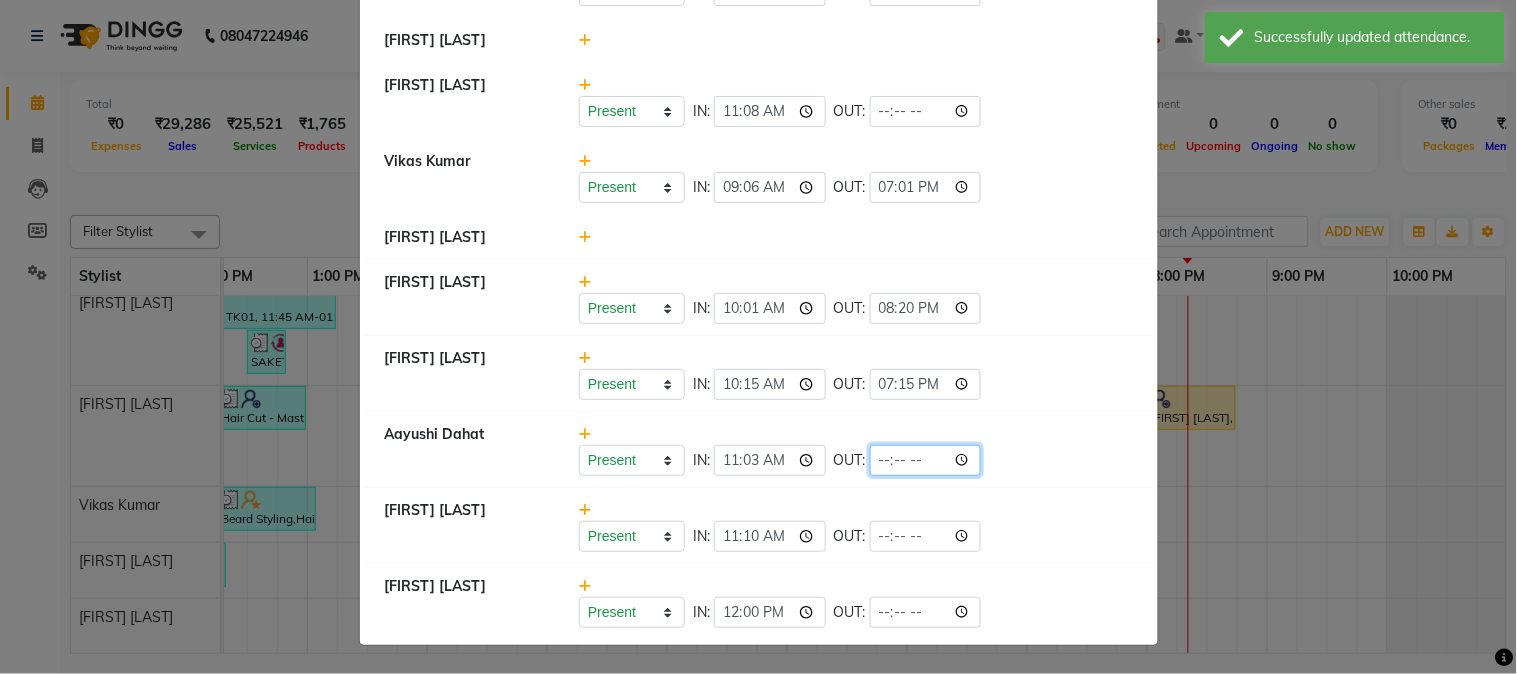 click on "21:01" 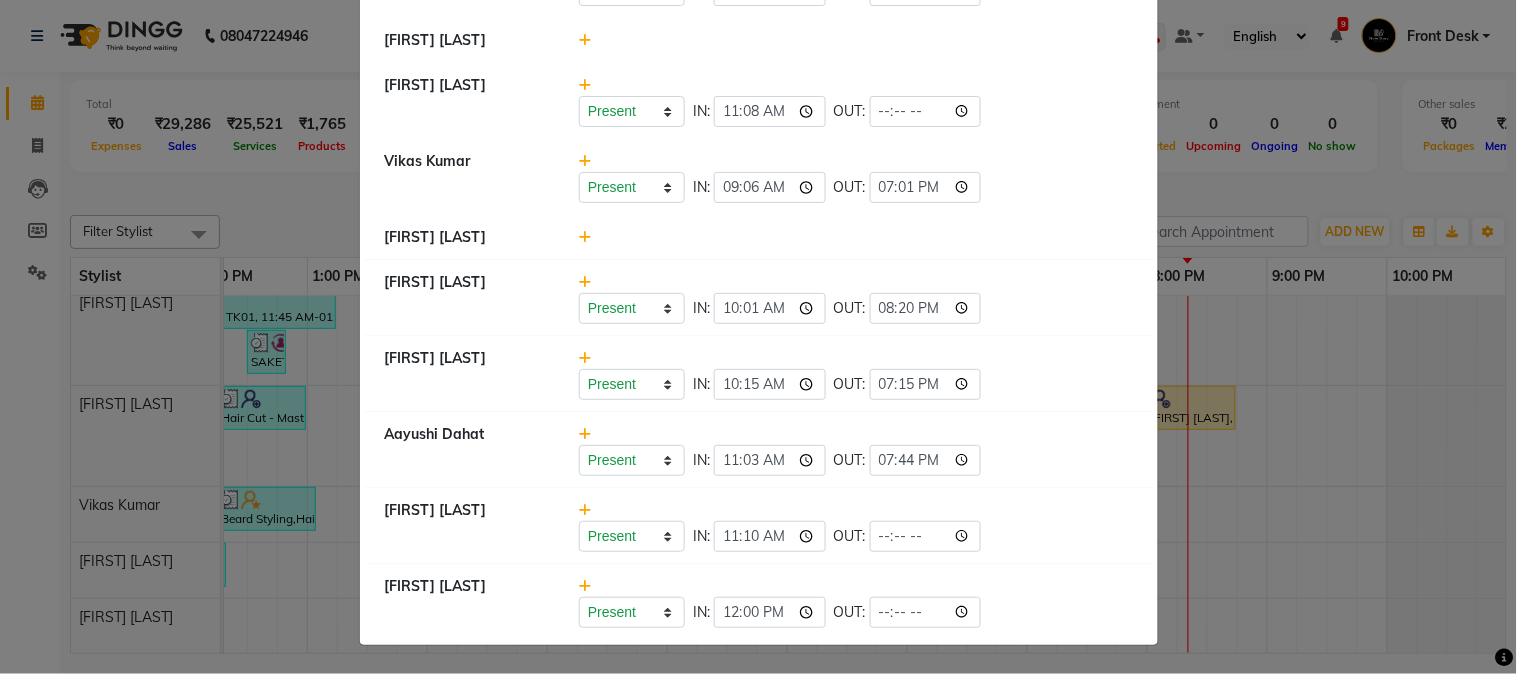 type on "19:44" 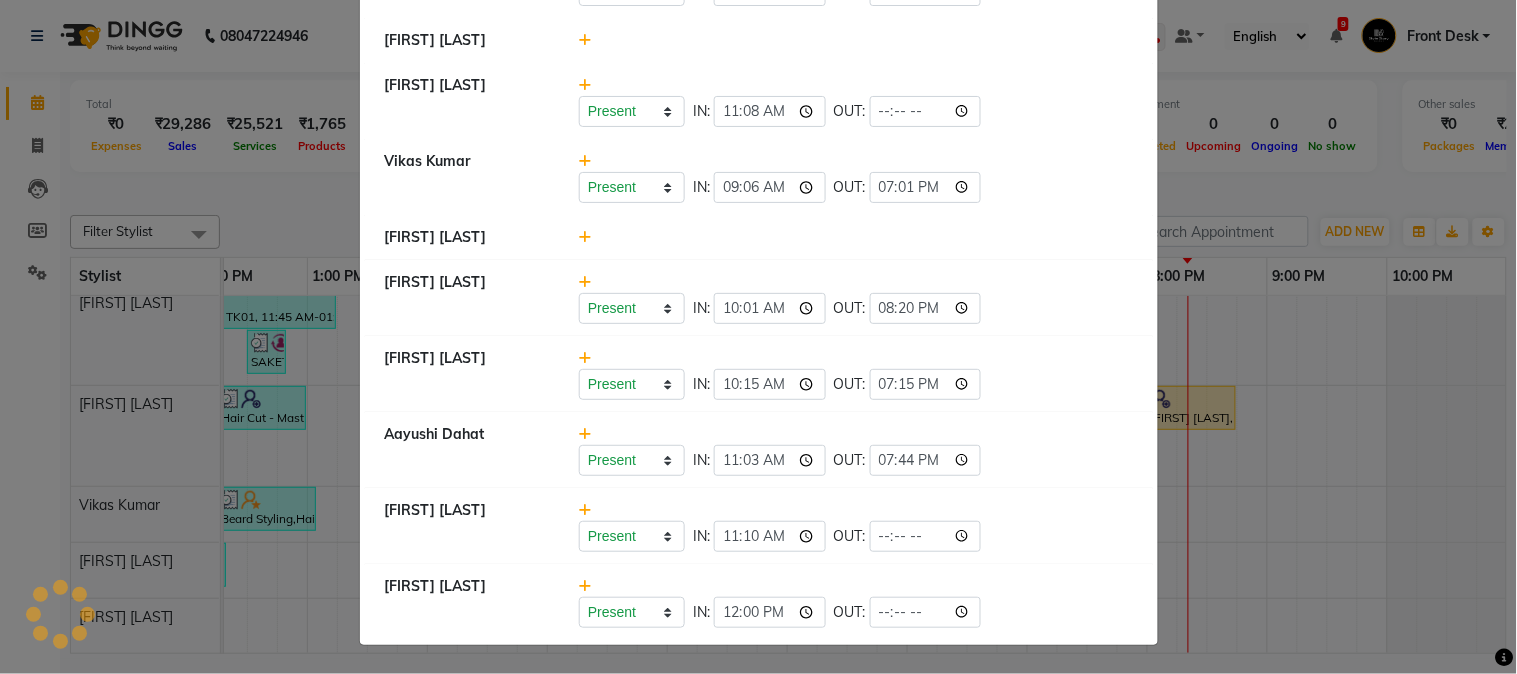 click on "Present   Absent   Late   Half Day   Weekly Off  IN:  10:15 OUT:  19:15" 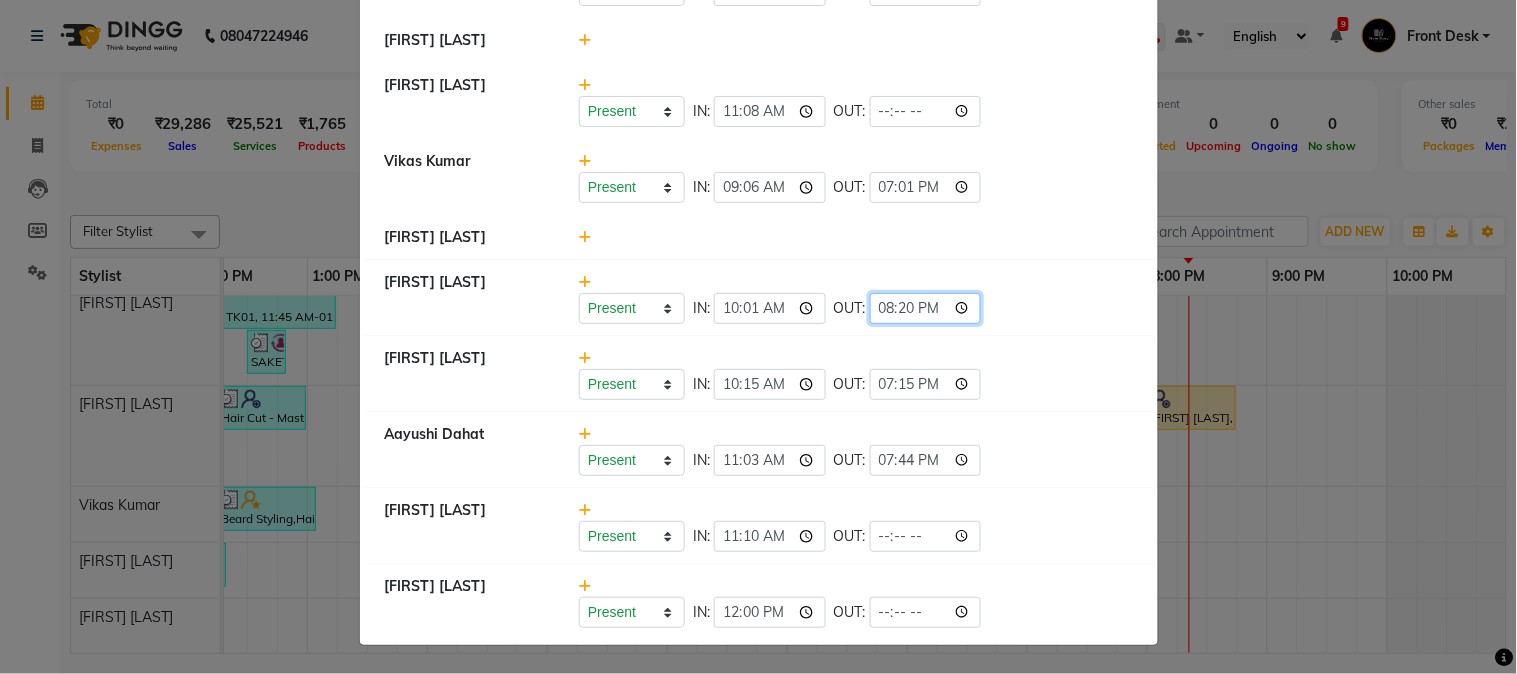 click on "20:20" 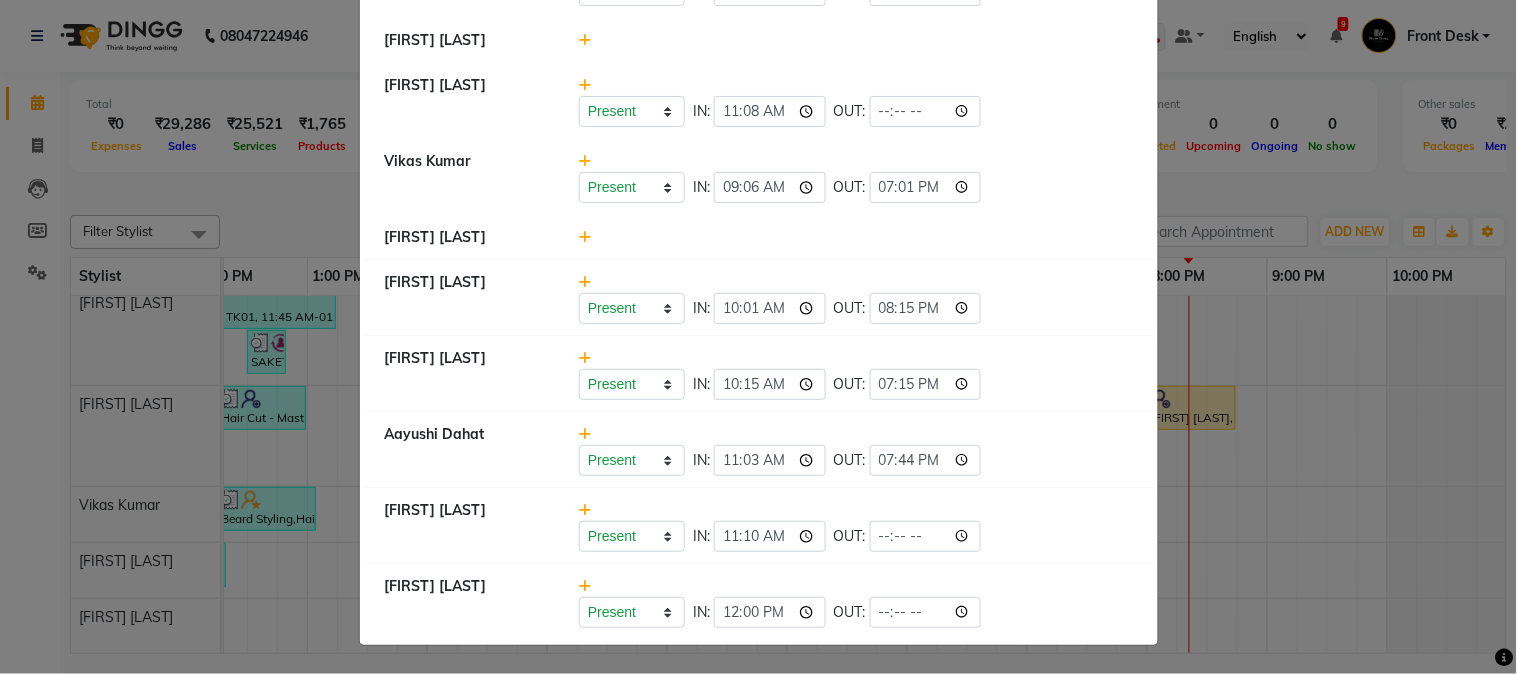 type on "20:15" 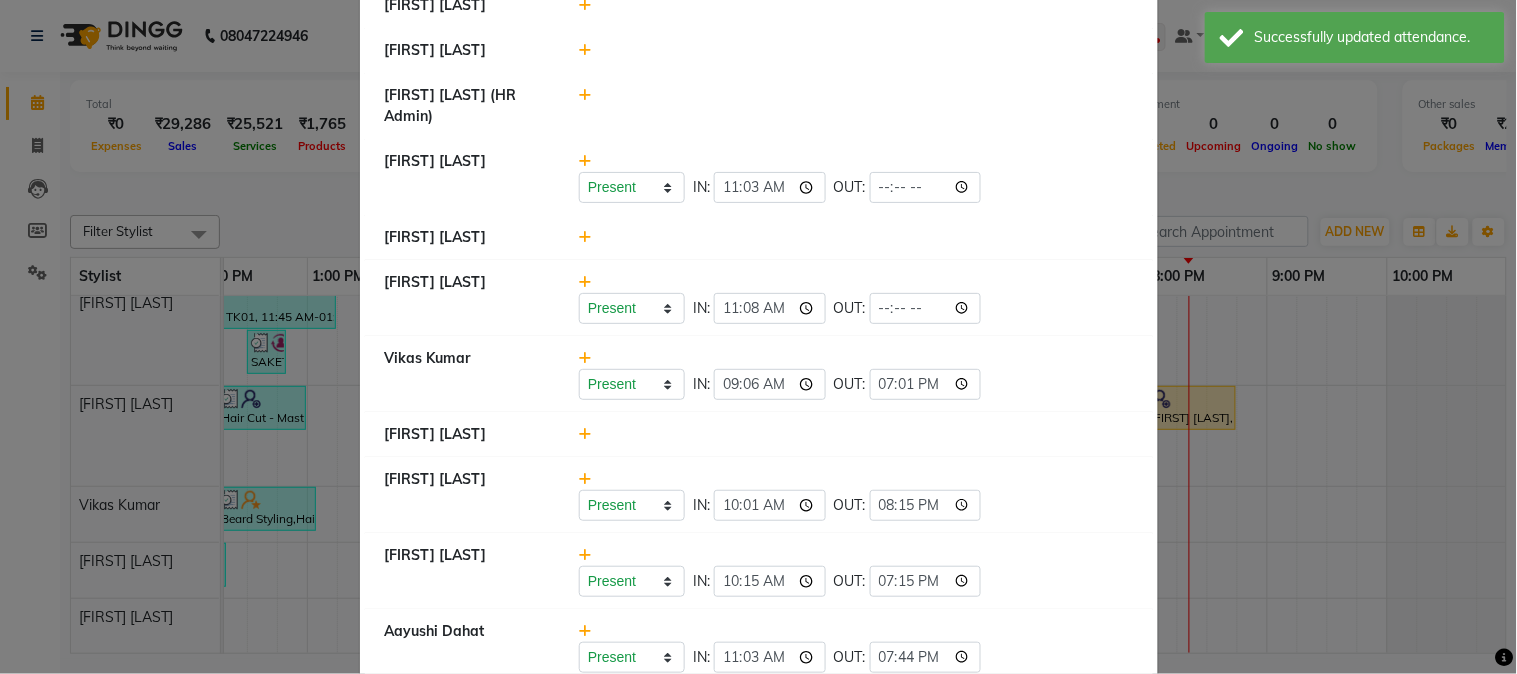 scroll, scrollTop: 1008, scrollLeft: 0, axis: vertical 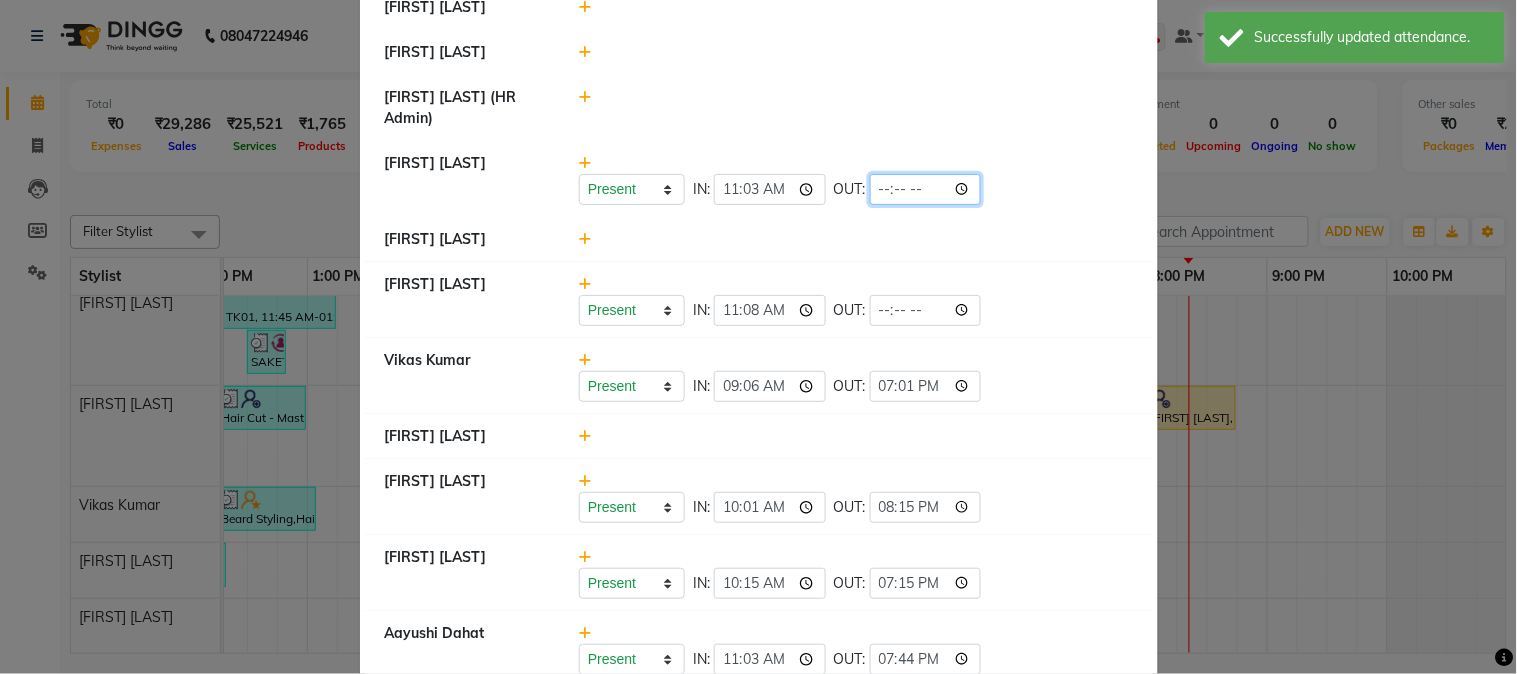 click on "21:01" 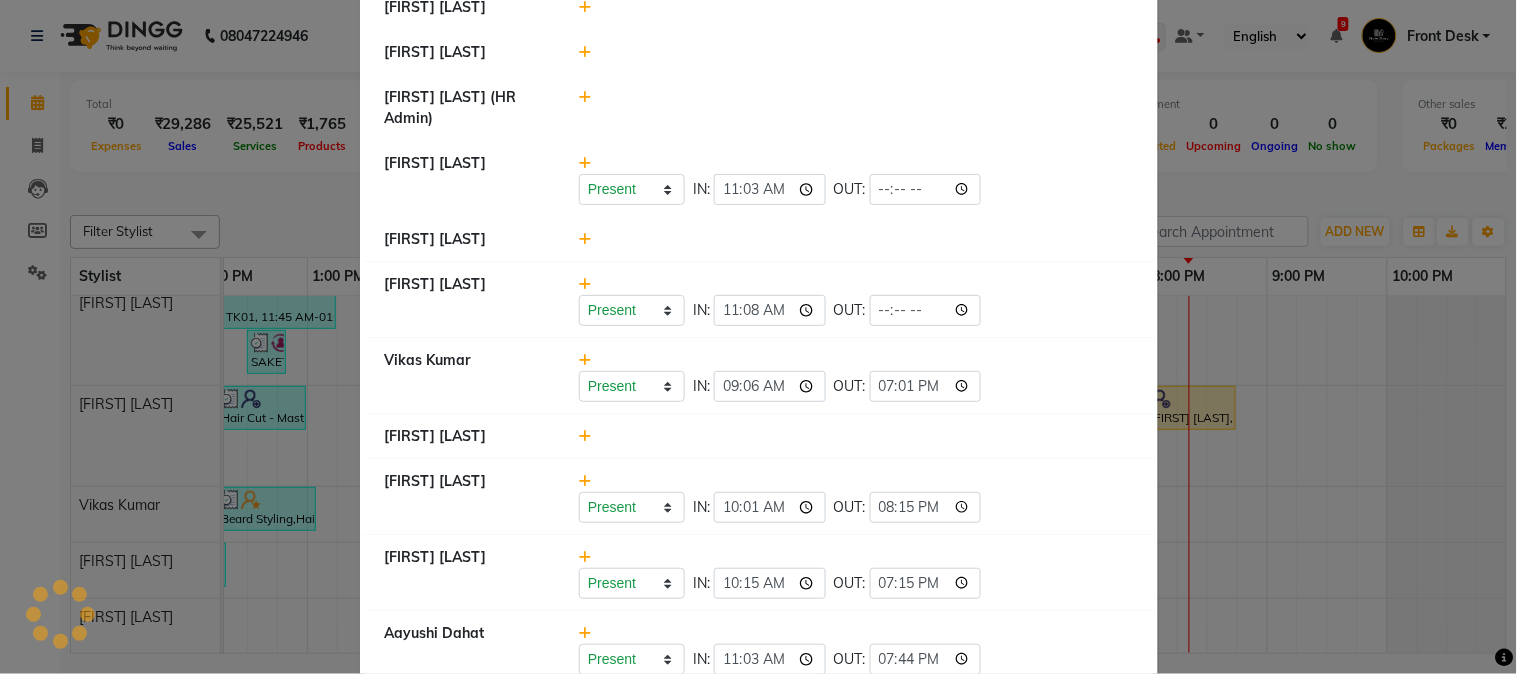 click on "Present   Absent   Late   Half Day   Weekly Off  IN:  11:08 OUT:  21:01" 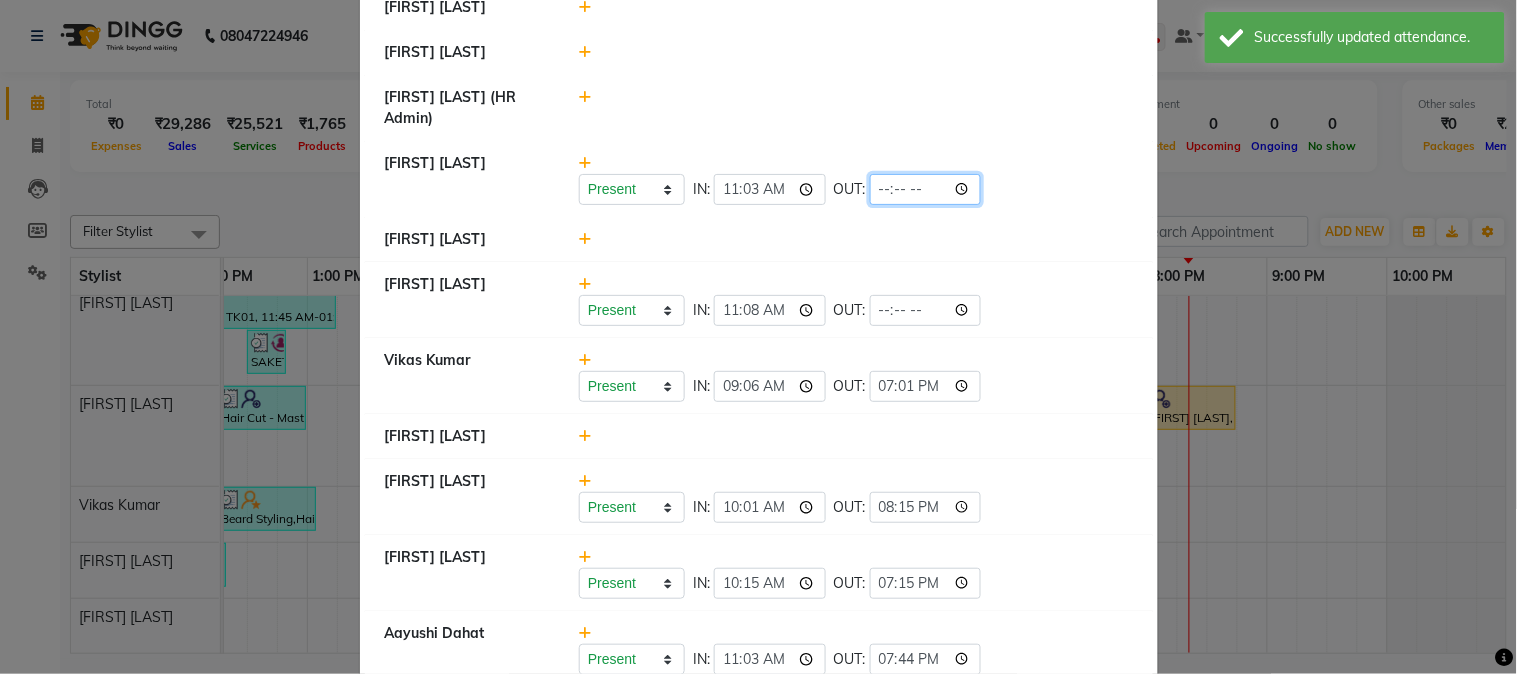 click on "21:01" 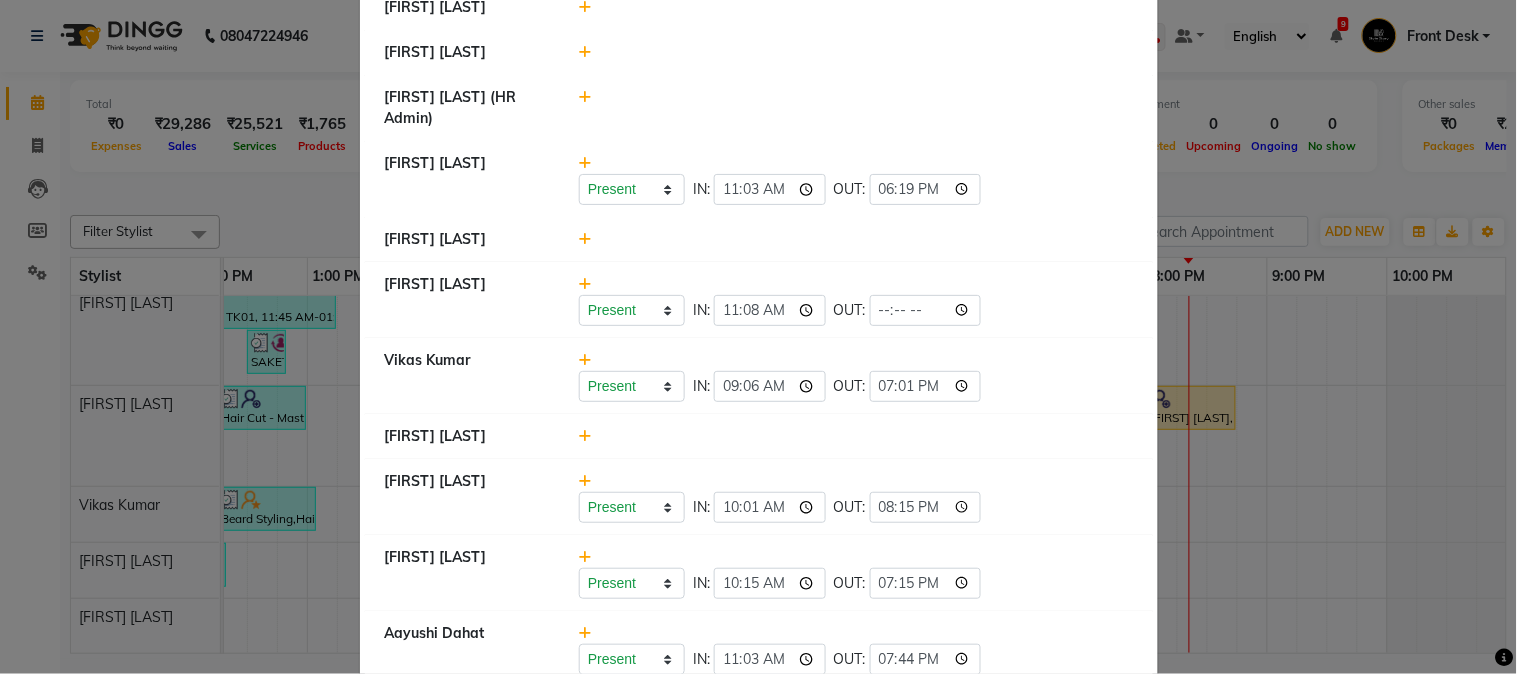type on "18:19" 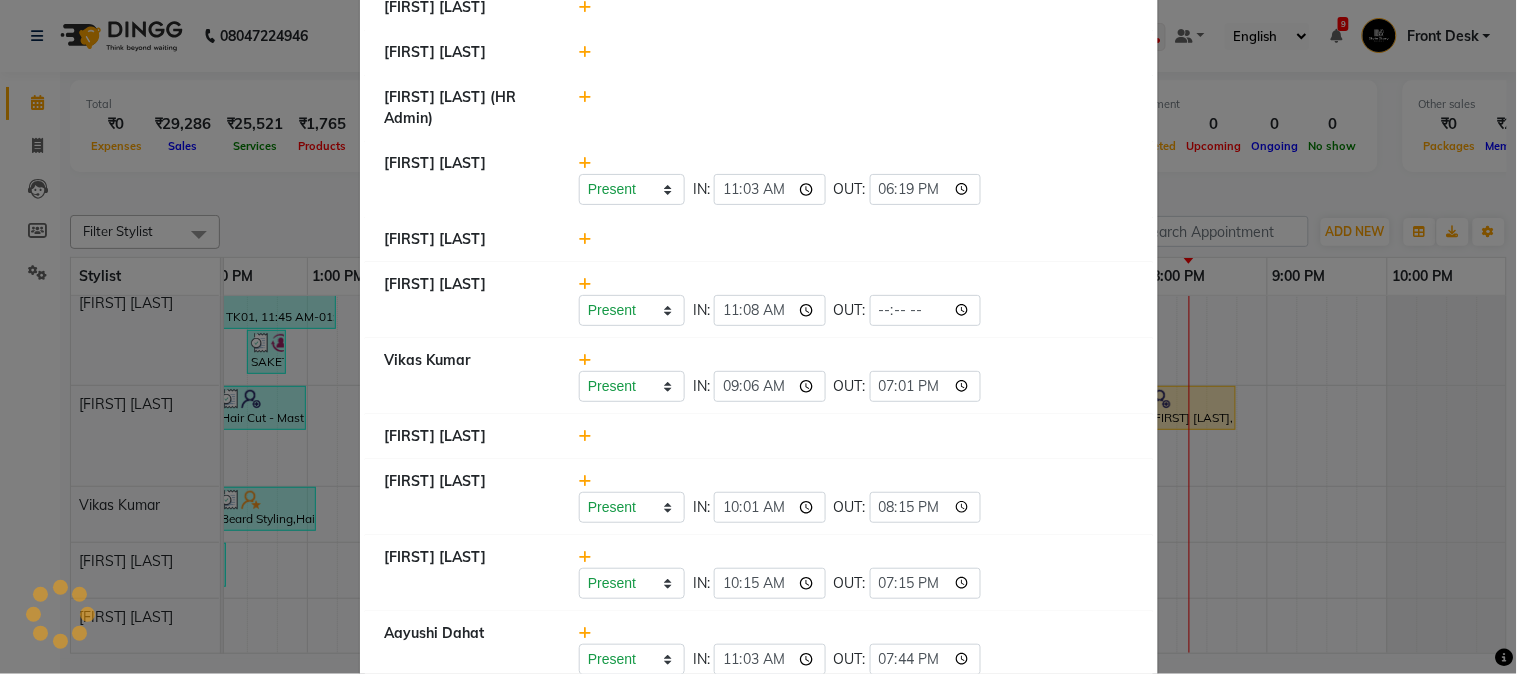 click on "Arshad Ansari   Present   Absent   Late   Half Day   Weekly Off  IN:  11:08 OUT:  21:01" 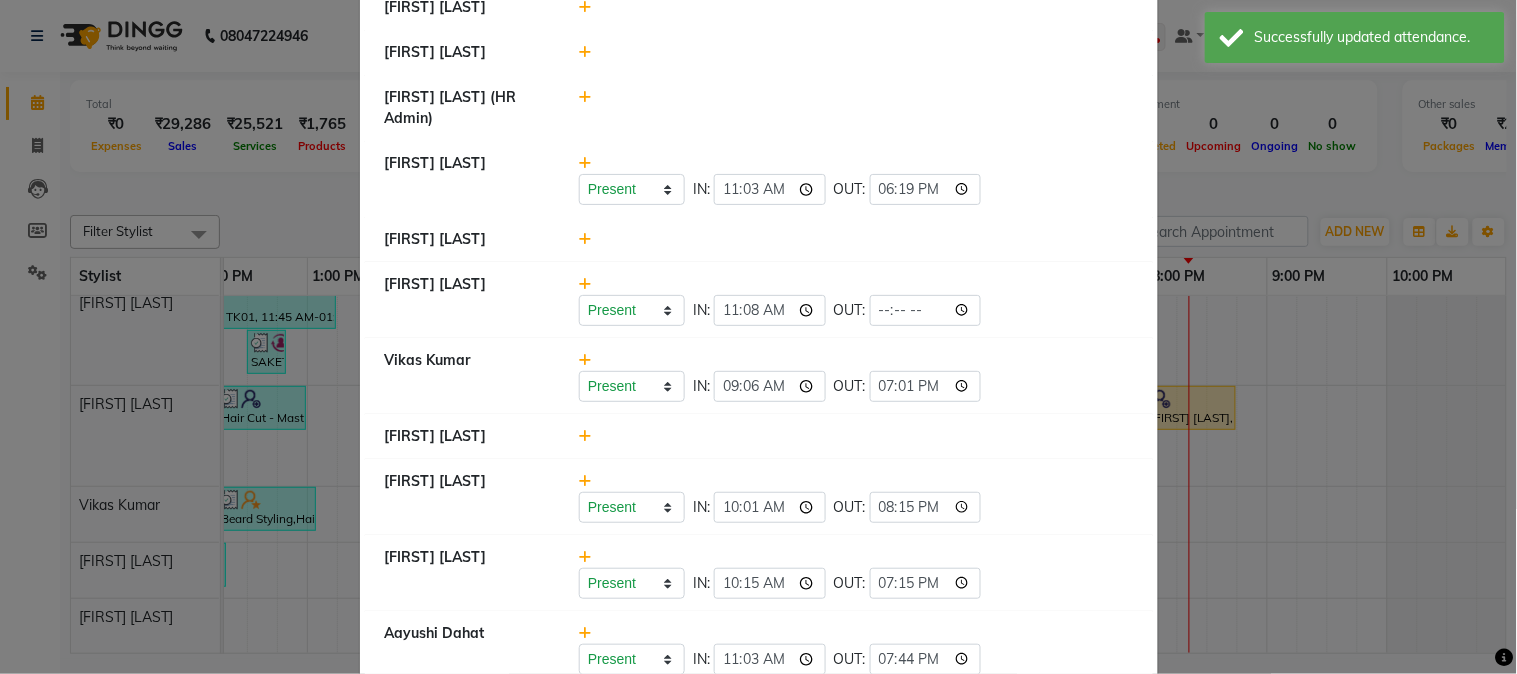 click on "Attendance ×  Nikhil Pillay Inventory Manager   Sonam Nashine HR Manager   Ritesh Pande   Present   Absent   Late   Half Day   Weekly Off  IN:  06:55 OUT:  20:20  Vishal Gajbhiye Accountant   Ambika Dhadse Front Desk   Kajal Thapa Front Desk   Present   Absent   Late   Half Day   Weekly Off  IN:  09:11 OUT:  21:01  Adesh khadse   Ram Thakur    Vinod Pandit   Sonali Sarode   Present   Absent   Late   Half Day   Weekly Off  IN:  09:25 OUT:  18:25  Neelam Nag   Khushal Bhoyar Senior Accountant   Front Desk   Kartik Balpande    Suchita Mankar (Tina Beautician)   Prathm Chaudhari (Hair Artist)   Durga Gawai   Shabnam Ansari    Nilofar Ali (HR Admin)   Ritesh Shrivas   Present   Absent   Late   Half Day   Weekly Off  IN:  11:03 OUT:  18:19  Shruti Raut   Arshad Ansari   Present   Absent   Late   Half Day   Weekly Off  IN:  11:08 OUT:  21:01  Vikas Kumar   Present   Absent   Late   Half Day   Weekly Off  IN:  09:06 OUT:  19:01  Komal Thakur   Tushar Pandey   Present   Absent   Late   Half Day   Weekly Off  IN:" 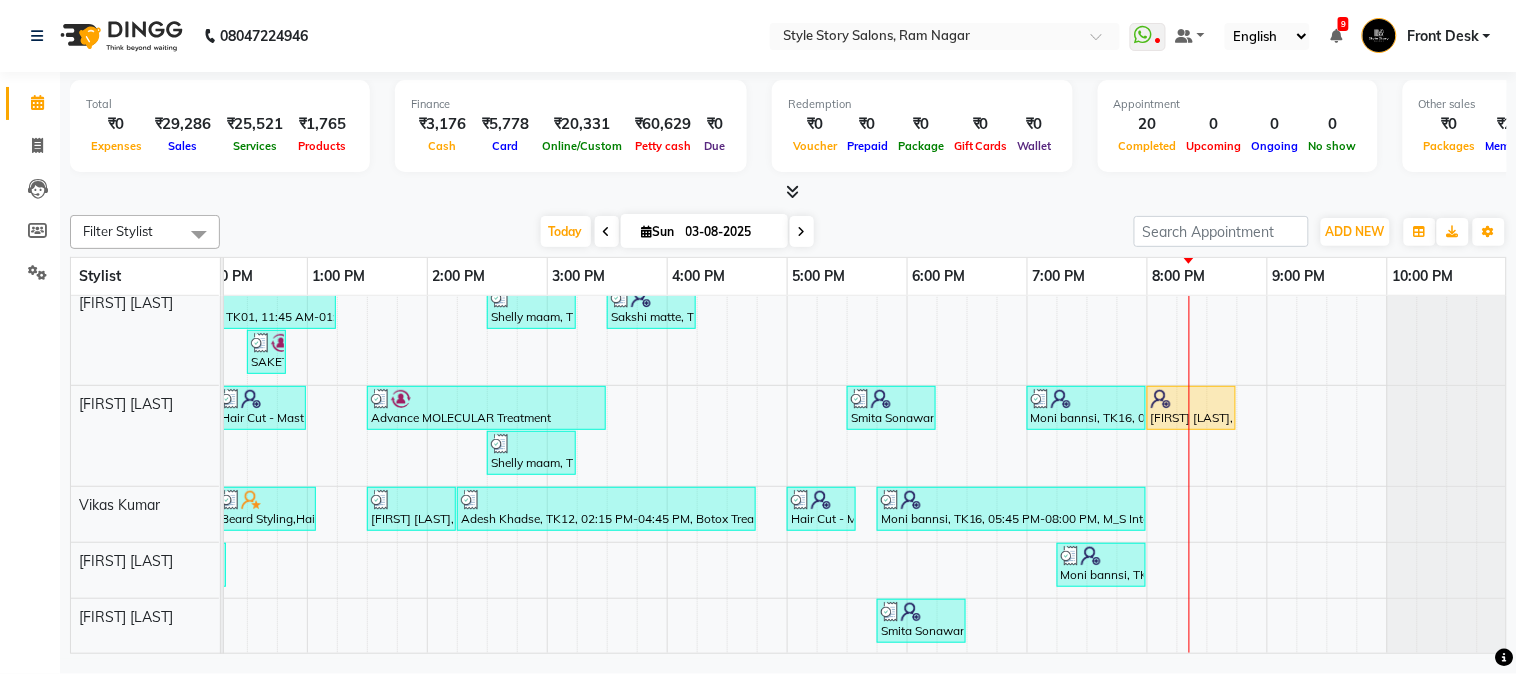 click at bounding box center (792, 191) 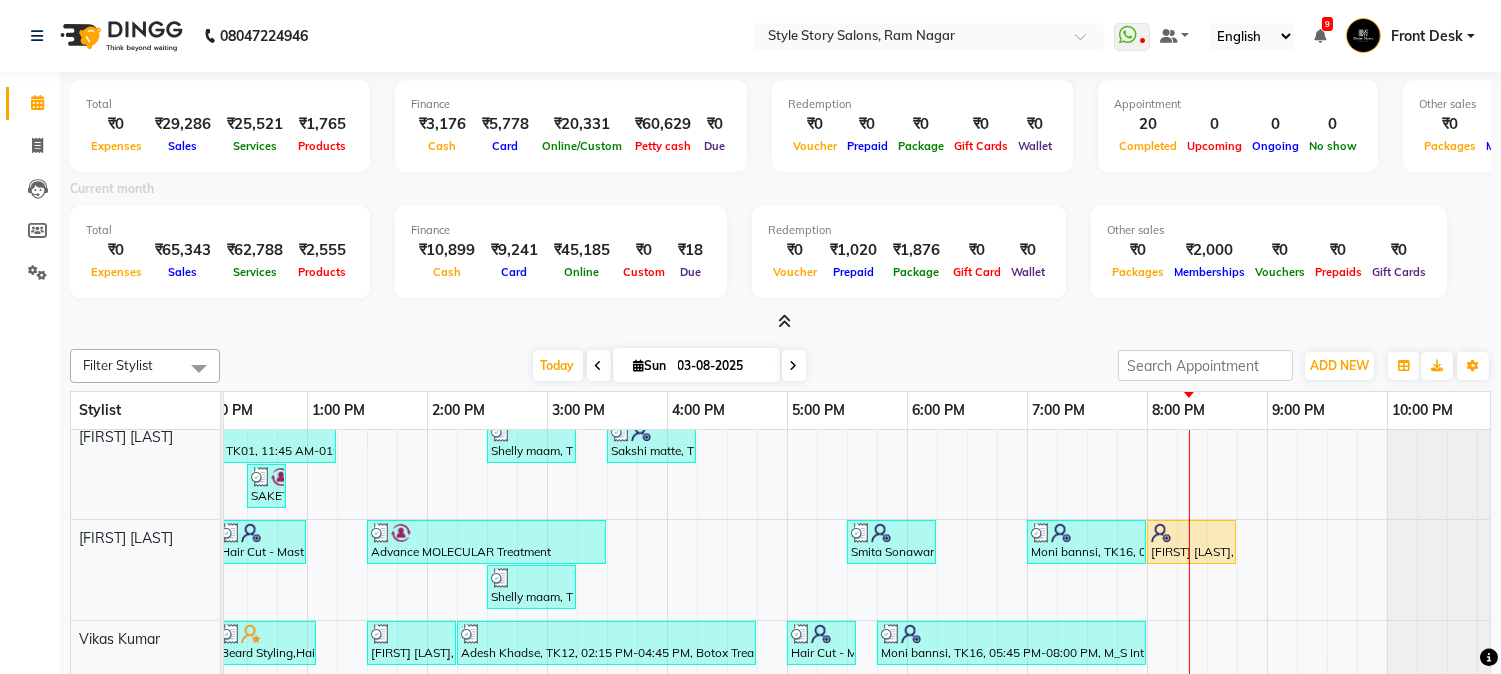 click at bounding box center [780, 322] 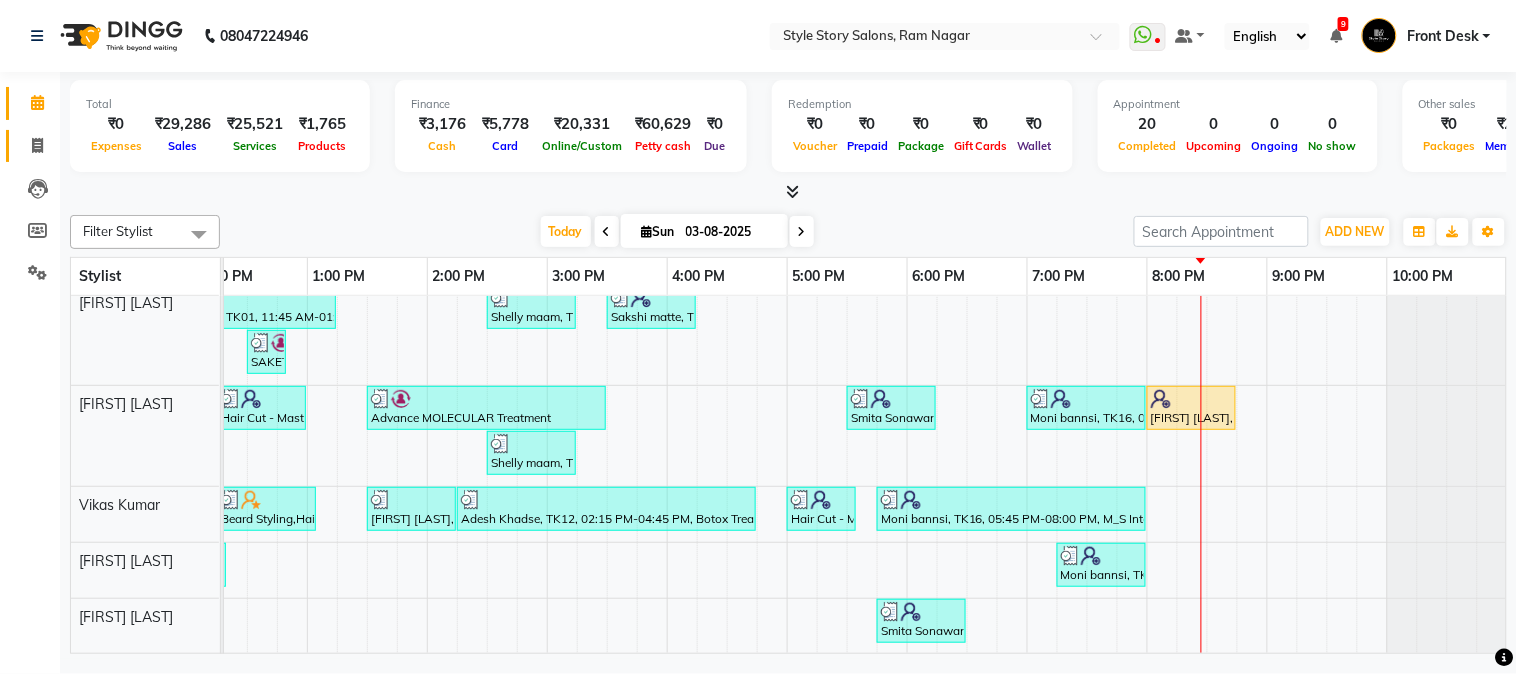 click on "Invoice" 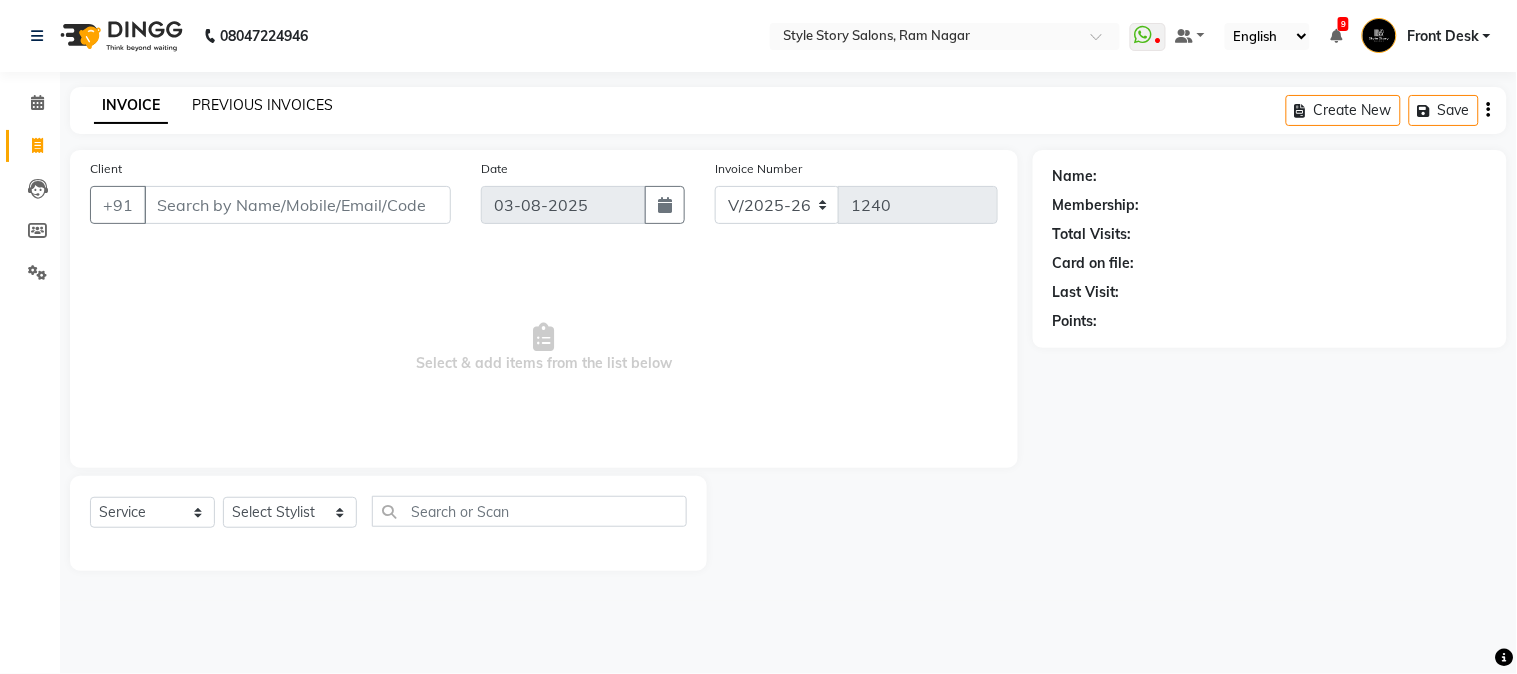 click on "PREVIOUS INVOICES" 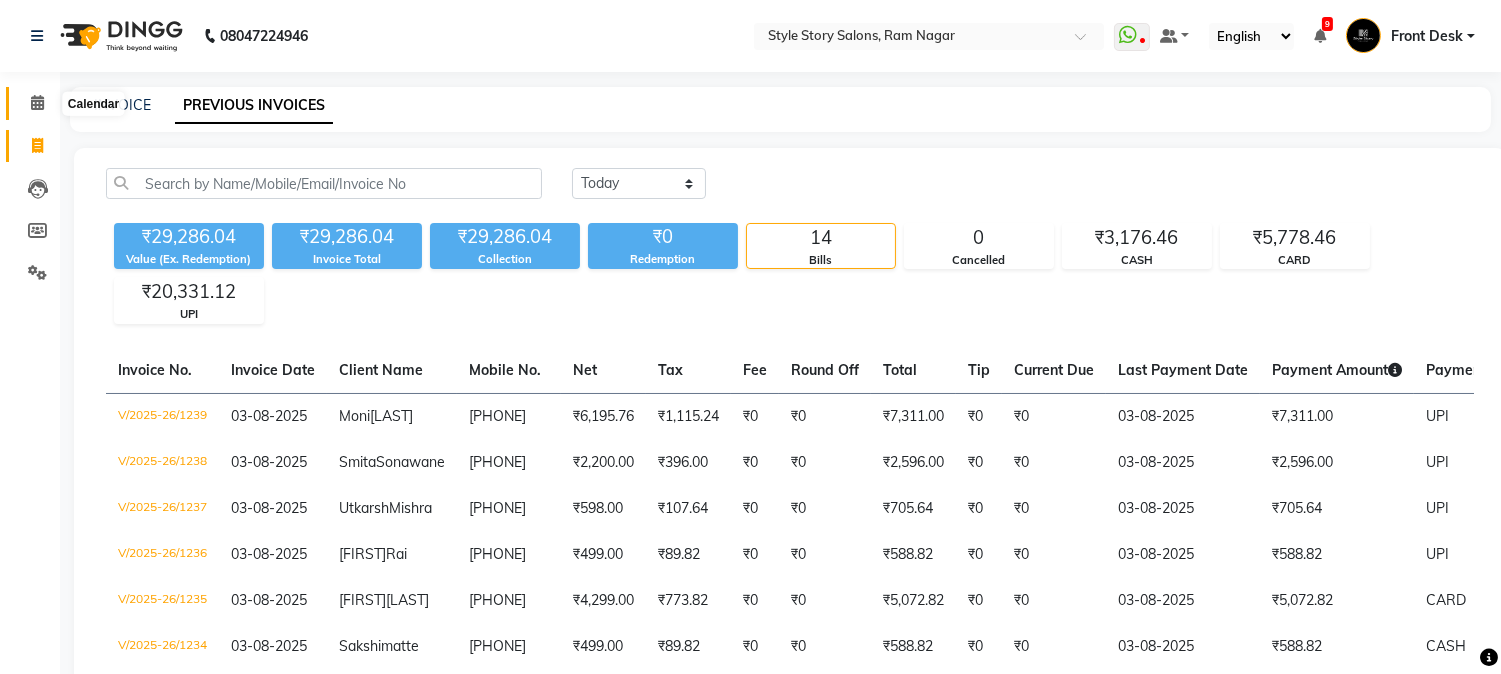 click 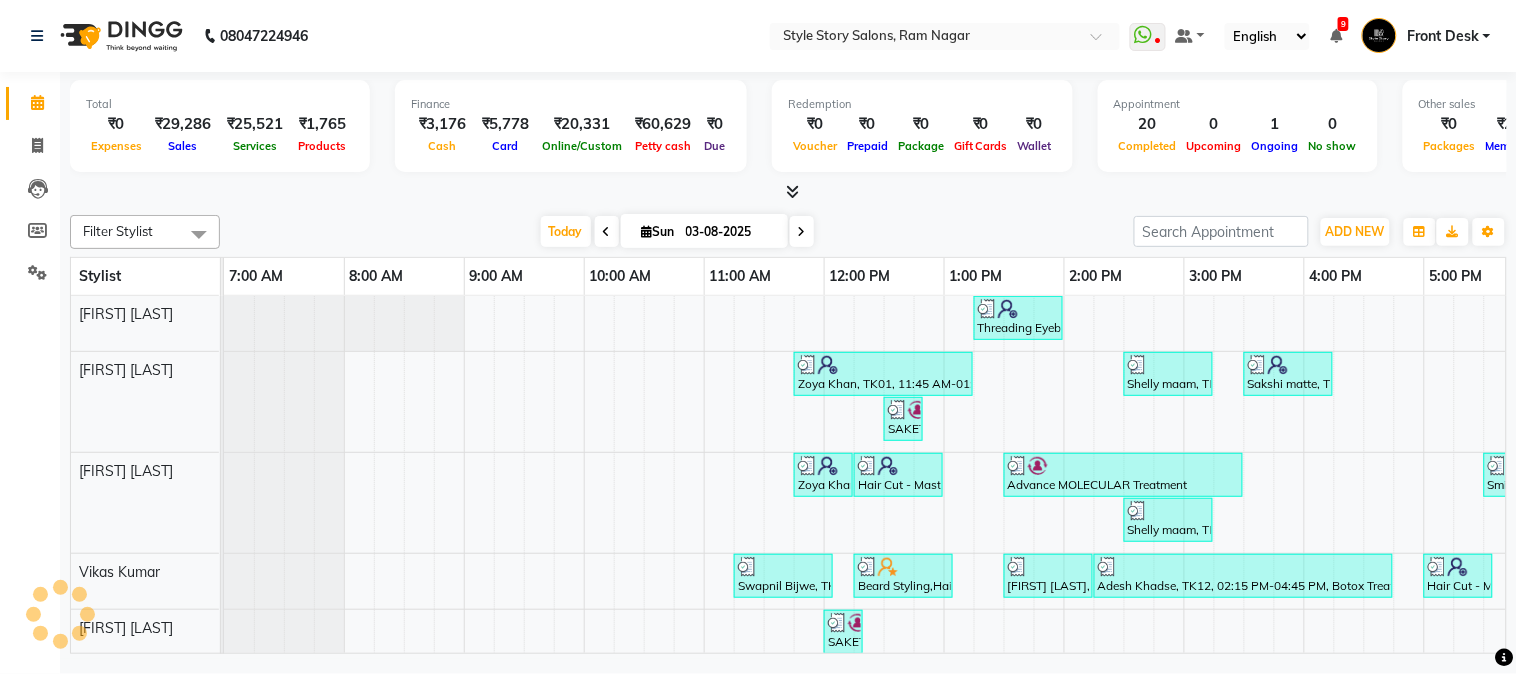 scroll, scrollTop: 0, scrollLeft: 0, axis: both 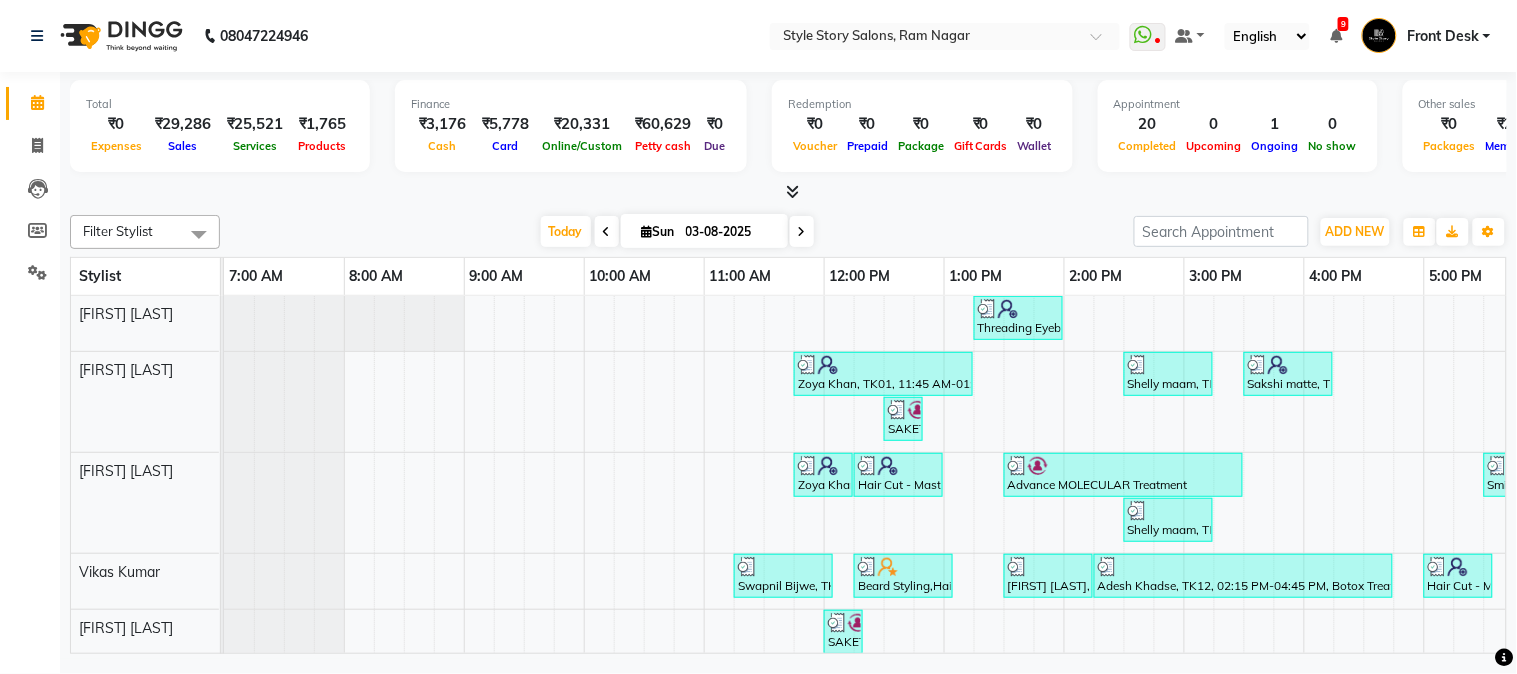click on "₹1,765" at bounding box center (322, 124) 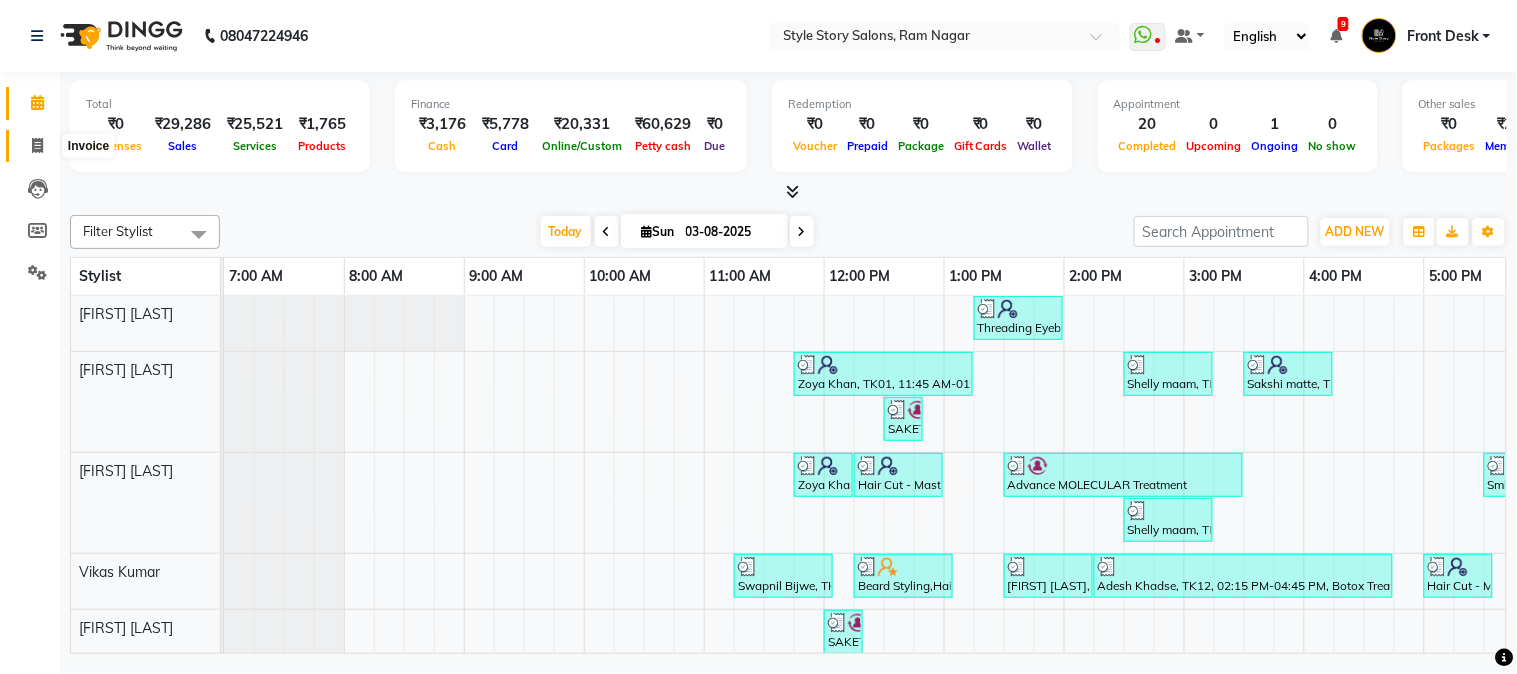 click 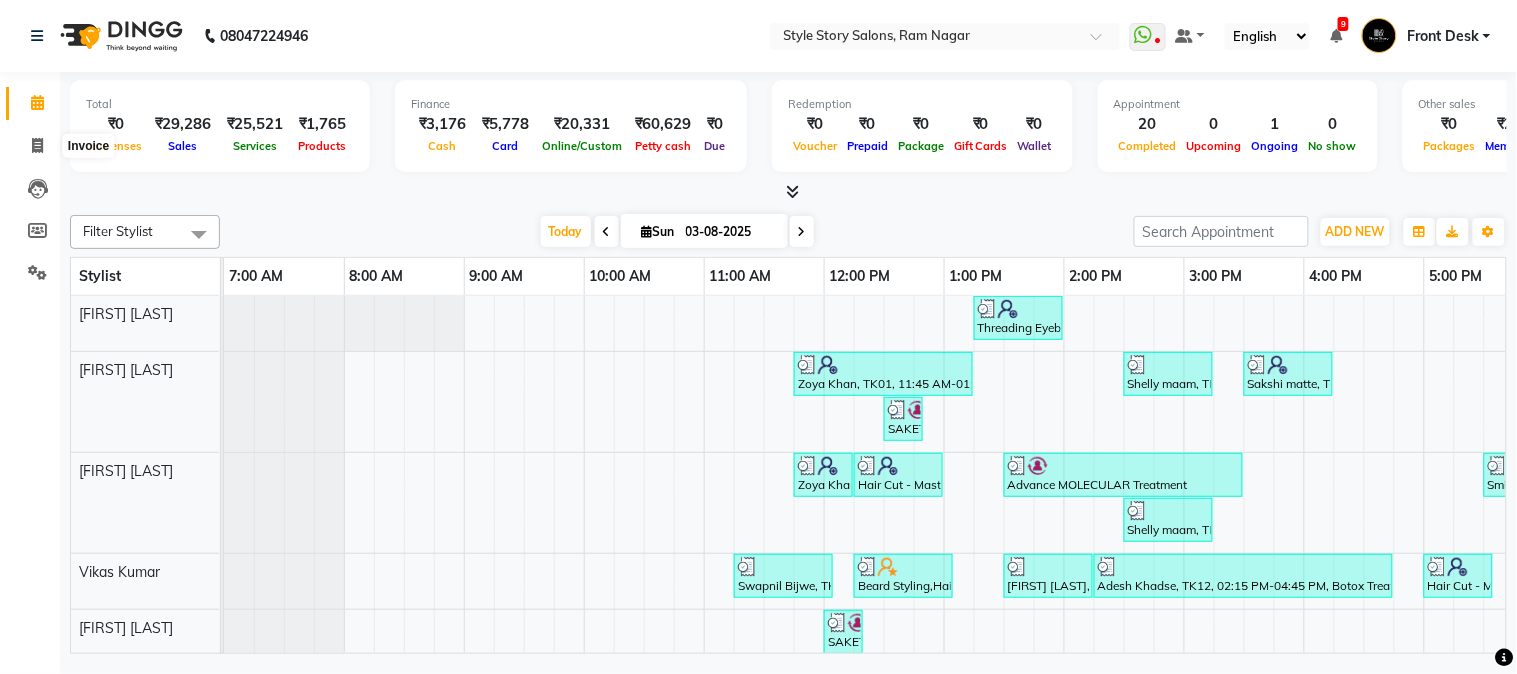 select on "service" 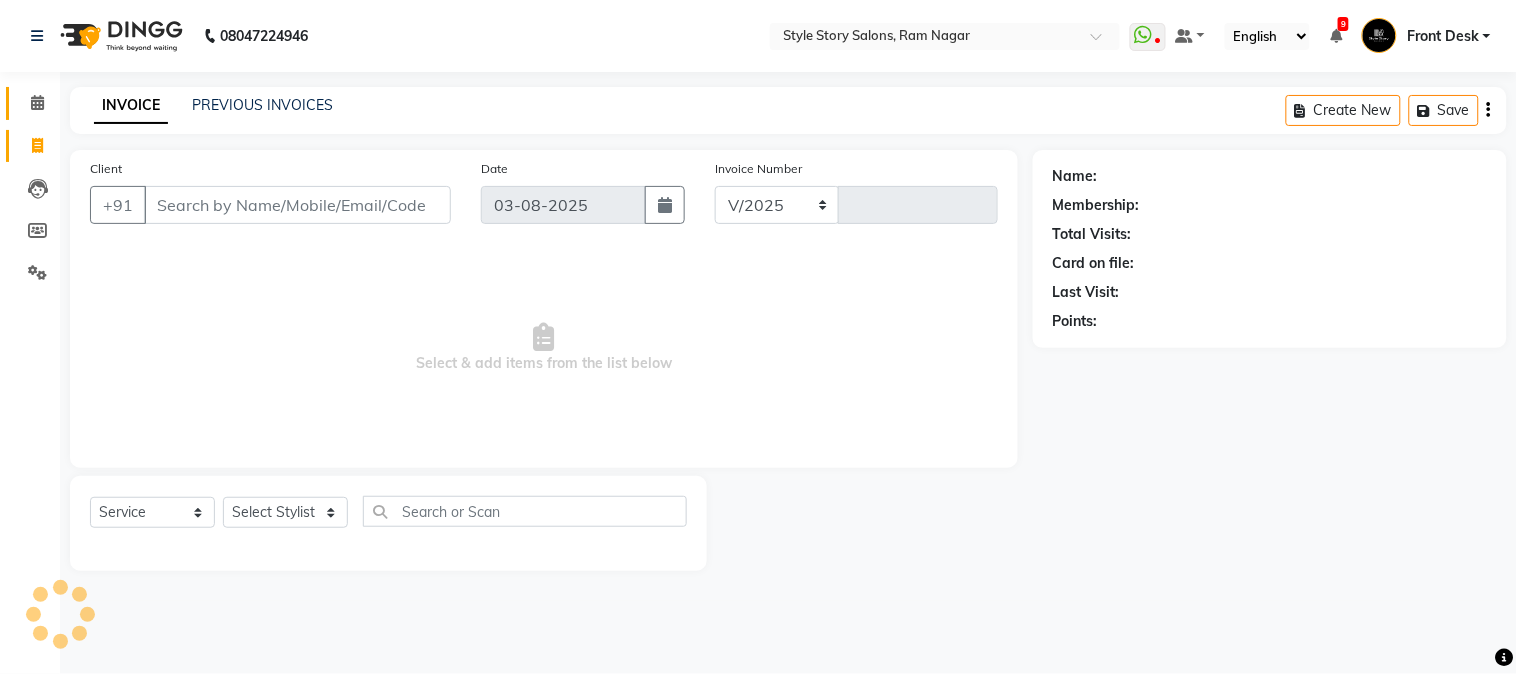 select on "6249" 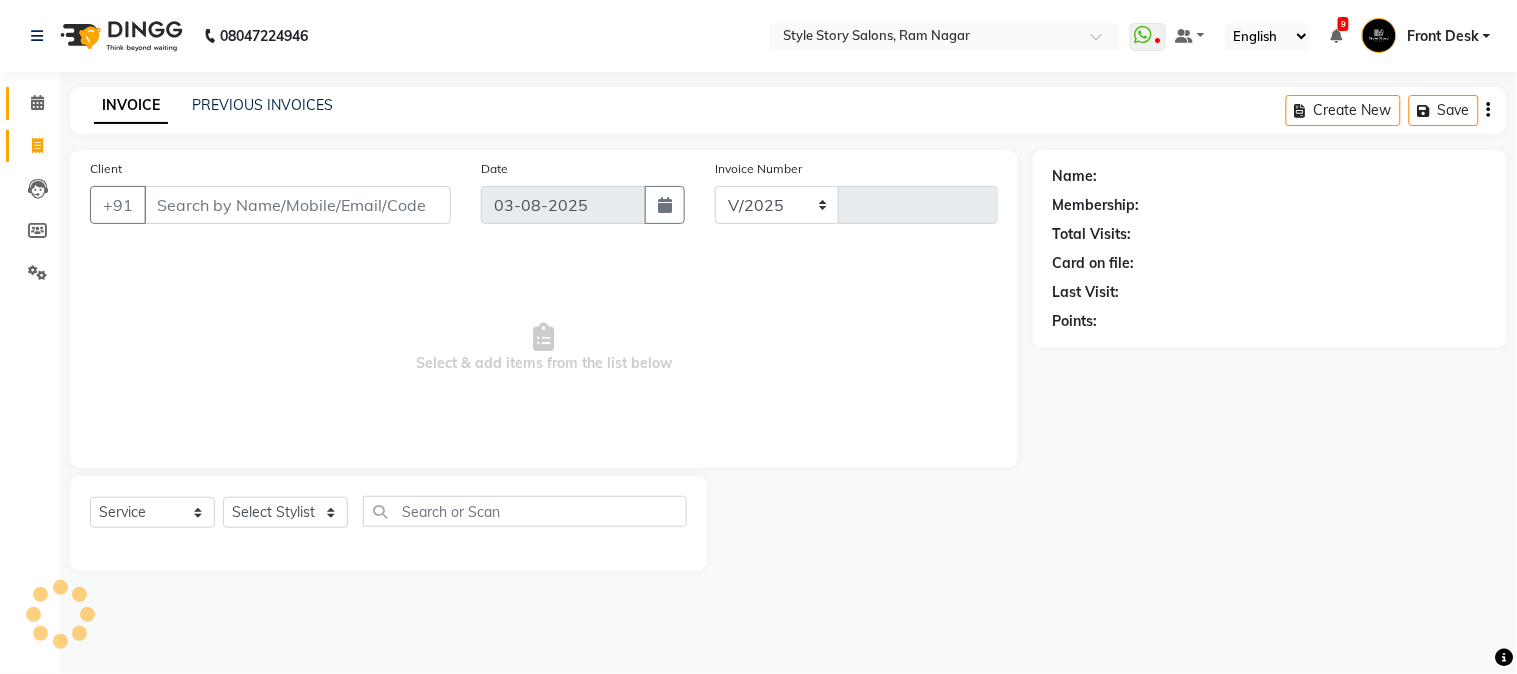 type on "1240" 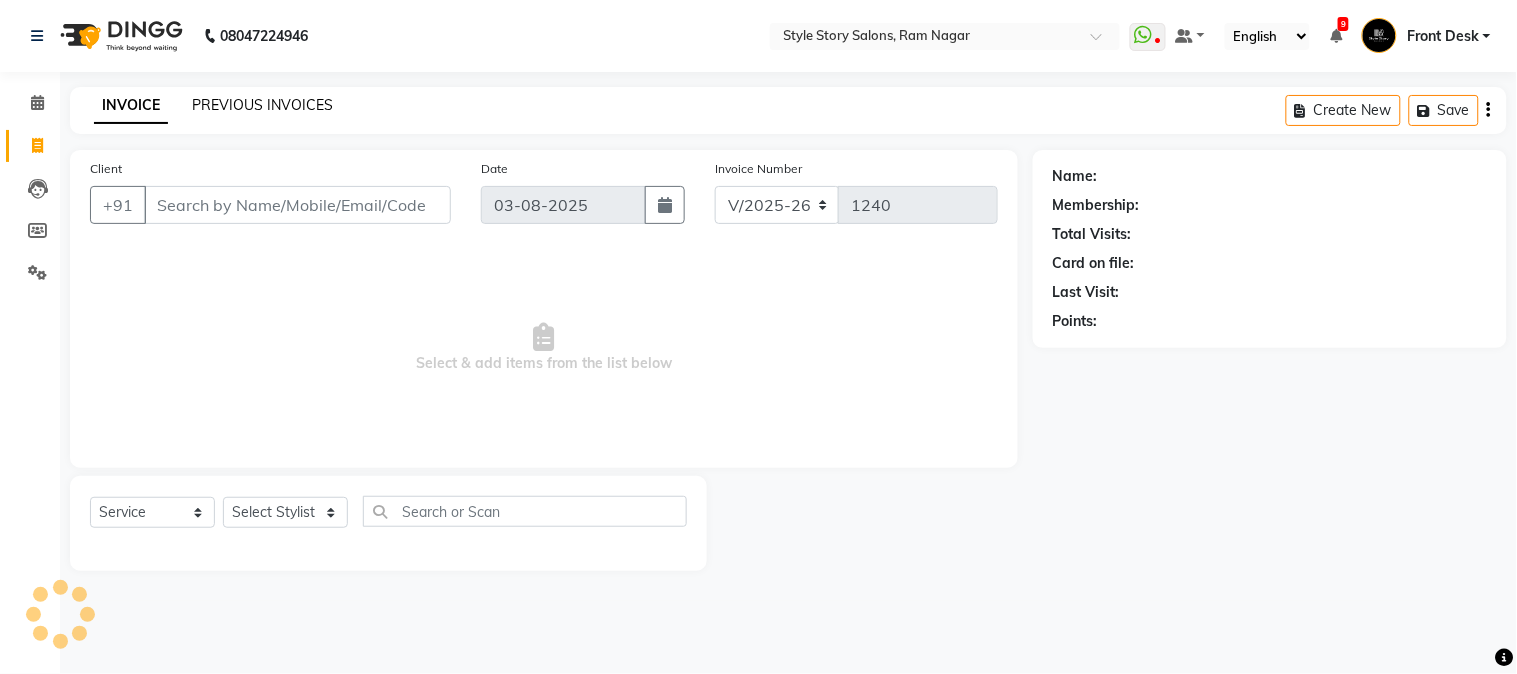 click on "PREVIOUS INVOICES" 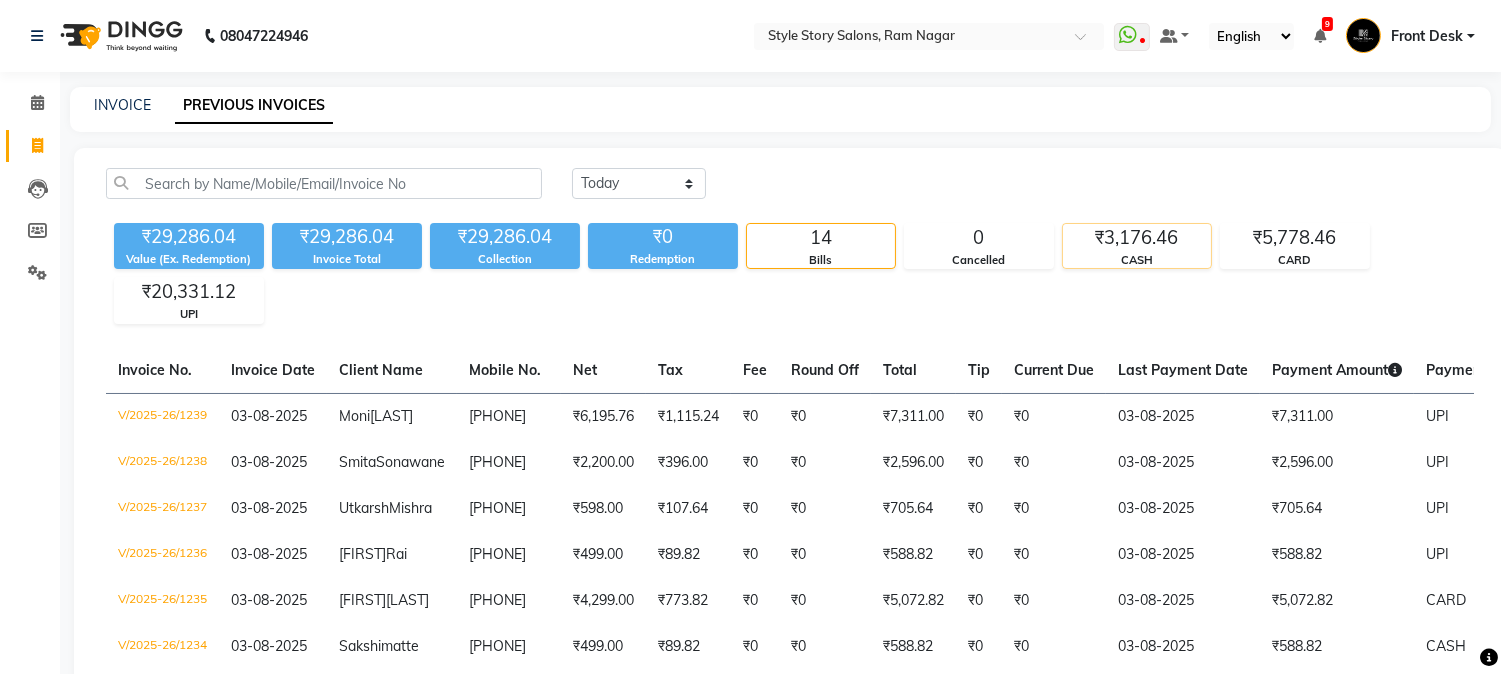 click on "₹3,176.46" 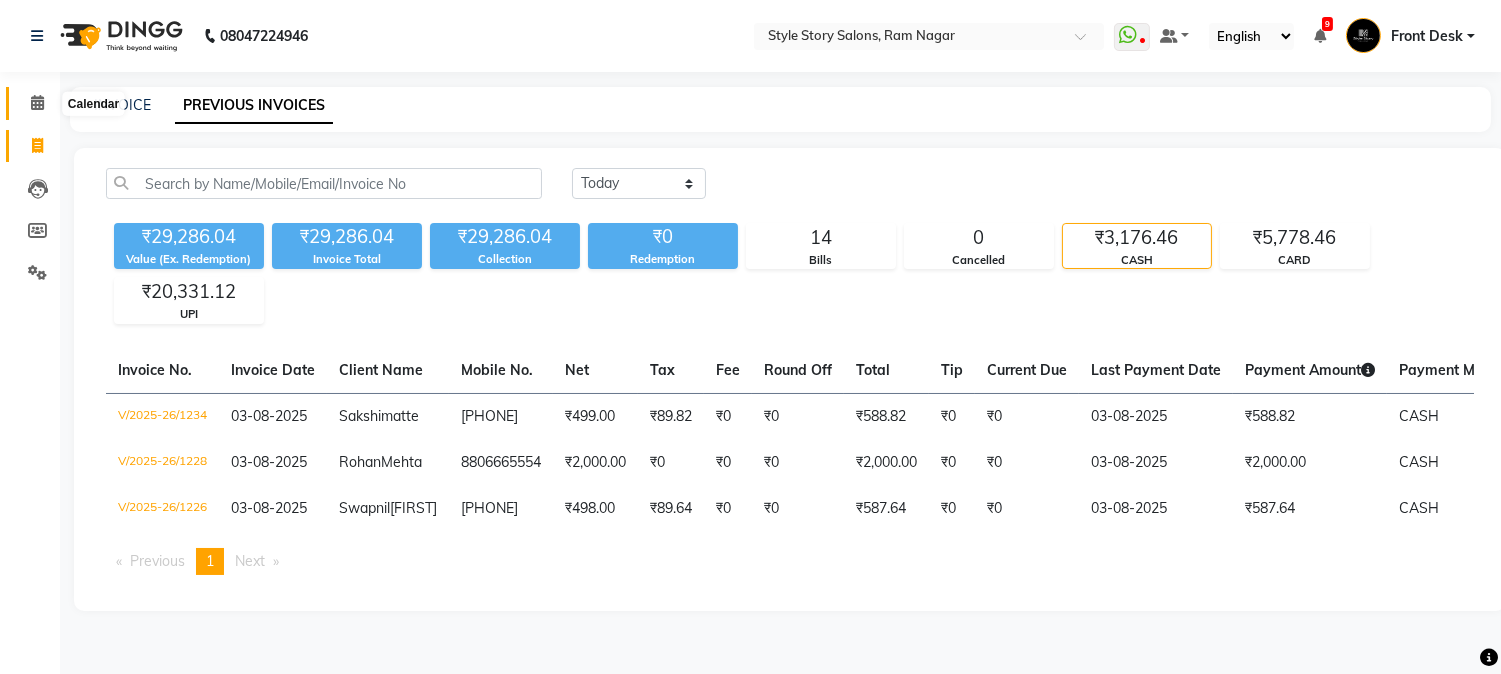 click 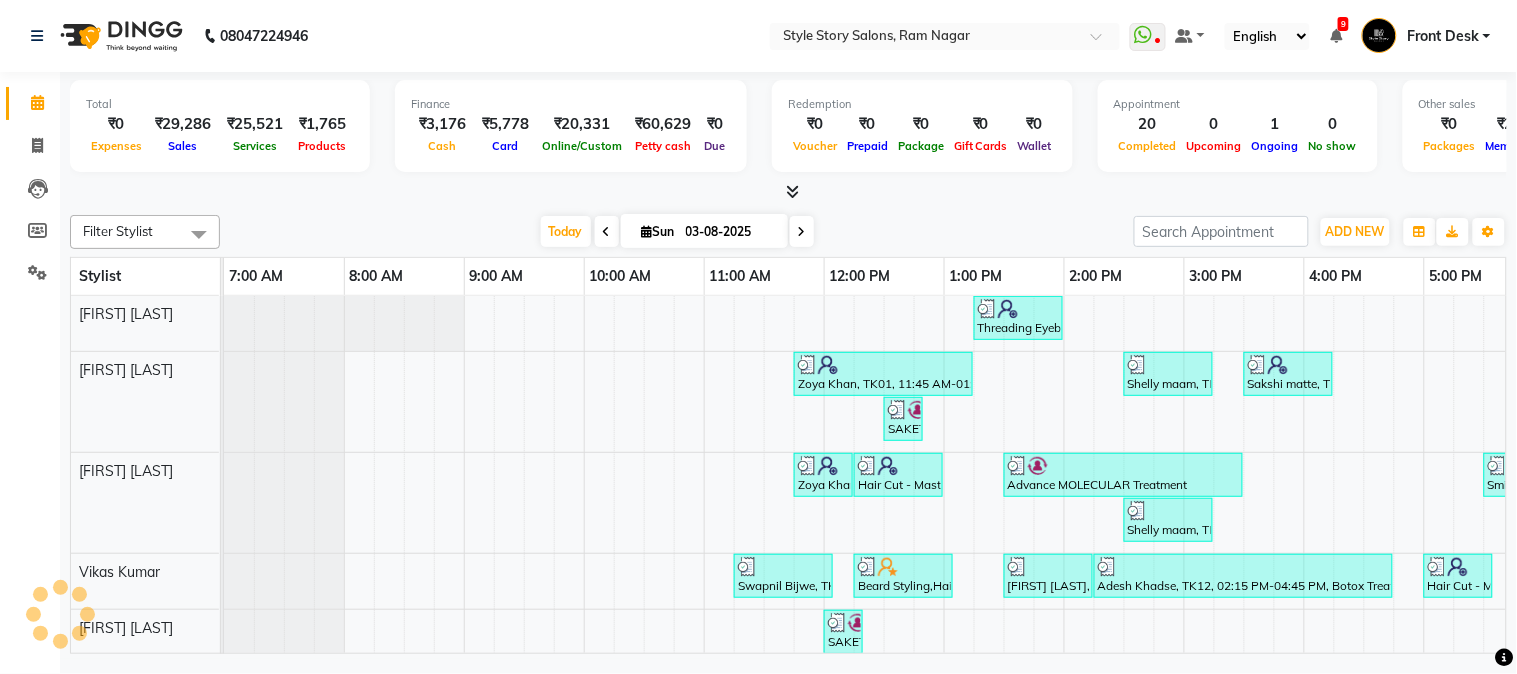 scroll, scrollTop: 0, scrollLeft: 637, axis: horizontal 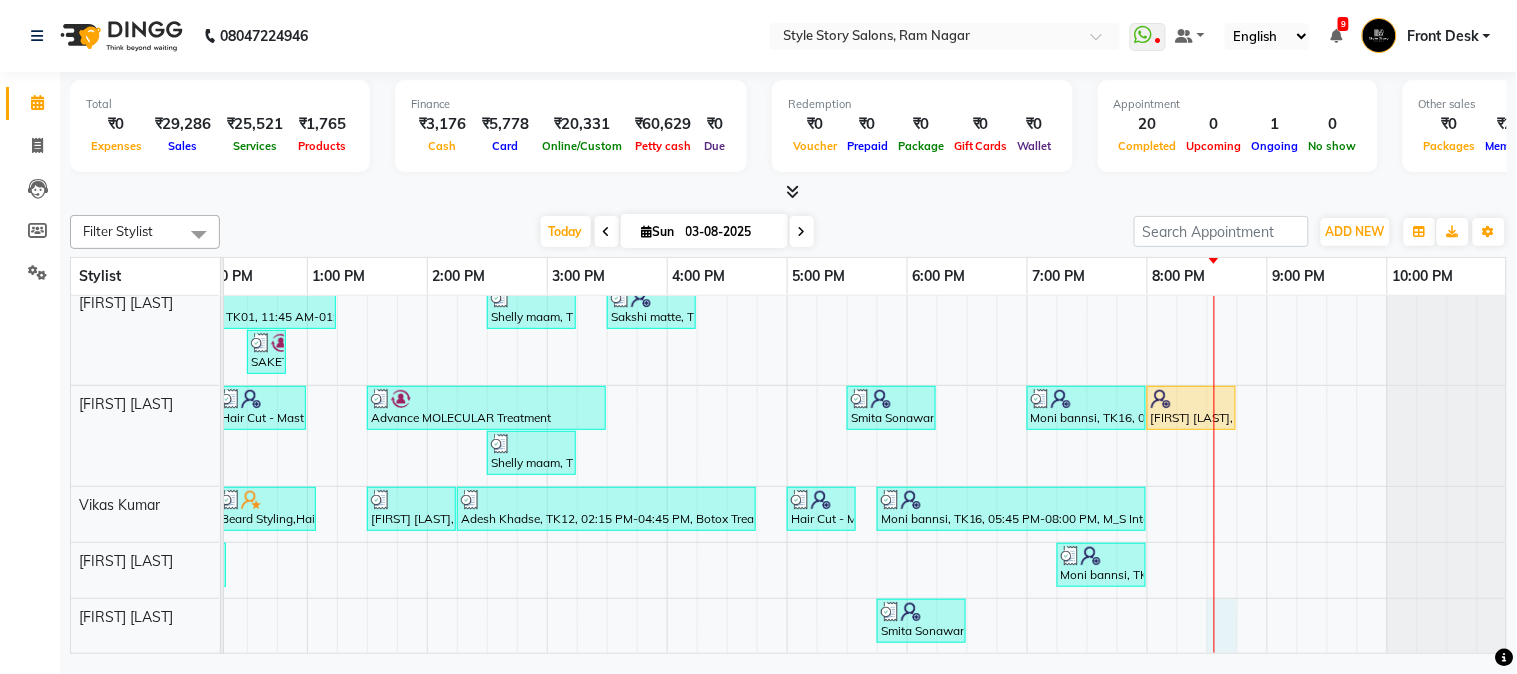 click on "Zoya Khan, TK01, 01:15 PM-02:00 PM, Threading Eyebrow (₹70),Warm Waxing Half Arms (₹450),Warm Waxing Upper Lips (₹80)     Zoya Khan, TK01, 11:45 AM-01:15 PM, Touchup Amoniea Free-Female     Shelly maam, TK11, 02:30 PM-03:15 PM, Hair Cut - Master - Male (₹399)     Sakshi matte, TK13, 03:30 PM-04:15 PM, Blow Dry Regular     SAKET, TK05, 12:30 PM-12:50 PM, Beard Styling (₹199)     Zoya Khan, TK01, 11:45 AM-12:15 PM, Kids Hair Cut Boy (₹150)     Kartik Swamy, TK06, 12:15 PM-01:00 PM, Hair Cut - Master - Male     Priya Sharma, TK09, 01:30 PM-03:30 PM, Advance MOLECULAR Treatment     Smita Sonawane, TK07, 05:30 PM-06:15 PM, Blow Dry Regular     Moni bannsi, TK16, 07:00 PM-08:00 PM, M_S Moisture Plus Deep Hydration Spa (₹1100)     Jaipal Hari, TK17, 08:00 PM-08:45 PM, Hair Cut - Master - Male     Shelly maam, TK11, 02:30 PM-03:15 PM, Hair Cut - Master - Female     Swapnil Bijwe, TK02, 11:15 AM-12:05 PM, Hair Cut - Master - Male (₹399),Beard Shaving (₹99)" at bounding box center (547, 441) 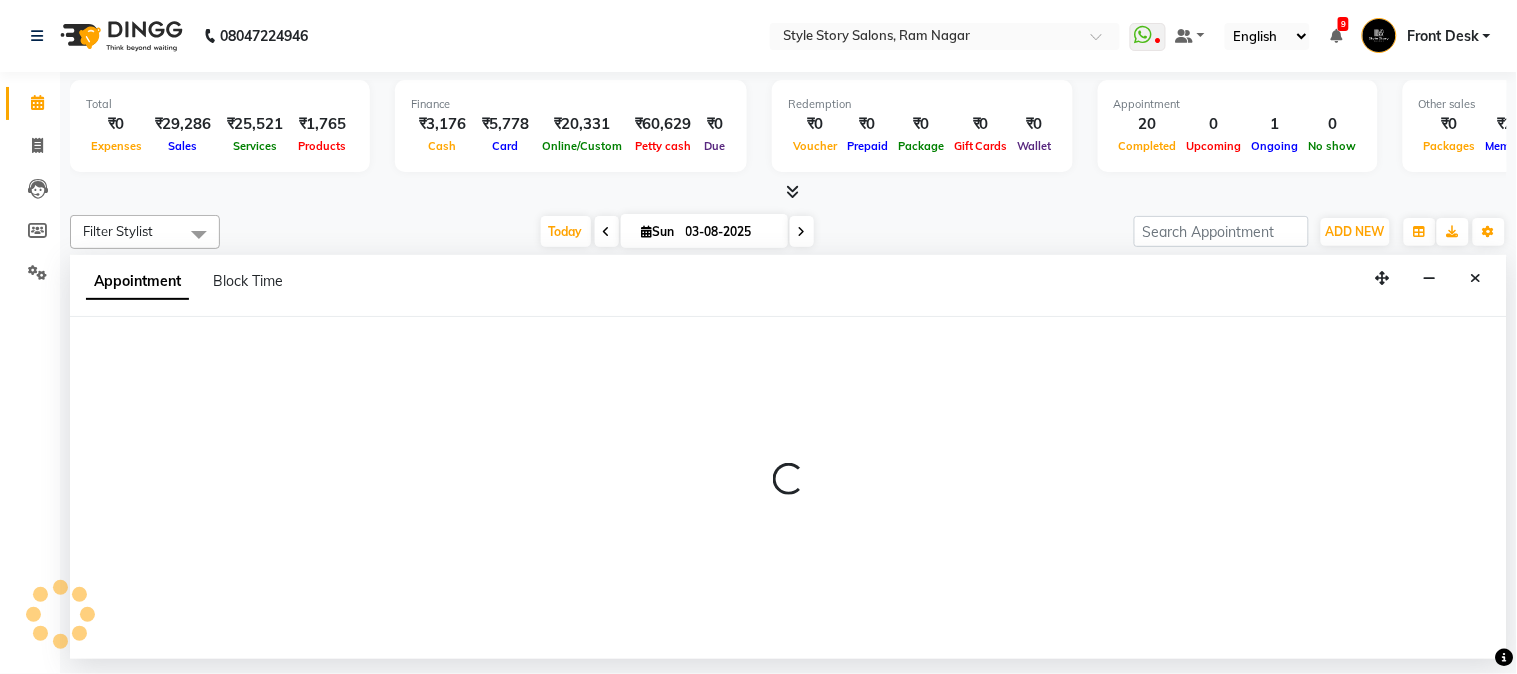 select on "84756" 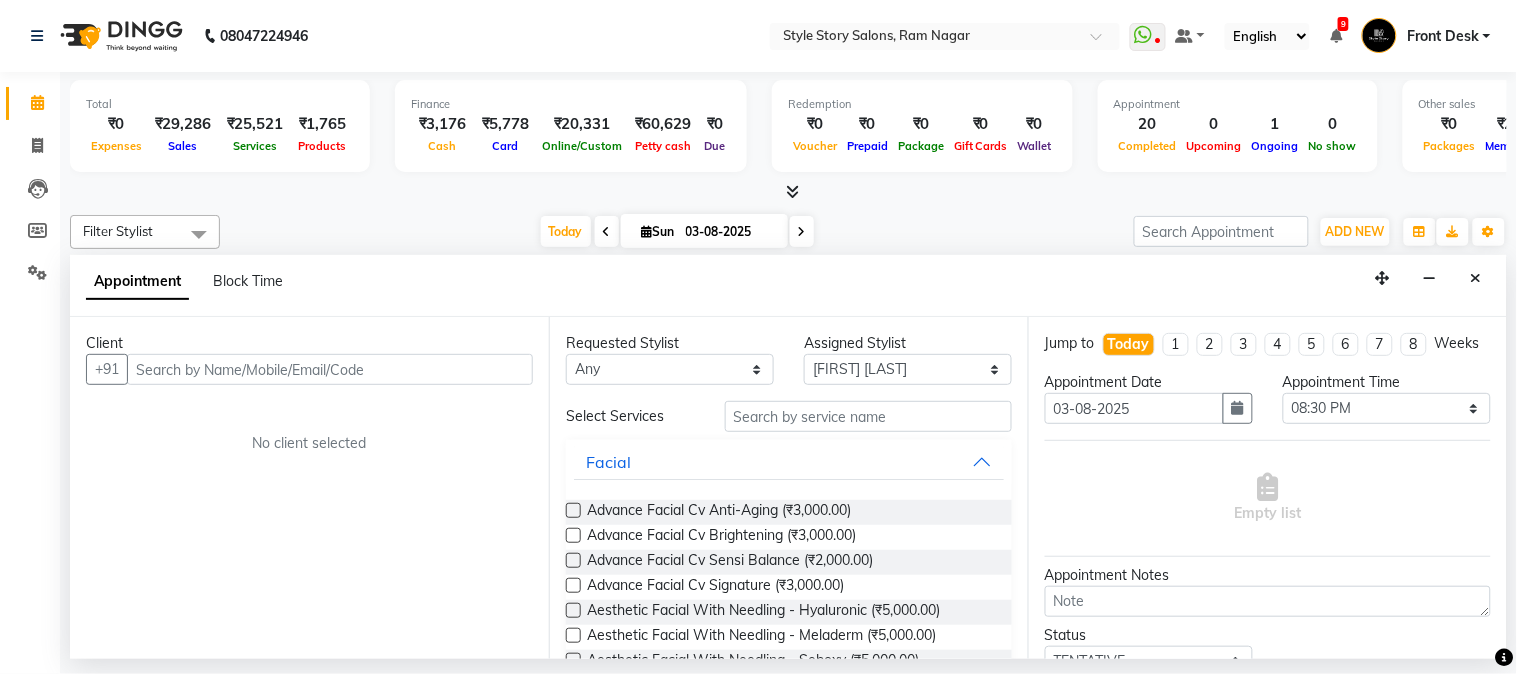 click at bounding box center [330, 369] 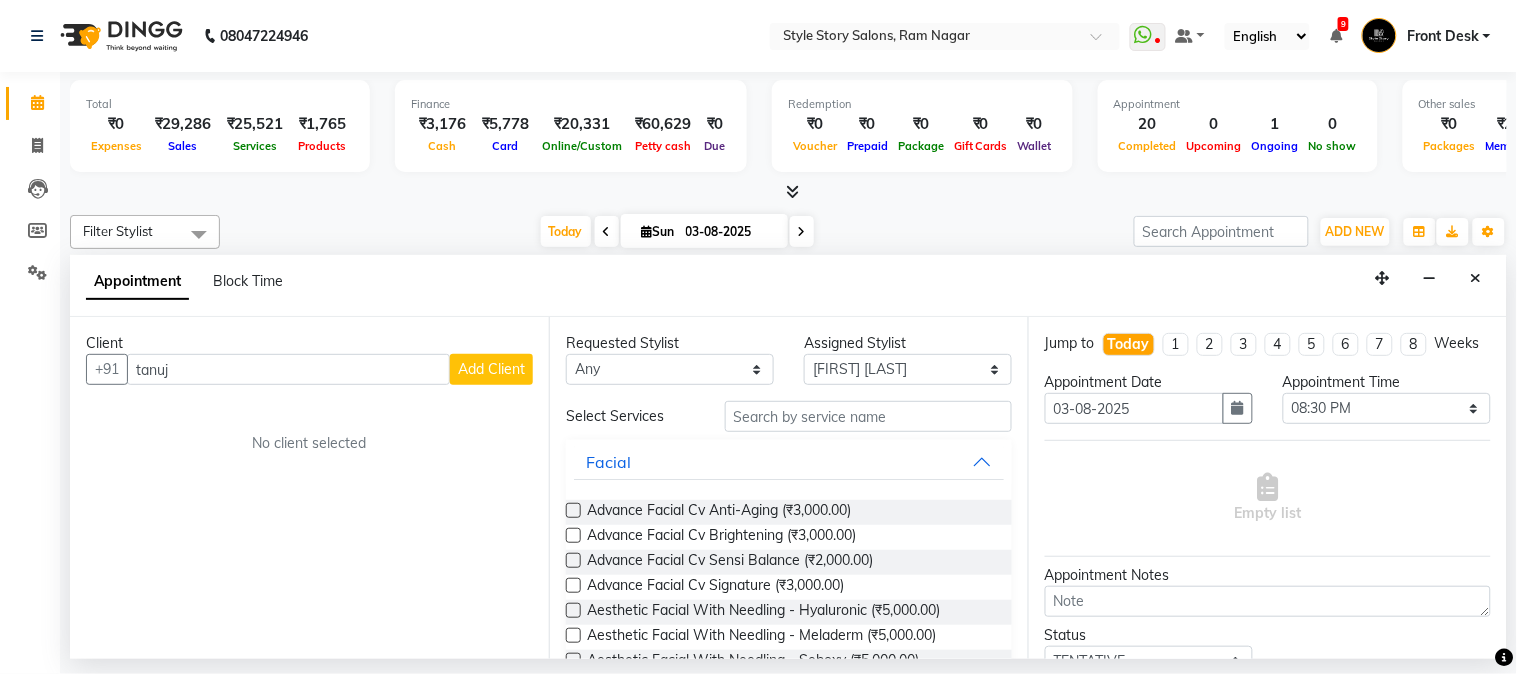 type on "tanuja" 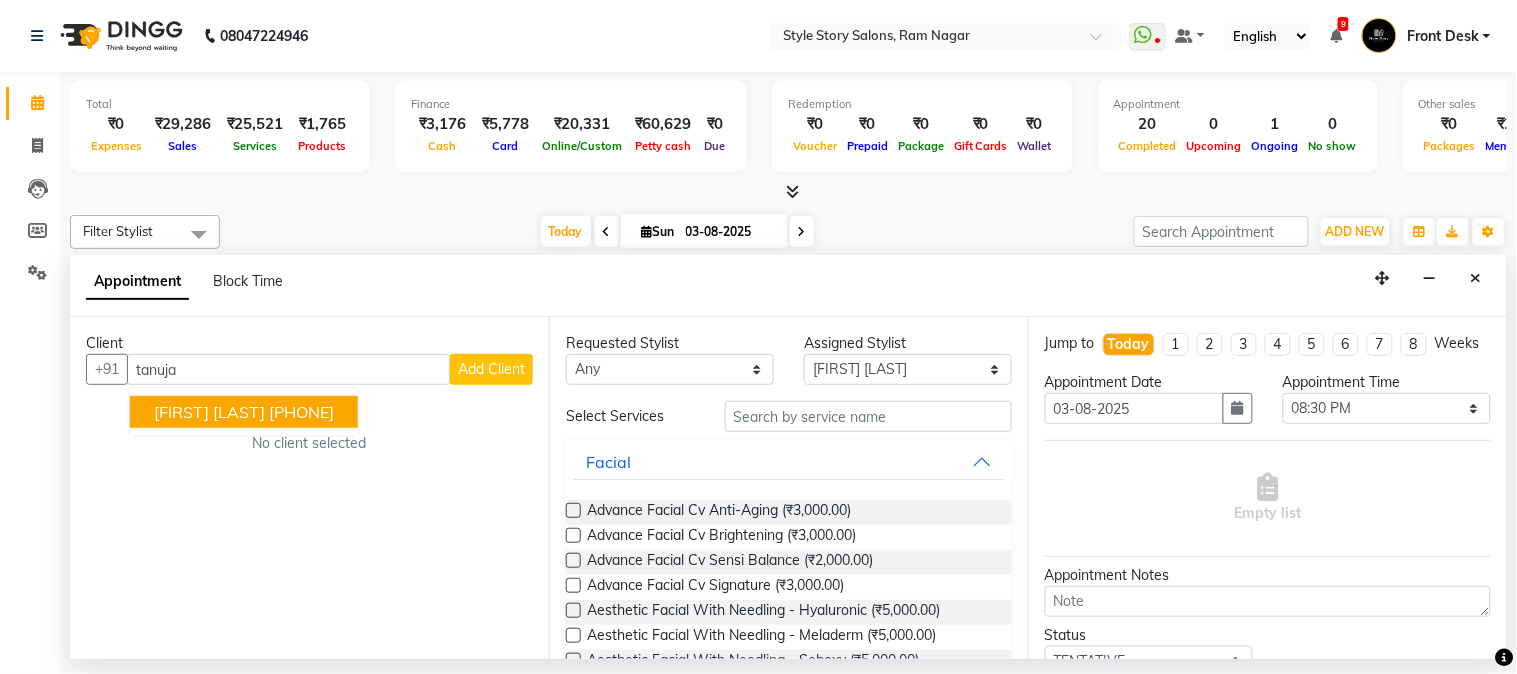 drag, startPoint x: 285, startPoint y: 361, endPoint x: 58, endPoint y: 390, distance: 228.84492 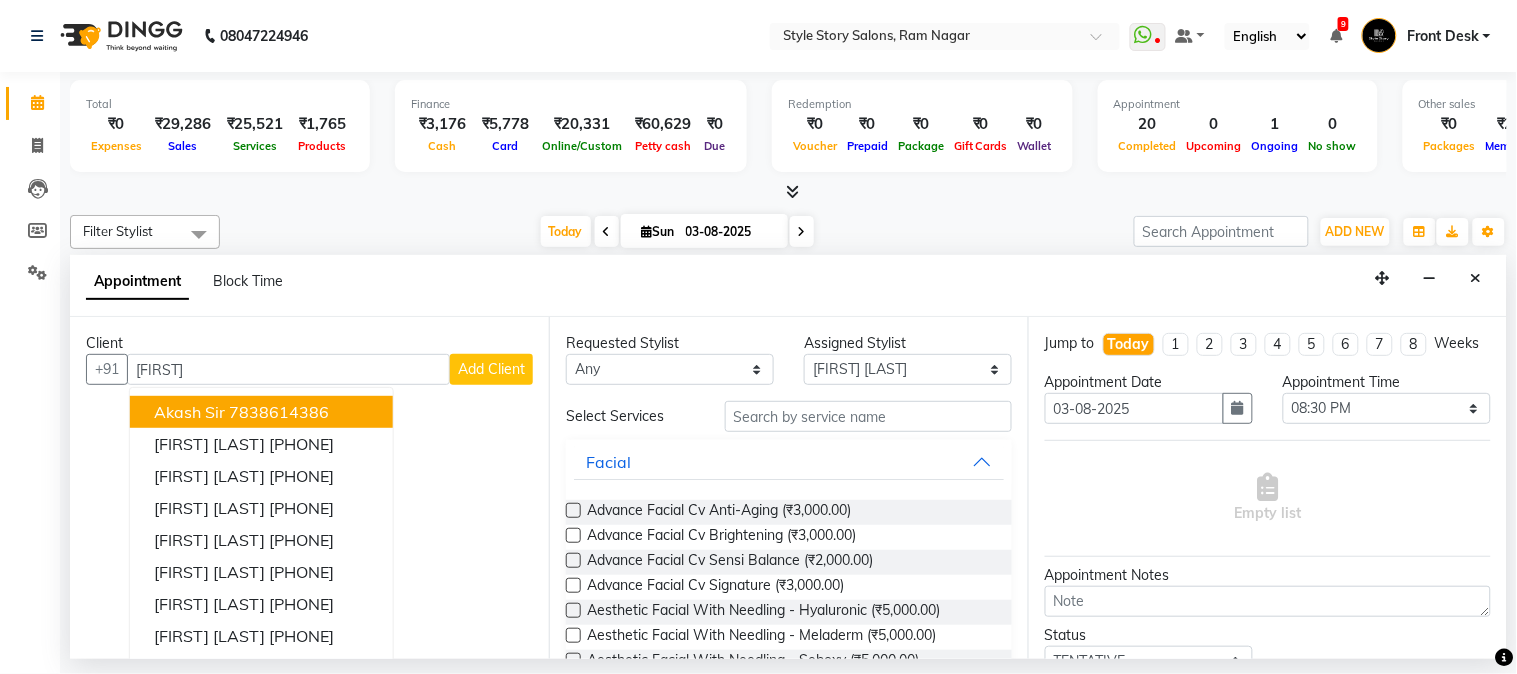 type on "akansha" 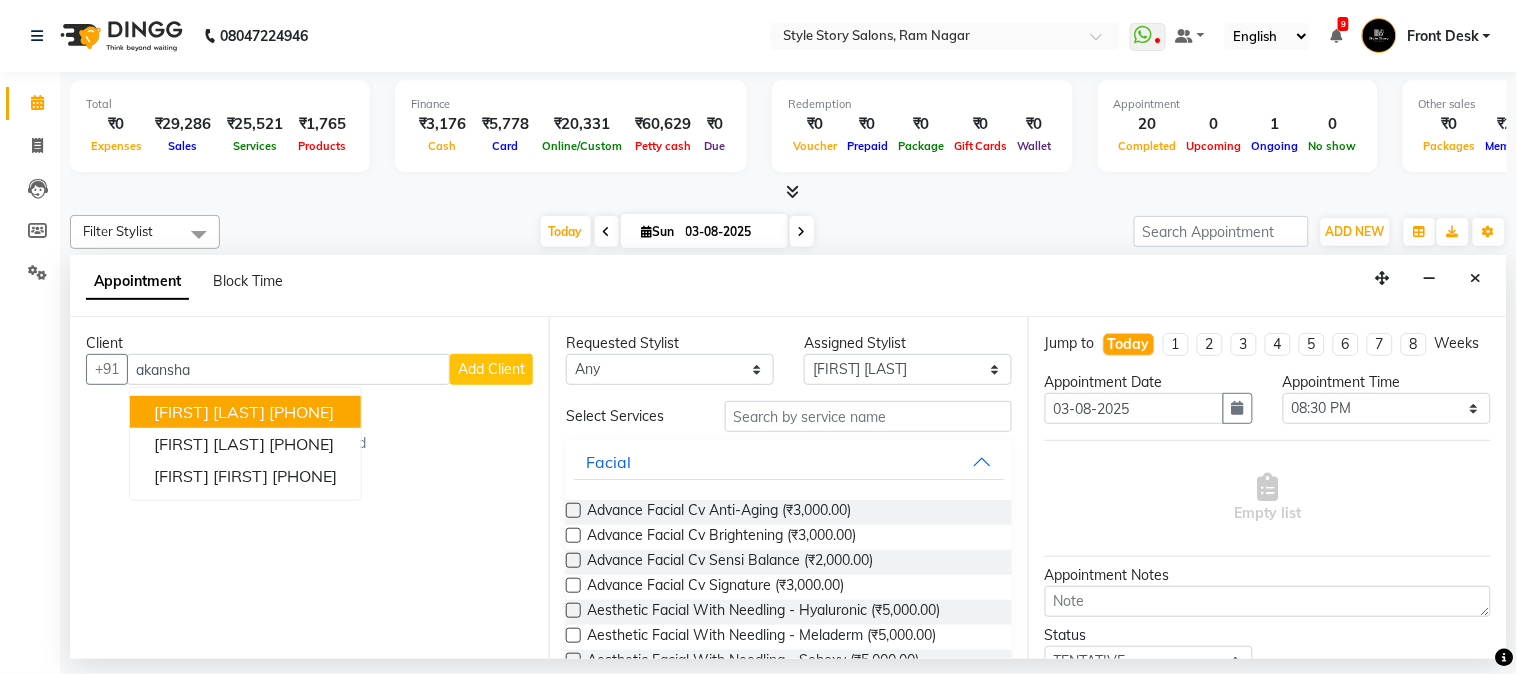 drag, startPoint x: 294, startPoint y: 368, endPoint x: 65, endPoint y: 370, distance: 229.00873 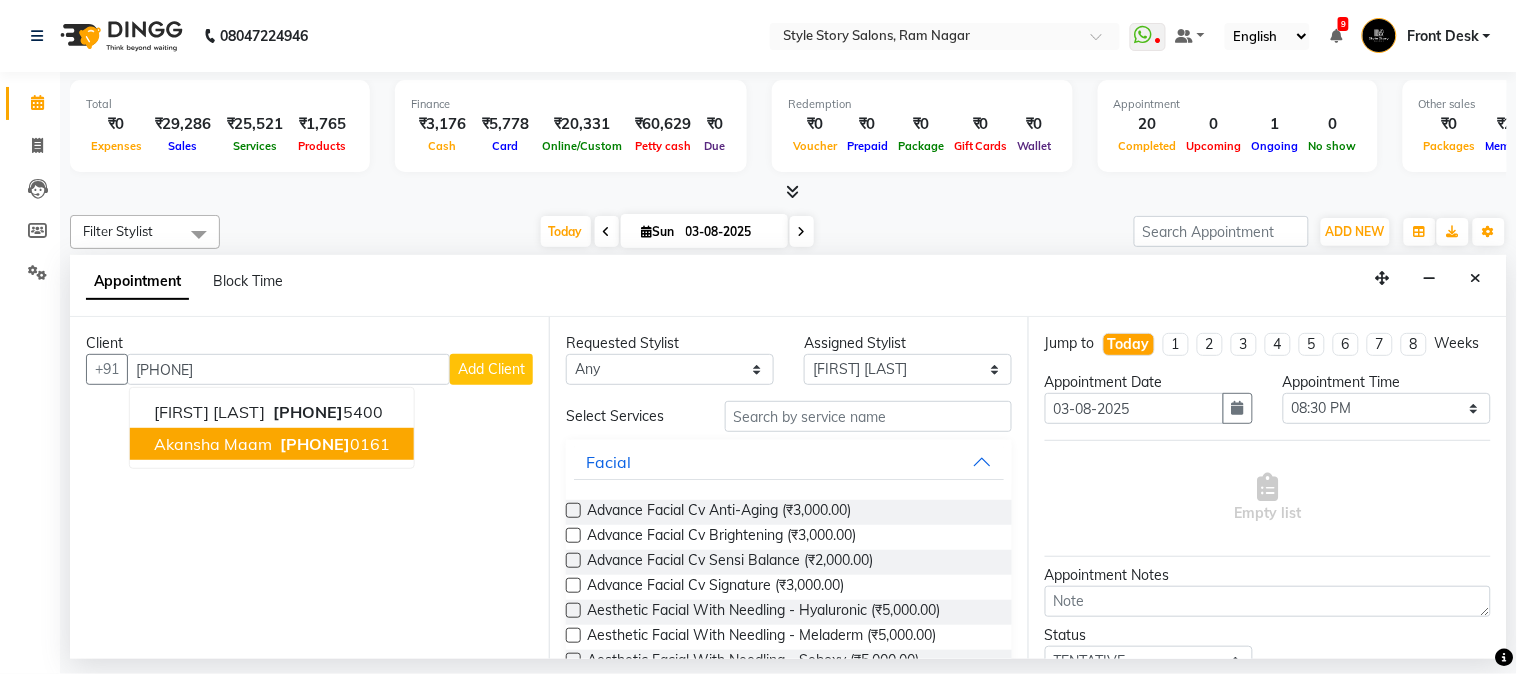 click on "820856 0161" at bounding box center (333, 444) 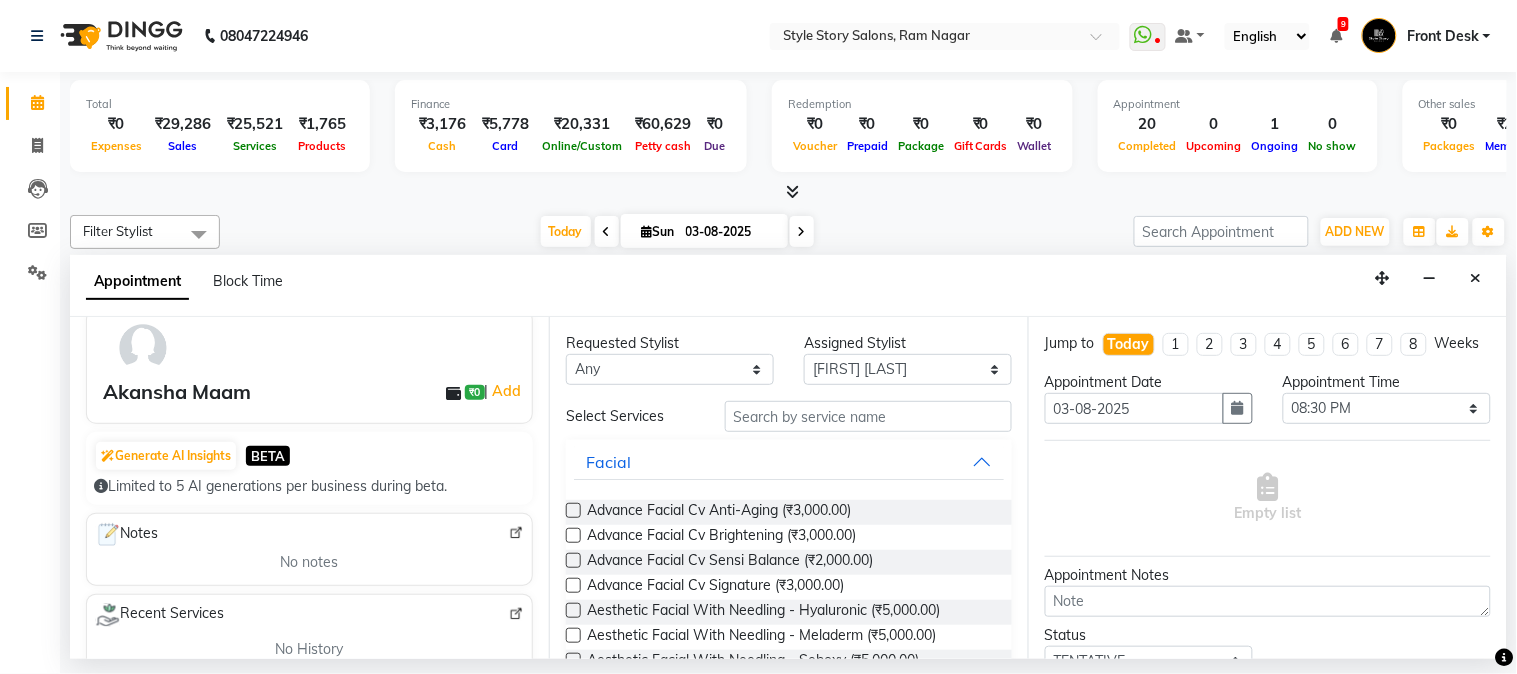 scroll, scrollTop: 0, scrollLeft: 0, axis: both 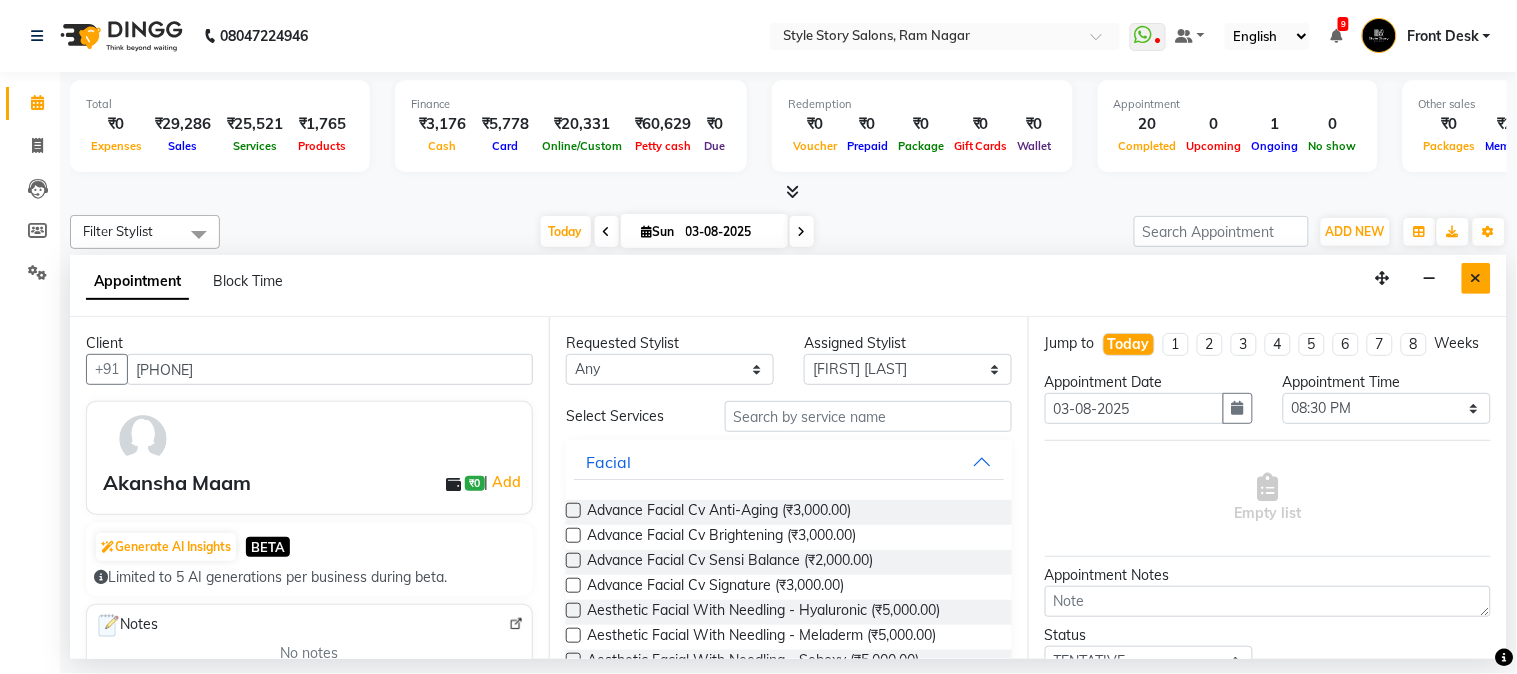 type on "8208560161" 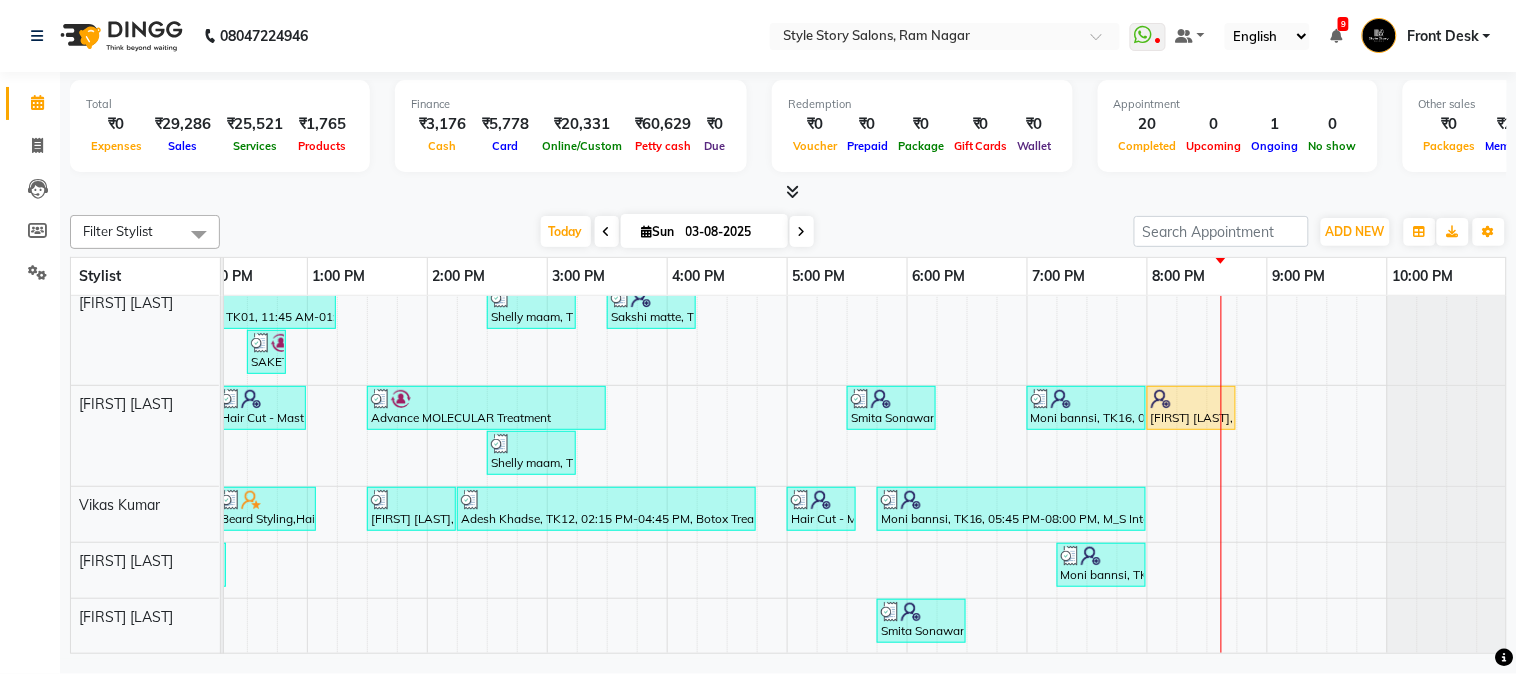 click on "Zoya Khan, TK01, 01:15 PM-02:00 PM, Threading Eyebrow (₹70),Warm Waxing Half Arms (₹450),Warm Waxing Upper Lips (₹80)     Zoya Khan, TK01, 11:45 AM-01:15 PM, Touchup Amoniea Free-Female     Shelly maam, TK11, 02:30 PM-03:15 PM, Hair Cut - Master - Male (₹399)     Sakshi matte, TK13, 03:30 PM-04:15 PM, Blow Dry Regular     SAKET, TK05, 12:30 PM-12:50 PM, Beard Styling (₹199)     Zoya Khan, TK01, 11:45 AM-12:15 PM, Kids Hair Cut Boy (₹150)     Kartik Swamy, TK06, 12:15 PM-01:00 PM, Hair Cut - Master - Male     Priya Sharma, TK09, 01:30 PM-03:30 PM, Advance MOLECULAR Treatment     Smita Sonawane, TK07, 05:30 PM-06:15 PM, Blow Dry Regular     Moni bannsi, TK16, 07:00 PM-08:00 PM, M_S Moisture Plus Deep Hydration Spa (₹1100)     Jaipal Hari, TK17, 08:00 PM-08:45 PM, Hair Cut - Master - Male     Shelly maam, TK11, 02:30 PM-03:15 PM, Hair Cut - Master - Female     Swapnil Bijwe, TK02, 11:15 AM-12:05 PM, Hair Cut - Master - Male (₹399),Beard Shaving (₹99)" at bounding box center [547, 441] 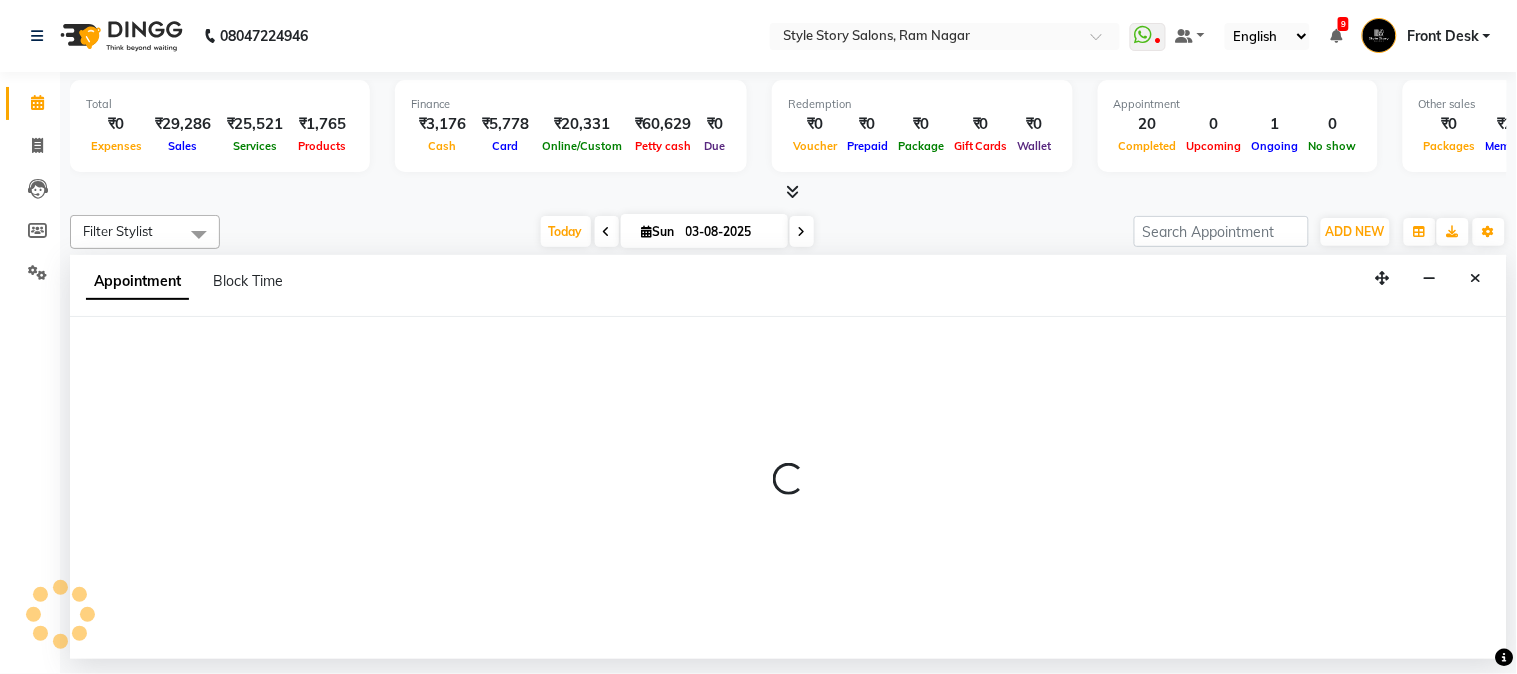 select on "62113" 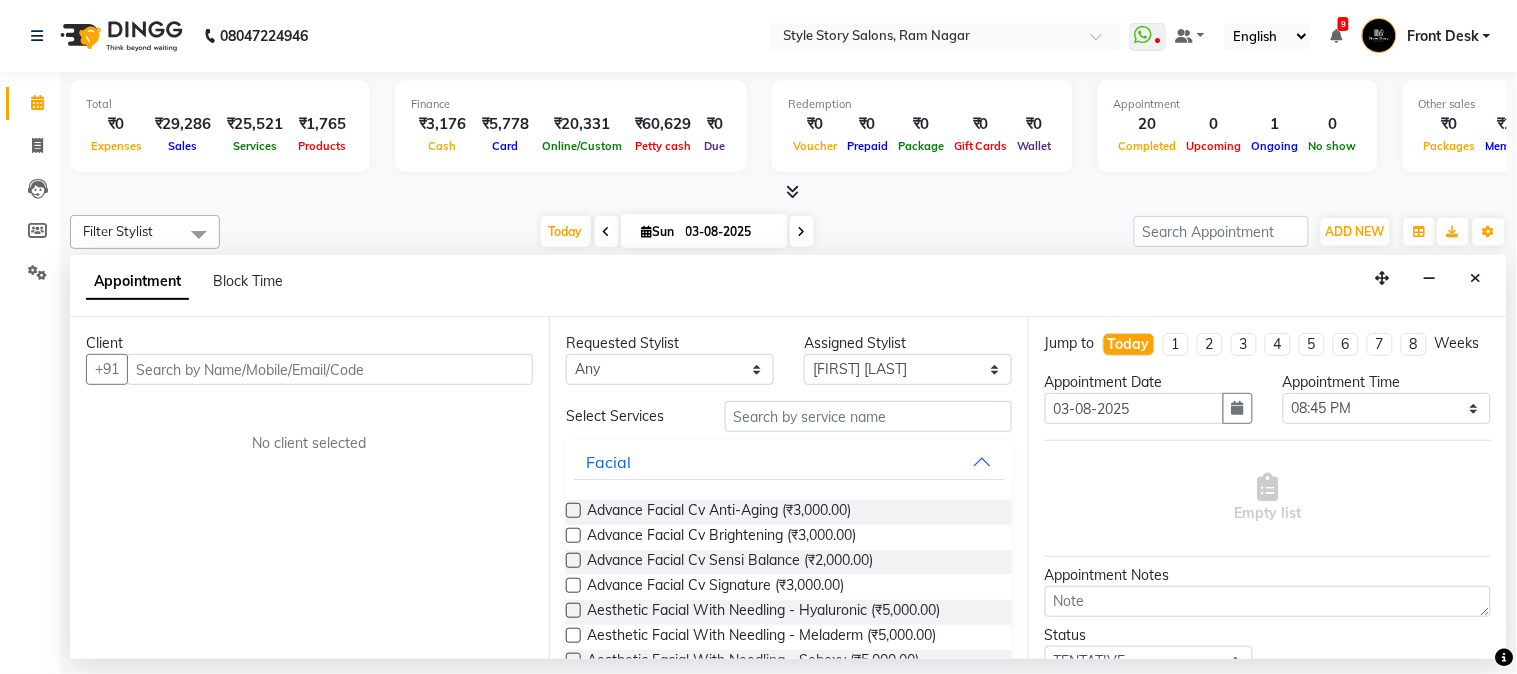 click at bounding box center [330, 369] 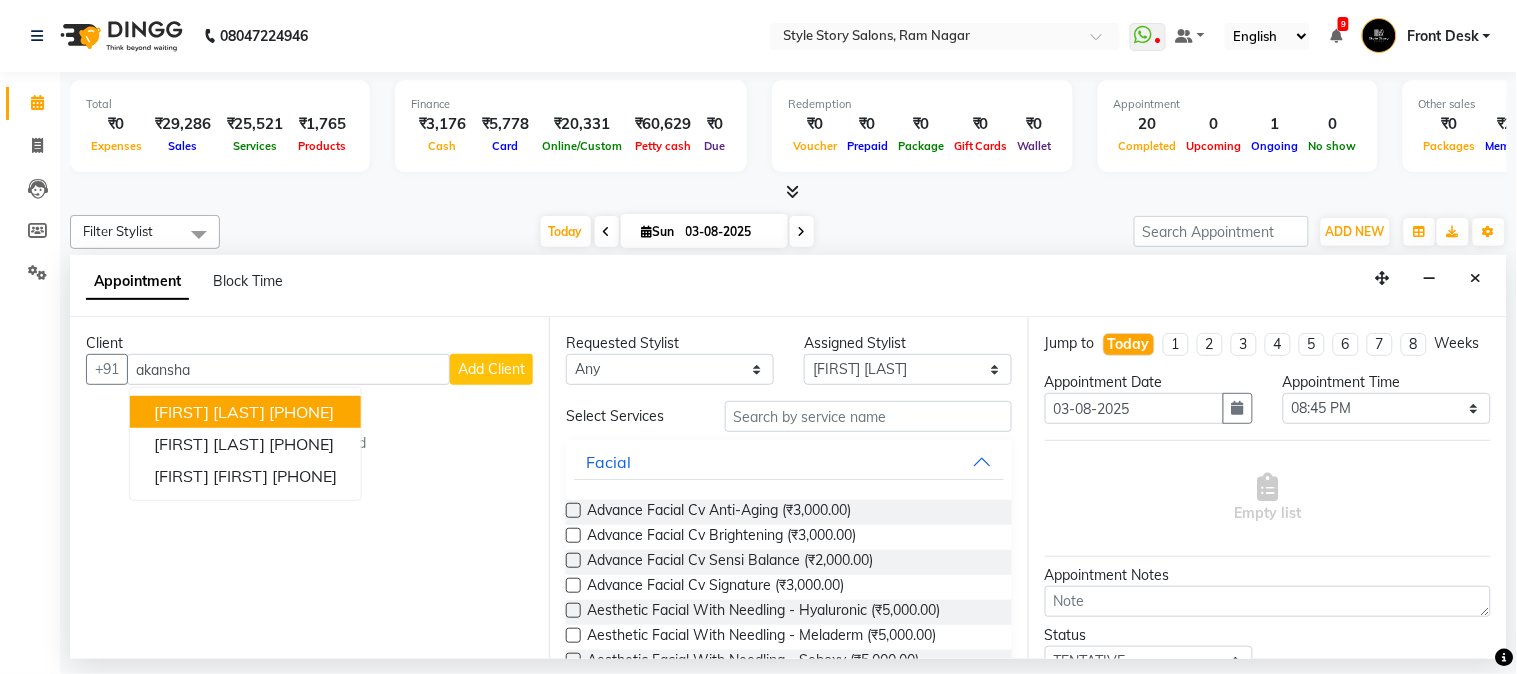 click on "7038174759" at bounding box center (301, 412) 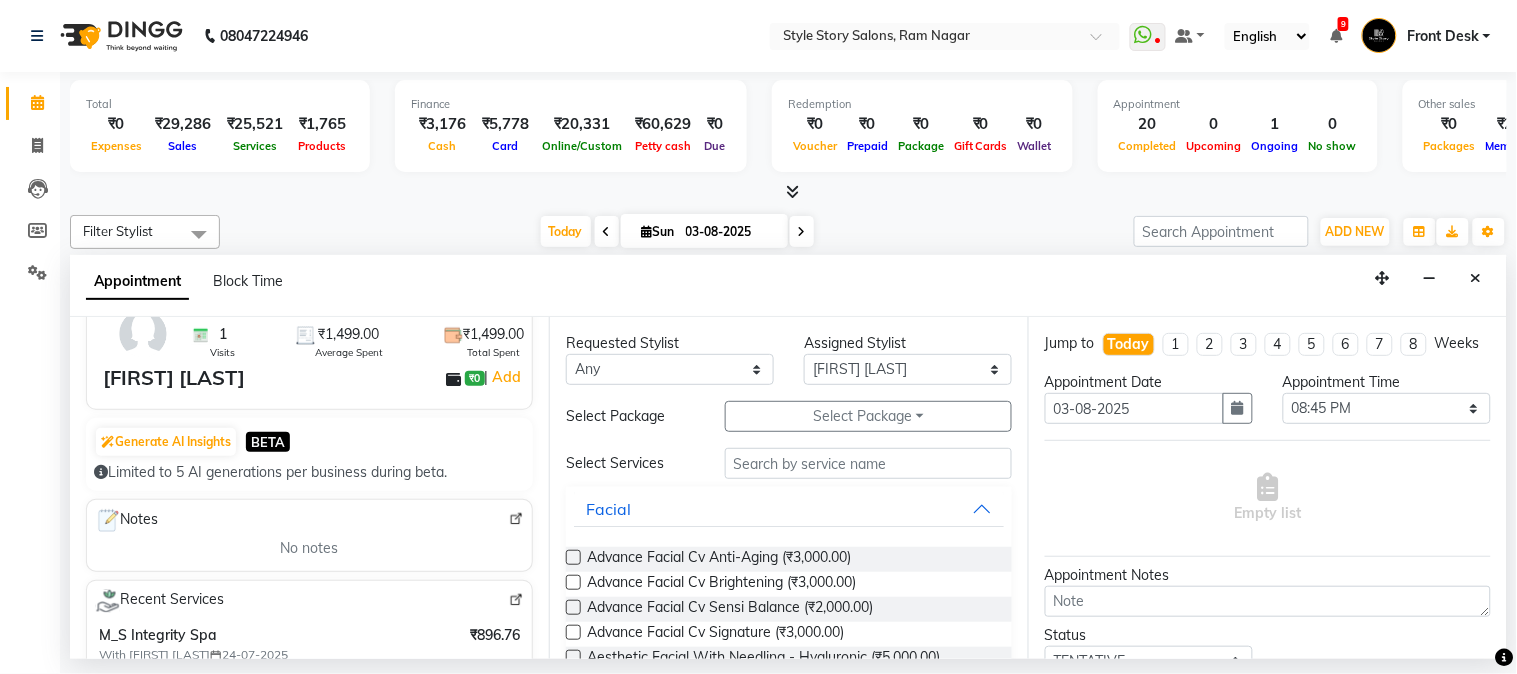 scroll, scrollTop: 0, scrollLeft: 0, axis: both 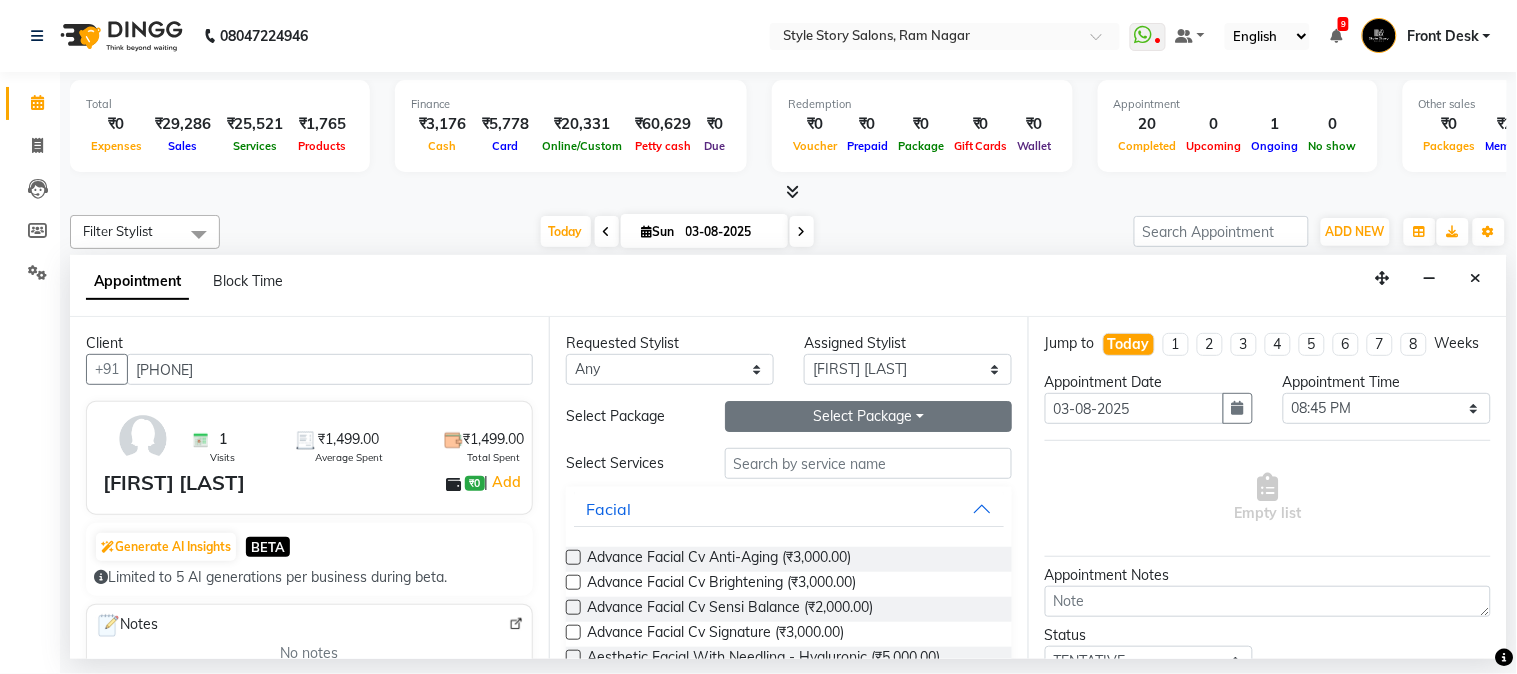 type on "7038174759" 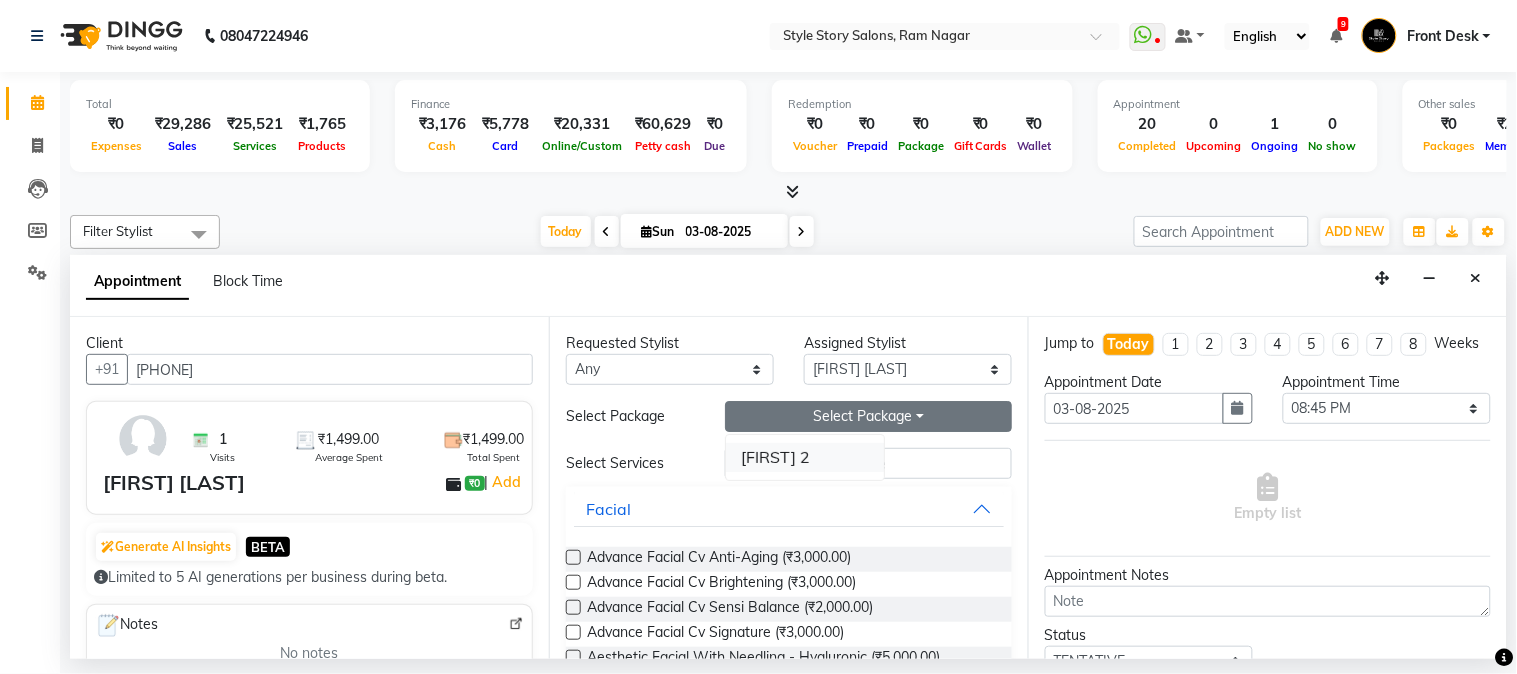 click on "Archi 2" at bounding box center [805, 457] 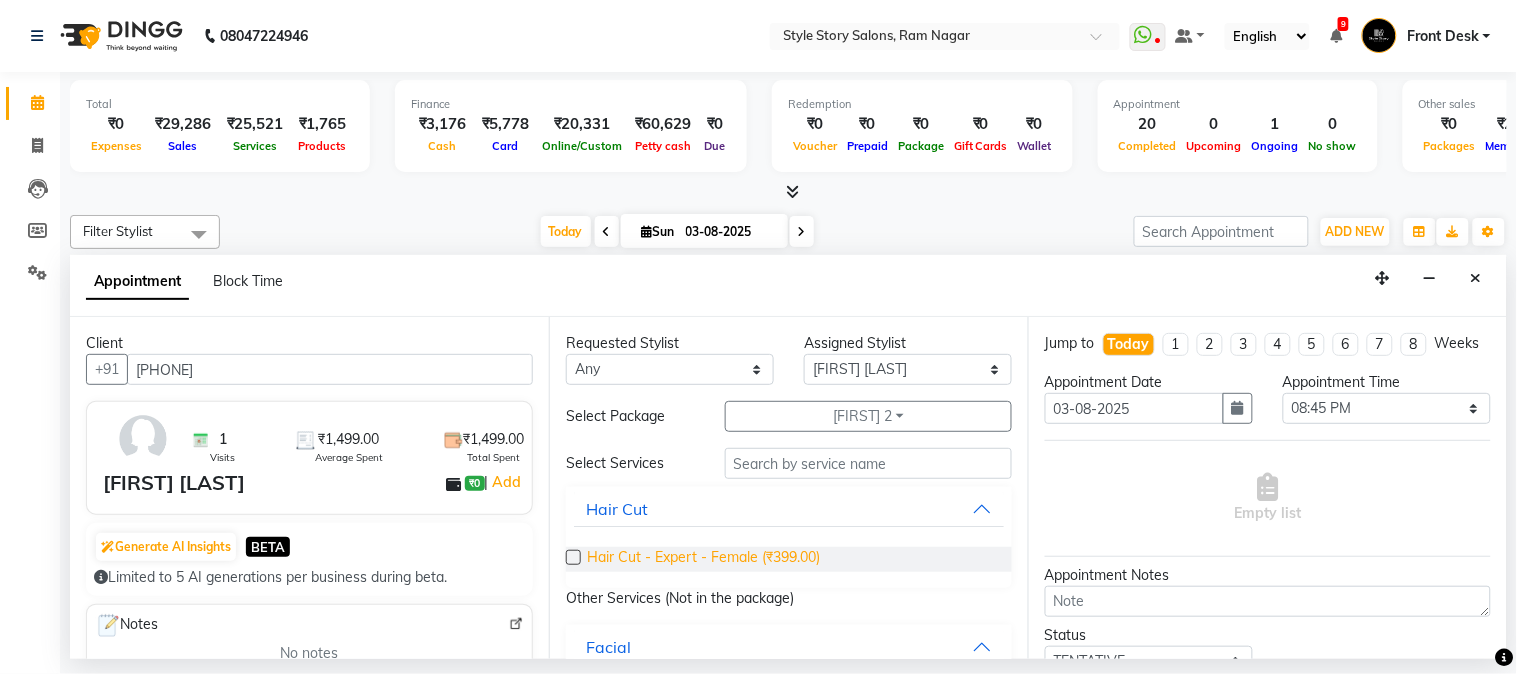 click on "Hair Cut - Expert - Female (₹399.00)" at bounding box center [703, 559] 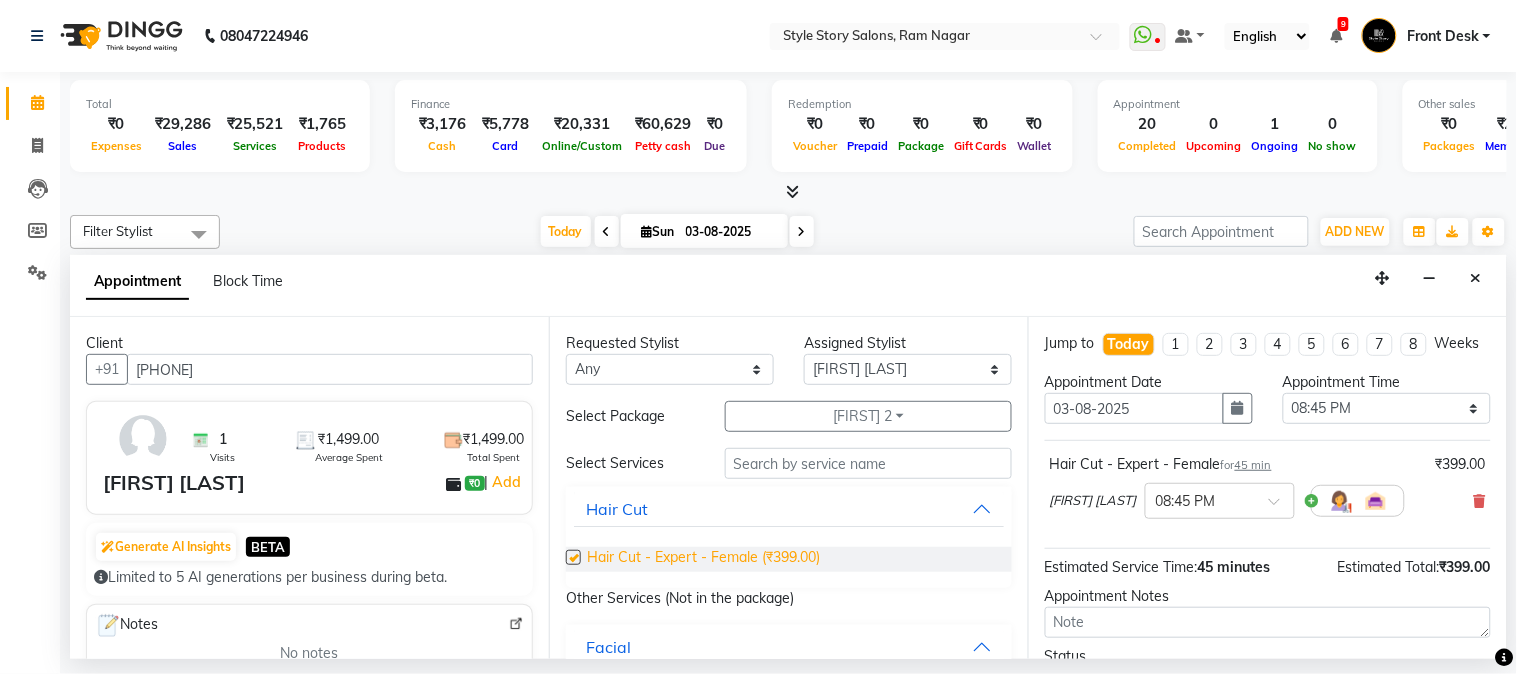 checkbox on "false" 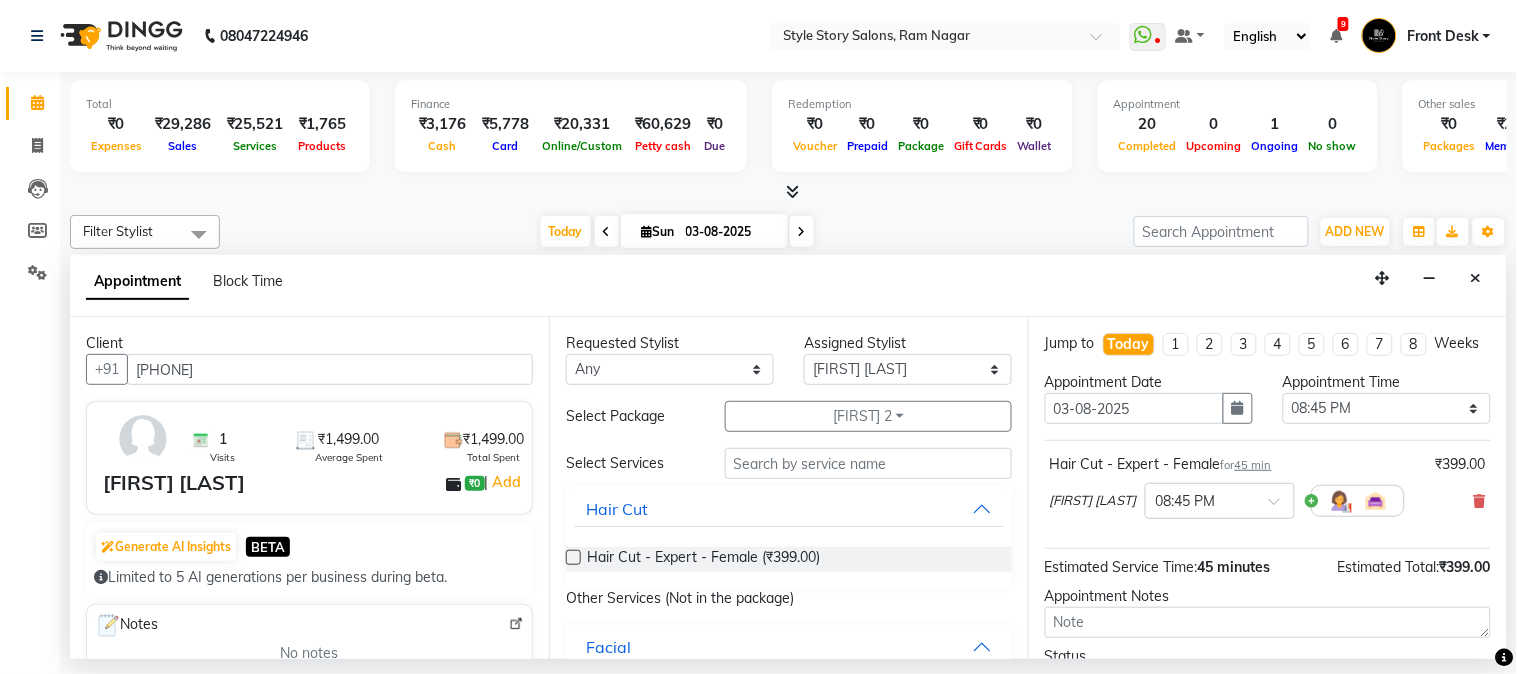 scroll, scrollTop: 183, scrollLeft: 0, axis: vertical 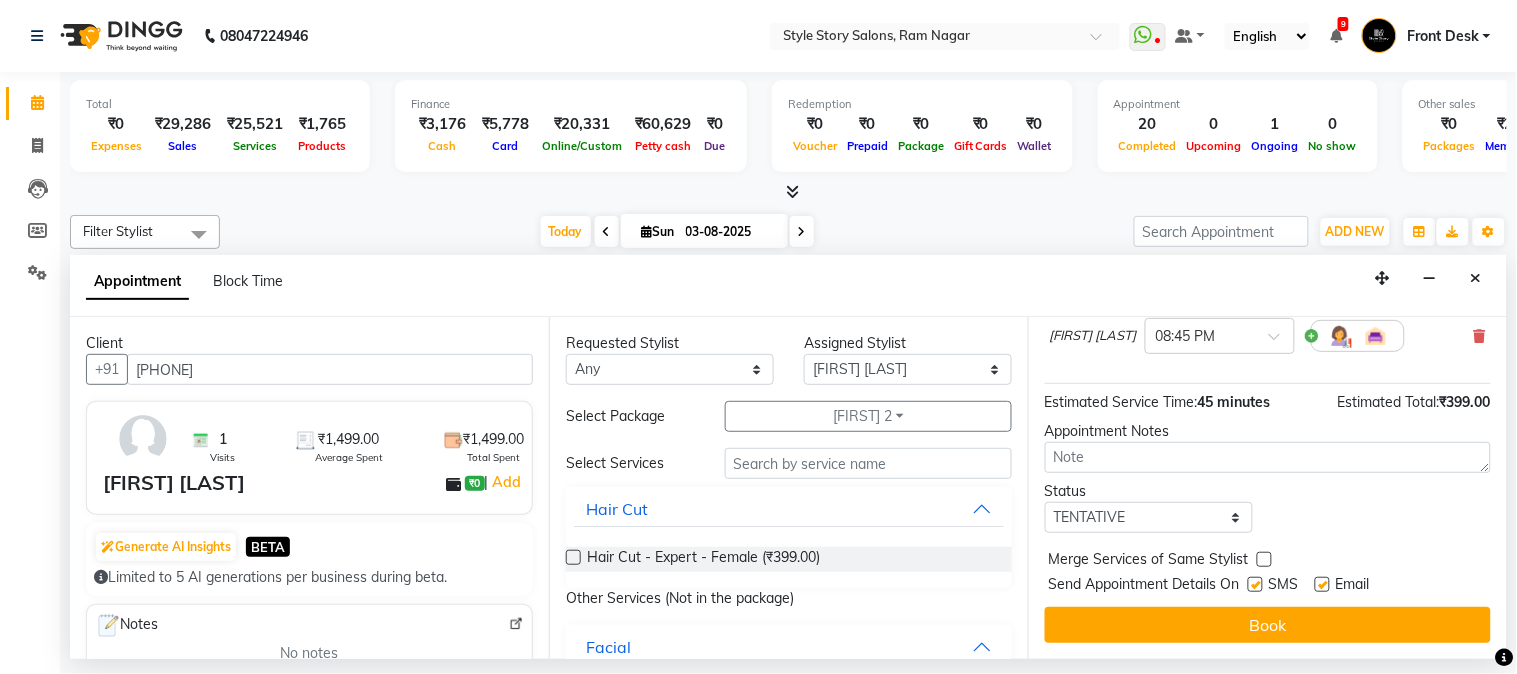 click on "Book" at bounding box center (1268, 625) 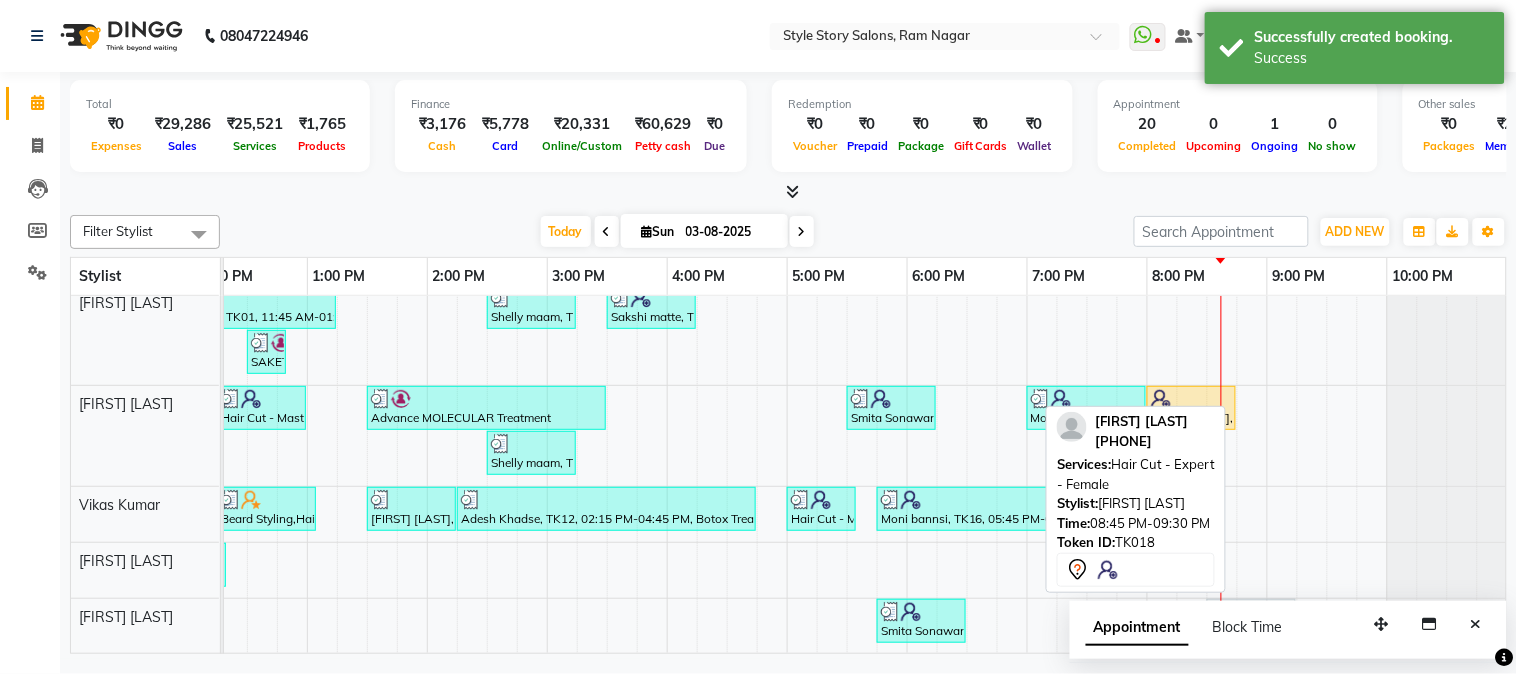 drag, startPoint x: 1256, startPoint y: 386, endPoint x: 1224, endPoint y: 590, distance: 206.49455 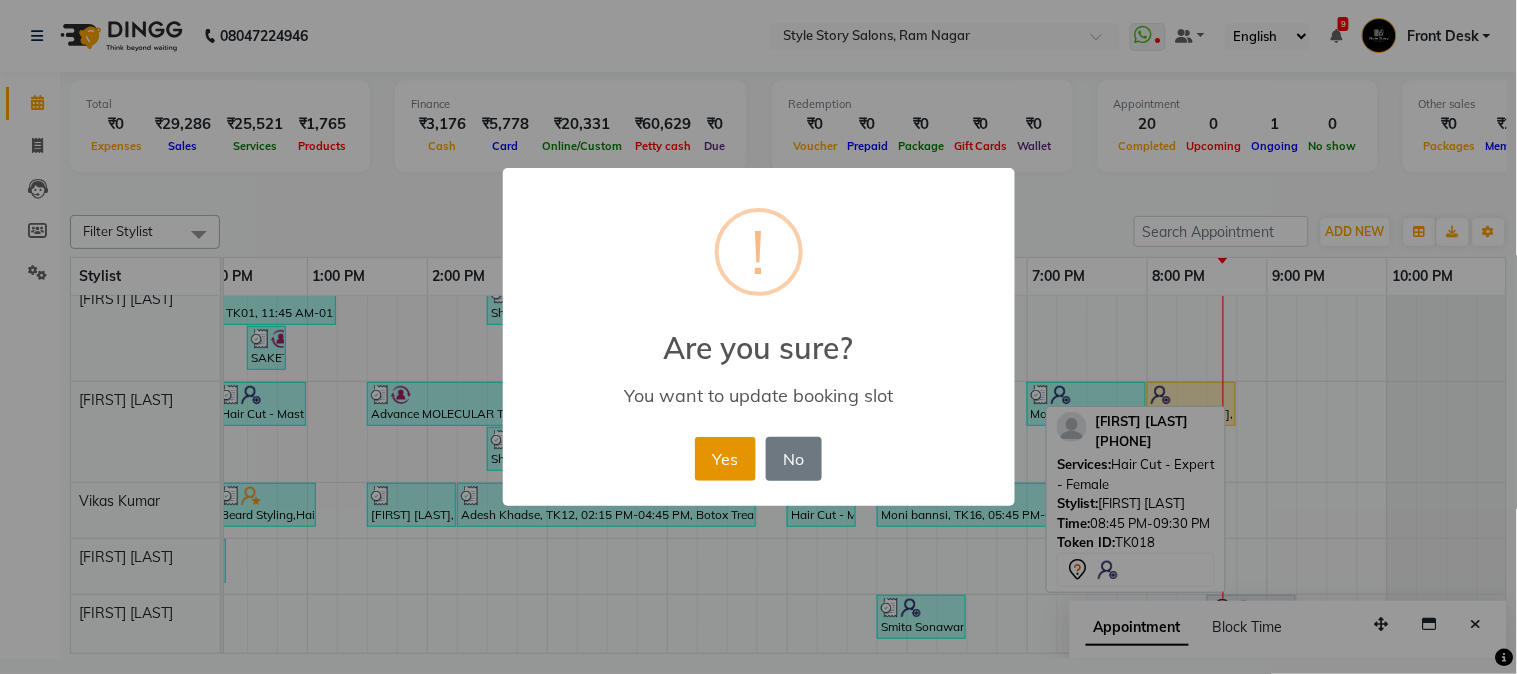 click on "Yes" at bounding box center [725, 459] 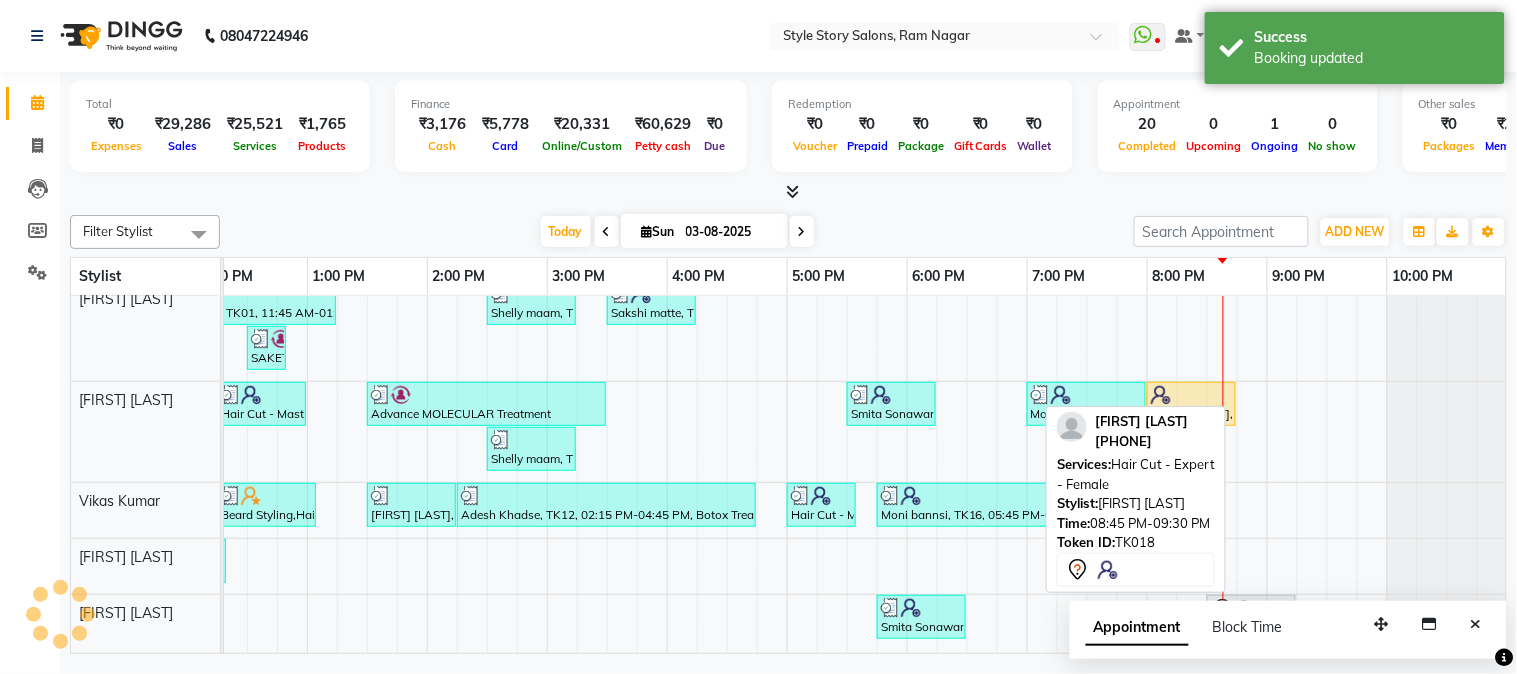 scroll, scrollTop: 88, scrollLeft: 637, axis: both 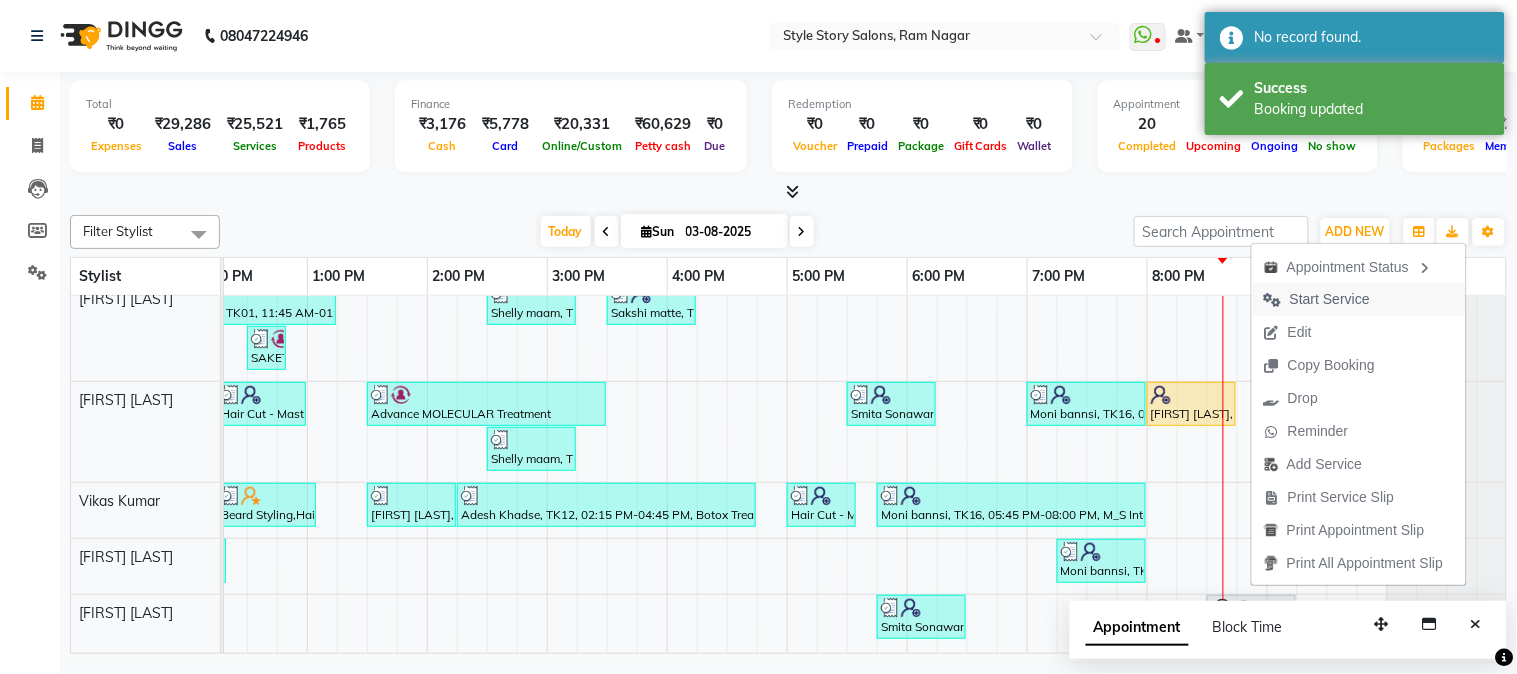 click on "Start Service" at bounding box center [1330, 299] 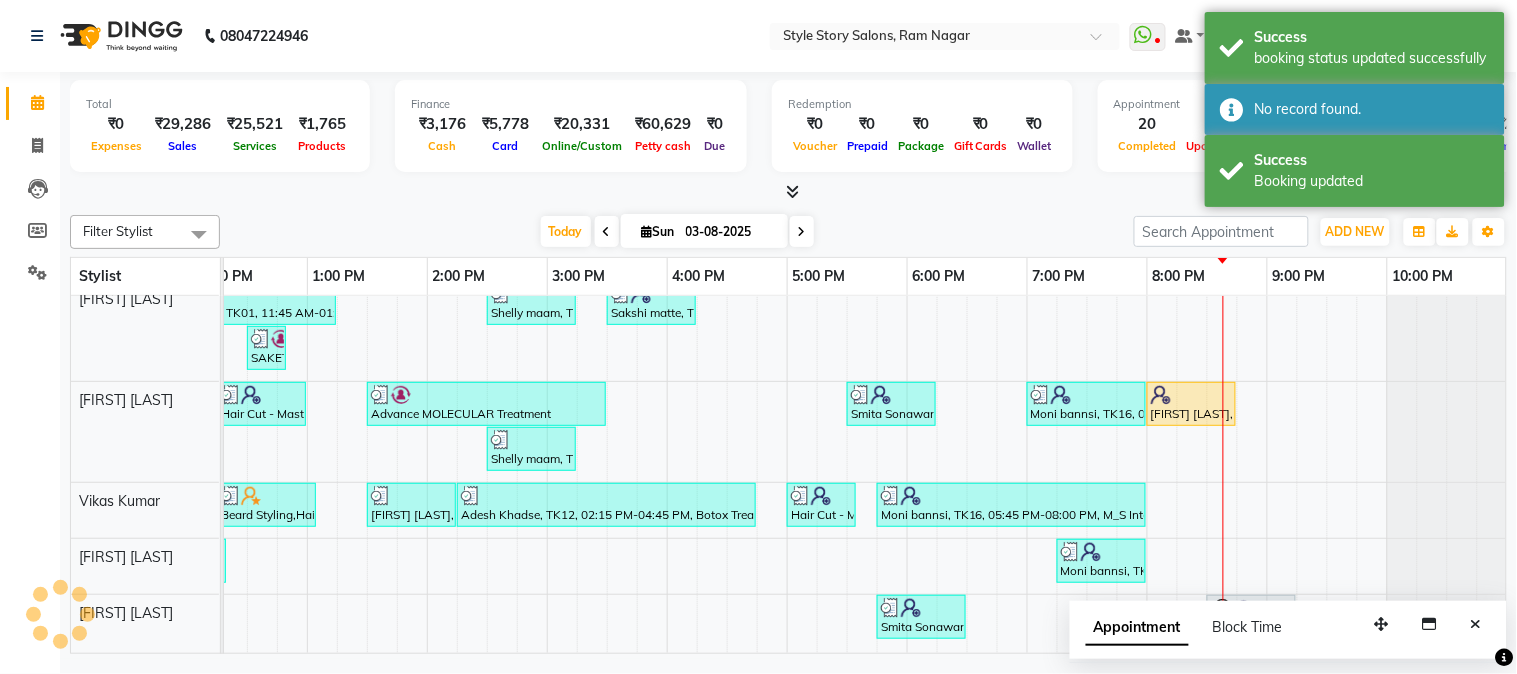 scroll, scrollTop: 84, scrollLeft: 0, axis: vertical 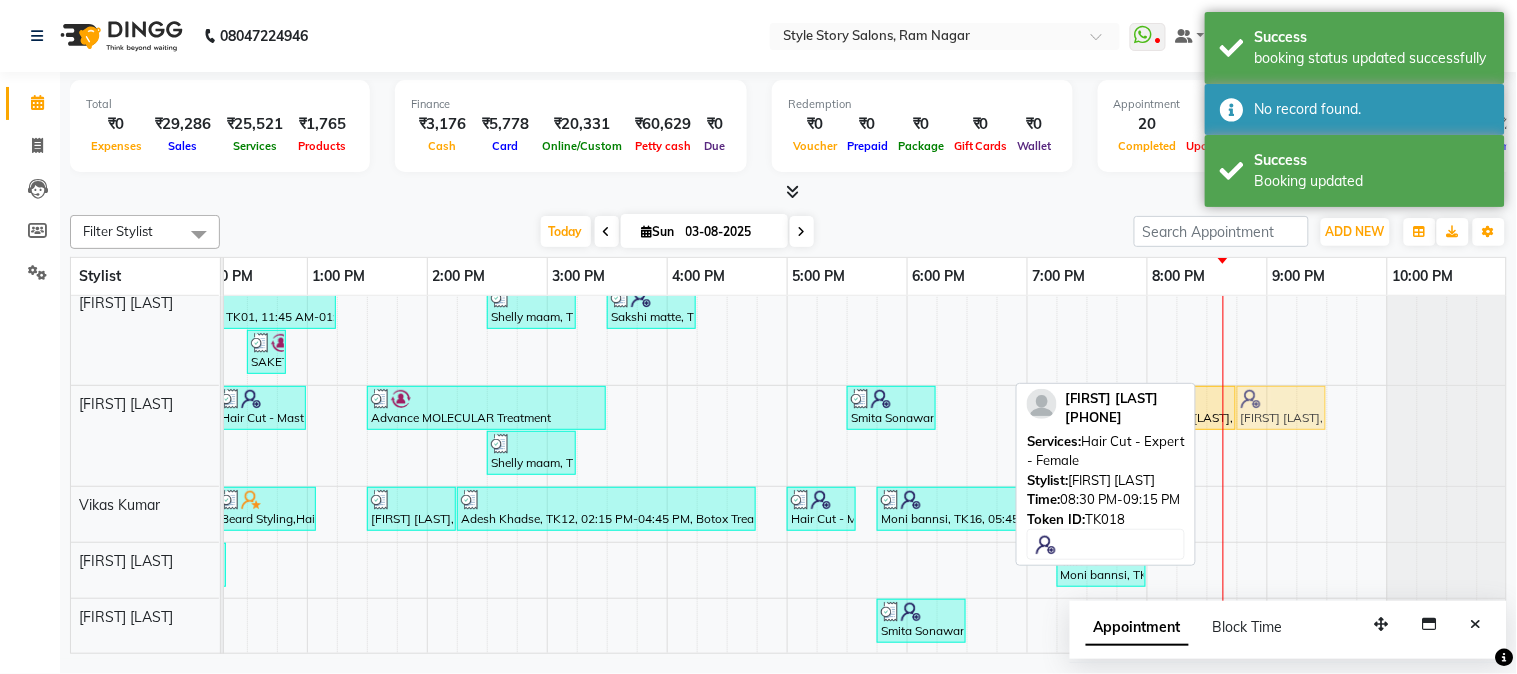 drag, startPoint x: 1252, startPoint y: 588, endPoint x: 1287, endPoint y: 411, distance: 180.42728 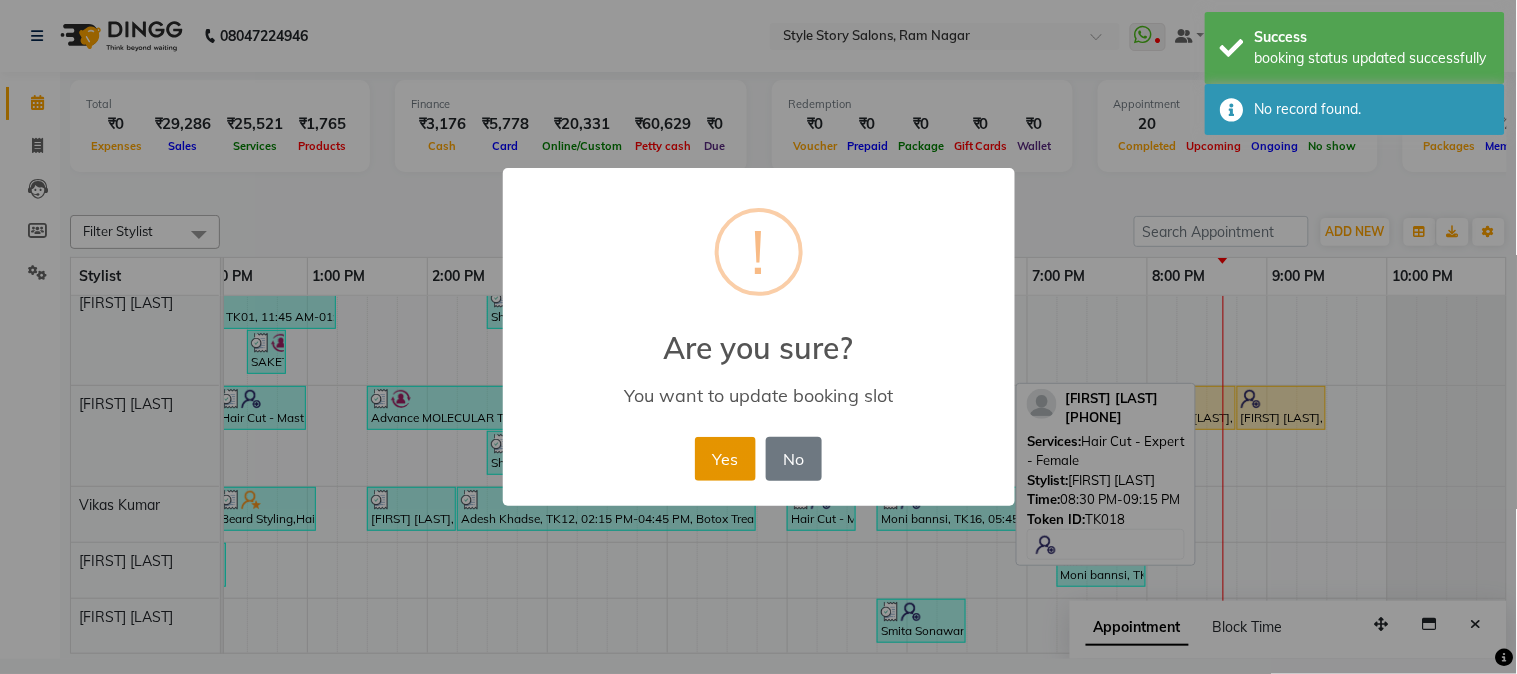 click on "Yes" at bounding box center (725, 459) 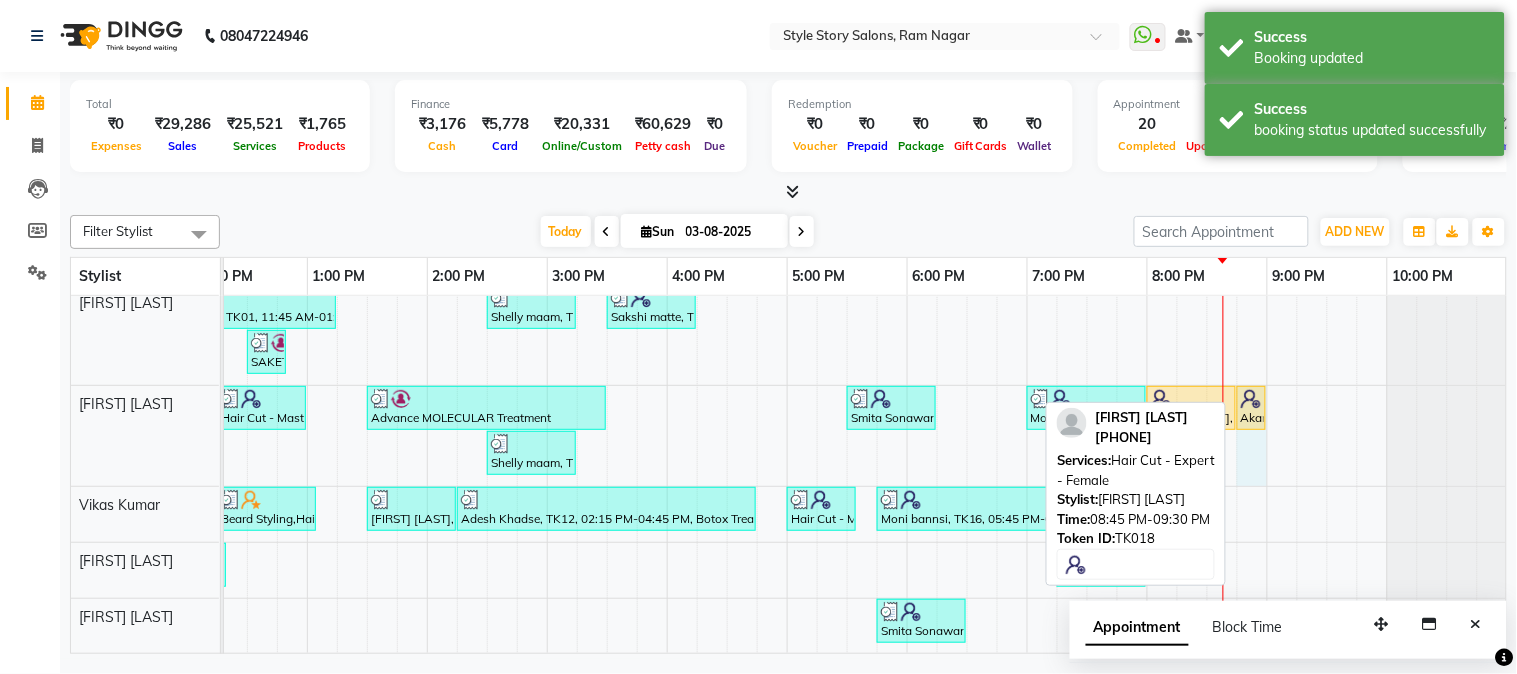 drag, startPoint x: 1325, startPoint y: 382, endPoint x: 1265, endPoint y: 392, distance: 60.827625 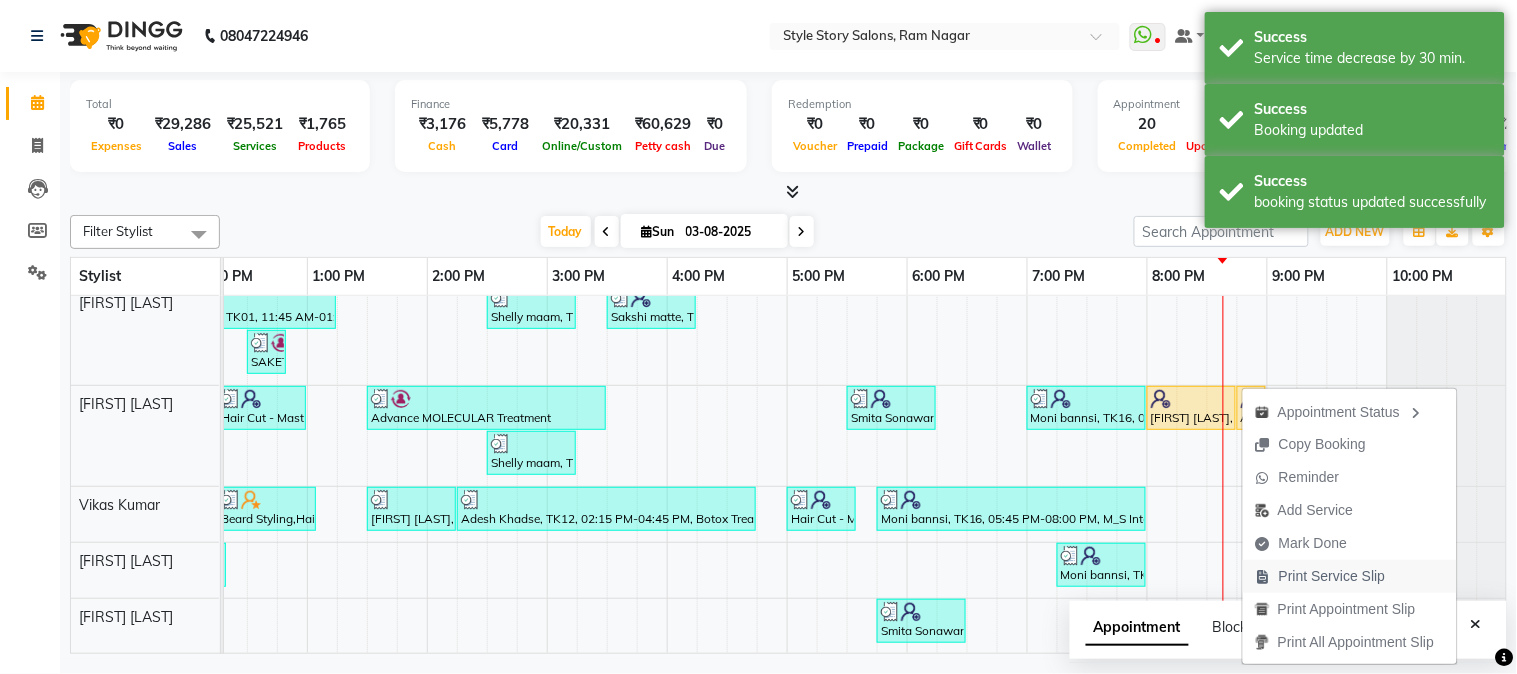 click on "Print Service Slip" at bounding box center [1332, 576] 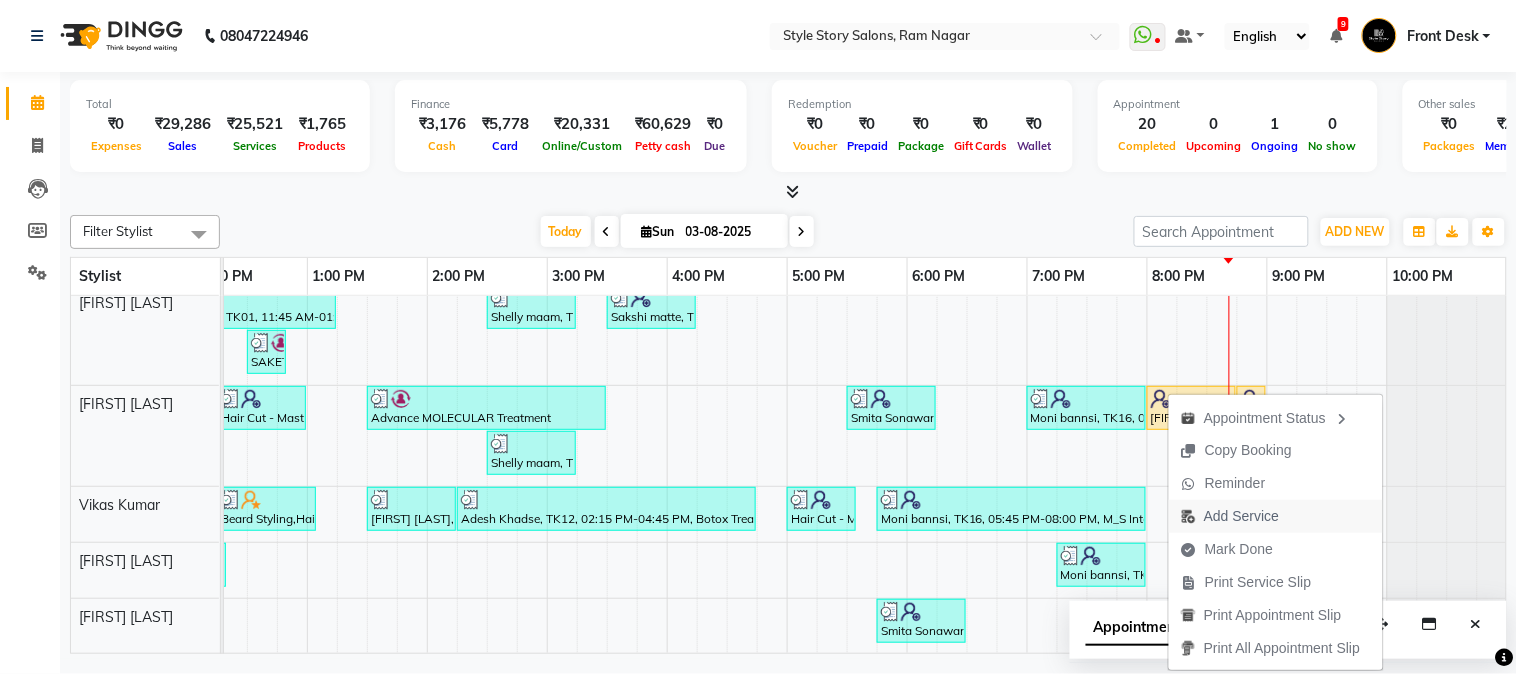 click on "Add Service" at bounding box center [1241, 516] 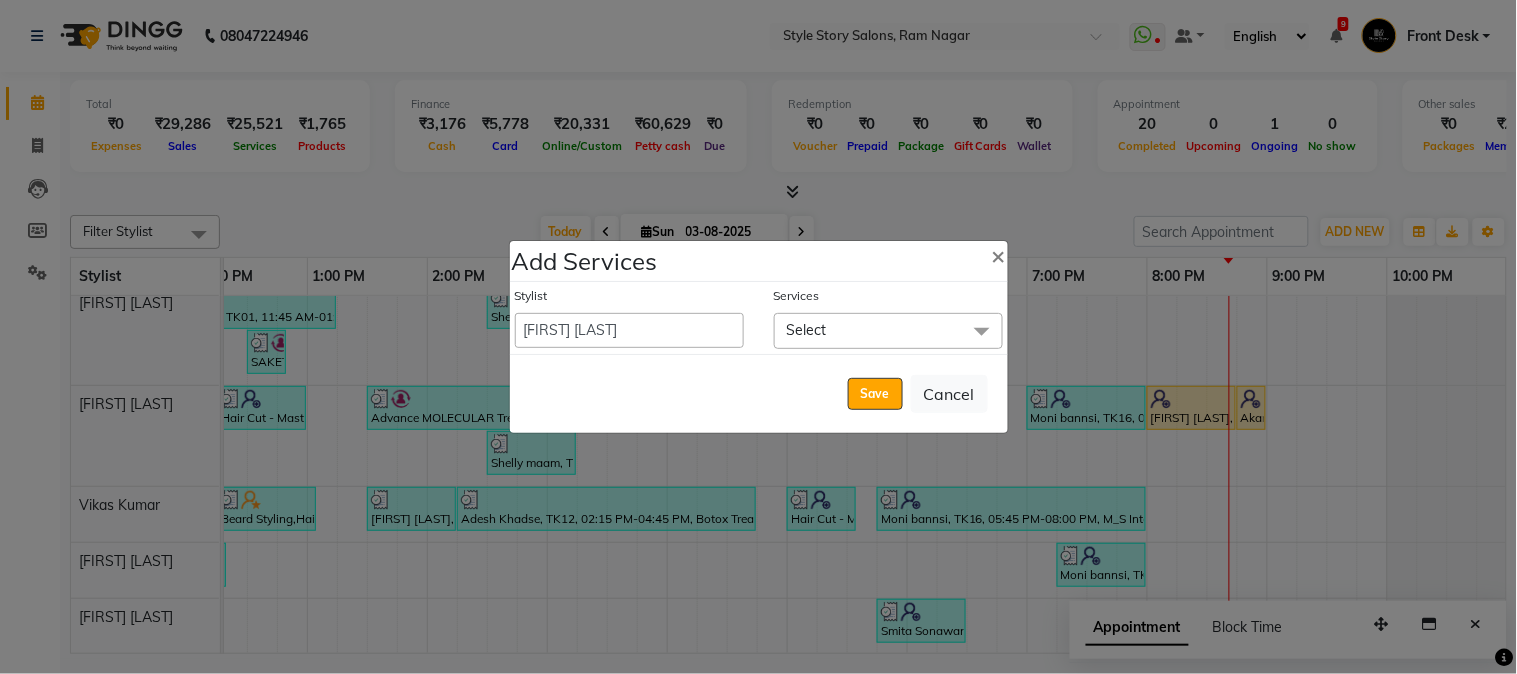 click on "Select" 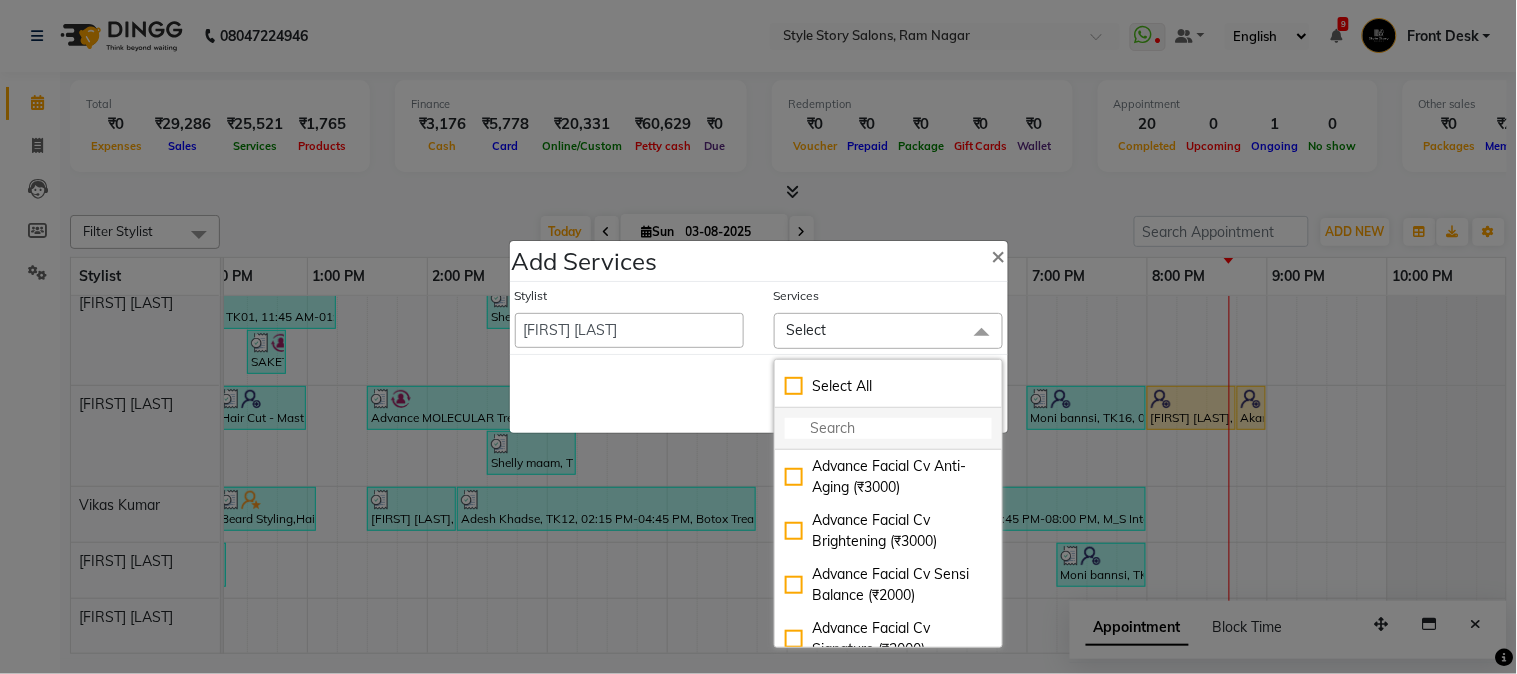 click 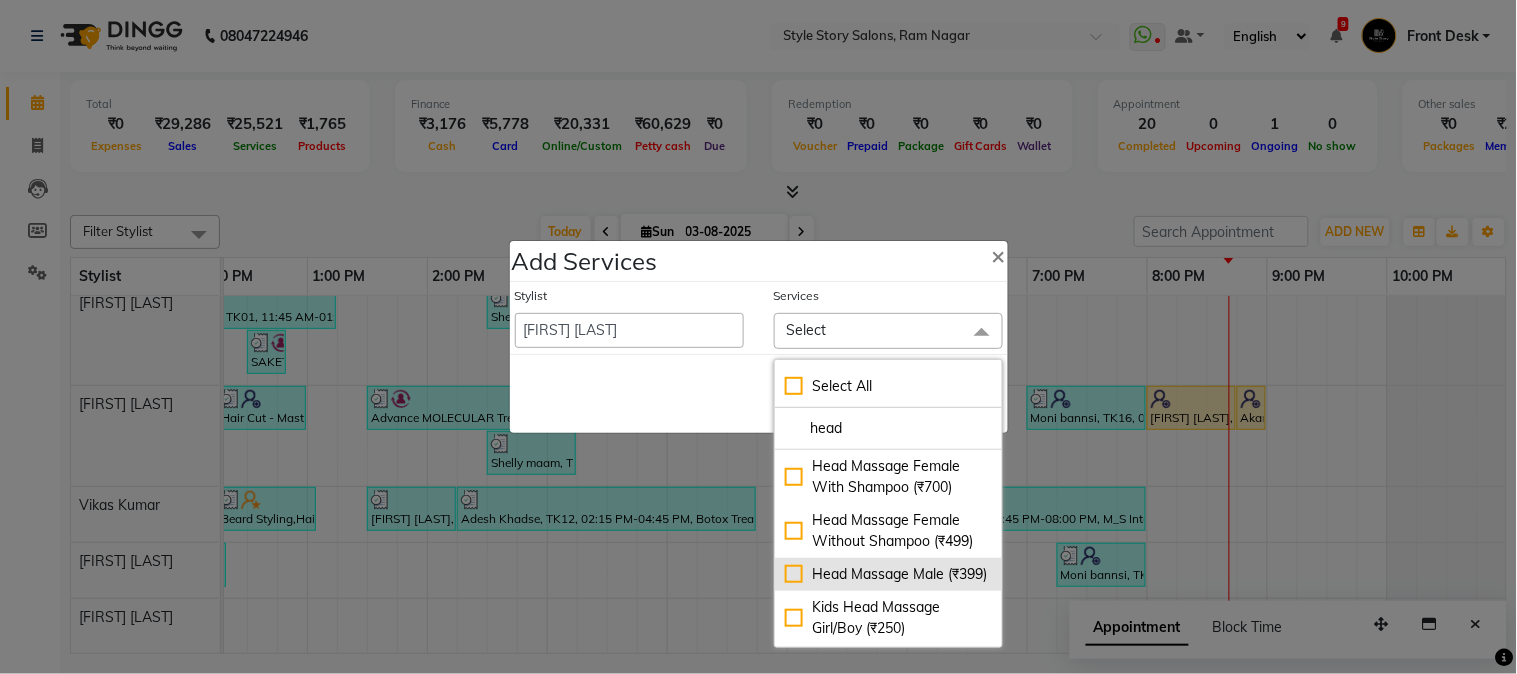 type on "head" 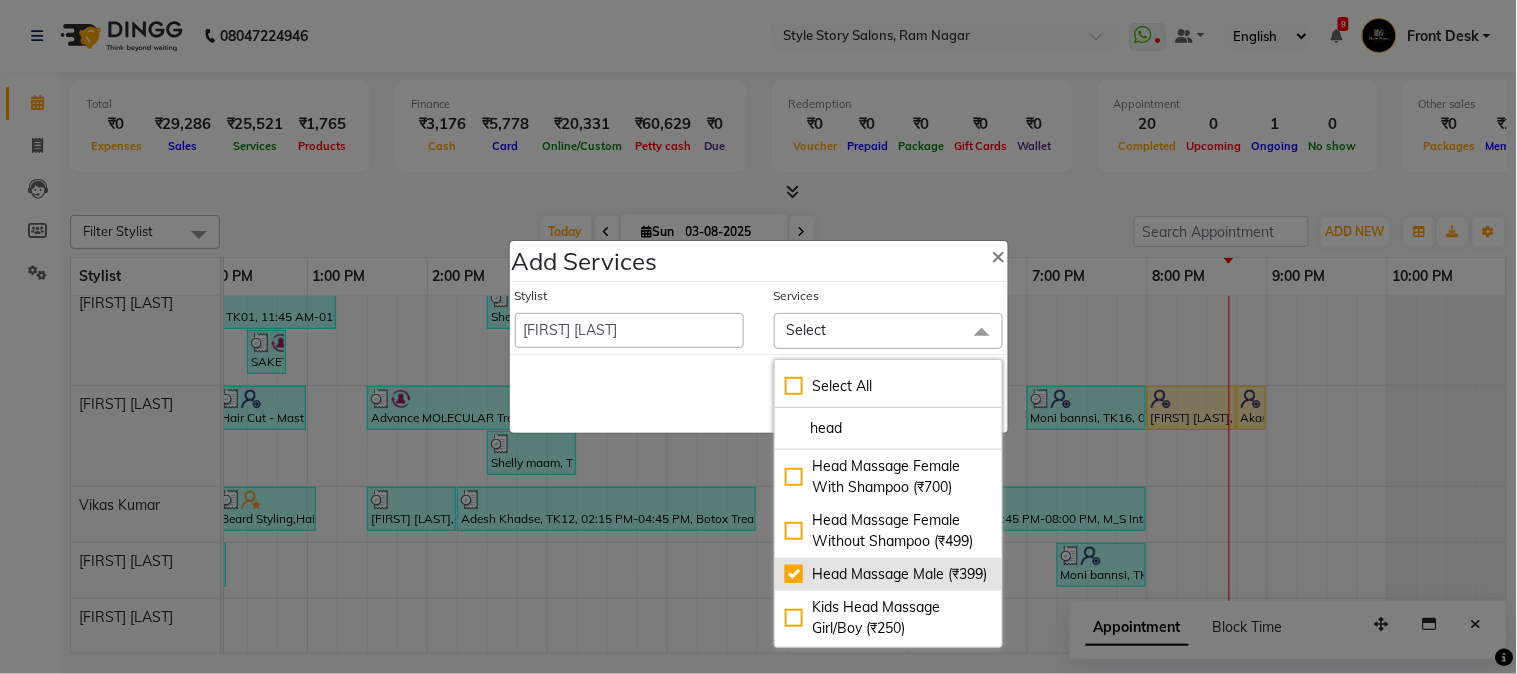 checkbox on "true" 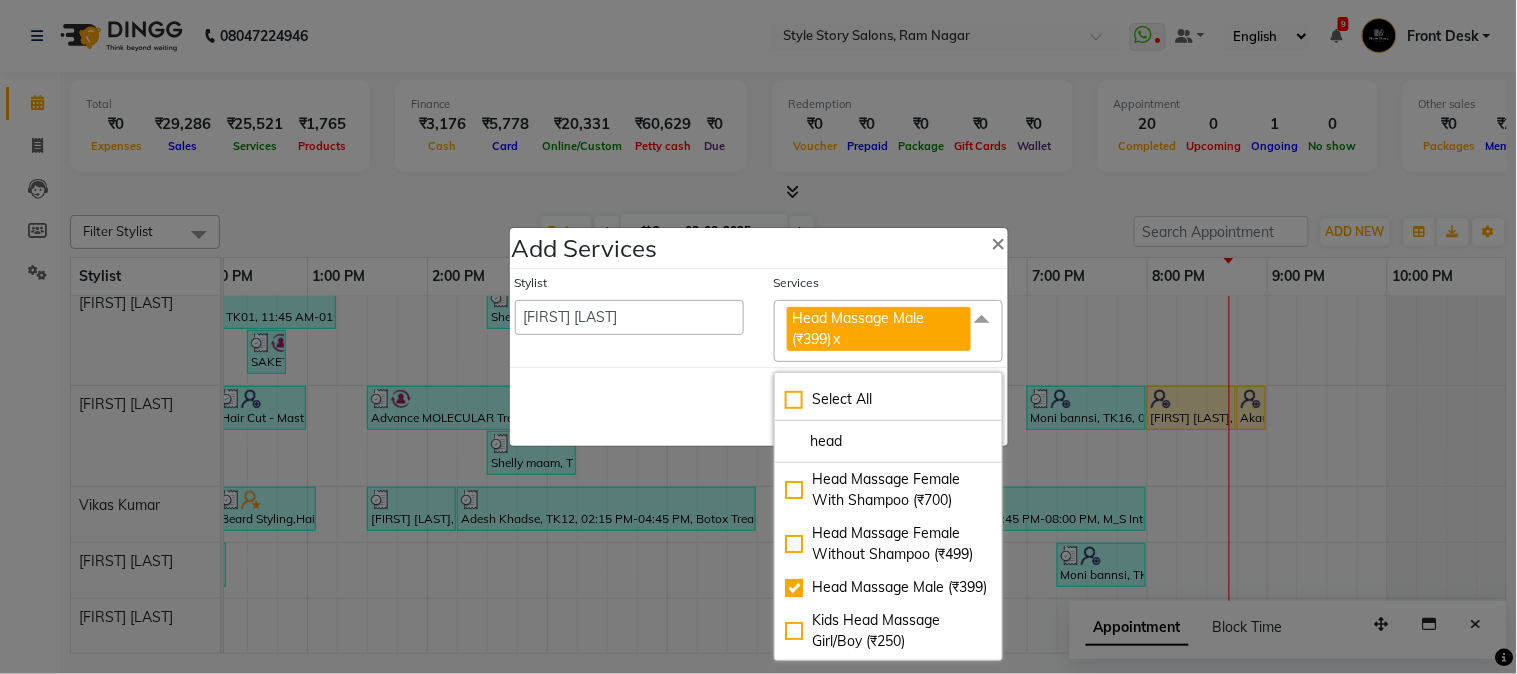 click on "Save   Cancel" 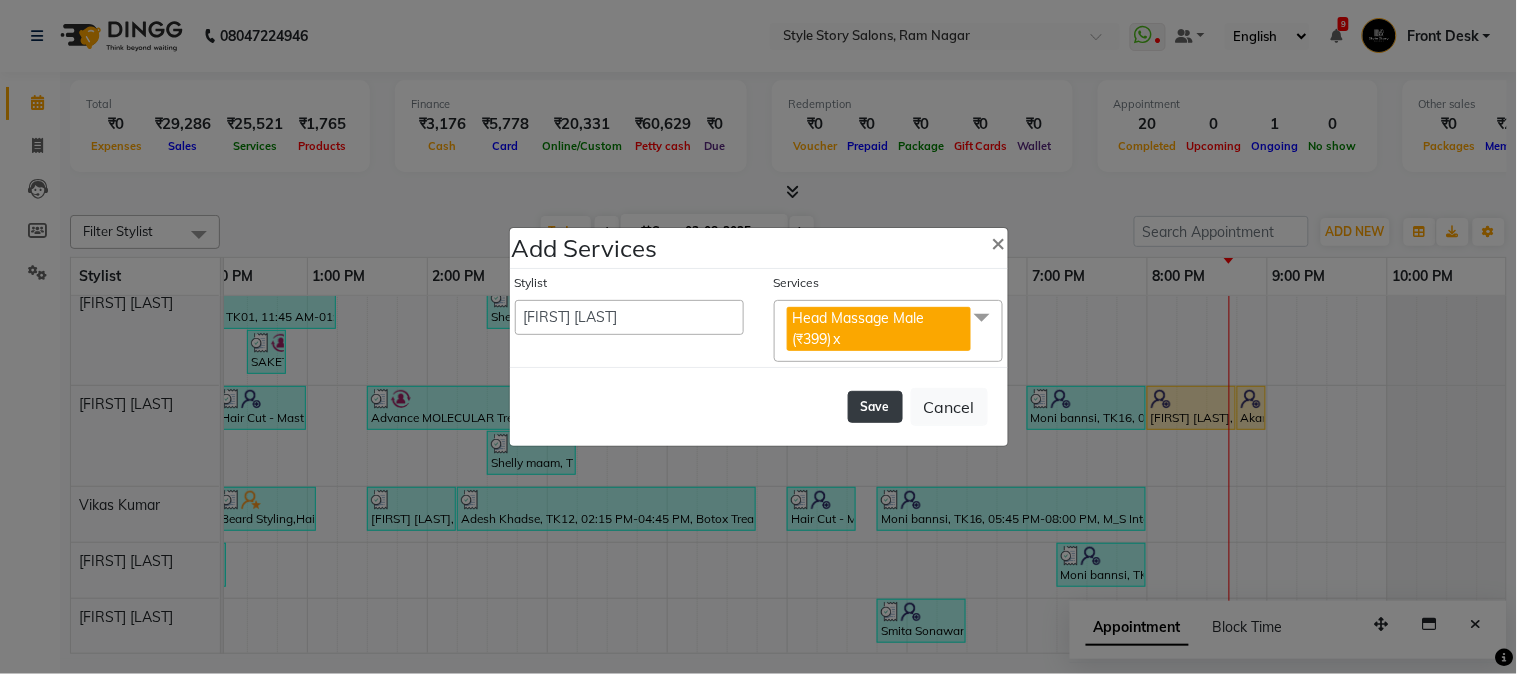 click on "Save" 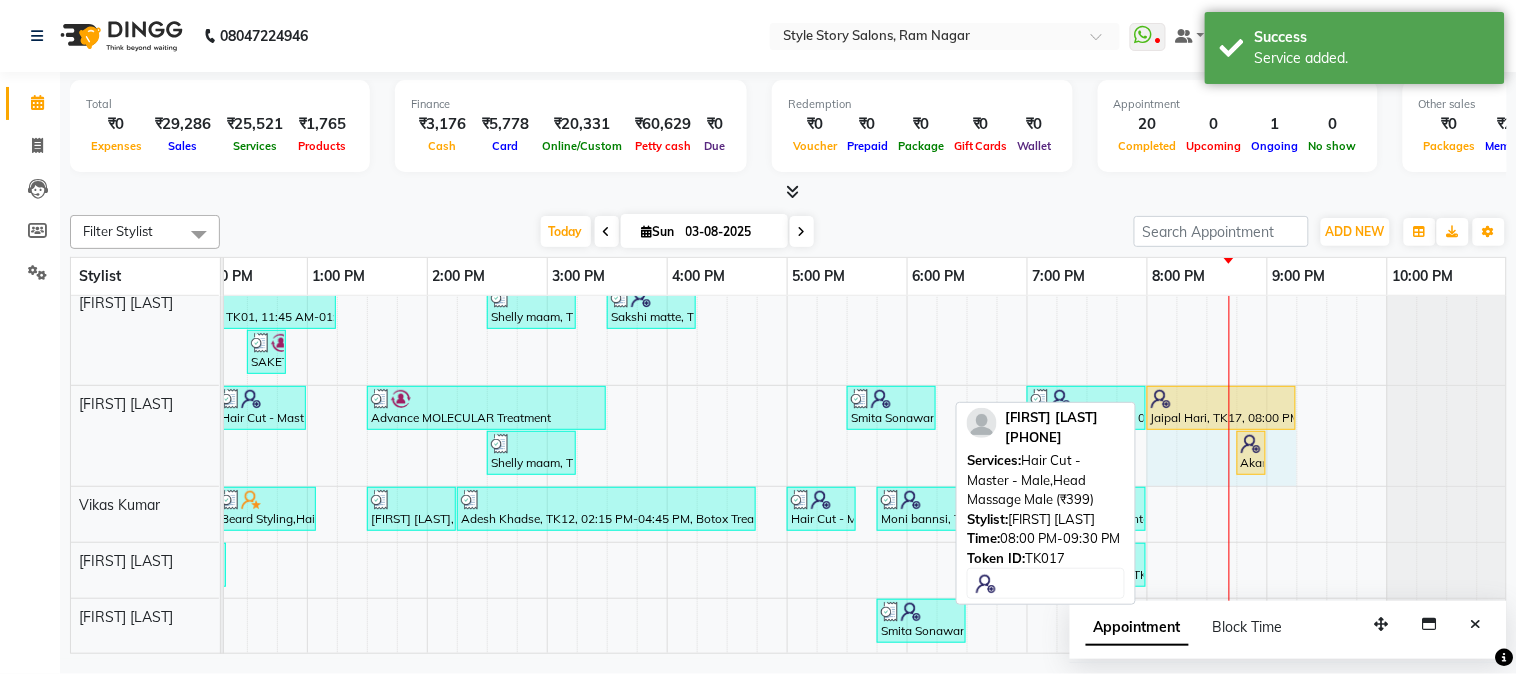 drag, startPoint x: 1323, startPoint y: 388, endPoint x: 1281, endPoint y: 396, distance: 42.755116 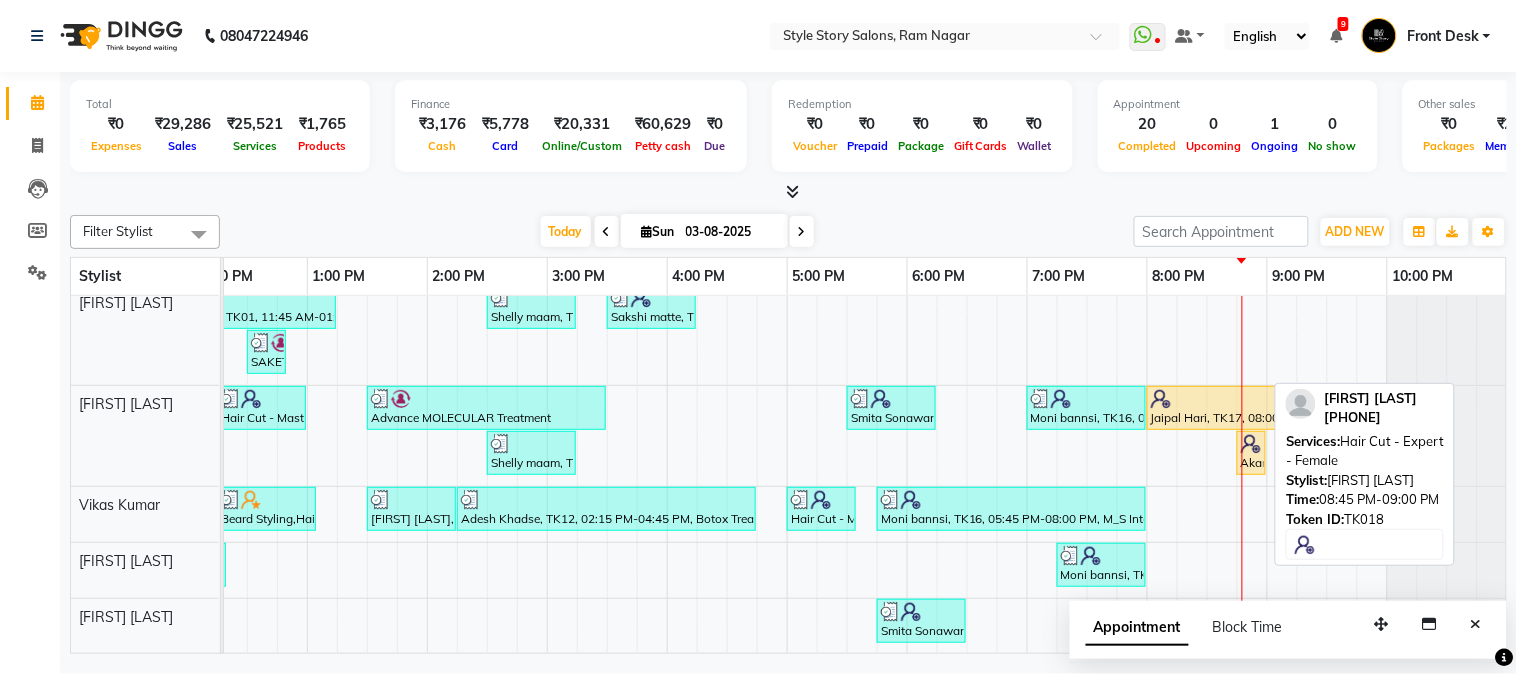 click at bounding box center [1251, 444] 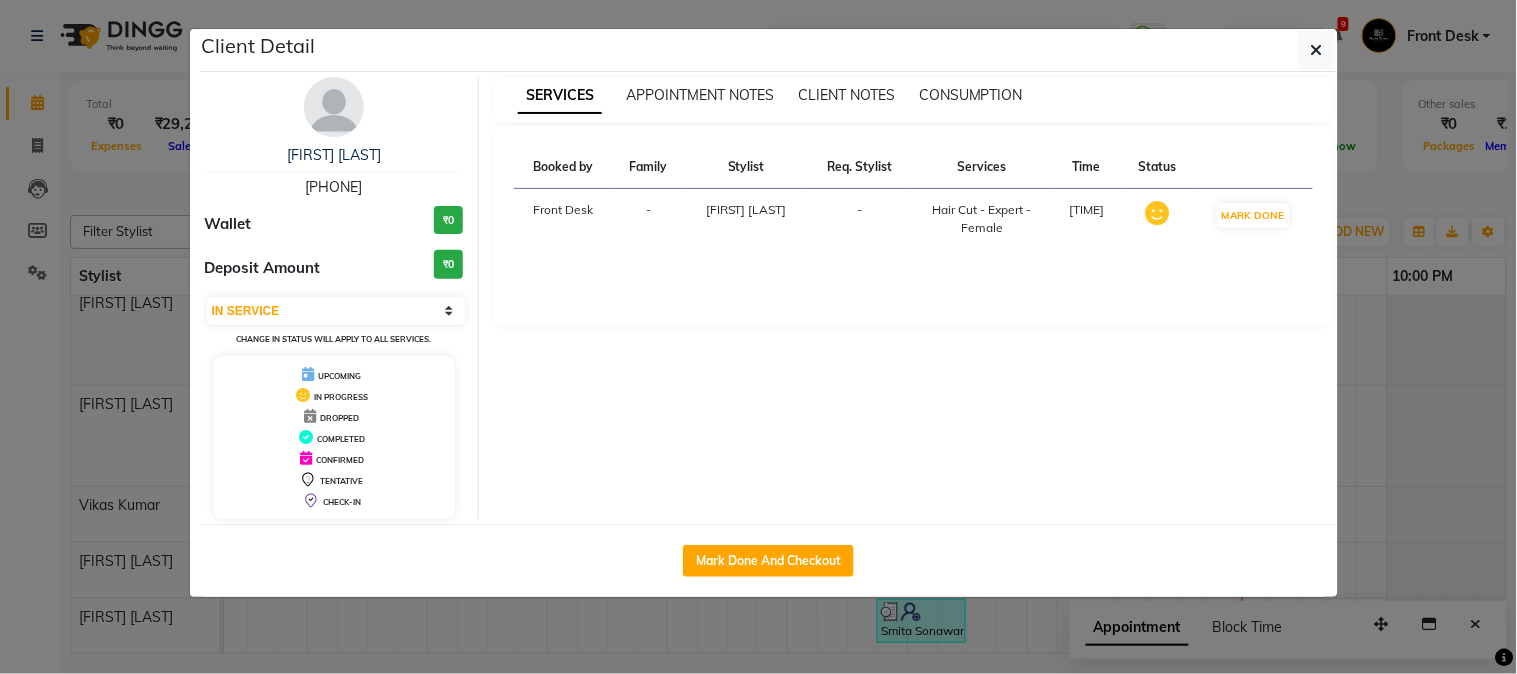 click on "Client Detail  Akansha Samware   7038174759 Wallet ₹0 Deposit Amount  ₹0  Select IN SERVICE CONFIRMED TENTATIVE CHECK IN MARK DONE DROPPED UPCOMING Change in status will apply to all services. UPCOMING IN PROGRESS DROPPED COMPLETED CONFIRMED TENTATIVE CHECK-IN SERVICES APPOINTMENT NOTES CLIENT NOTES CONSUMPTION Booked by Family Stylist Req. Stylist Services Time Status  Front Desk  - Arshad Ansari -  Hair Cut - Expert - Female   8:45 PM-9:00 PM   MARK DONE   Mark Done And Checkout" 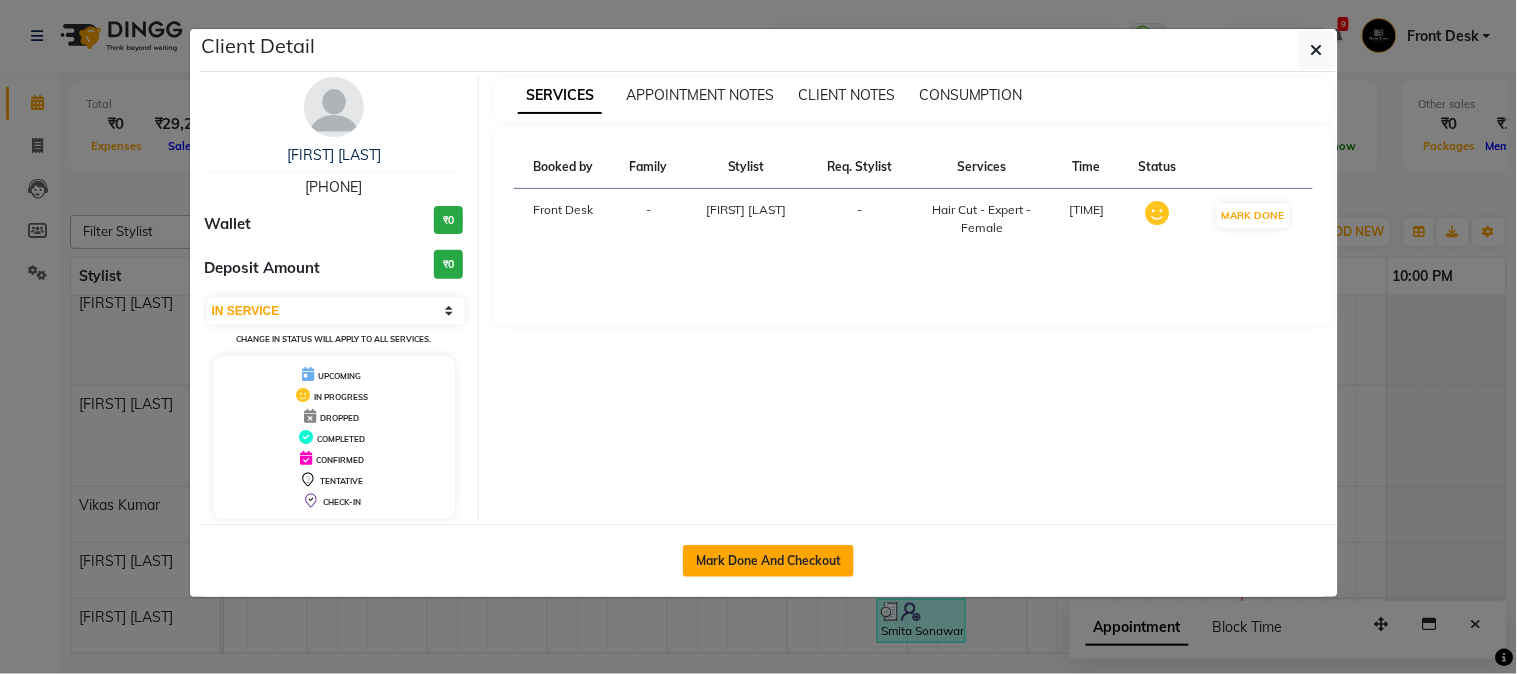 click on "Mark Done And Checkout" 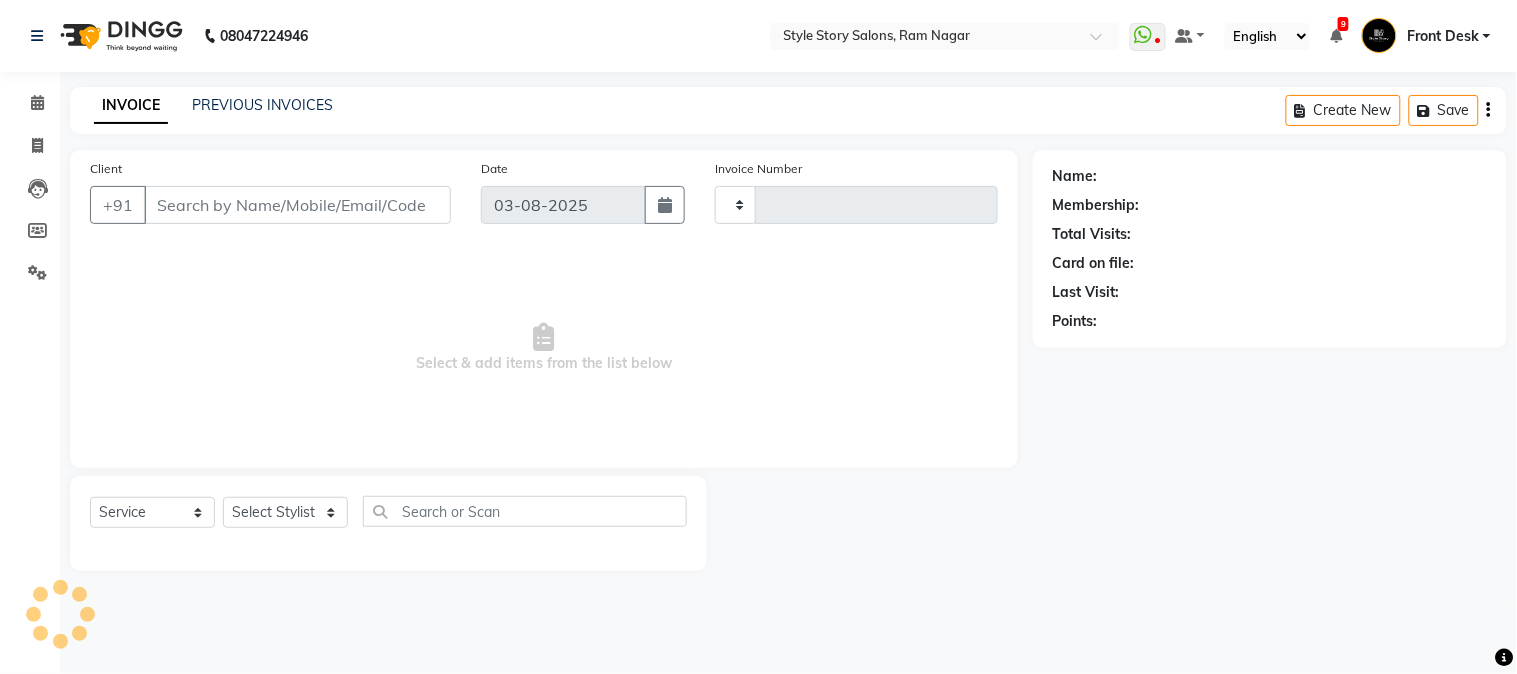 type on "1240" 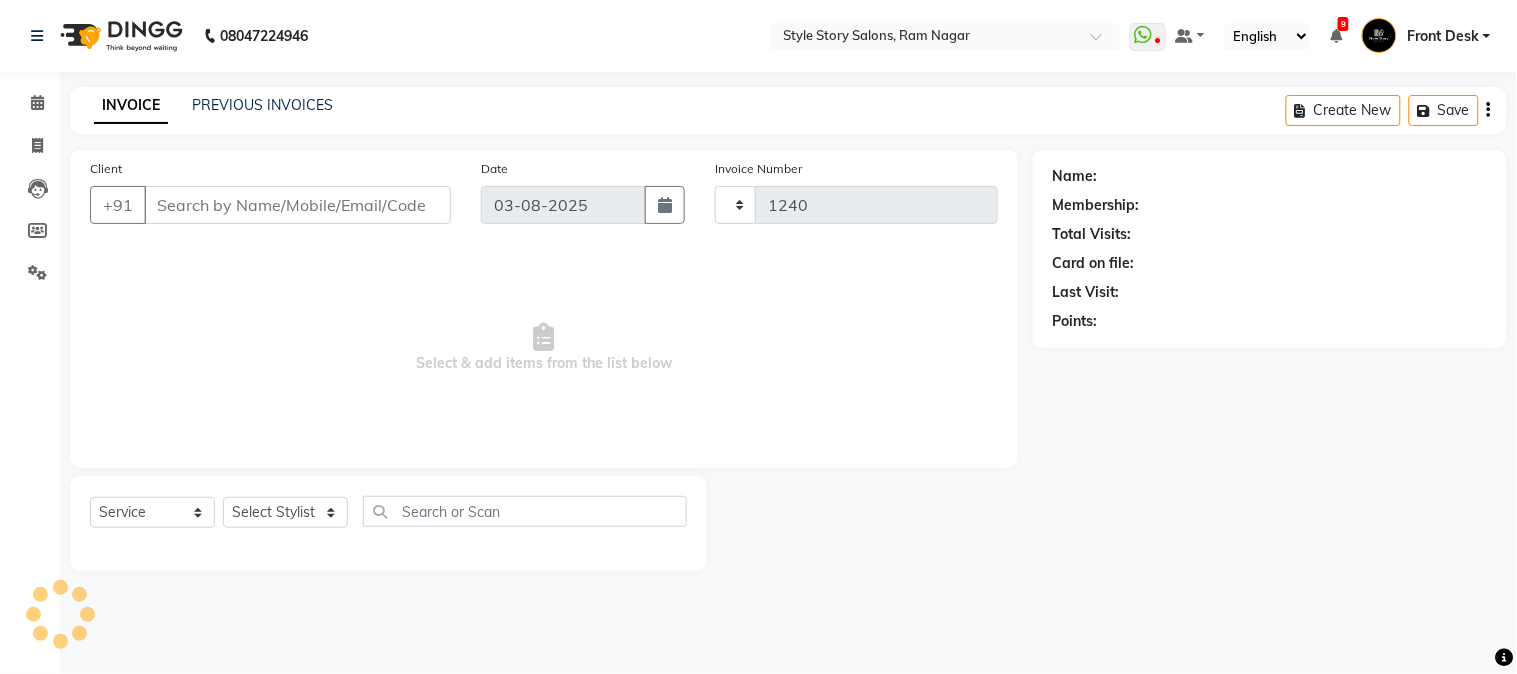 select on "6249" 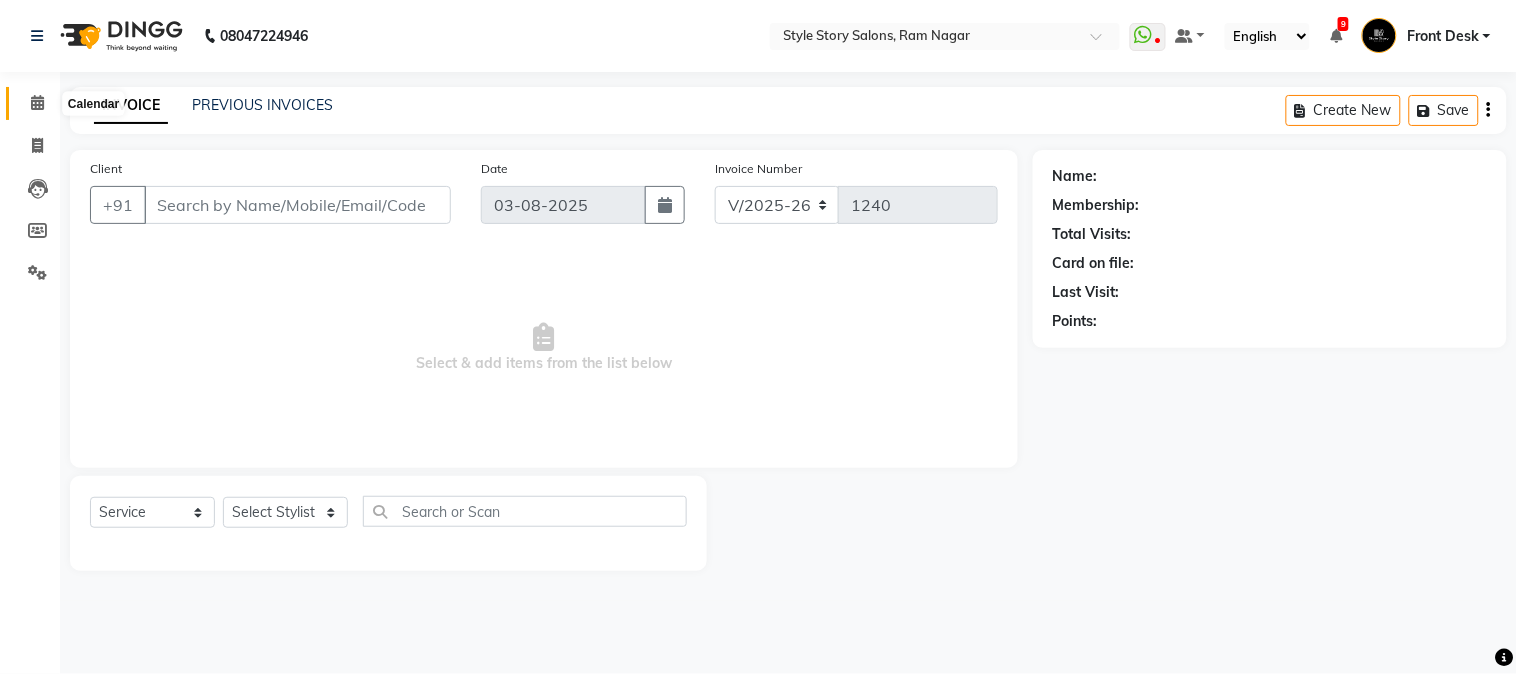 click 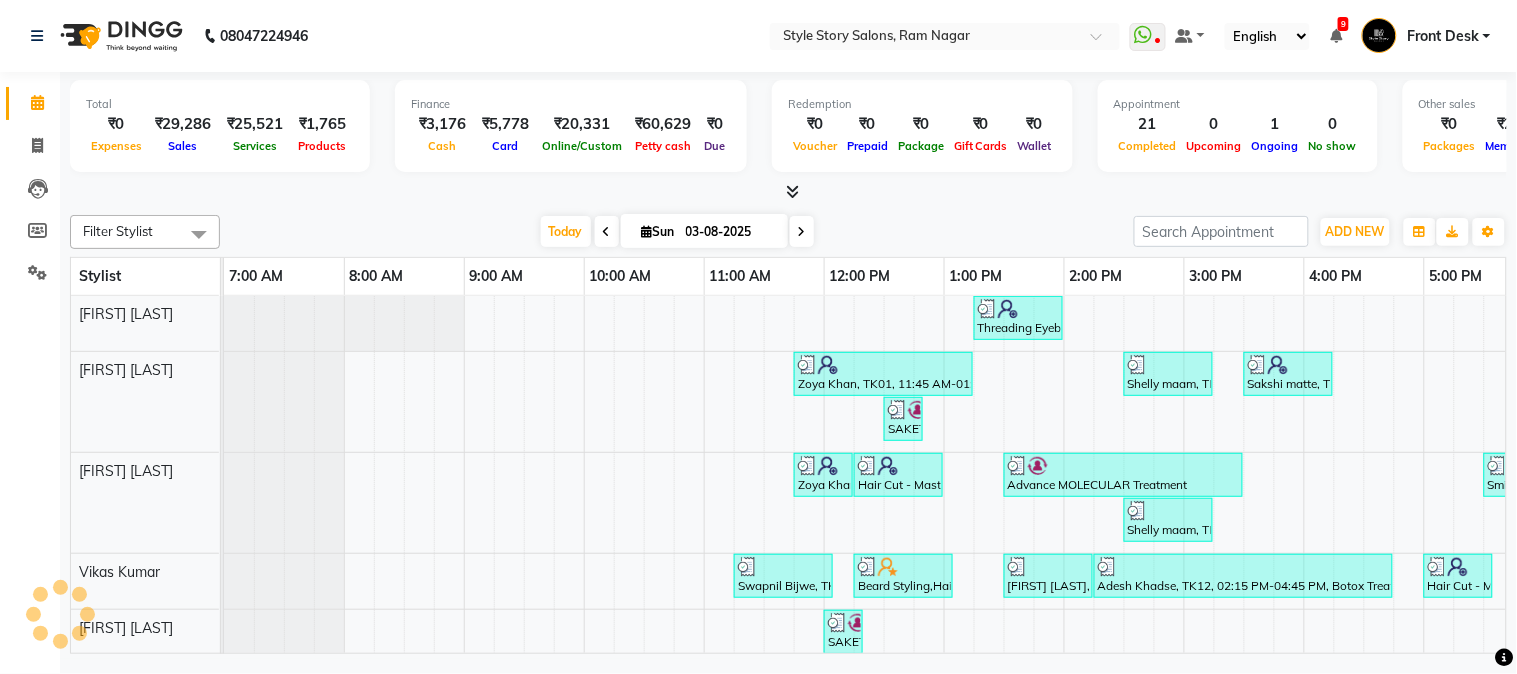scroll, scrollTop: 0, scrollLeft: 0, axis: both 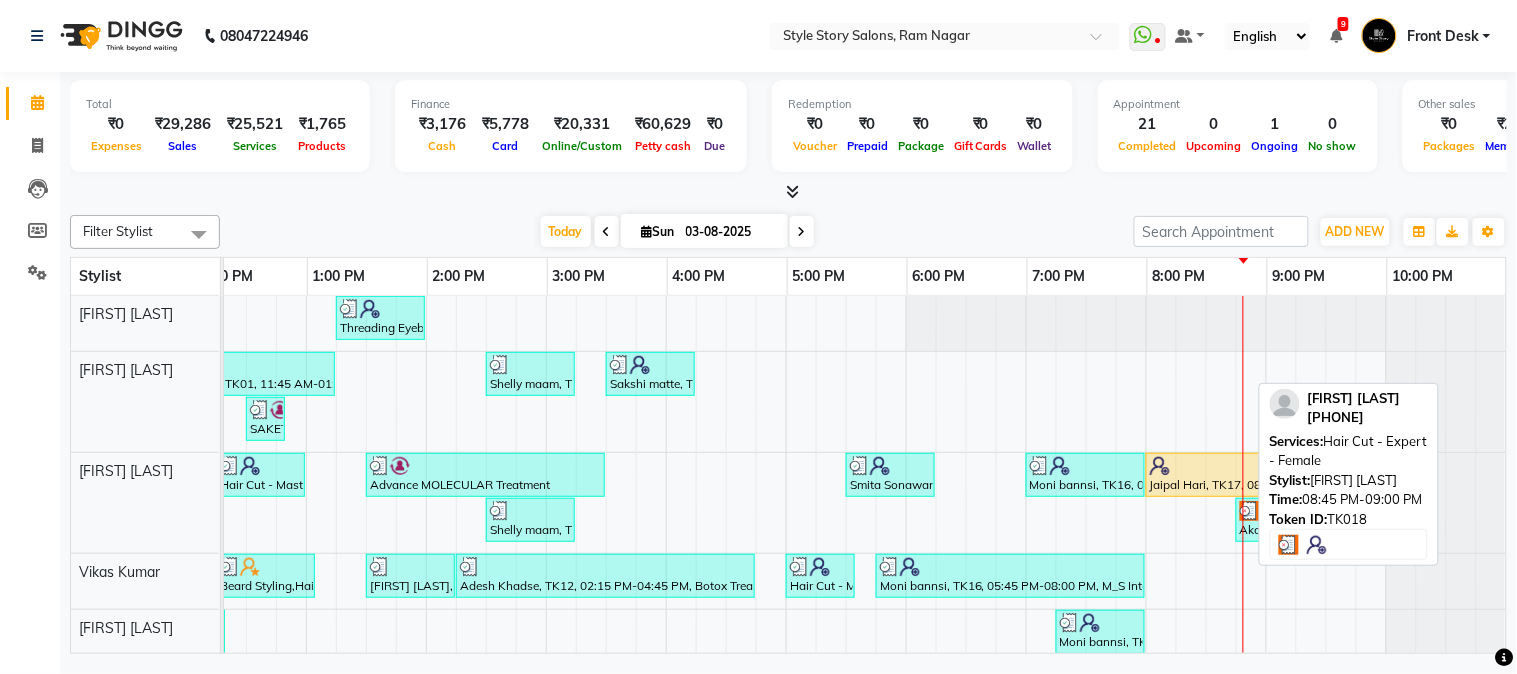 click at bounding box center [1250, 511] 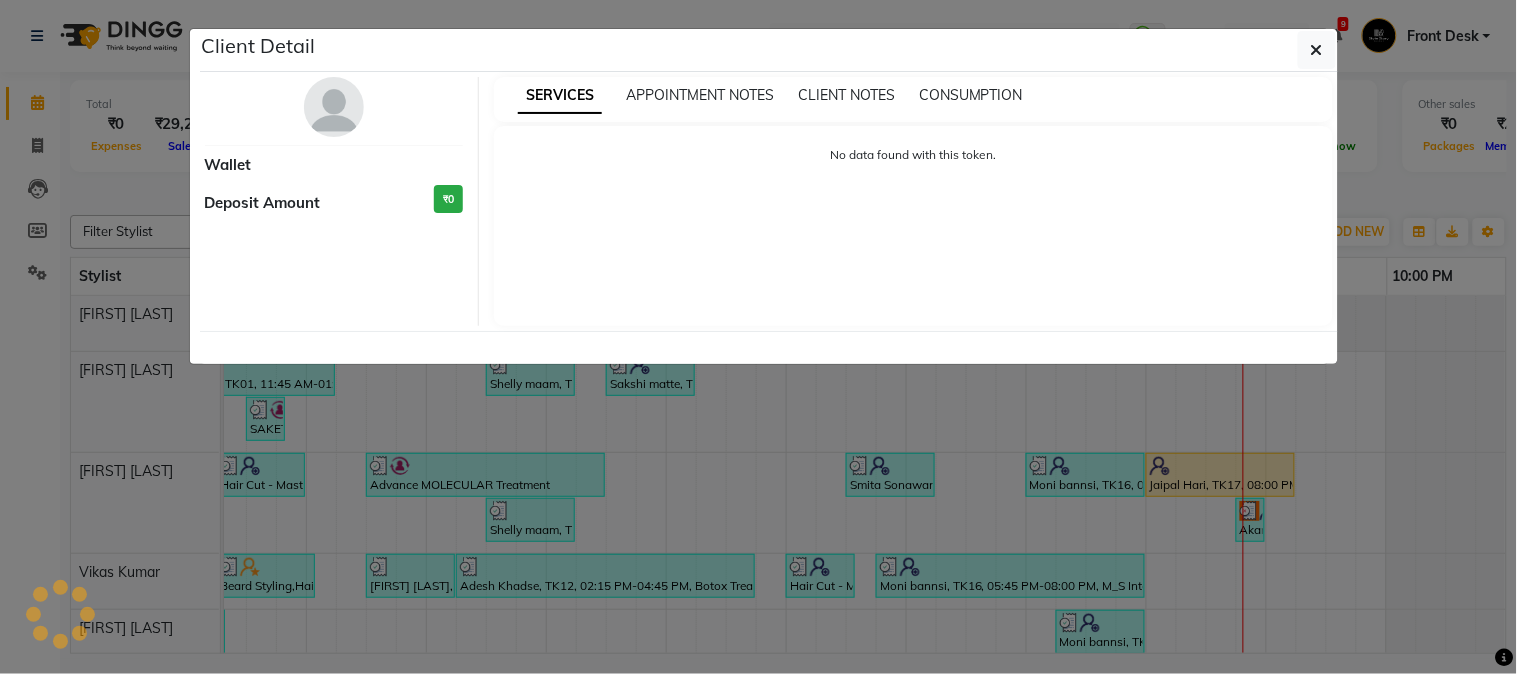 select on "3" 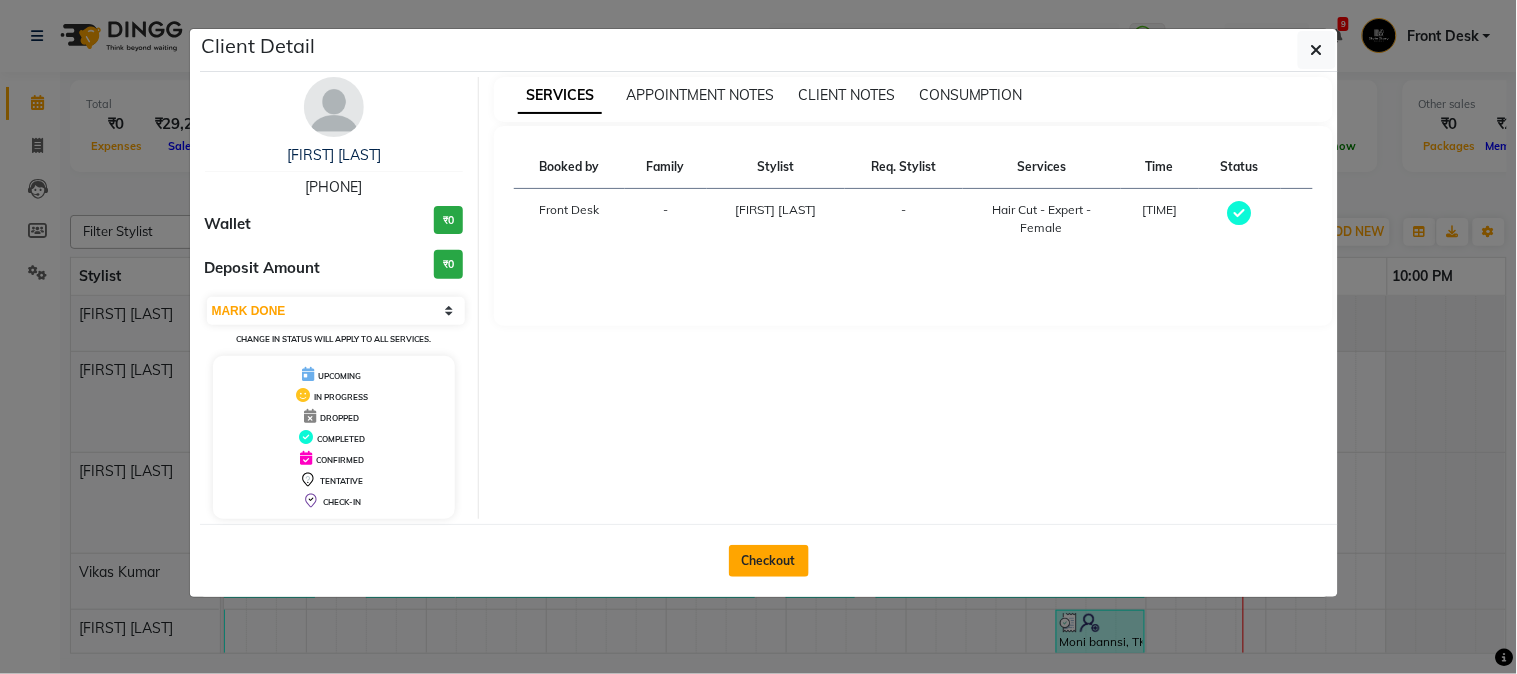 click on "Checkout" 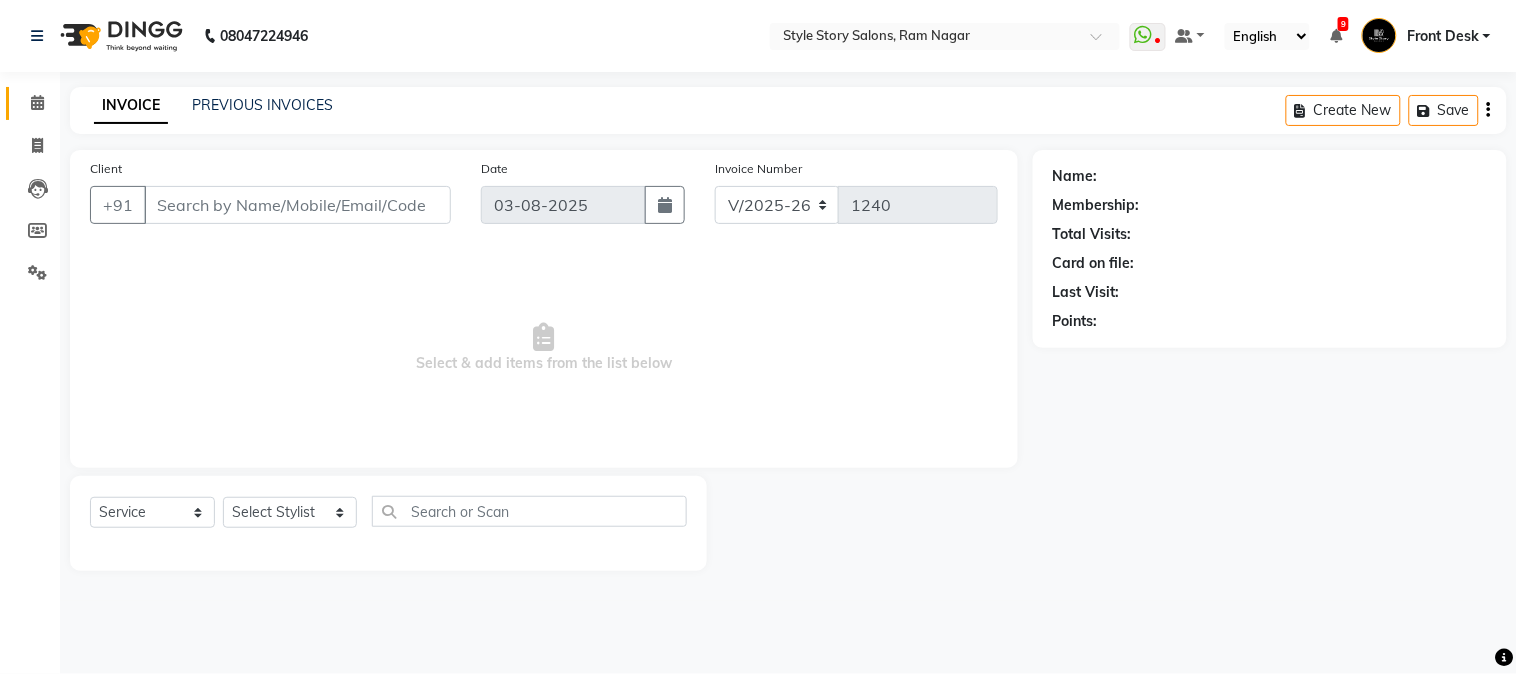 type on "7038174759" 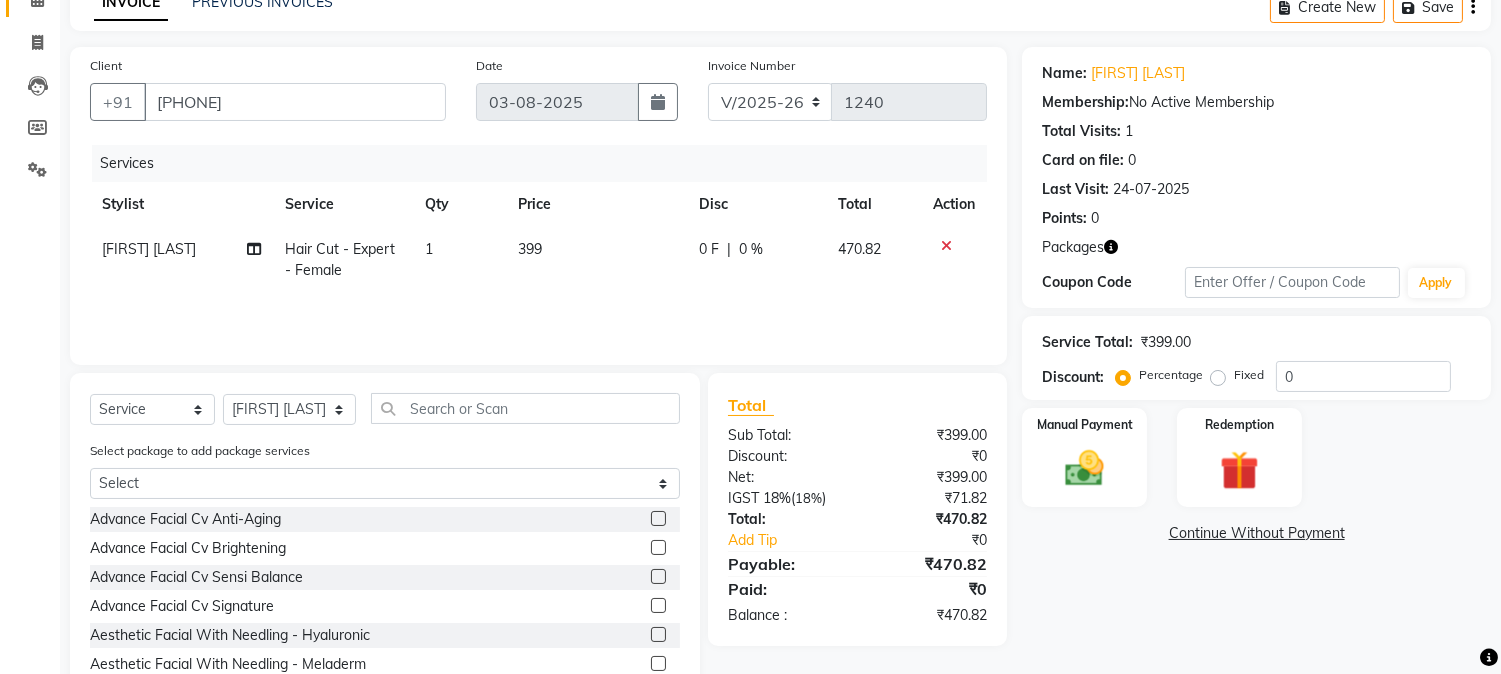 scroll, scrollTop: 194, scrollLeft: 0, axis: vertical 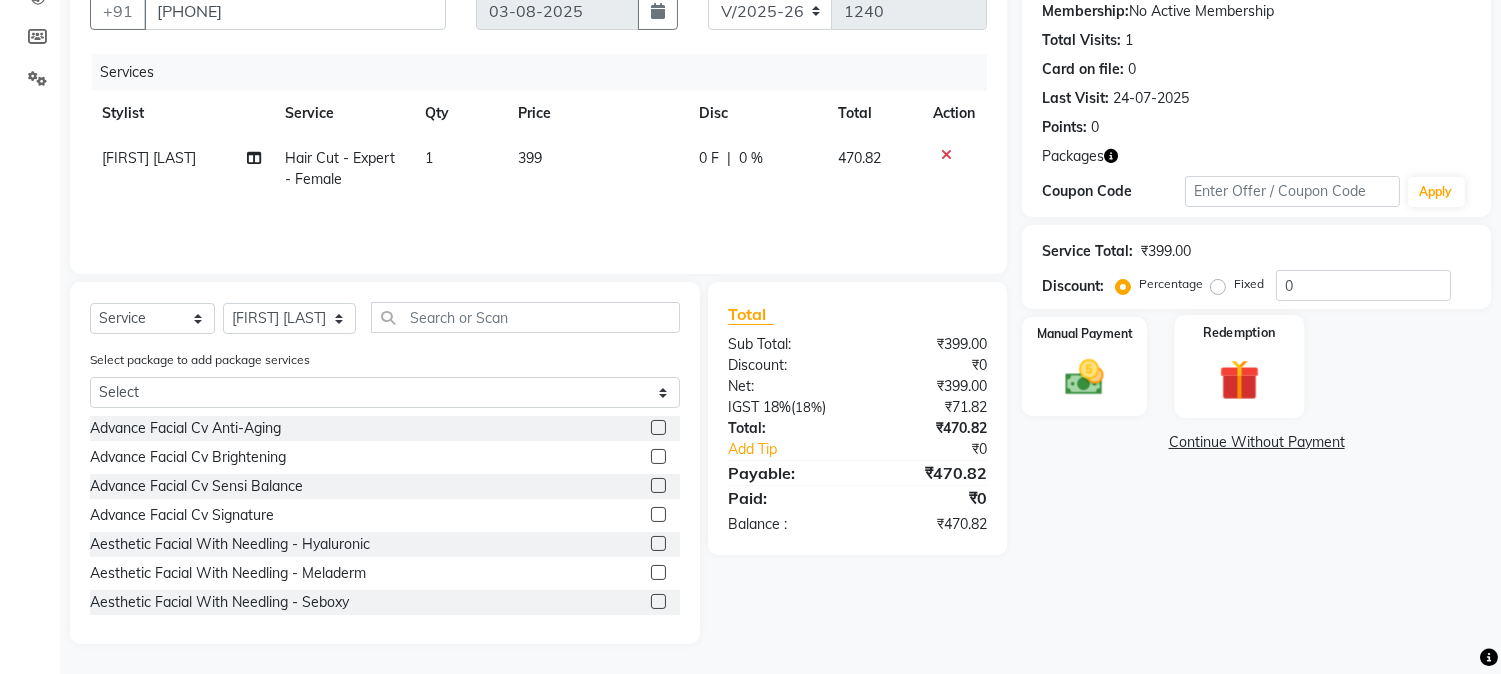 click 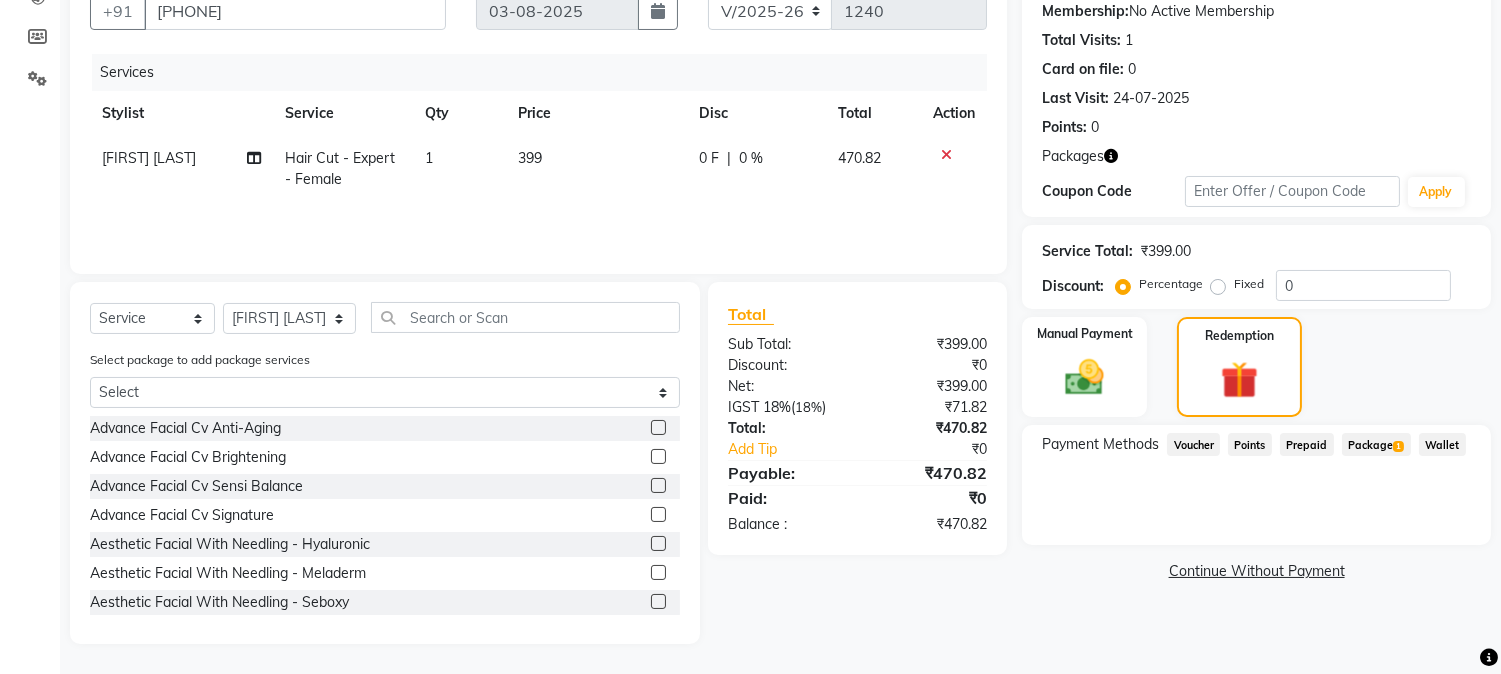 click on "Package  1" 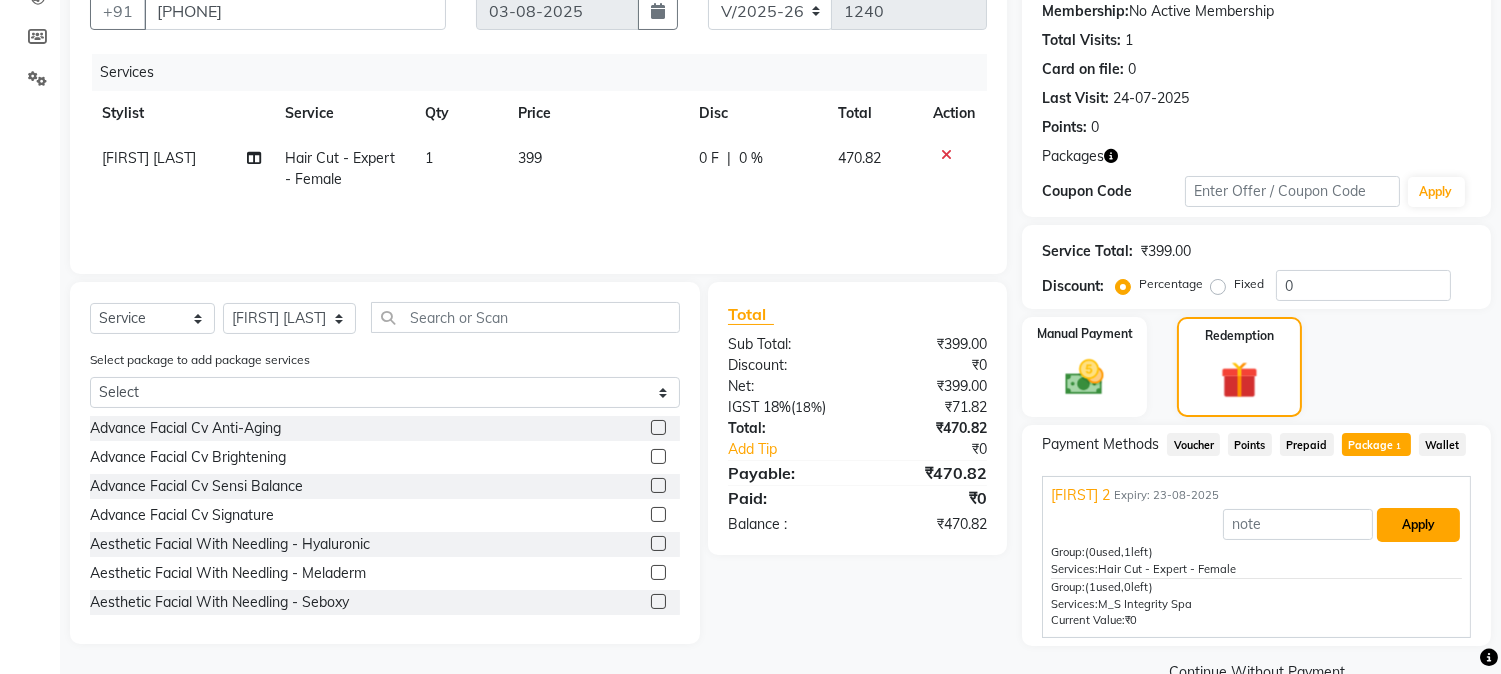 click on "Apply" at bounding box center (1418, 525) 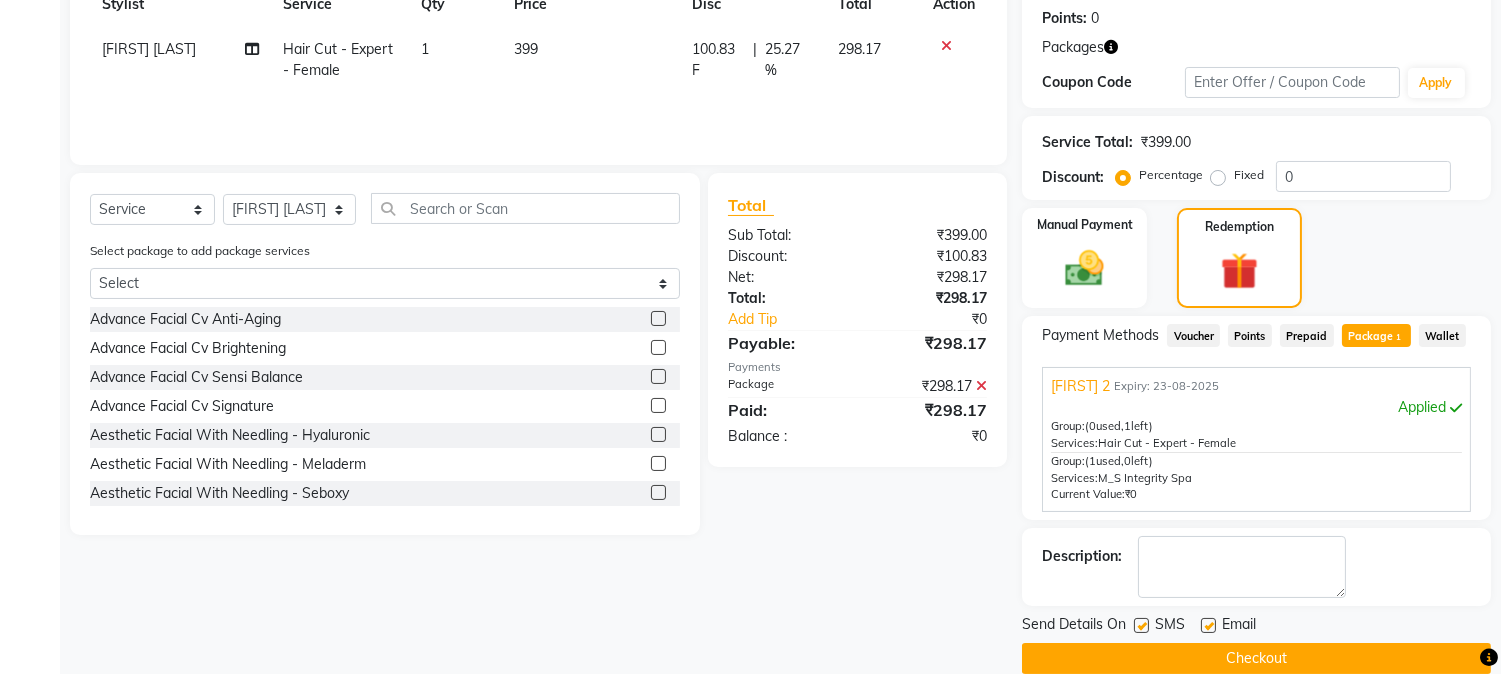 scroll, scrollTop: 332, scrollLeft: 0, axis: vertical 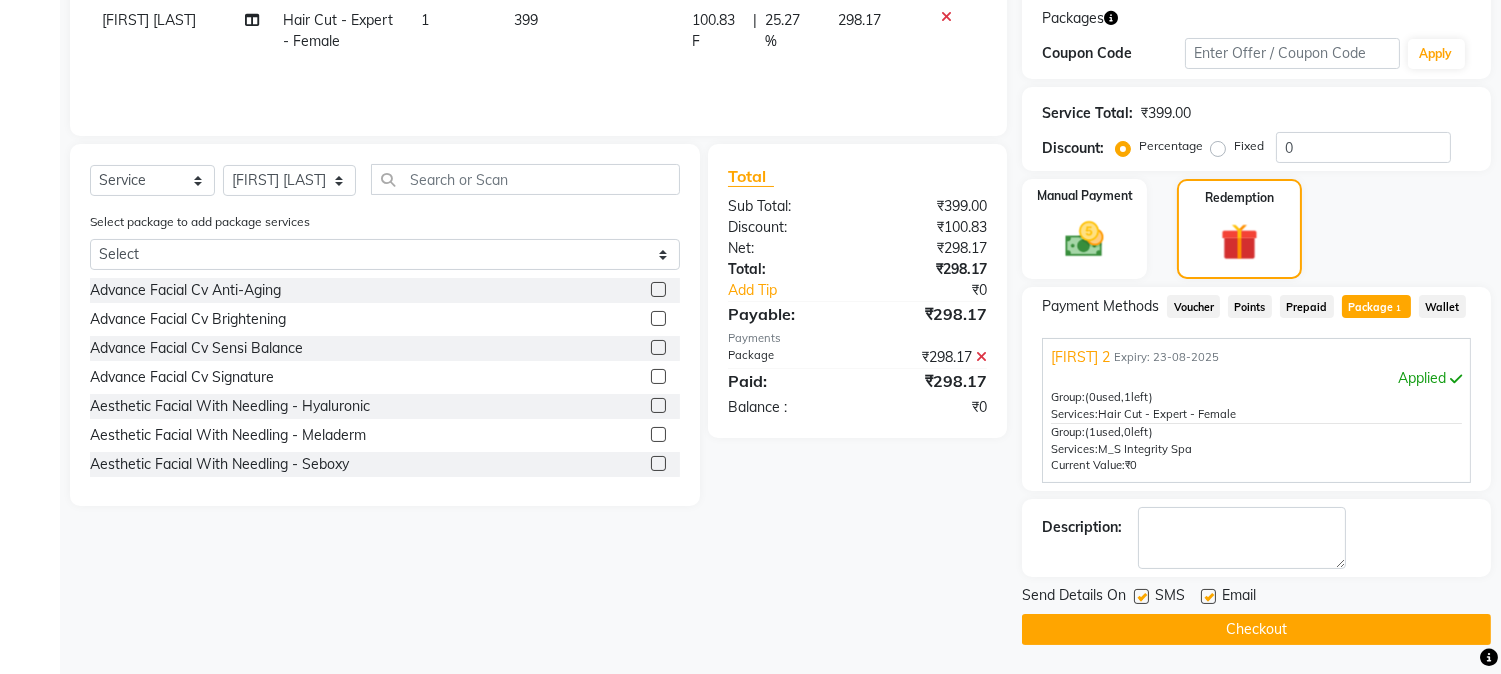 drag, startPoint x: 1138, startPoint y: 592, endPoint x: 1161, endPoint y: 601, distance: 24.698177 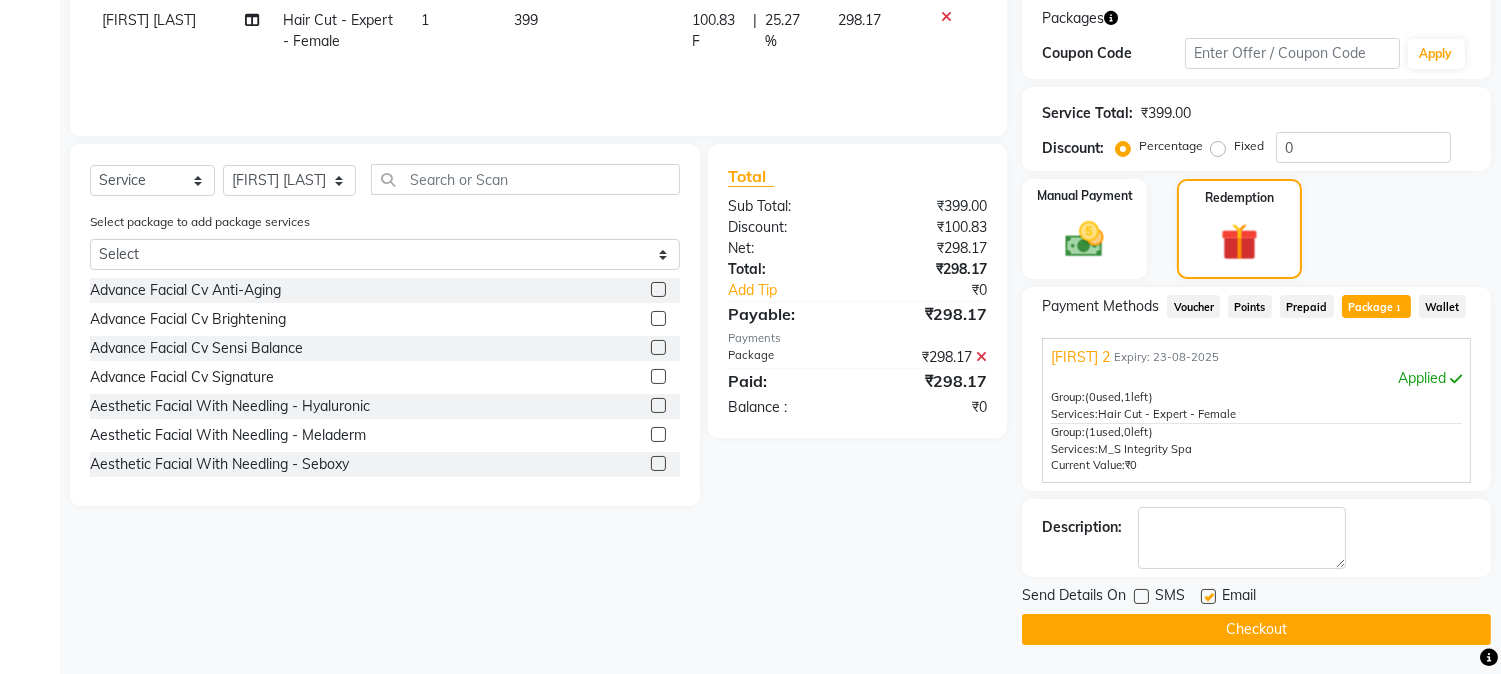 click 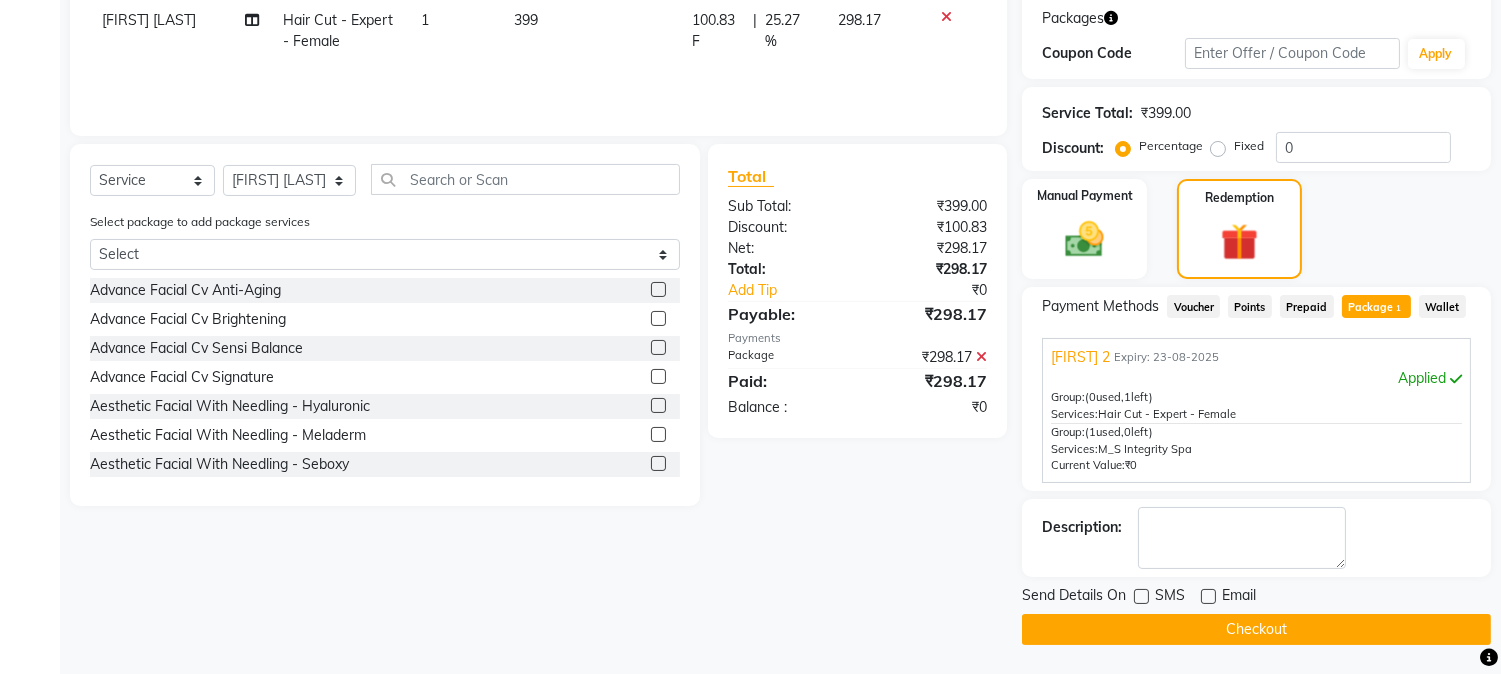 click on "Checkout" 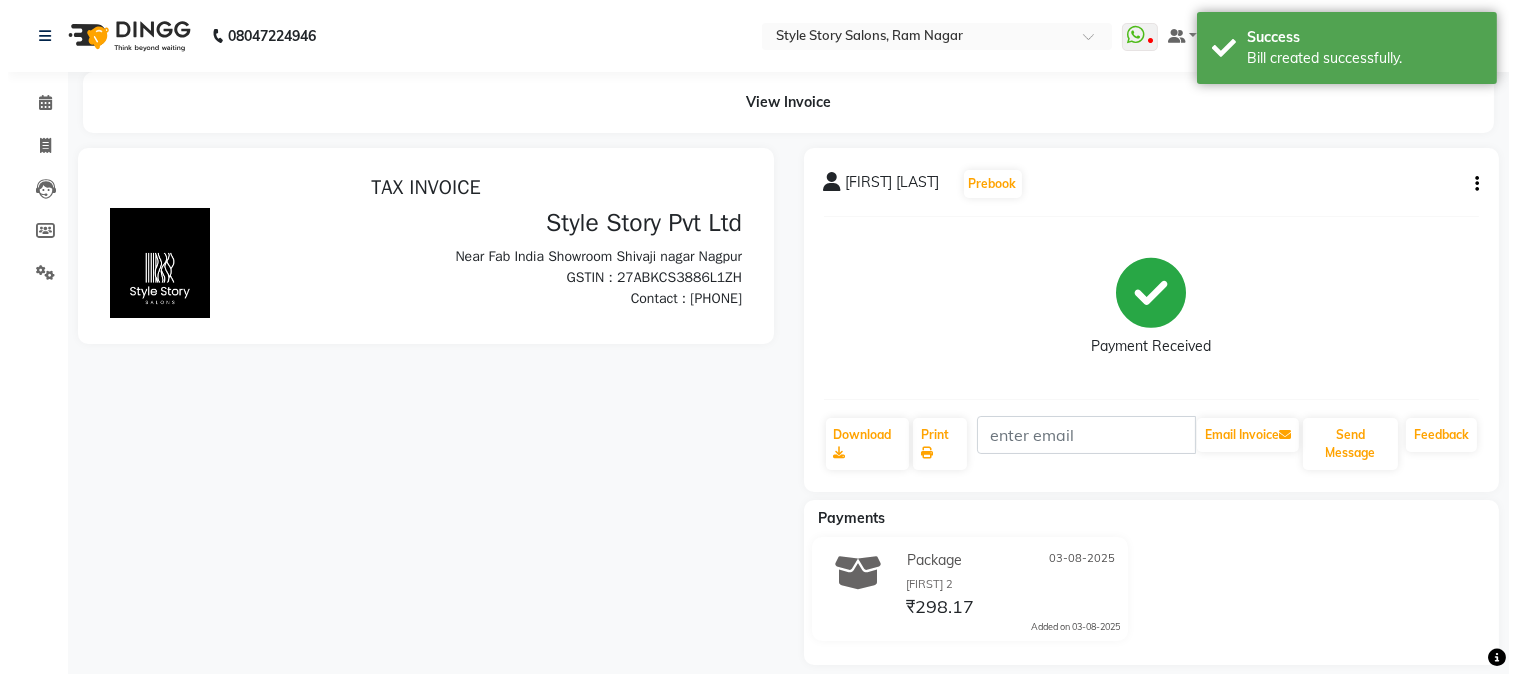 scroll, scrollTop: 0, scrollLeft: 0, axis: both 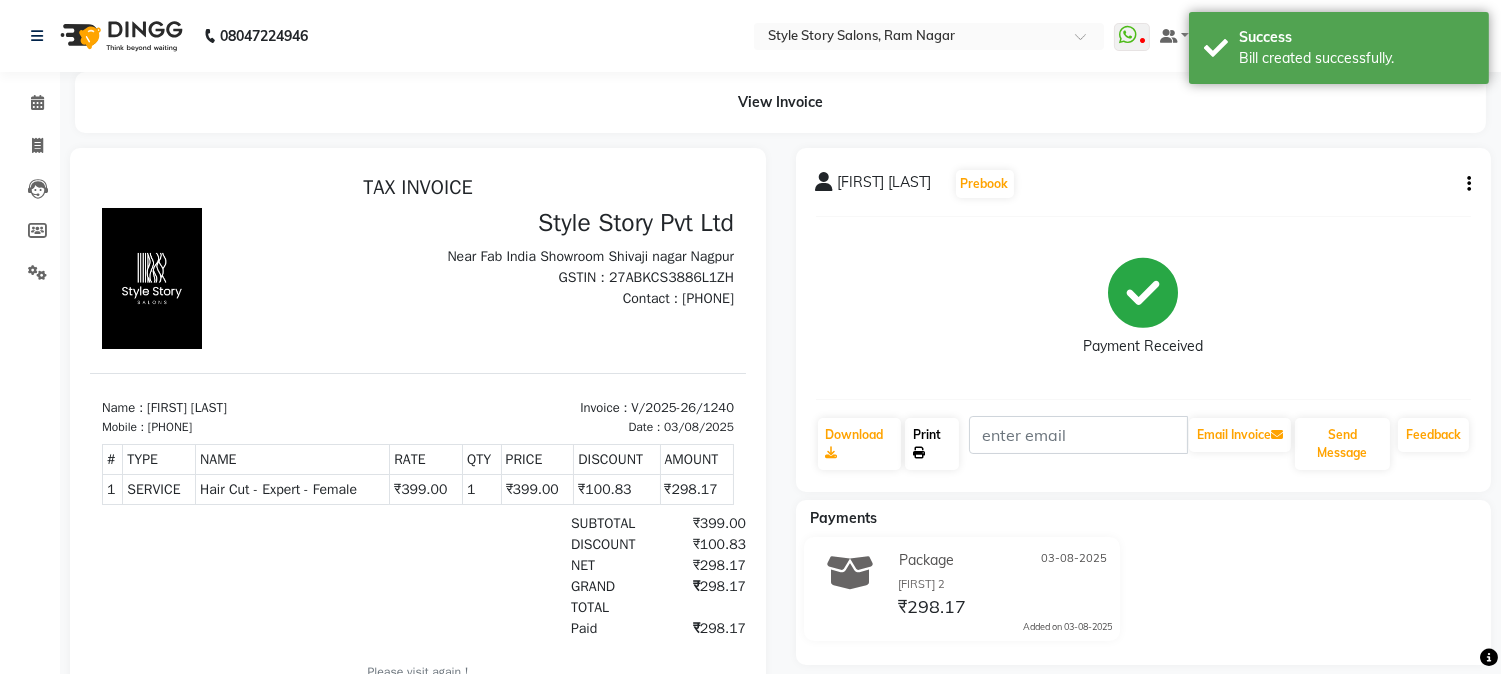 click on "Print" 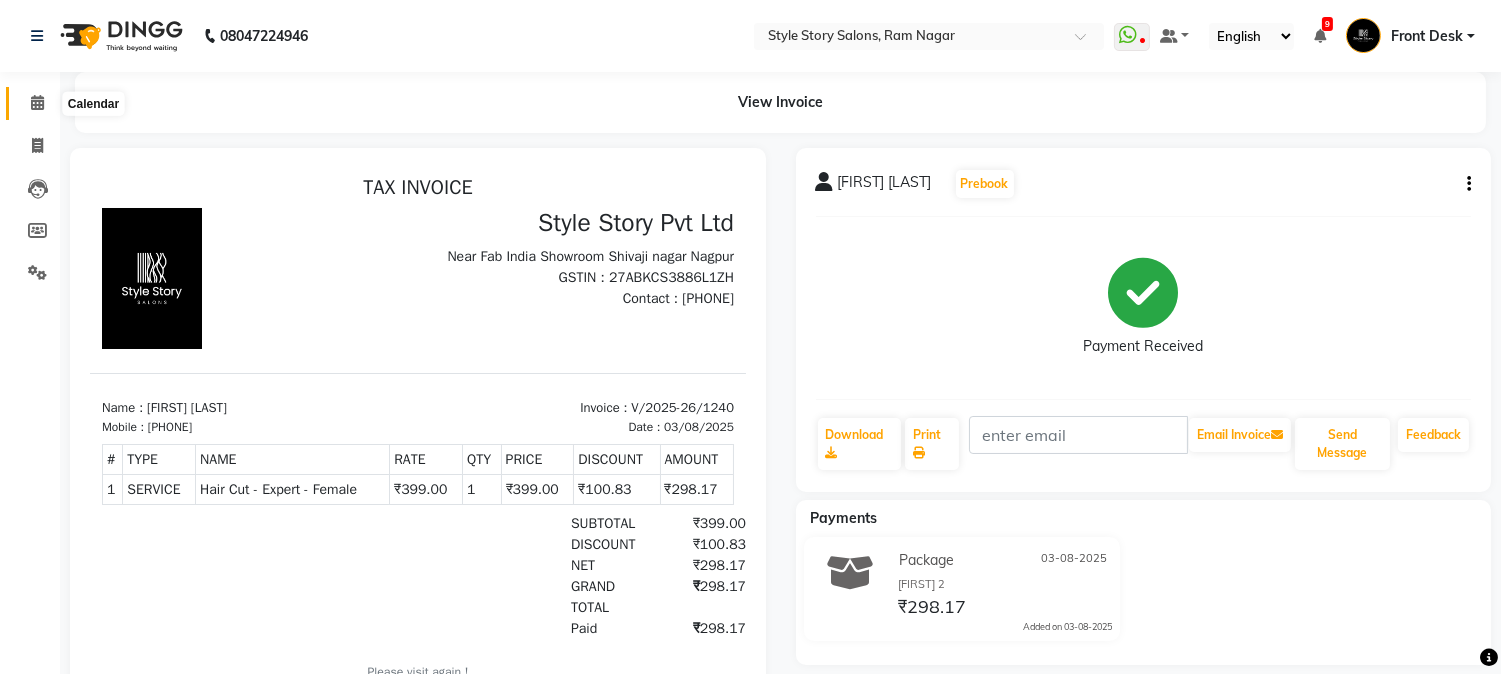 click 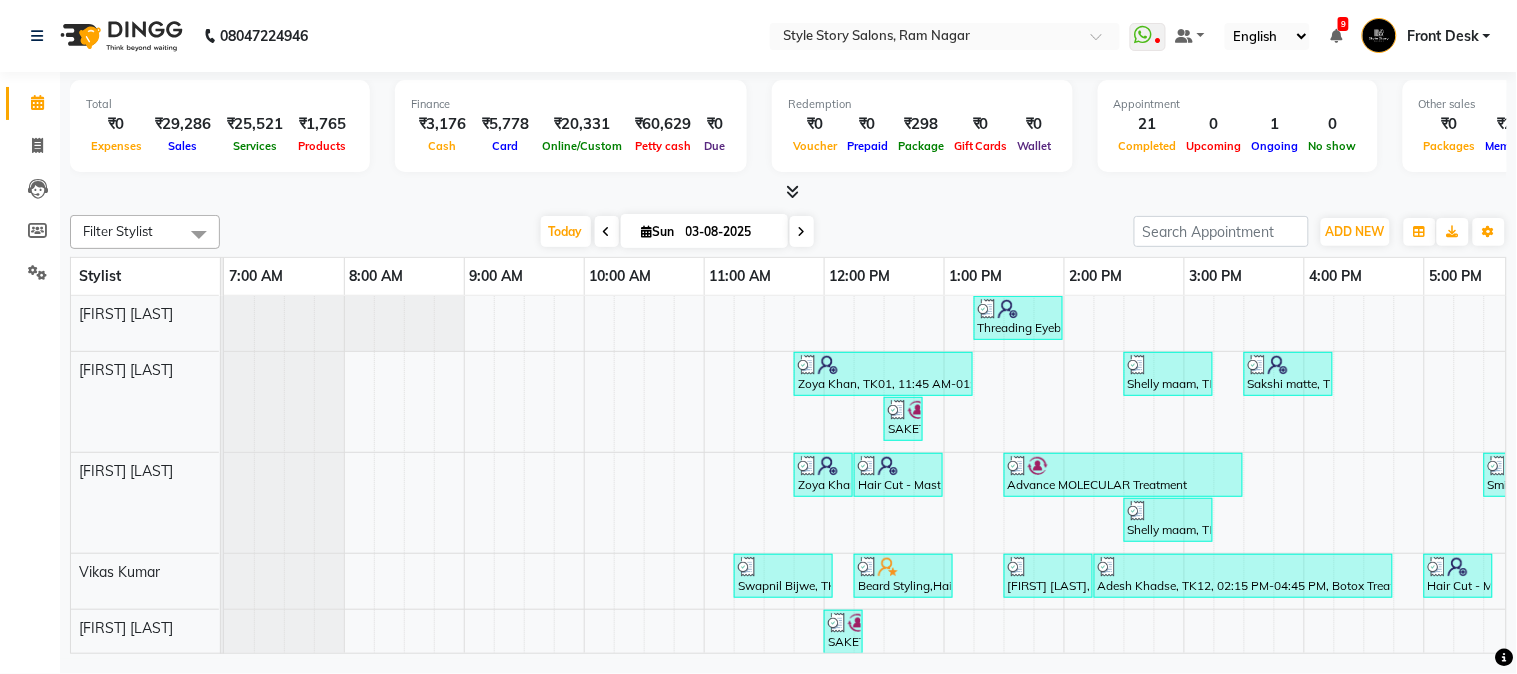 scroll, scrollTop: 0, scrollLeft: 103, axis: horizontal 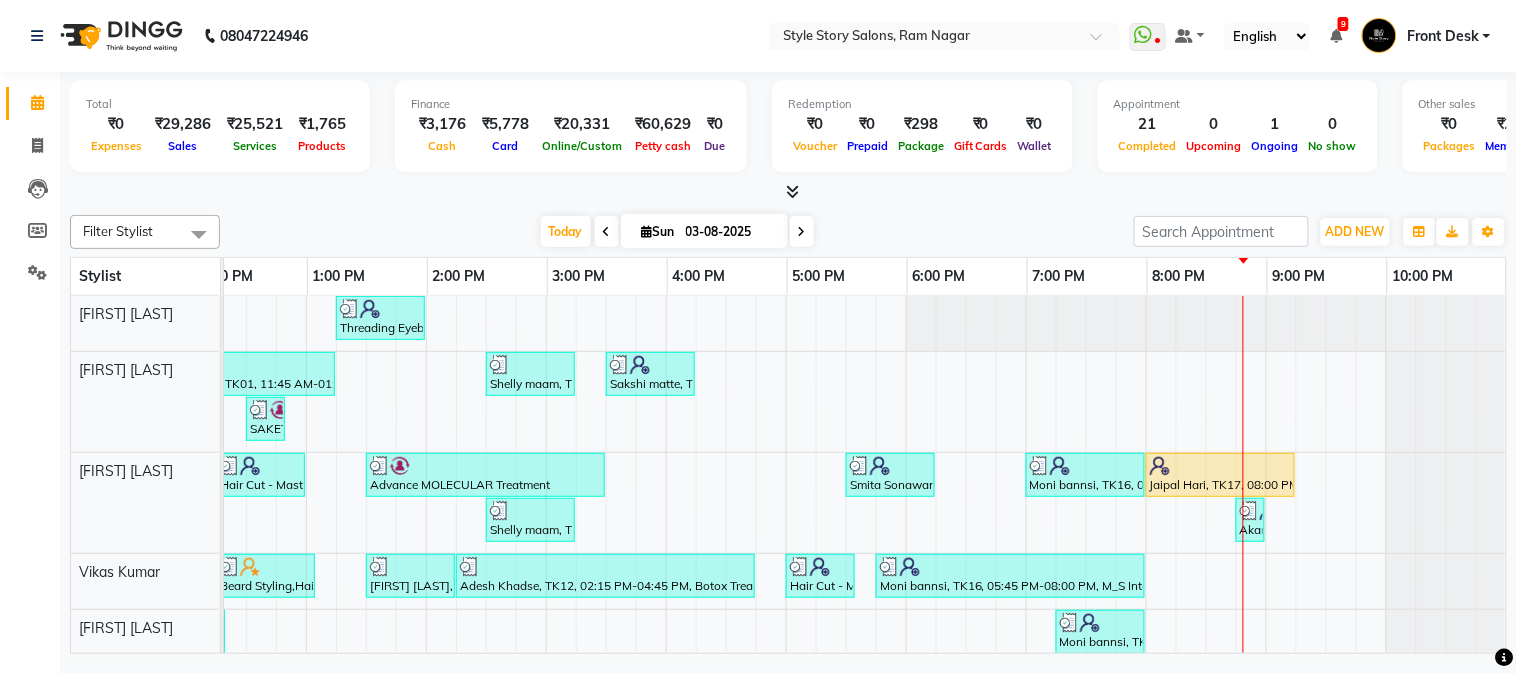 click at bounding box center (792, 191) 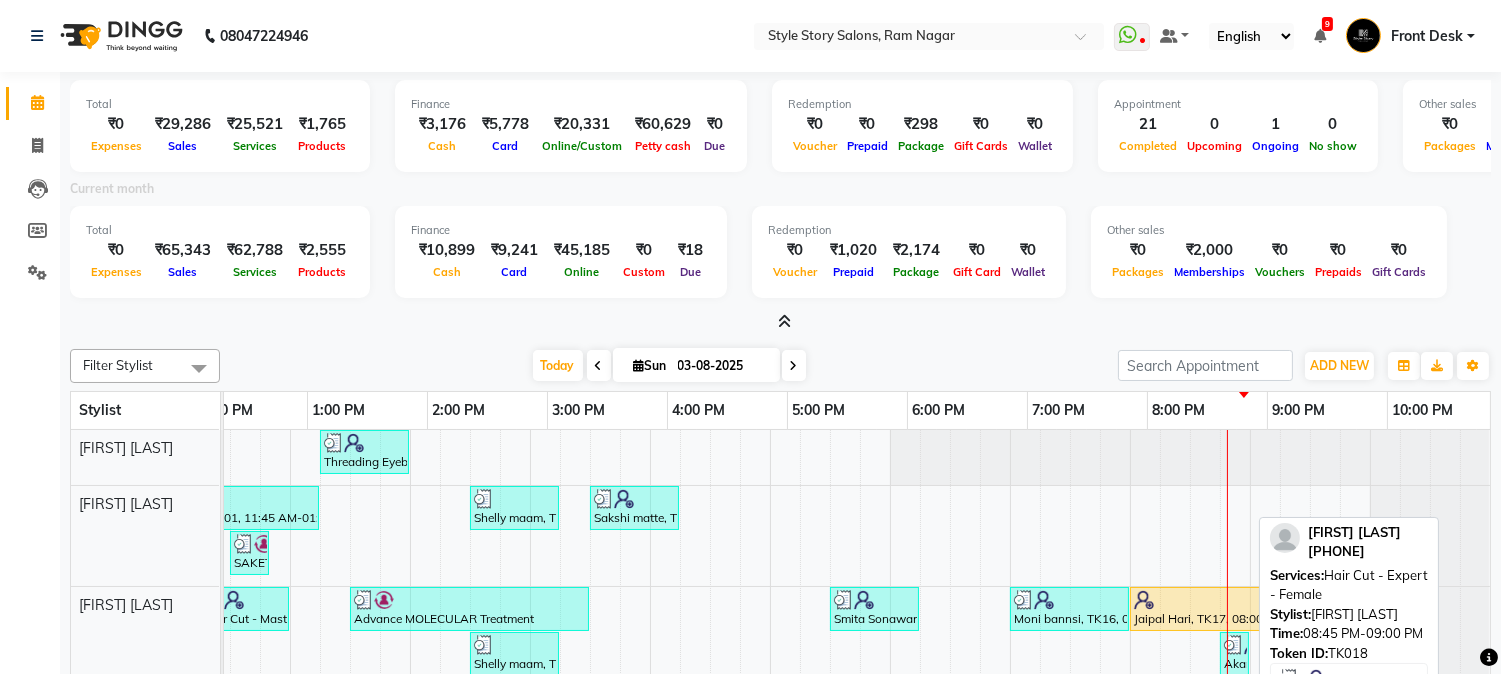 click at bounding box center [1234, 645] 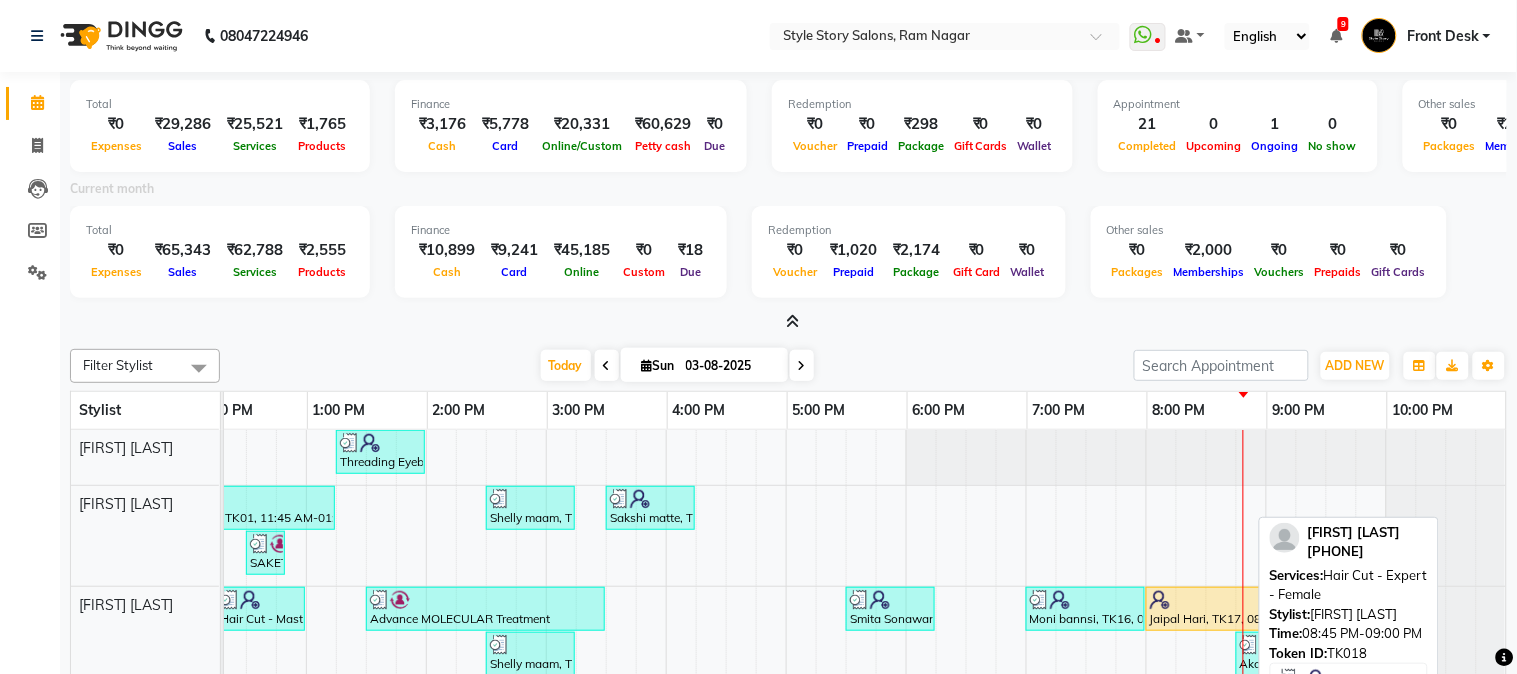 select on "3" 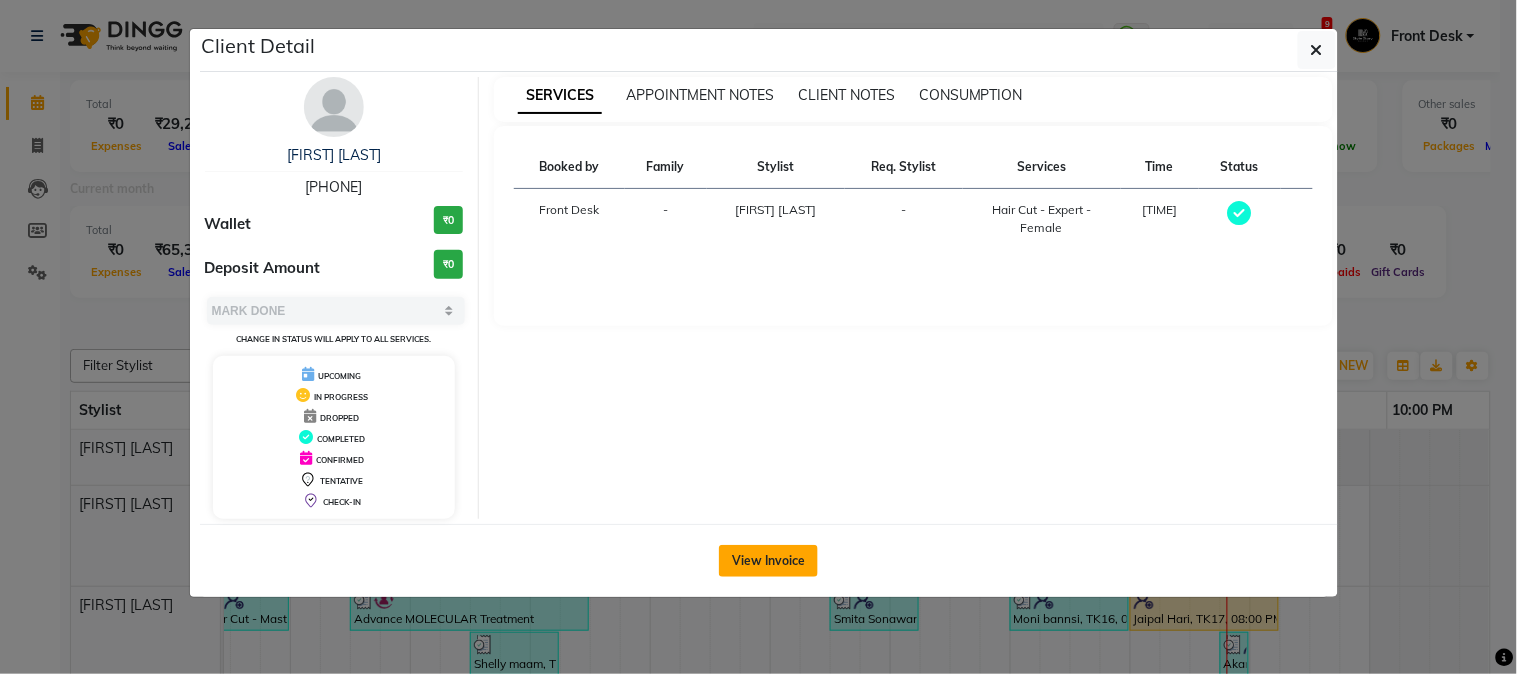 click on "View Invoice" 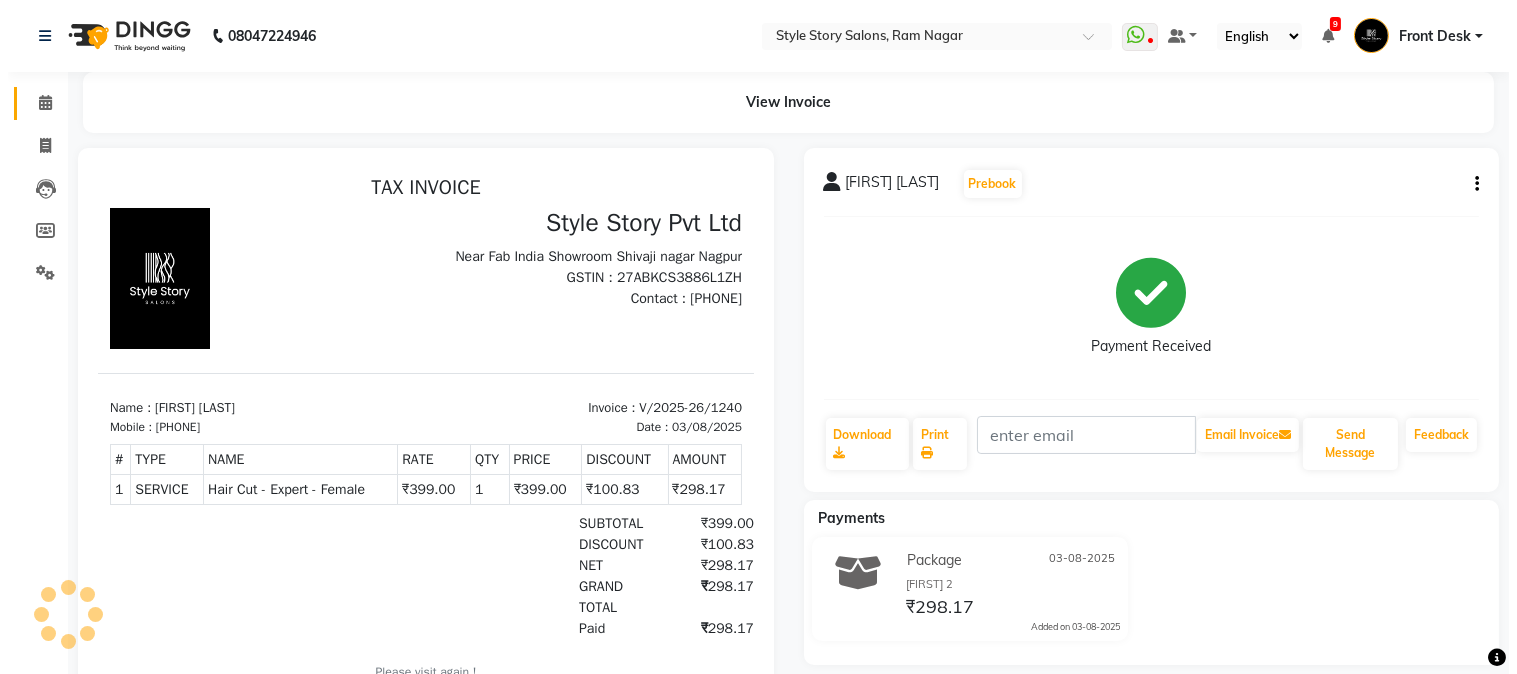 scroll, scrollTop: 0, scrollLeft: 0, axis: both 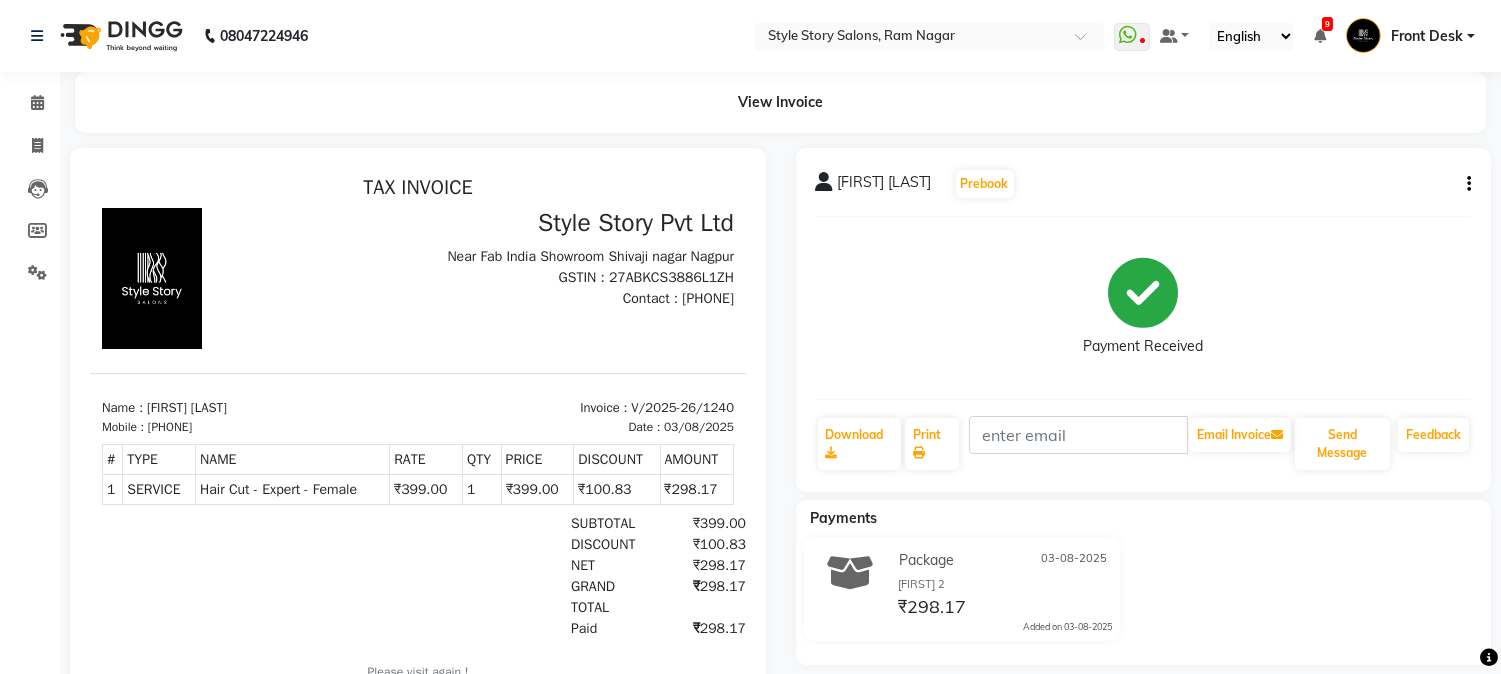 click 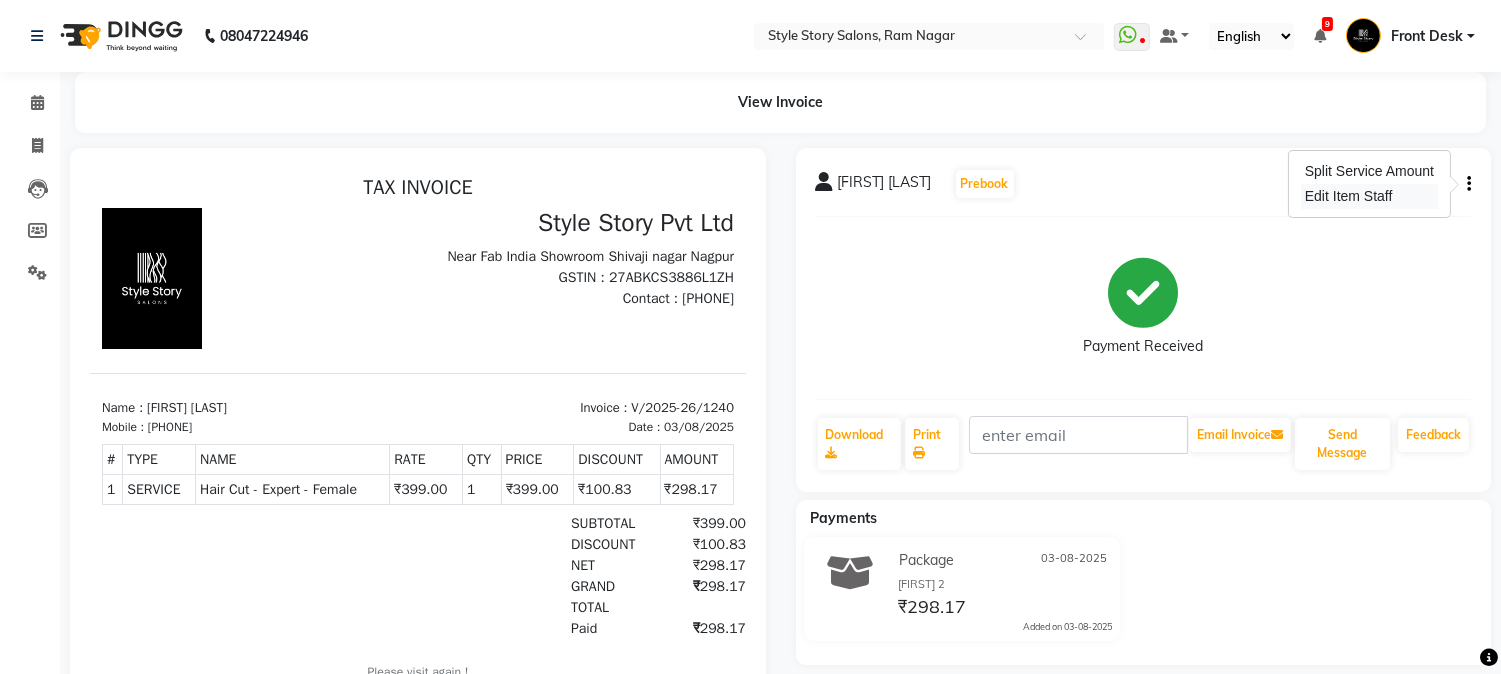 click on "Edit Item Staff" at bounding box center (1369, 196) 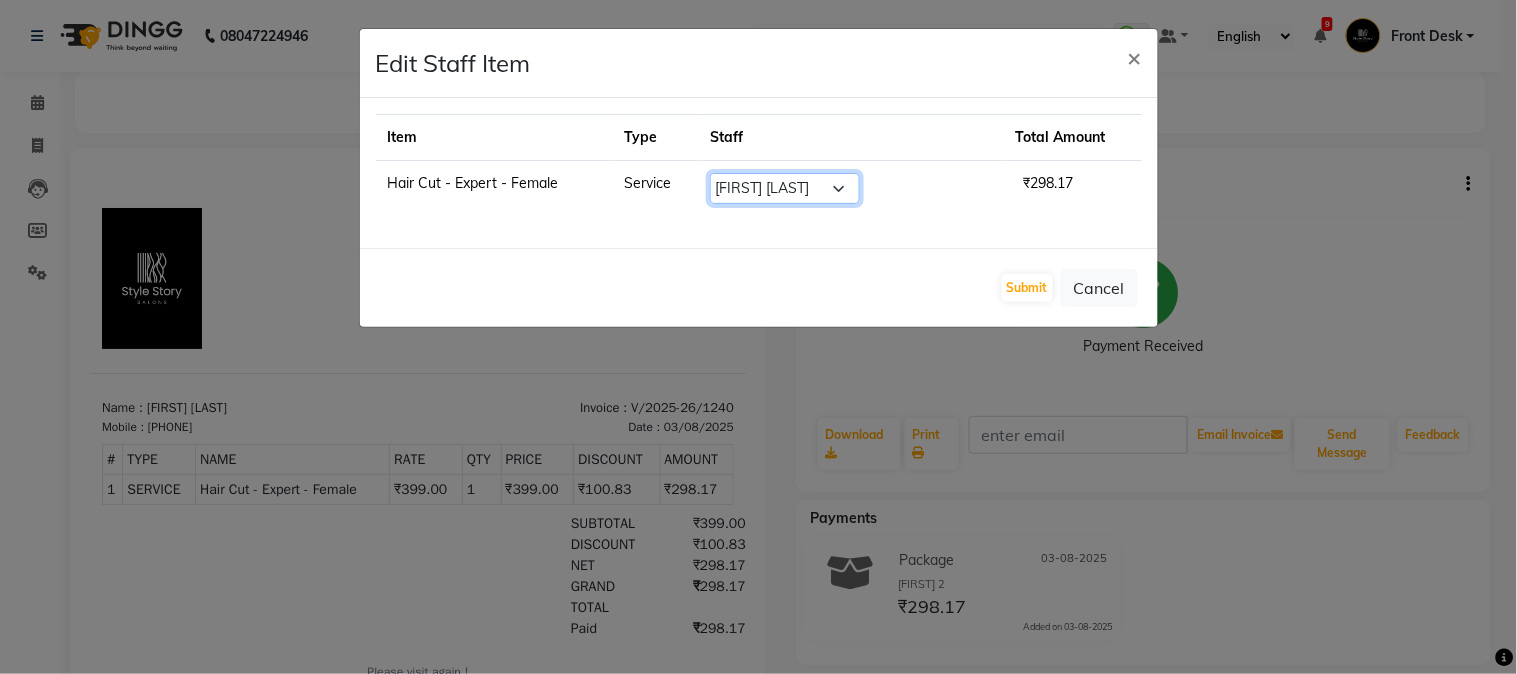 click on "Select  Aayushi Dahat   Adesh khadse   Ambika Dhadse Front Desk   Arshad Ansari   Diksha Thakur   Durga Gawai   Front Desk   Kajal Thapa Front Desk   Kartik Balpande    Khushal Bhoyar Senior Accountant   Komal Thakur   Neelam Nag   Nikhil Pillay Inventory Manager   Nilofar Ali (HR Admin)   Prathm Chaudhari (Hair Artist)   Priyanshi Meshram   Ram Thakur    Ritesh Pande   Ritesh Shrivas   Shabnam Ansari    Shruti Raut   Sonali Sarode   Sonam Nashine HR Manager   Suchita Mankar (Tina Beautician)   Tanuja Junghare   Tushar Pandey   Vikas Kumar   Vinod Pandit   Vishal Gajbhiye Accountant" 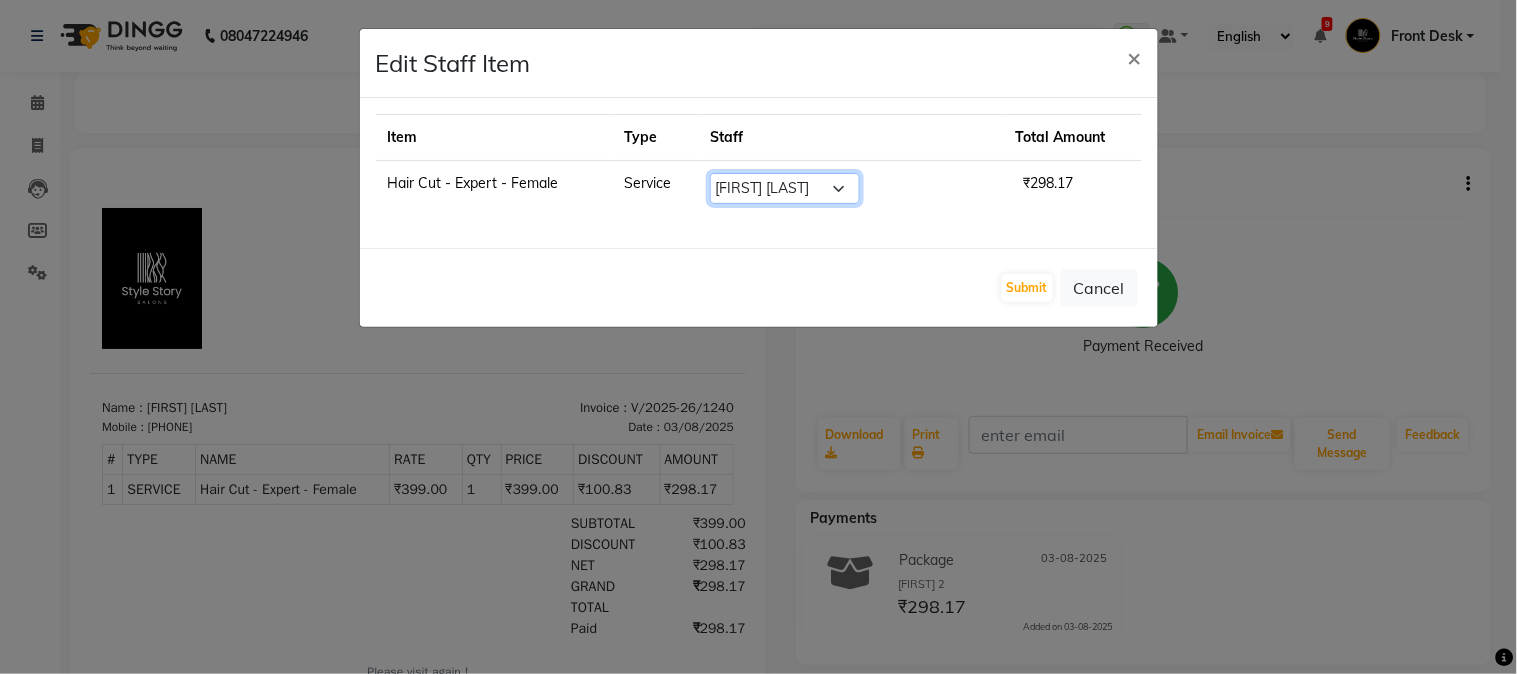 click on "Select  Aayushi Dahat   Adesh khadse   Ambika Dhadse Front Desk   Arshad Ansari   Diksha Thakur   Durga Gawai   Front Desk   Kajal Thapa Front Desk   Kartik Balpande    Khushal Bhoyar Senior Accountant   Komal Thakur   Neelam Nag   Nikhil Pillay Inventory Manager   Nilofar Ali (HR Admin)   Prathm Chaudhari (Hair Artist)   Priyanshi Meshram   Ram Thakur    Ritesh Pande   Ritesh Shrivas   Shabnam Ansari    Shruti Raut   Sonali Sarode   Sonam Nashine HR Manager   Suchita Mankar (Tina Beautician)   Tanuja Junghare   Tushar Pandey   Vikas Kumar   Vinod Pandit   Vishal Gajbhiye Accountant" 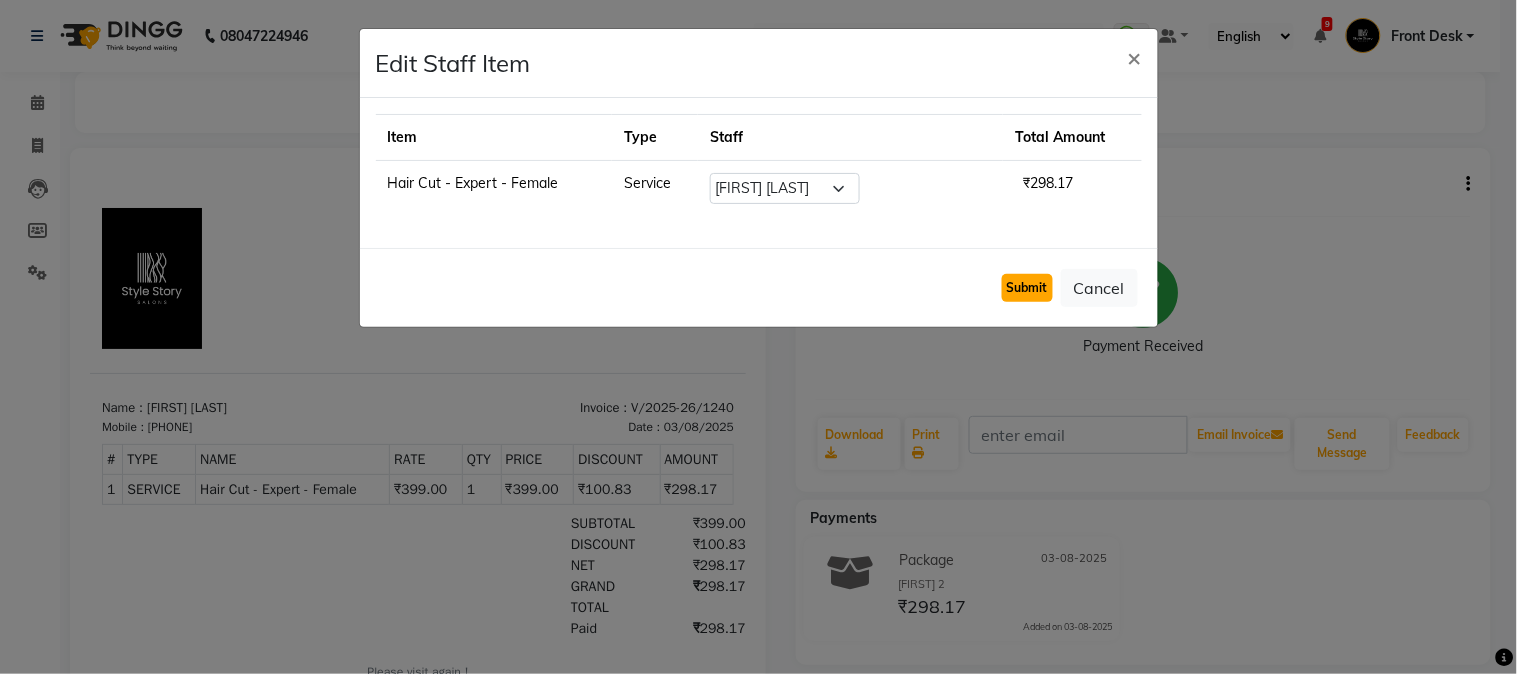 click on "Submit" 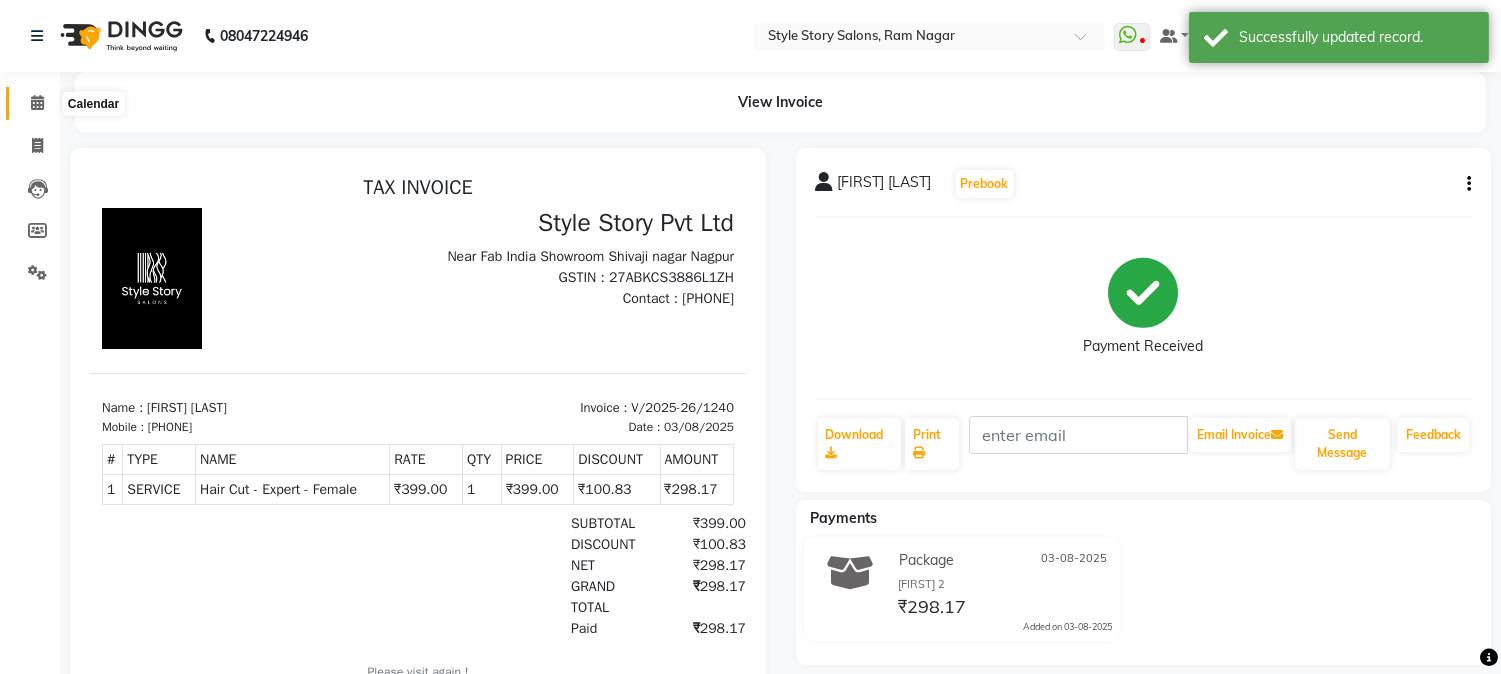click 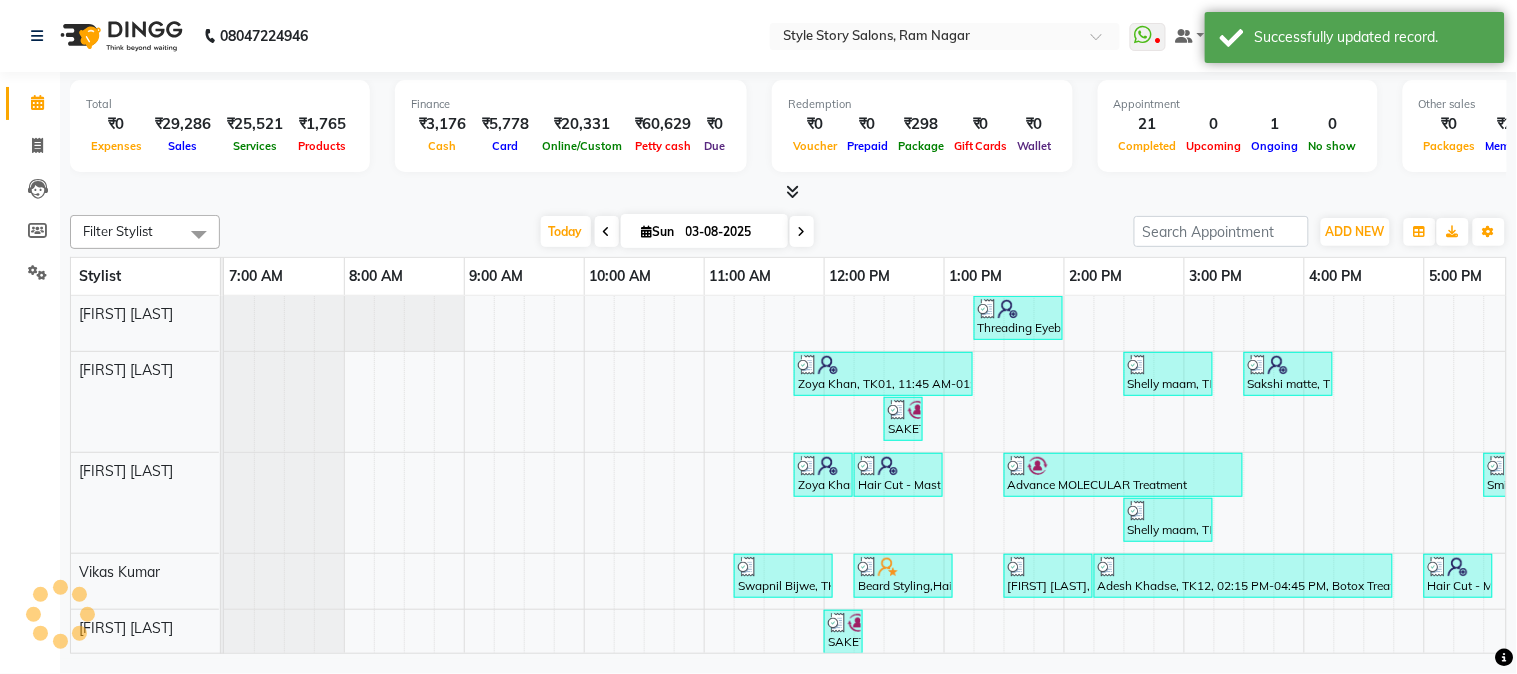 scroll, scrollTop: 0, scrollLeft: 0, axis: both 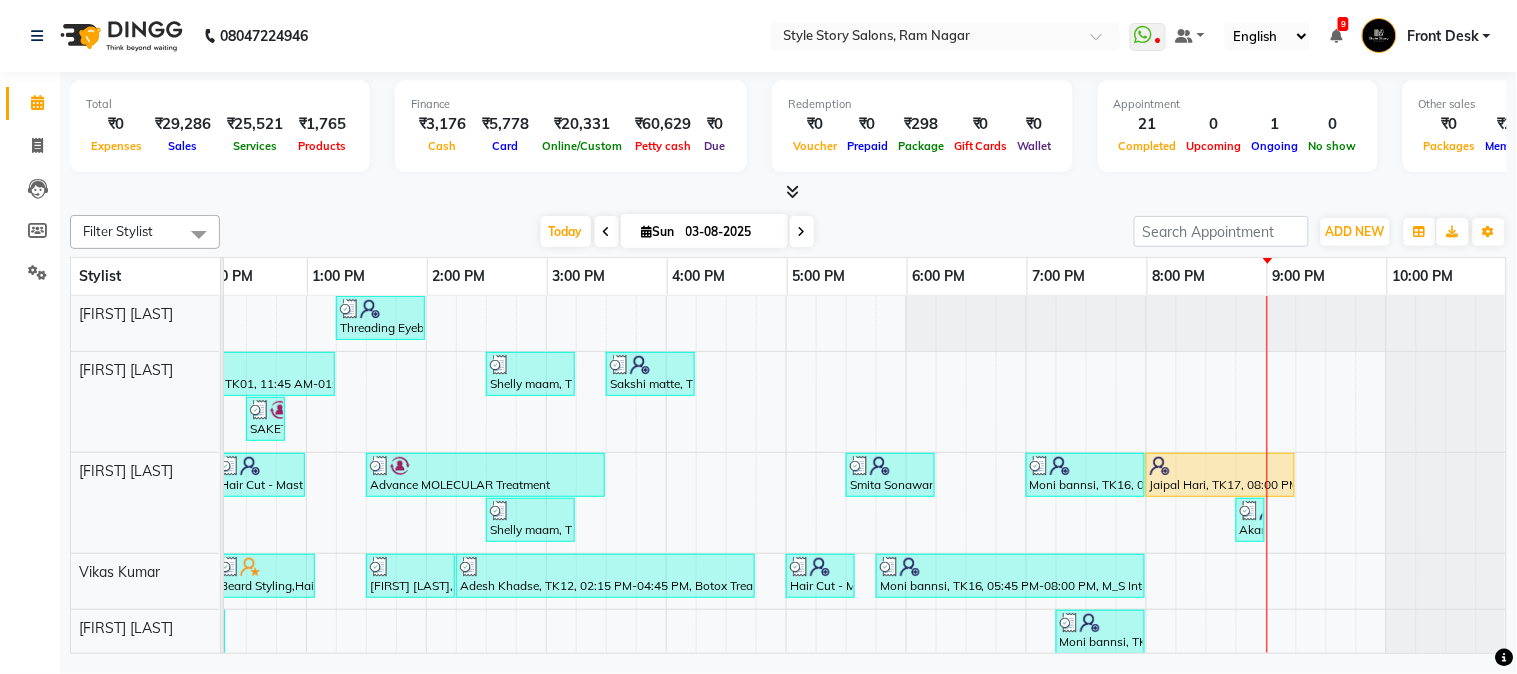 click at bounding box center (792, 191) 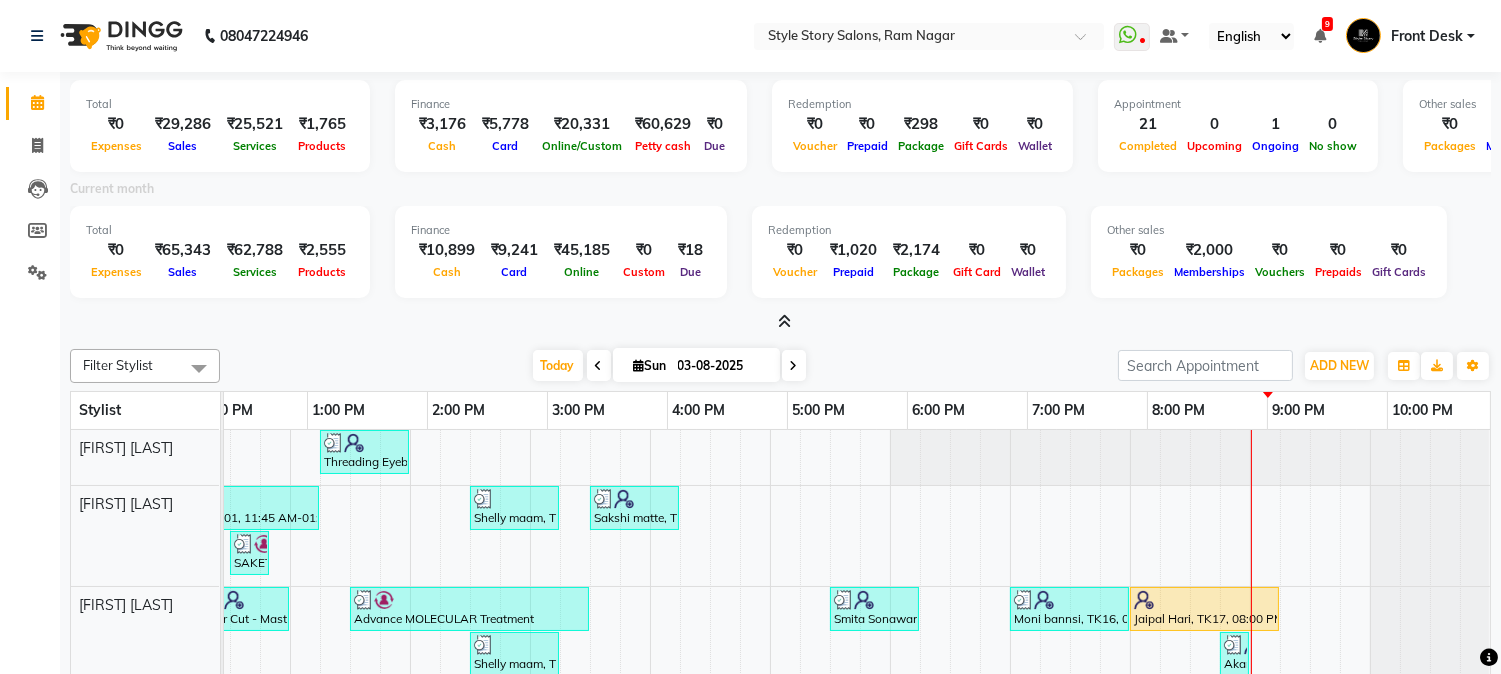 click at bounding box center [780, 322] 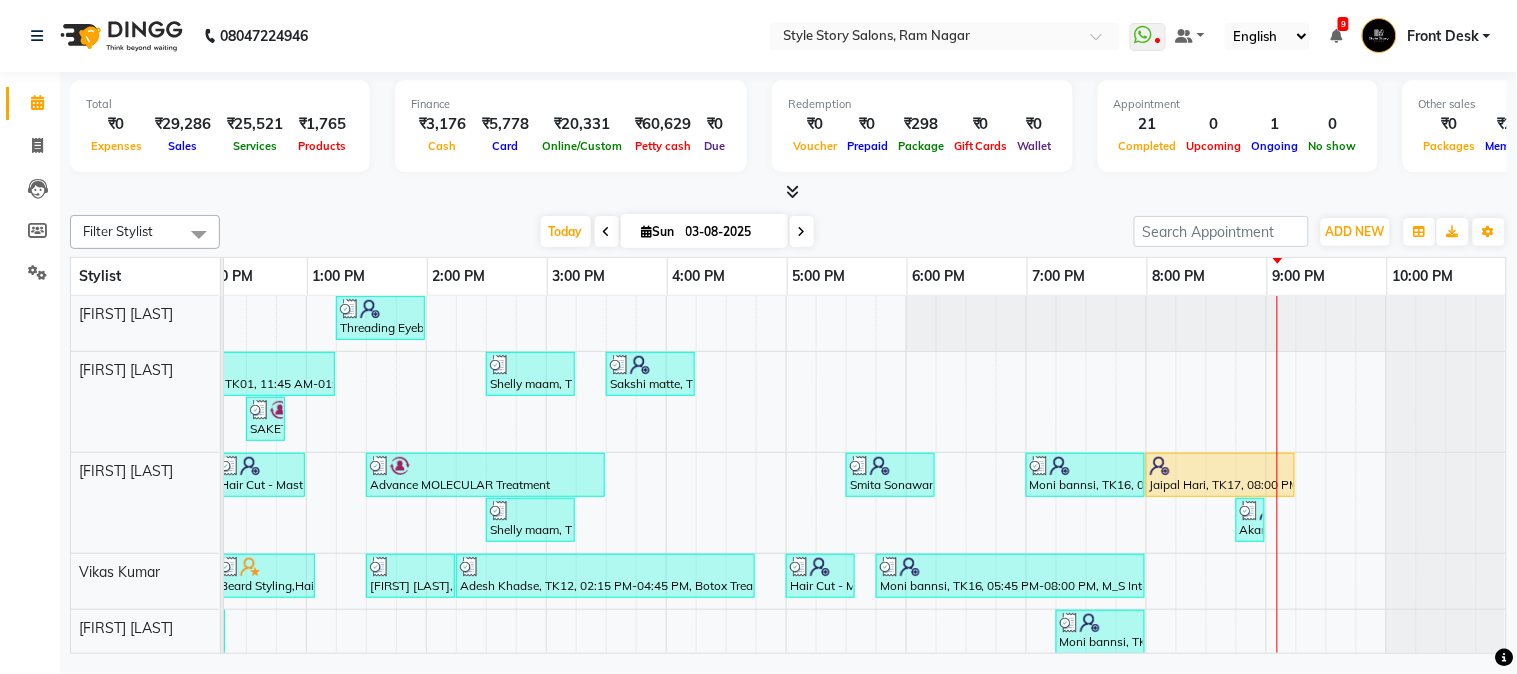 click at bounding box center (788, 192) 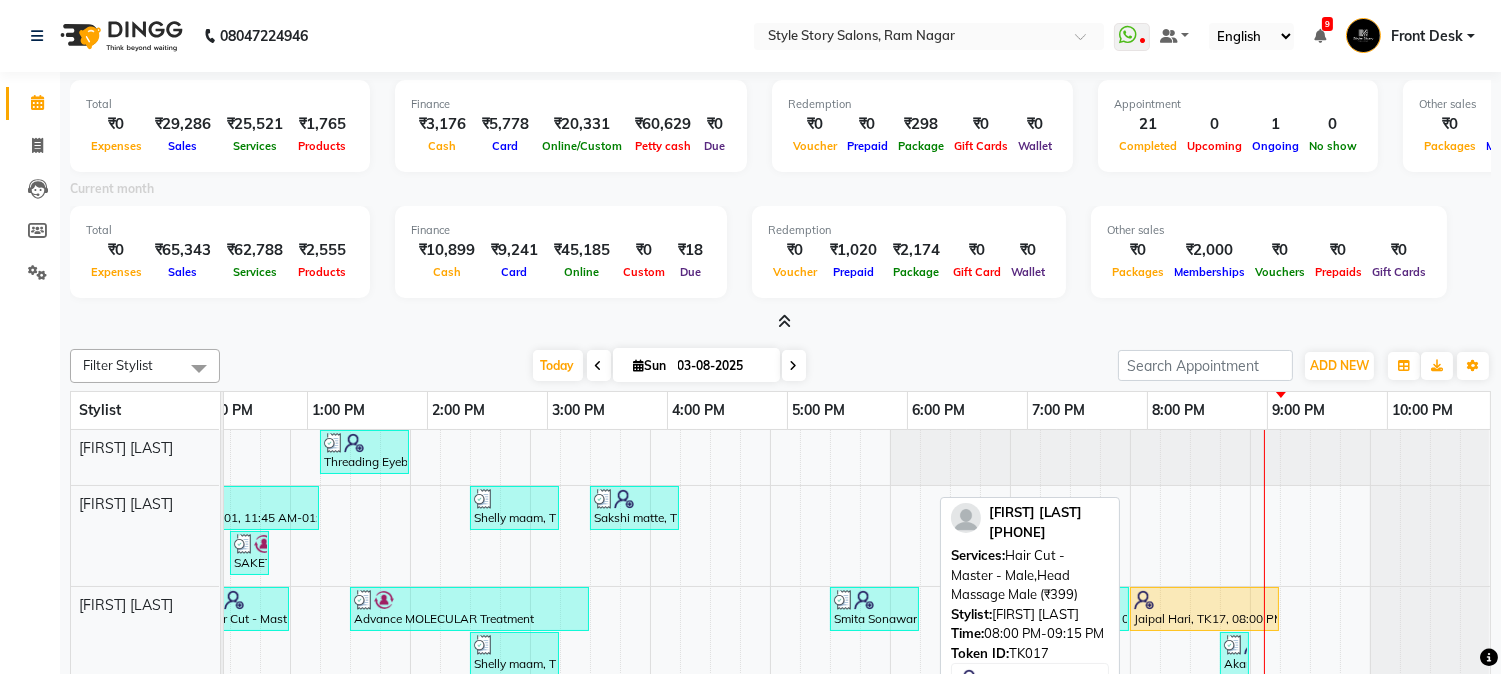 click on "Jaipal Hari, TK17, 08:00 PM-09:15 PM, Hair Cut - Master - Male,Head Massage Male (₹399)" at bounding box center [1204, 609] 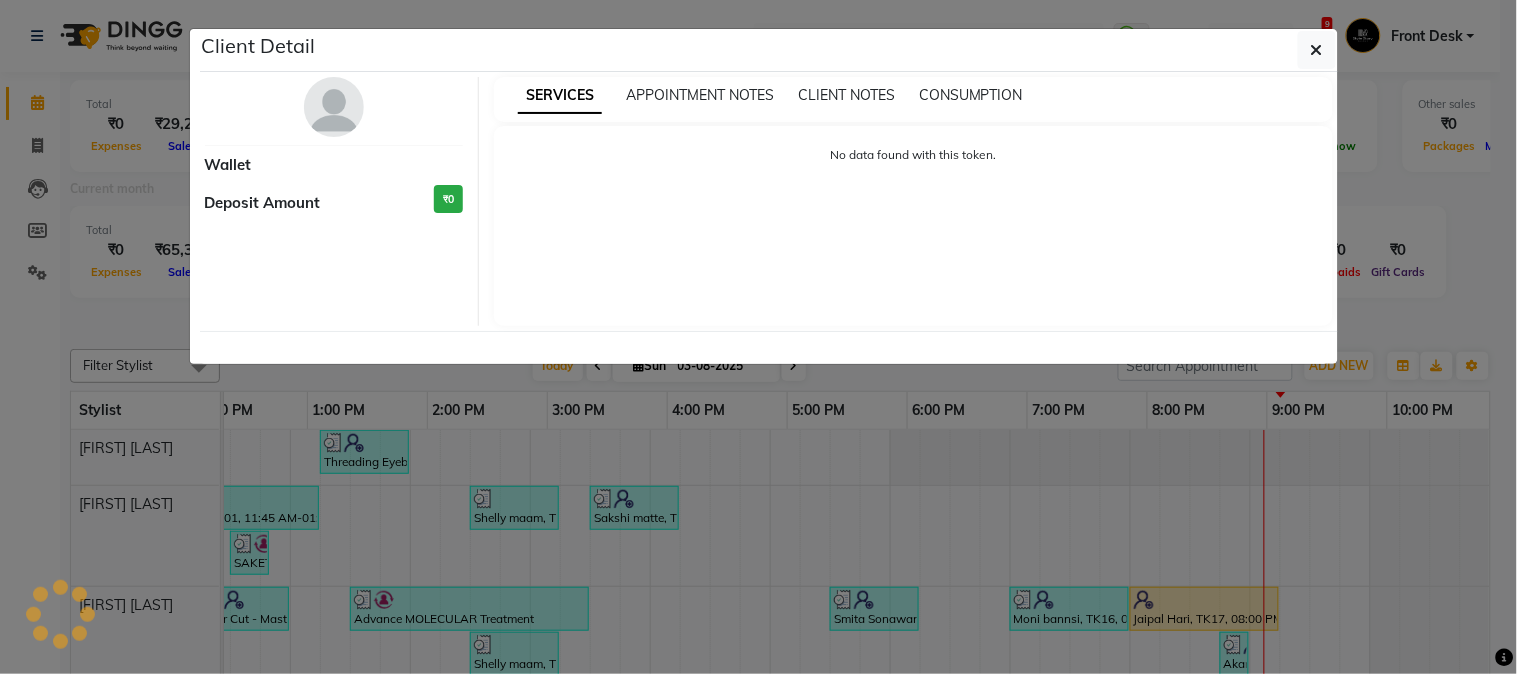 select on "1" 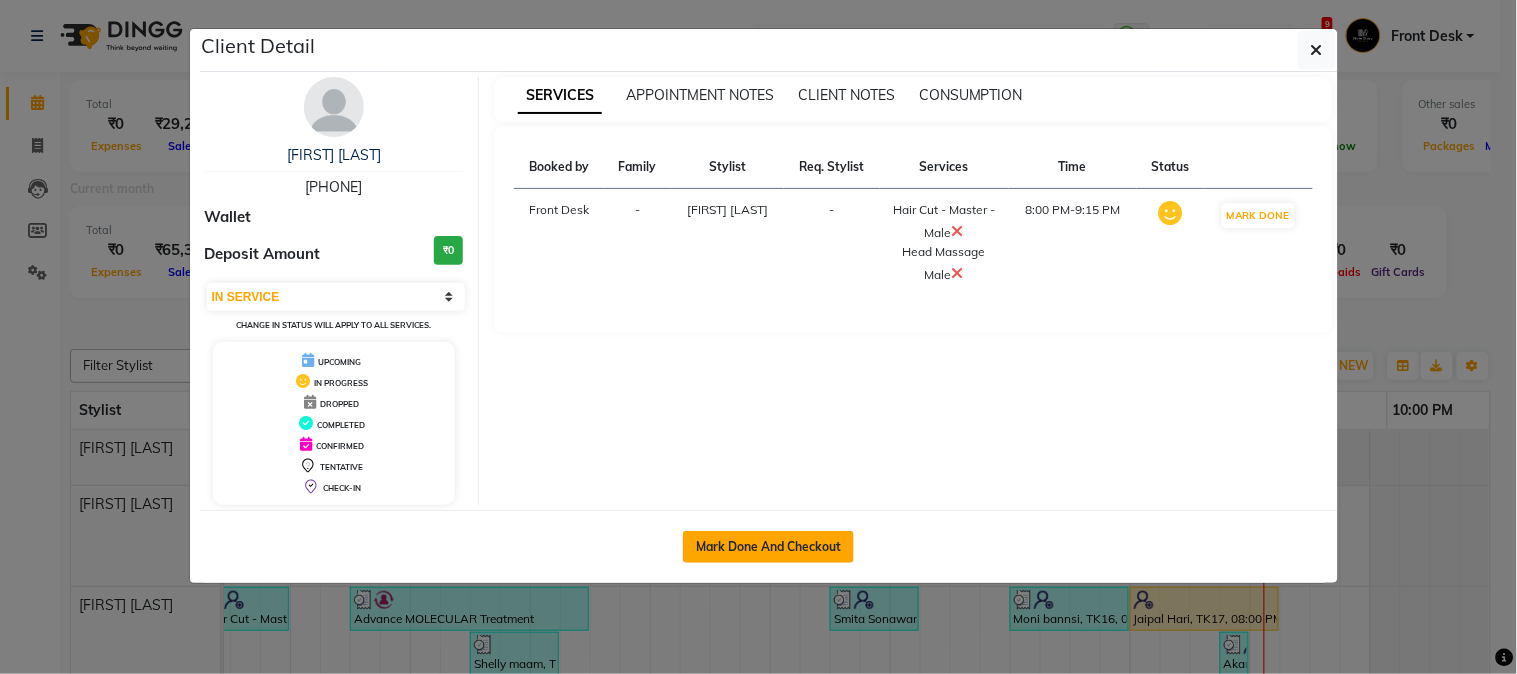 click on "Mark Done And Checkout" 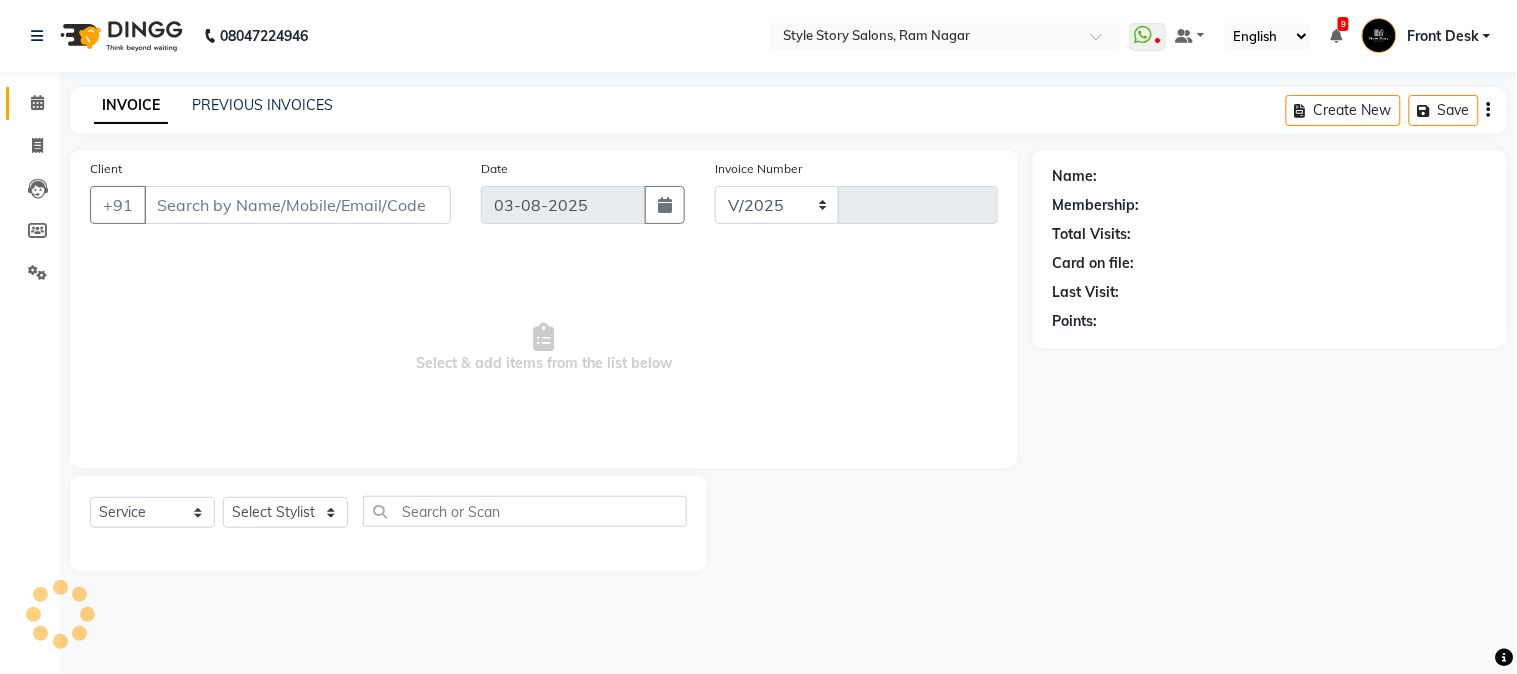 select on "6249" 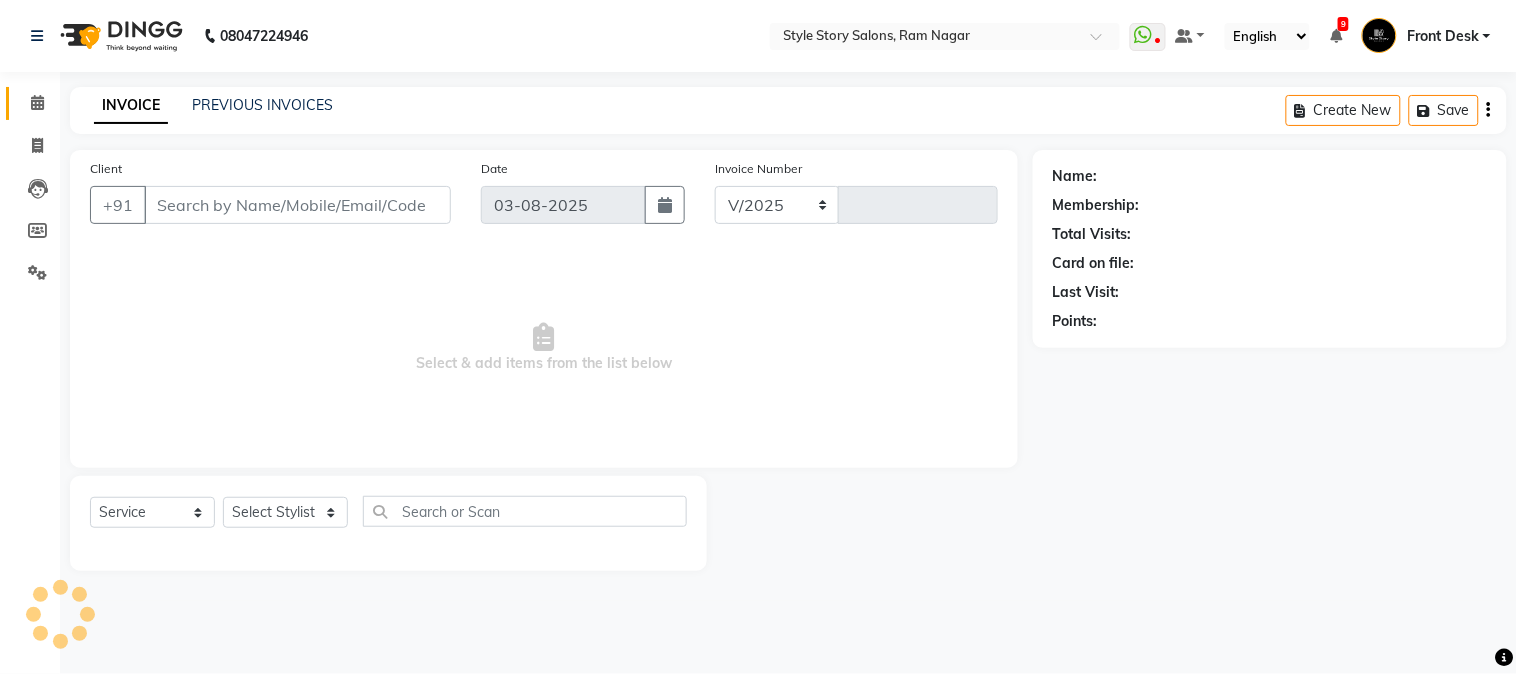 type on "1241" 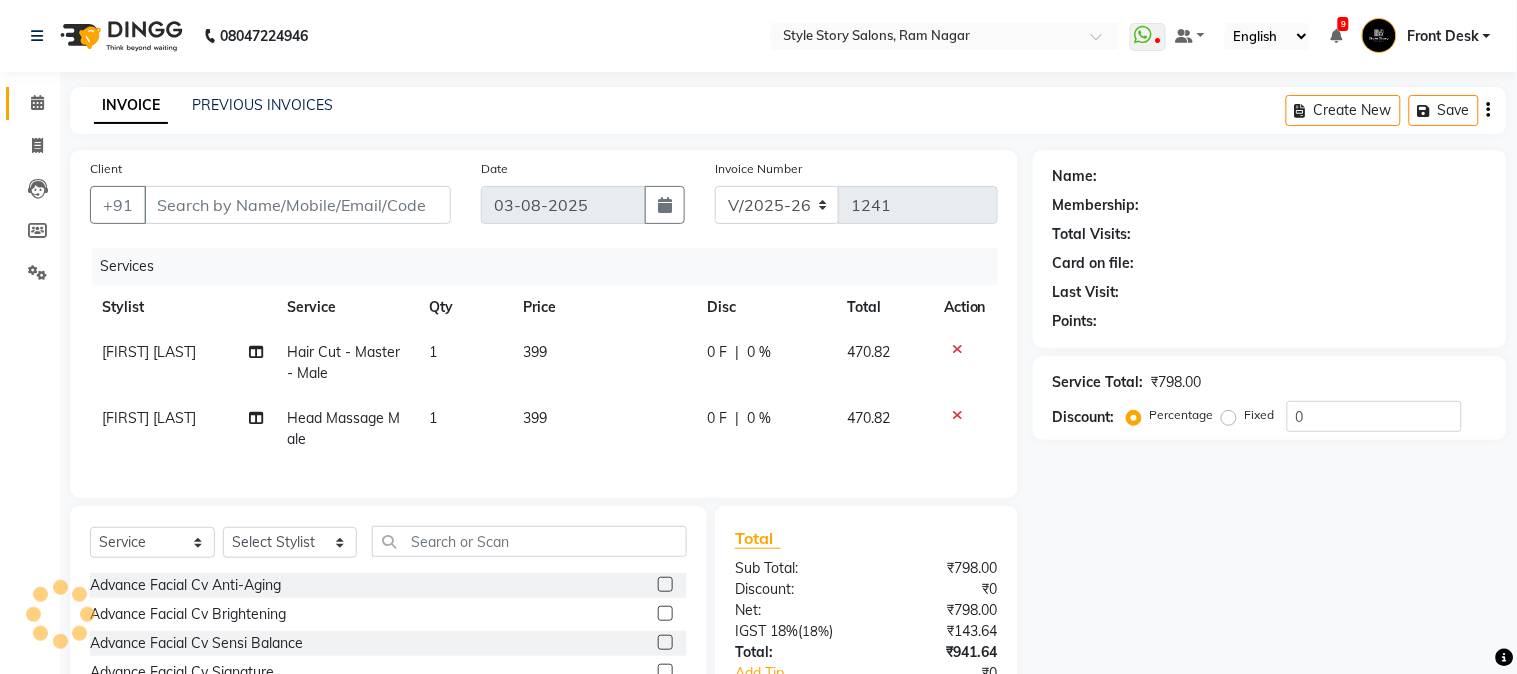 type on "9441216163" 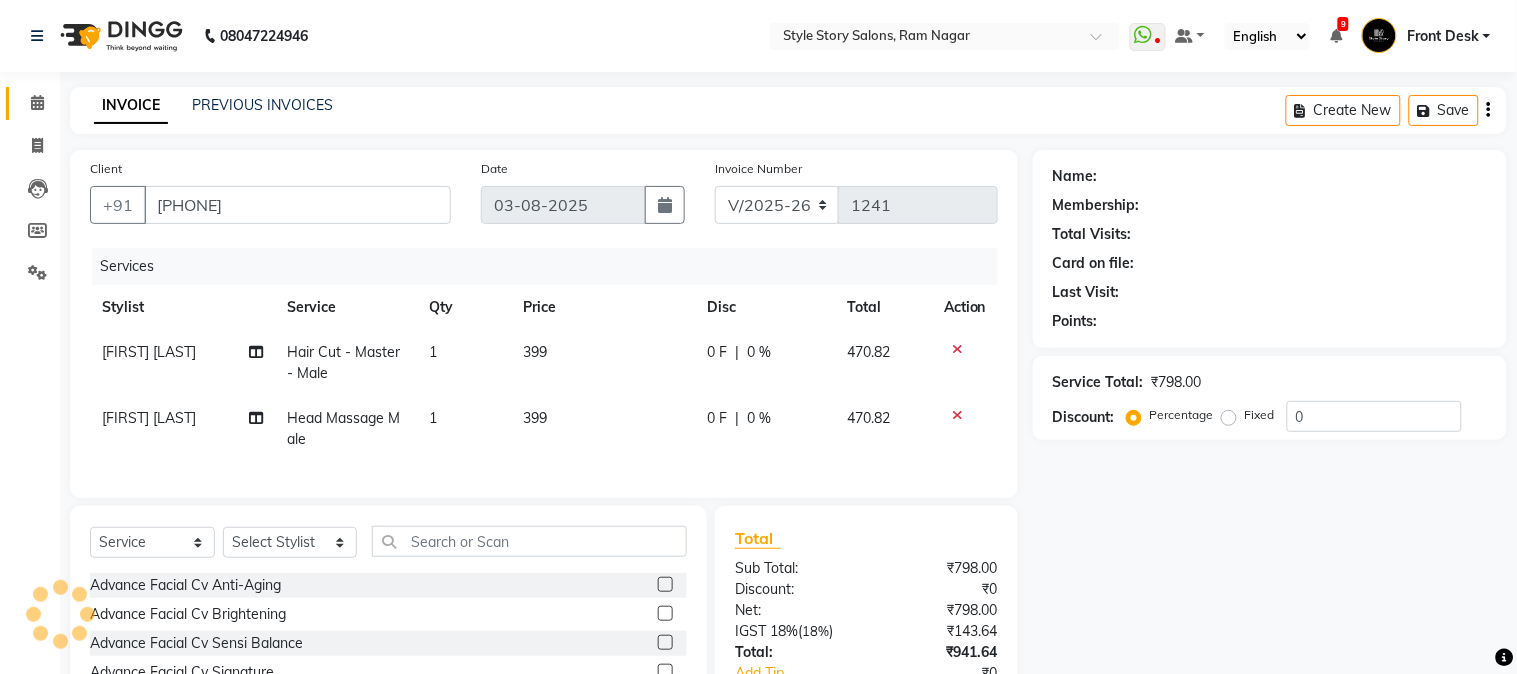 select on "62113" 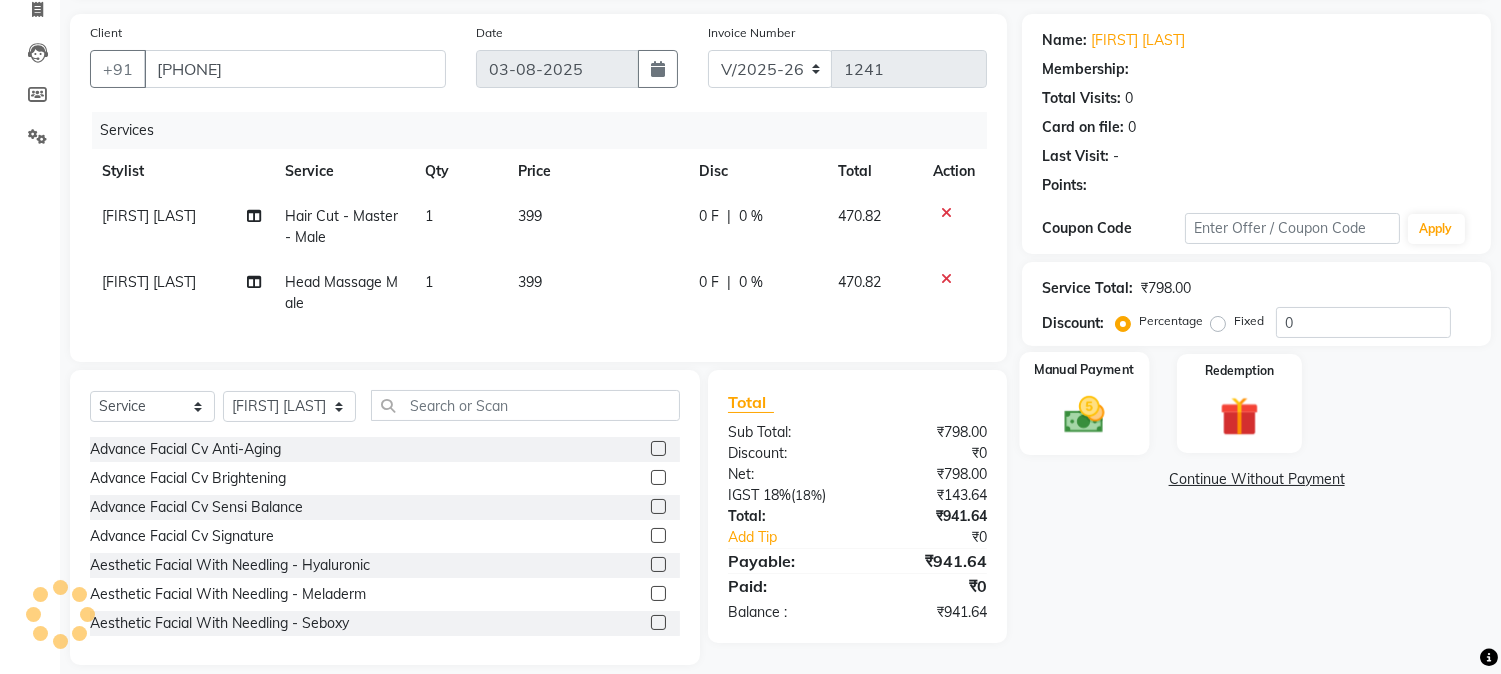 scroll, scrollTop: 173, scrollLeft: 0, axis: vertical 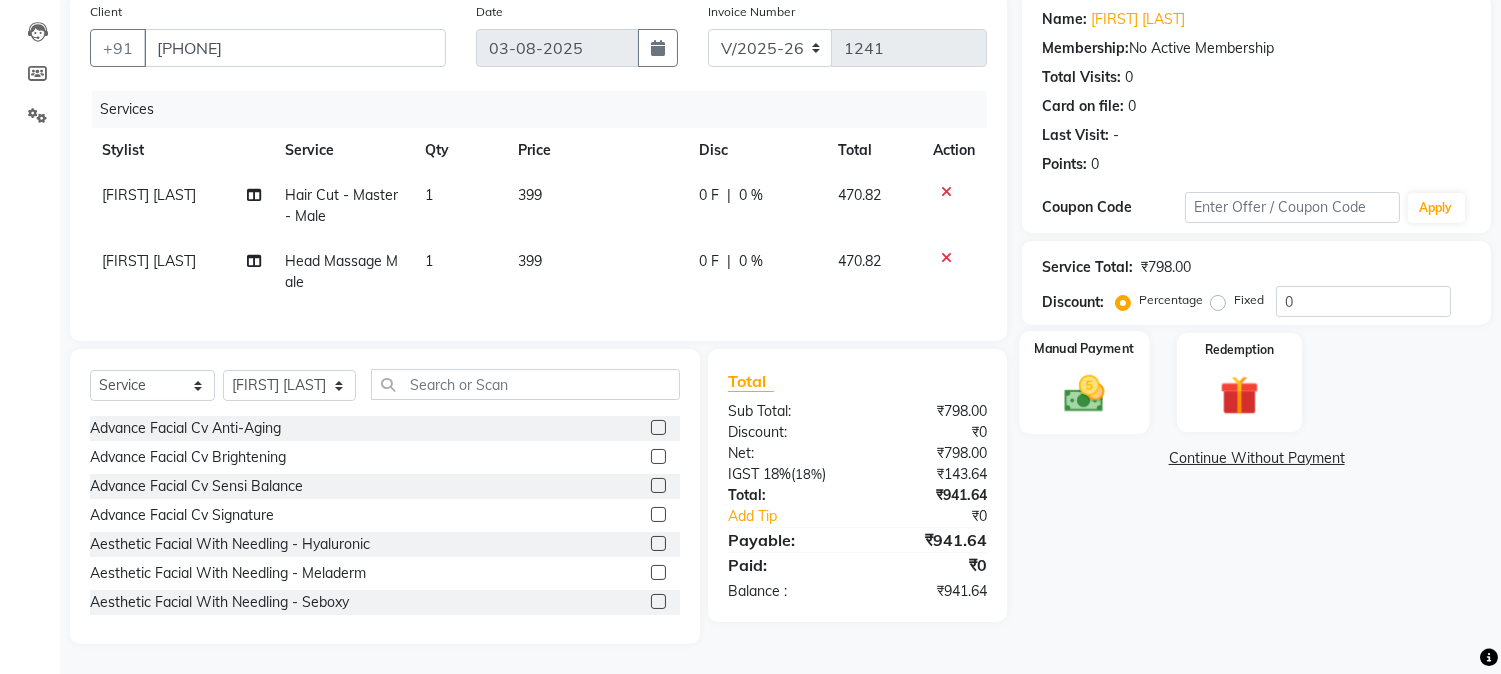 drag, startPoint x: 1070, startPoint y: 372, endPoint x: 1084, endPoint y: 377, distance: 14.866069 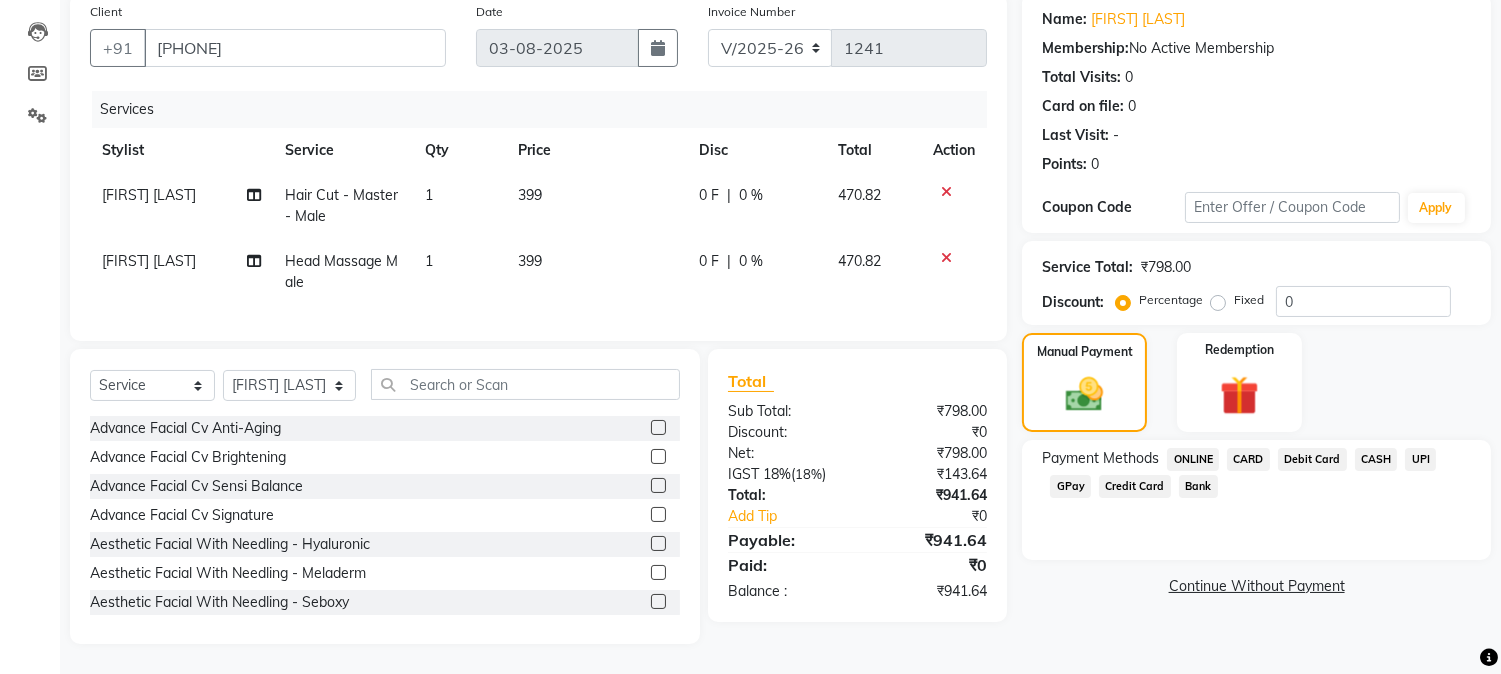 click on "UPI" 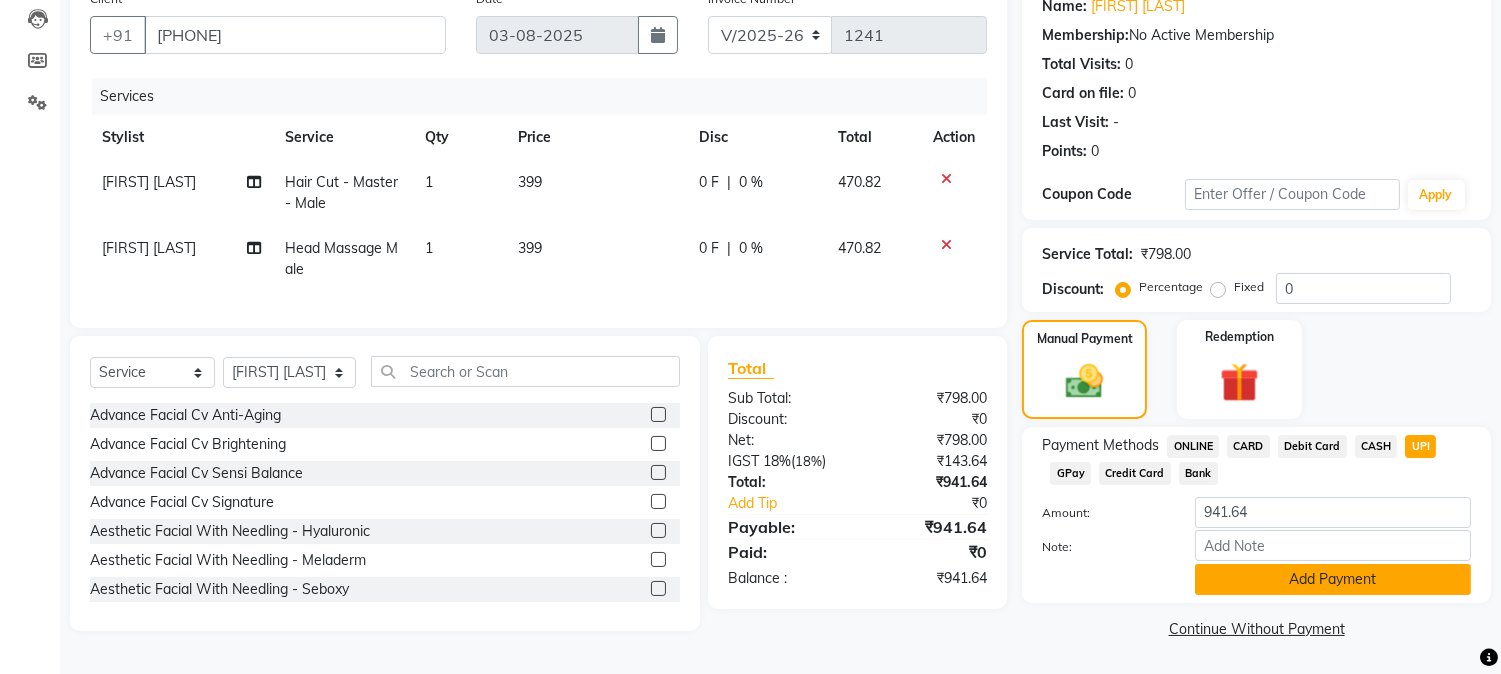 click on "Add Payment" 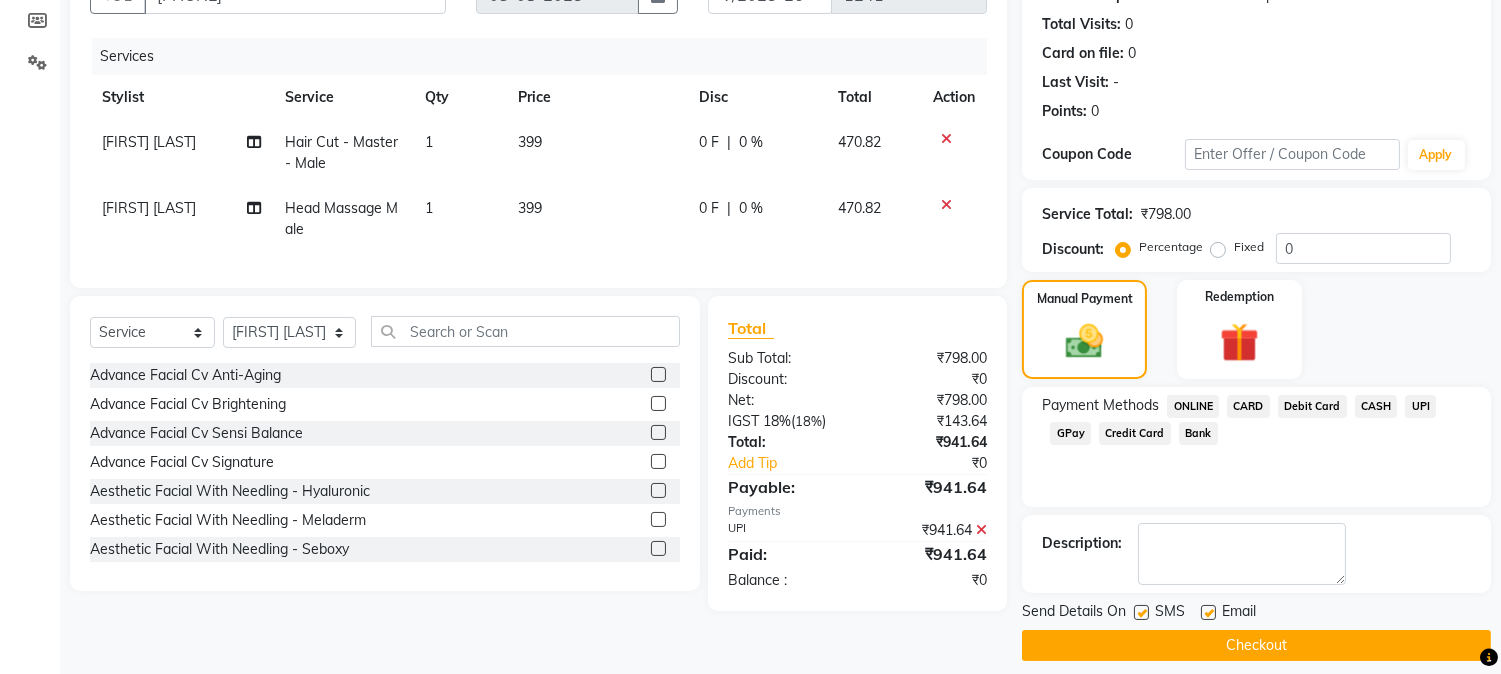 scroll, scrollTop: 225, scrollLeft: 0, axis: vertical 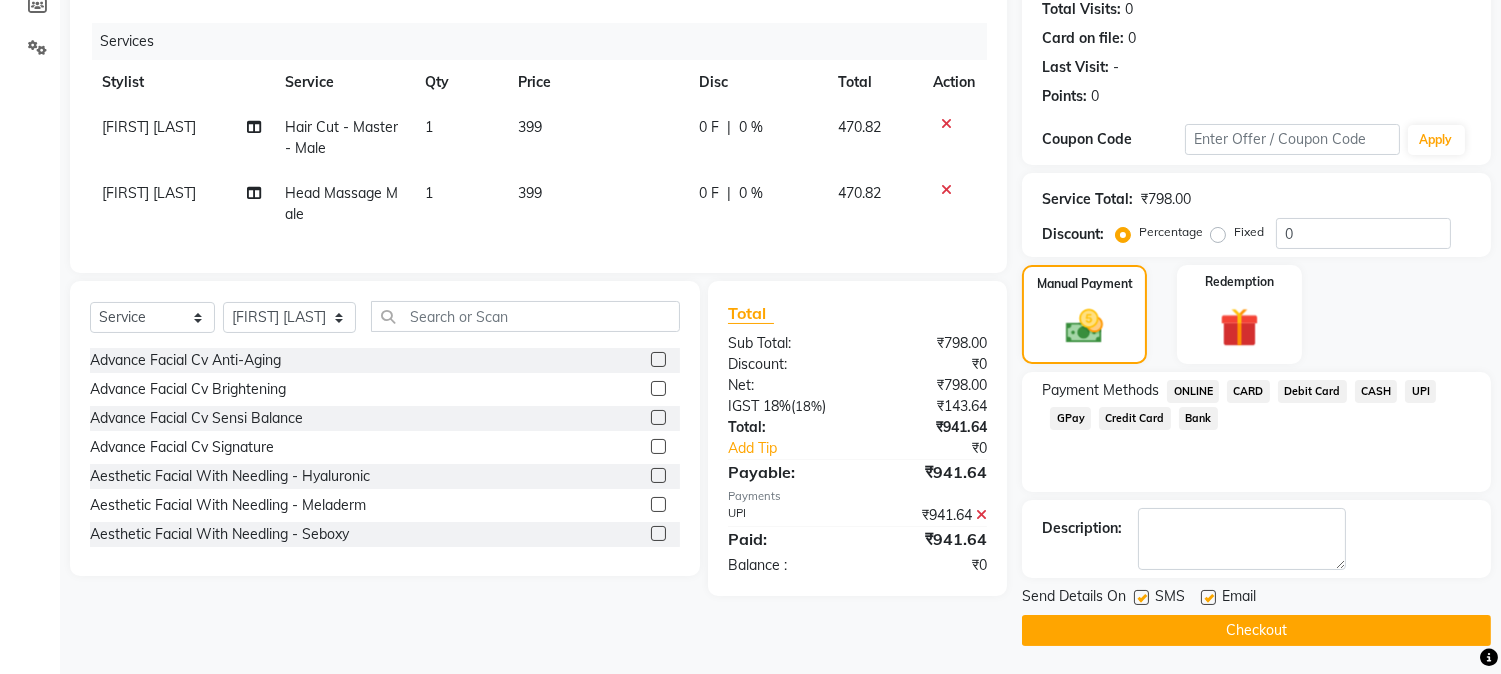 click on "Checkout" 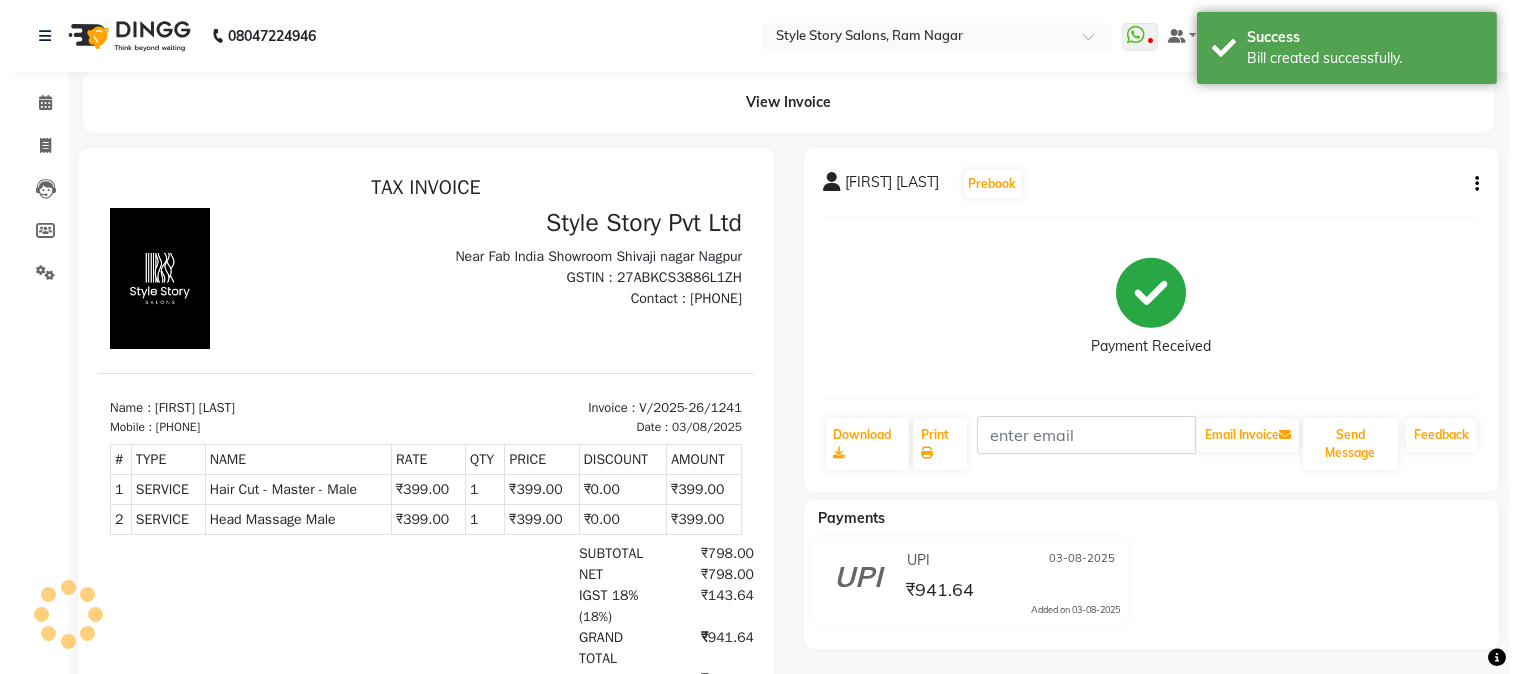 scroll, scrollTop: 0, scrollLeft: 0, axis: both 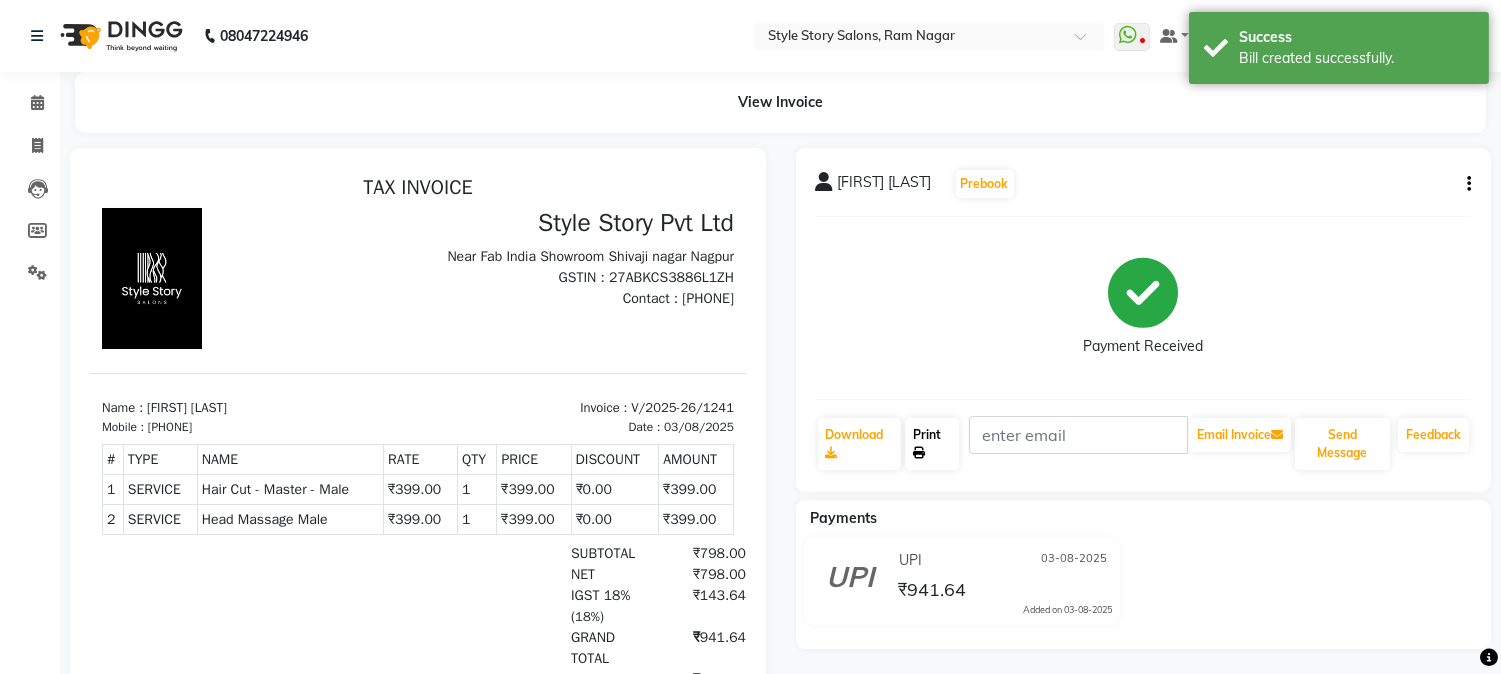 click on "Print" 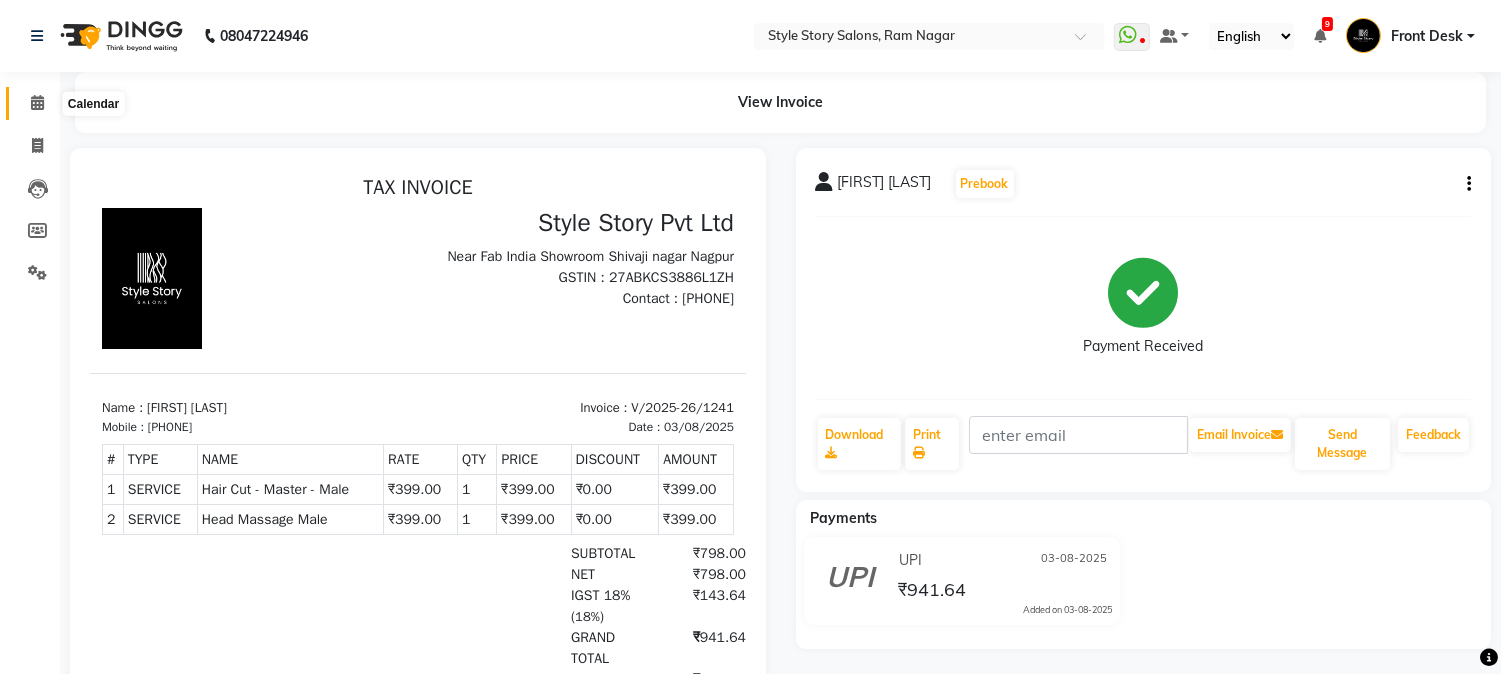 click 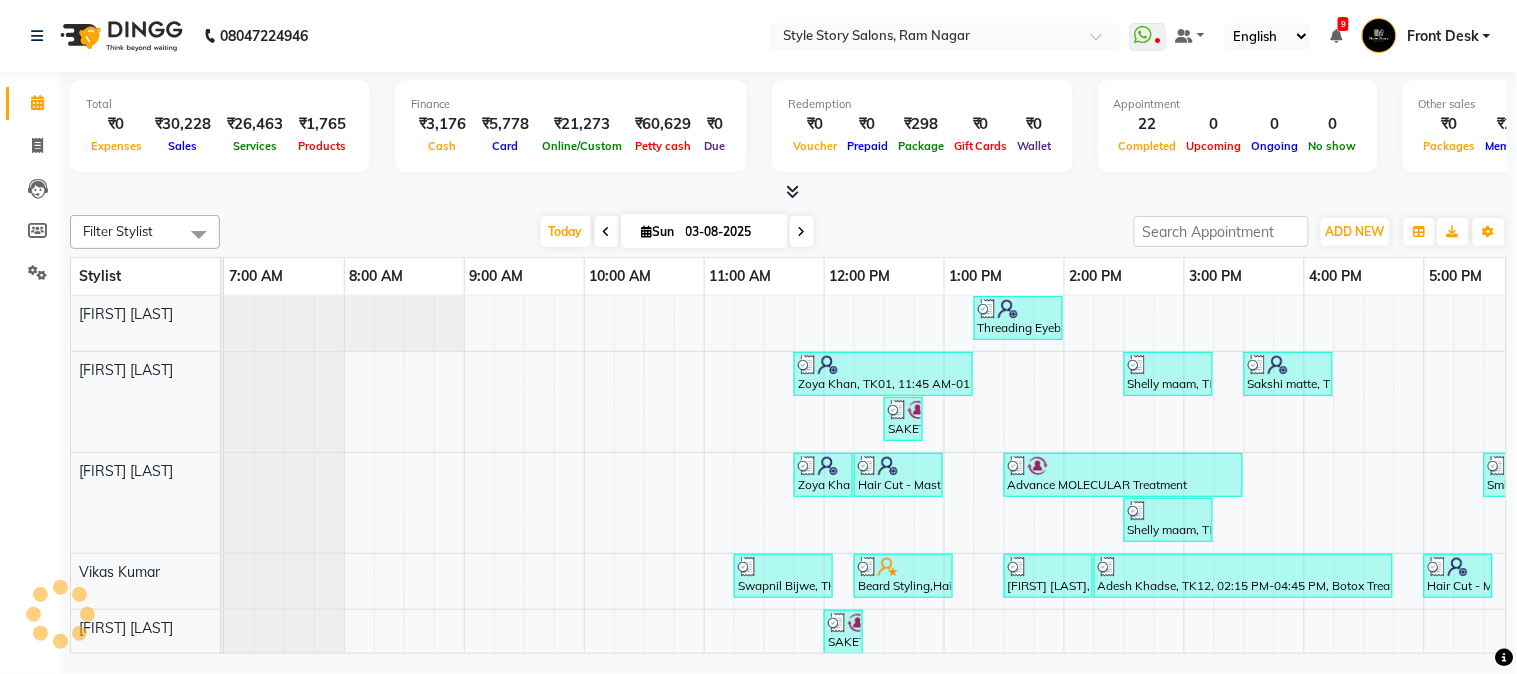 scroll, scrollTop: 0, scrollLeft: 637, axis: horizontal 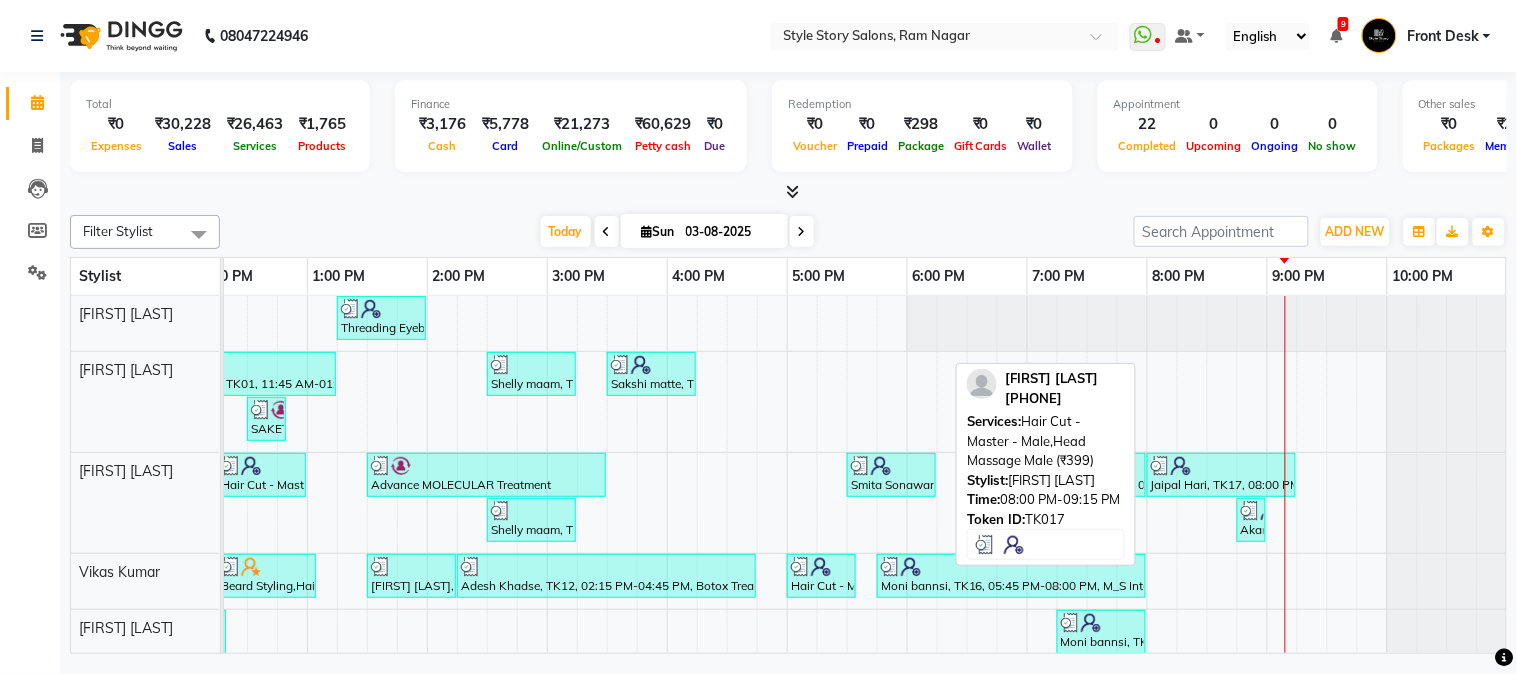 click on "Jaipal Hari, TK17, 08:00 PM-09:15 PM, Hair Cut - Master - Male,Head Massage Male (₹399)" at bounding box center [1221, 475] 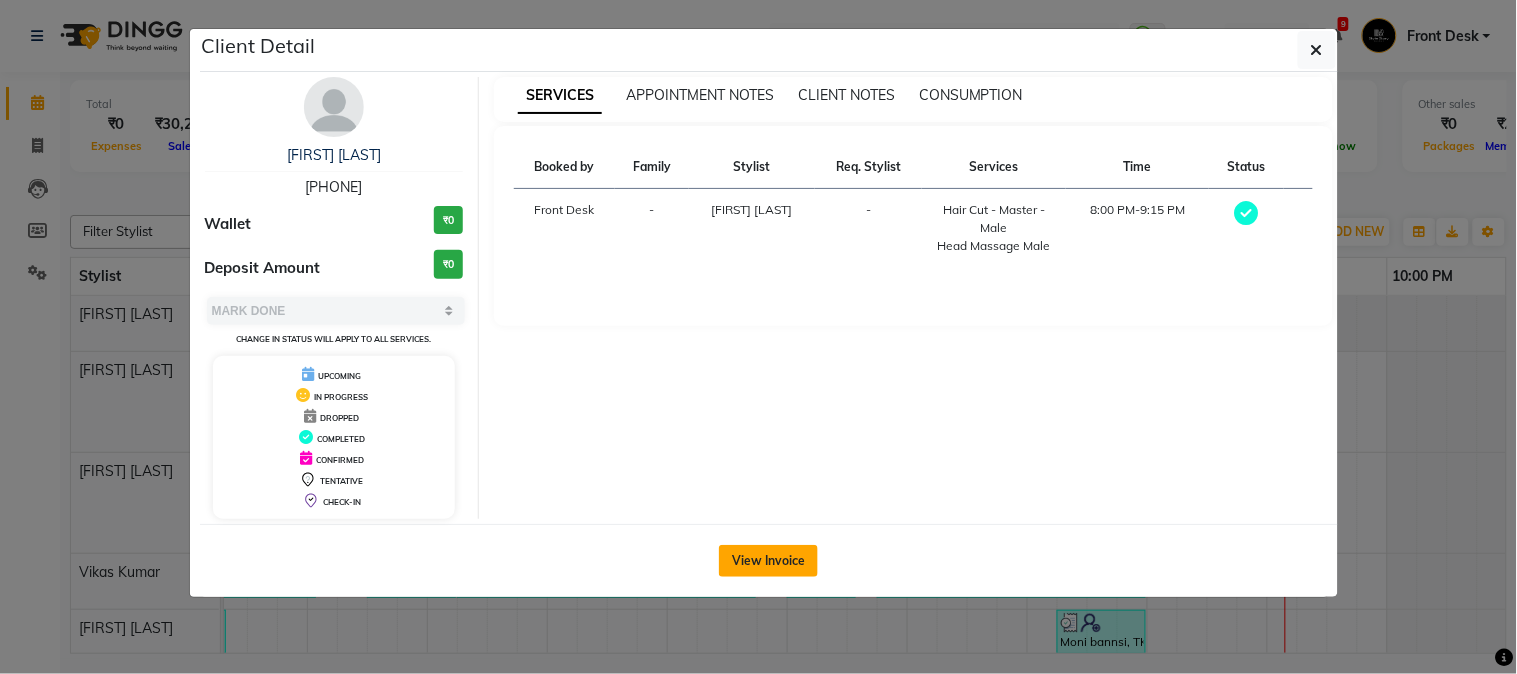 click on "View Invoice" 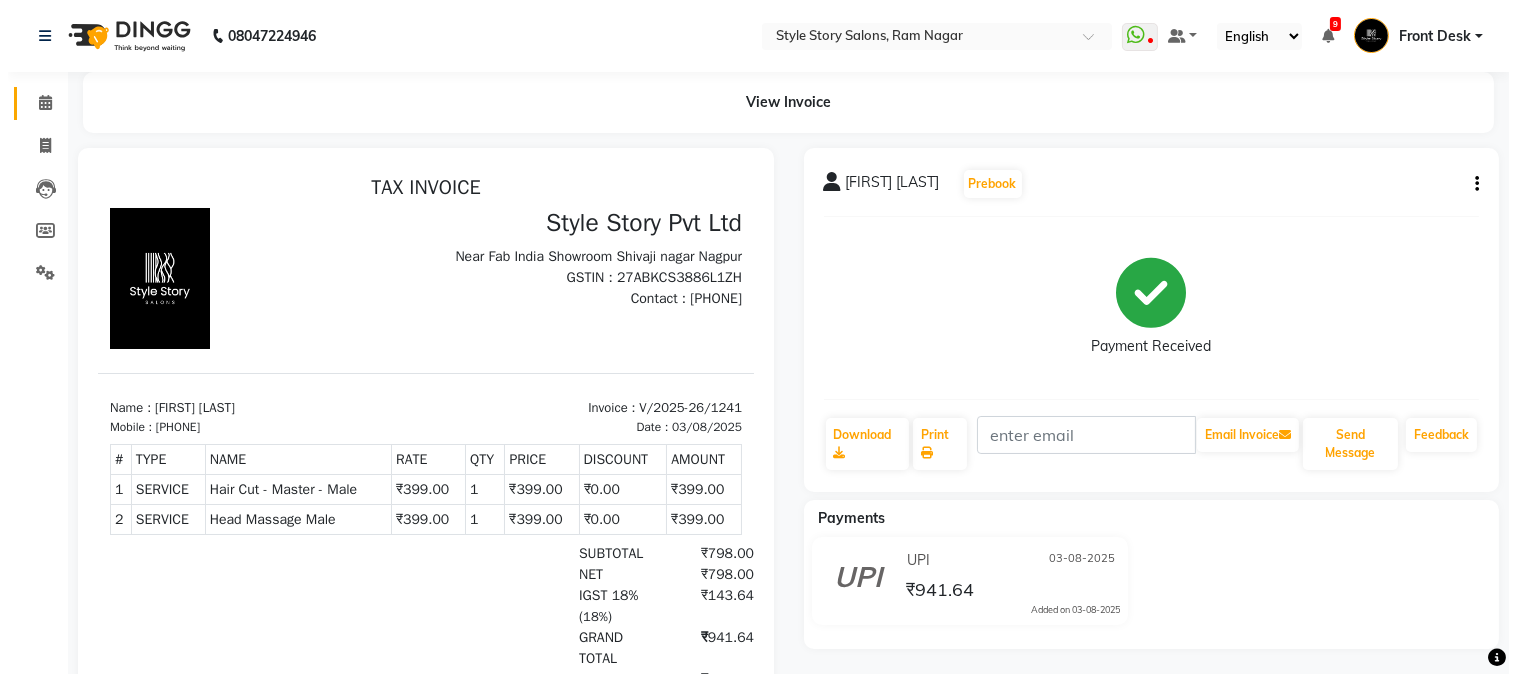 scroll, scrollTop: 0, scrollLeft: 0, axis: both 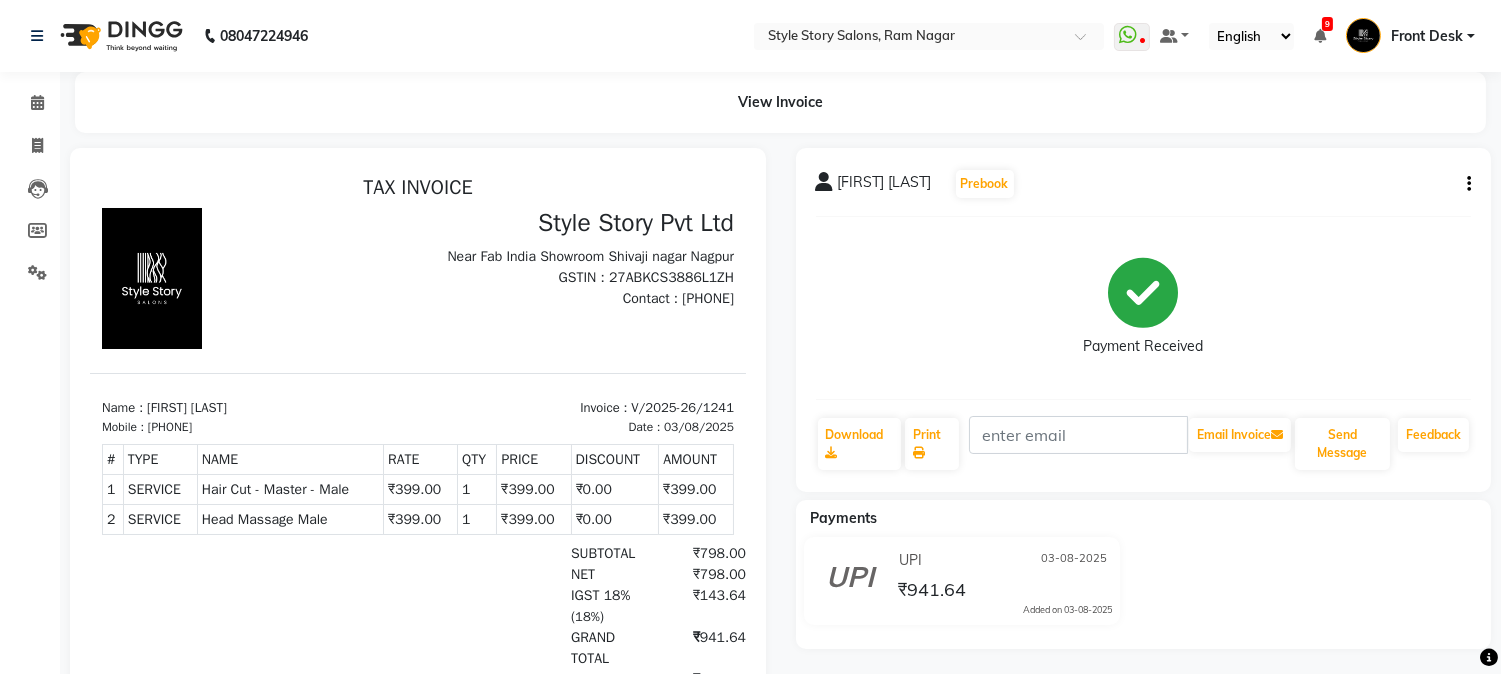 click on "Jaipal Hari  Prebook   Payment Received  Download  Print   Email Invoice   Send Message Feedback" 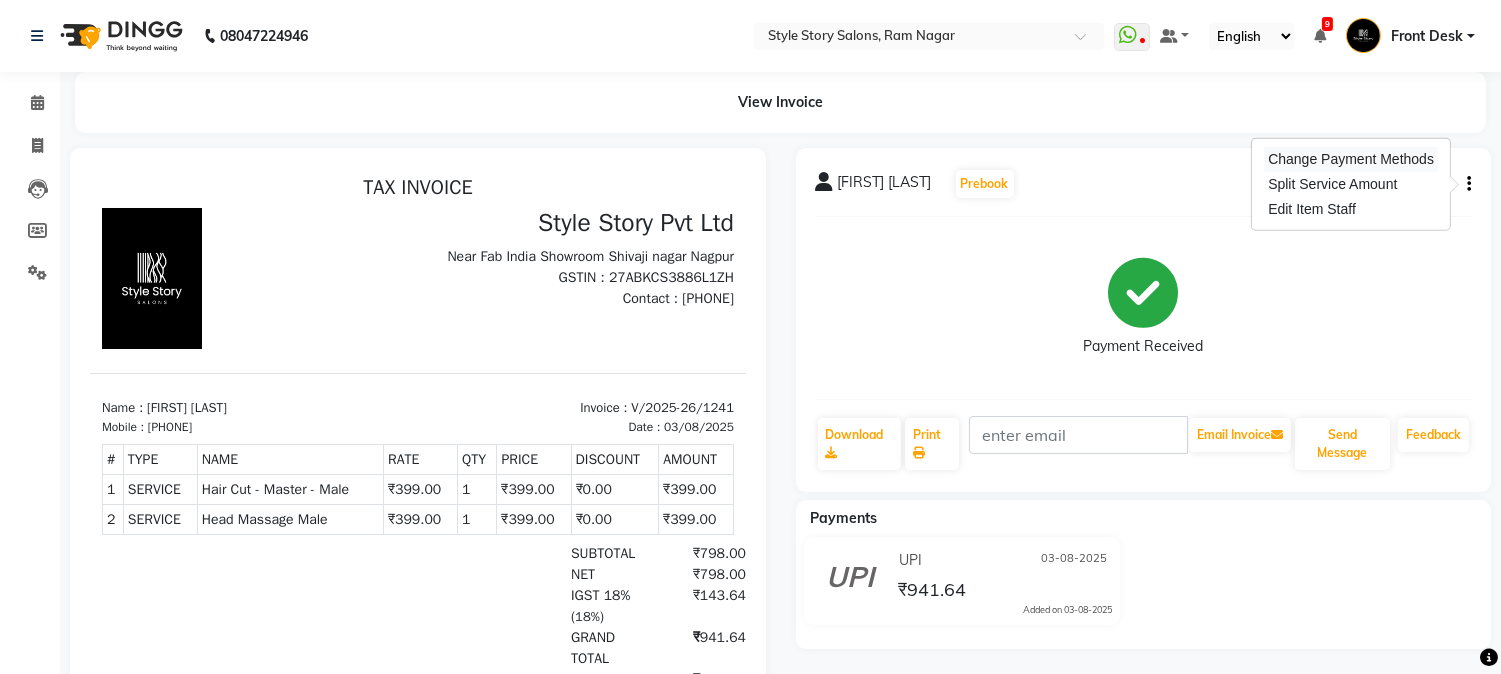 click on "Change Payment Methods" at bounding box center (1351, 159) 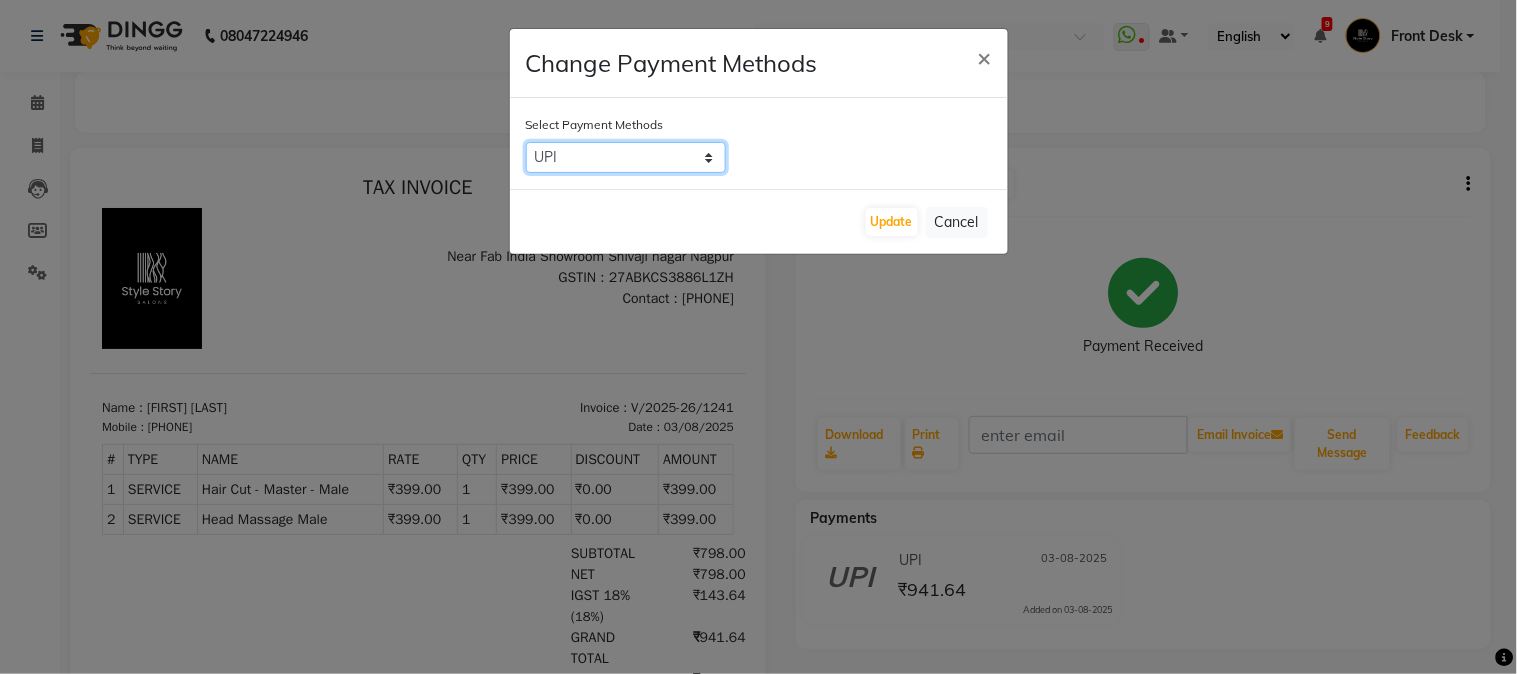 drag, startPoint x: 678, startPoint y: 156, endPoint x: 667, endPoint y: 166, distance: 14.866069 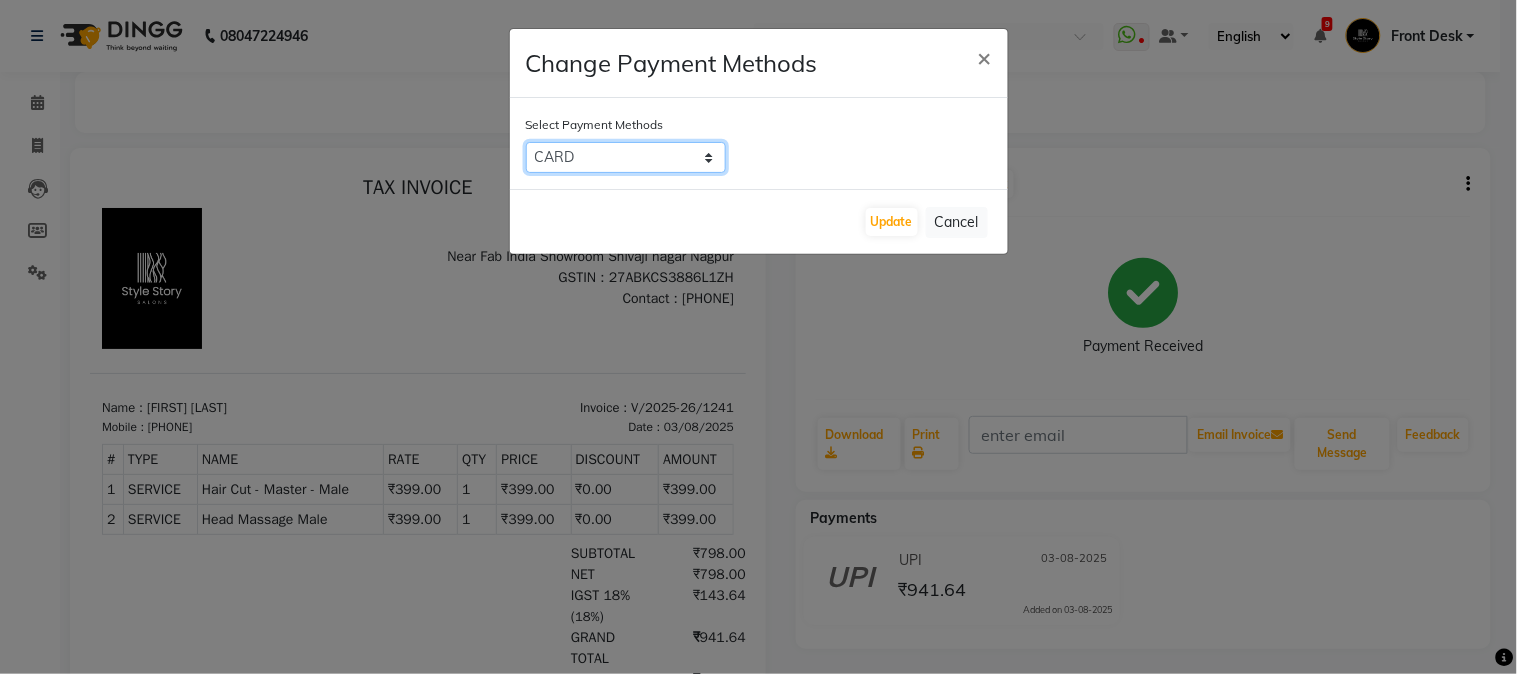 click on "ONLINE   CARD   Debit Card   CASH   UPI   GPay   Credit Card   Bank" 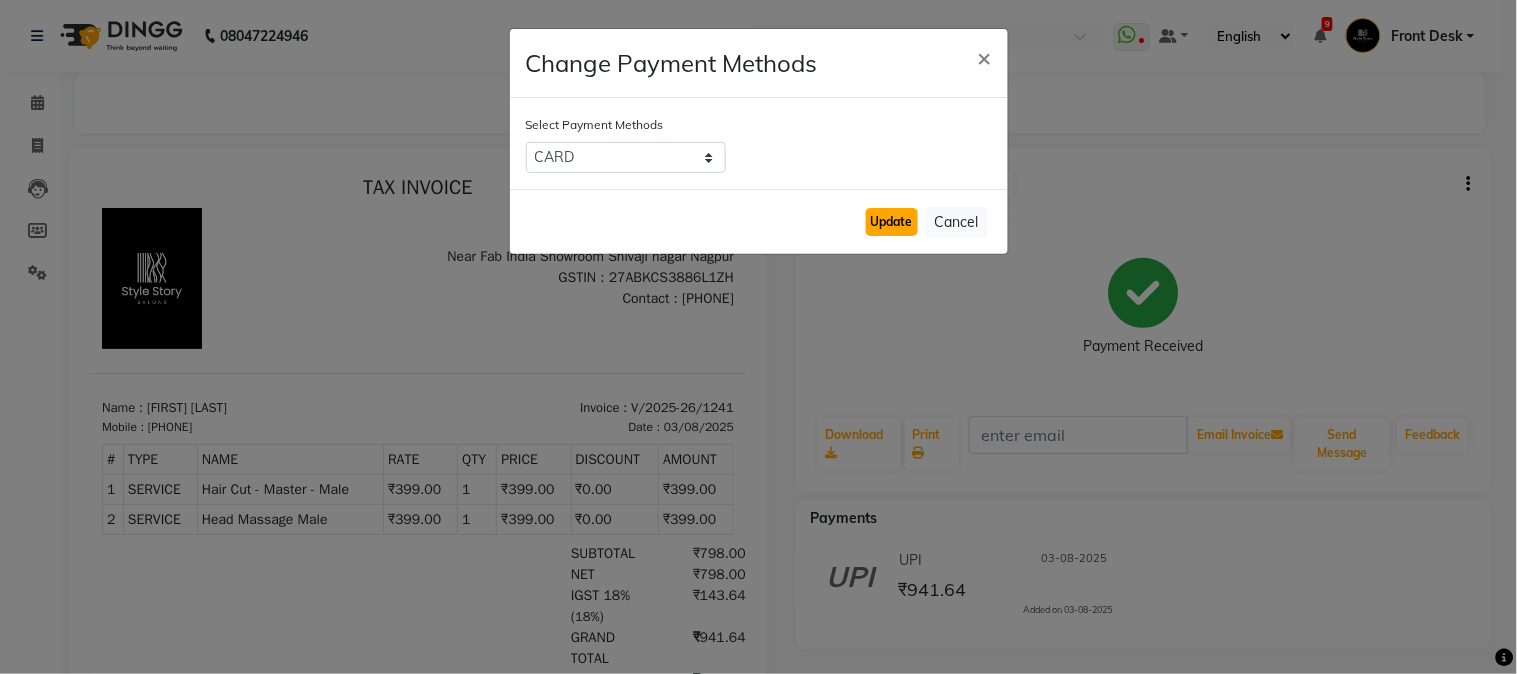 click on "Update" 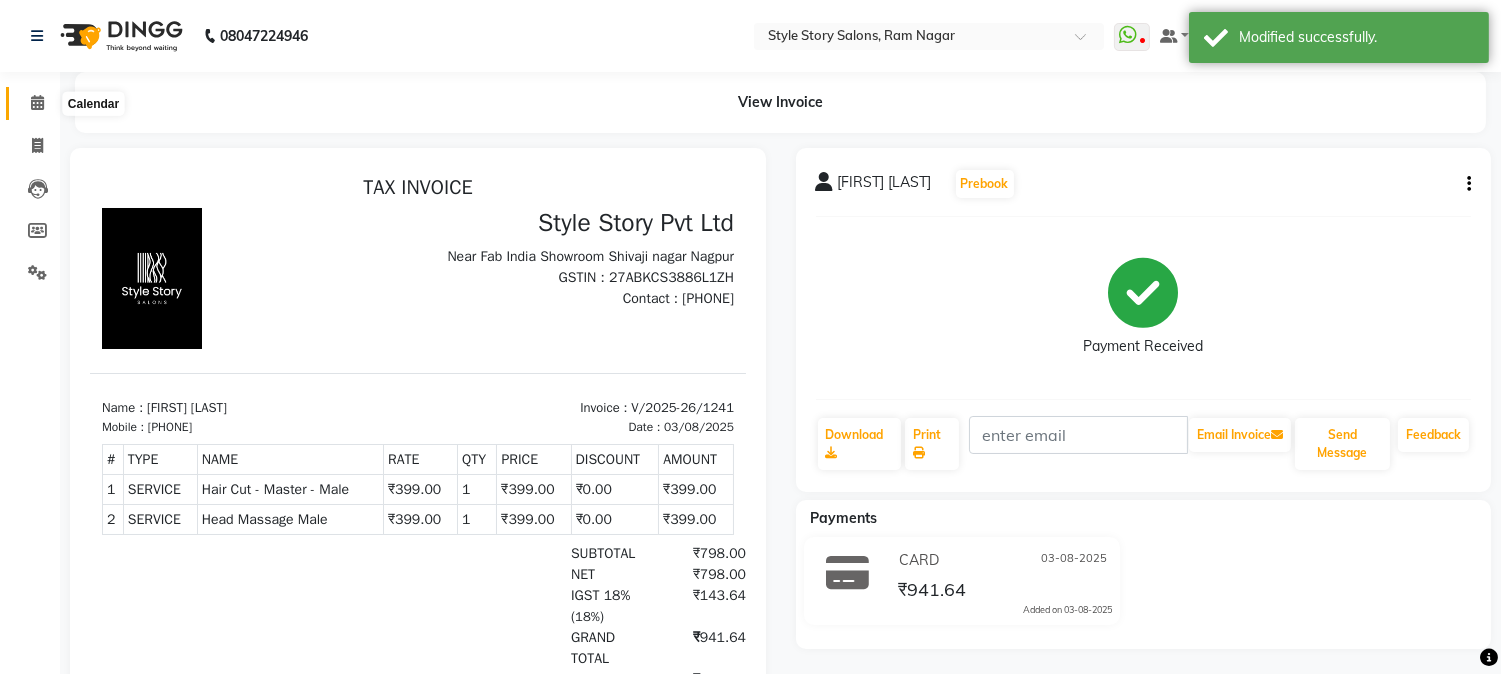click 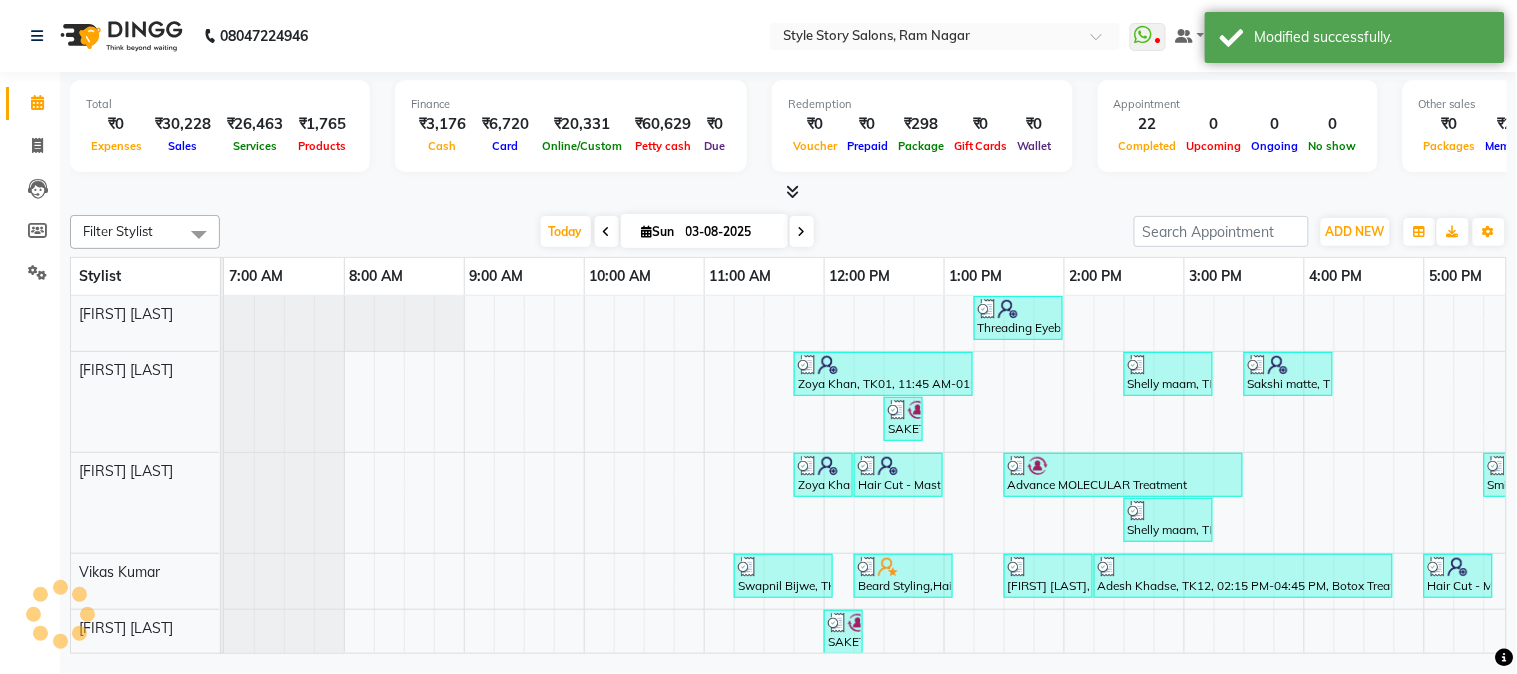 scroll, scrollTop: 0, scrollLeft: 0, axis: both 